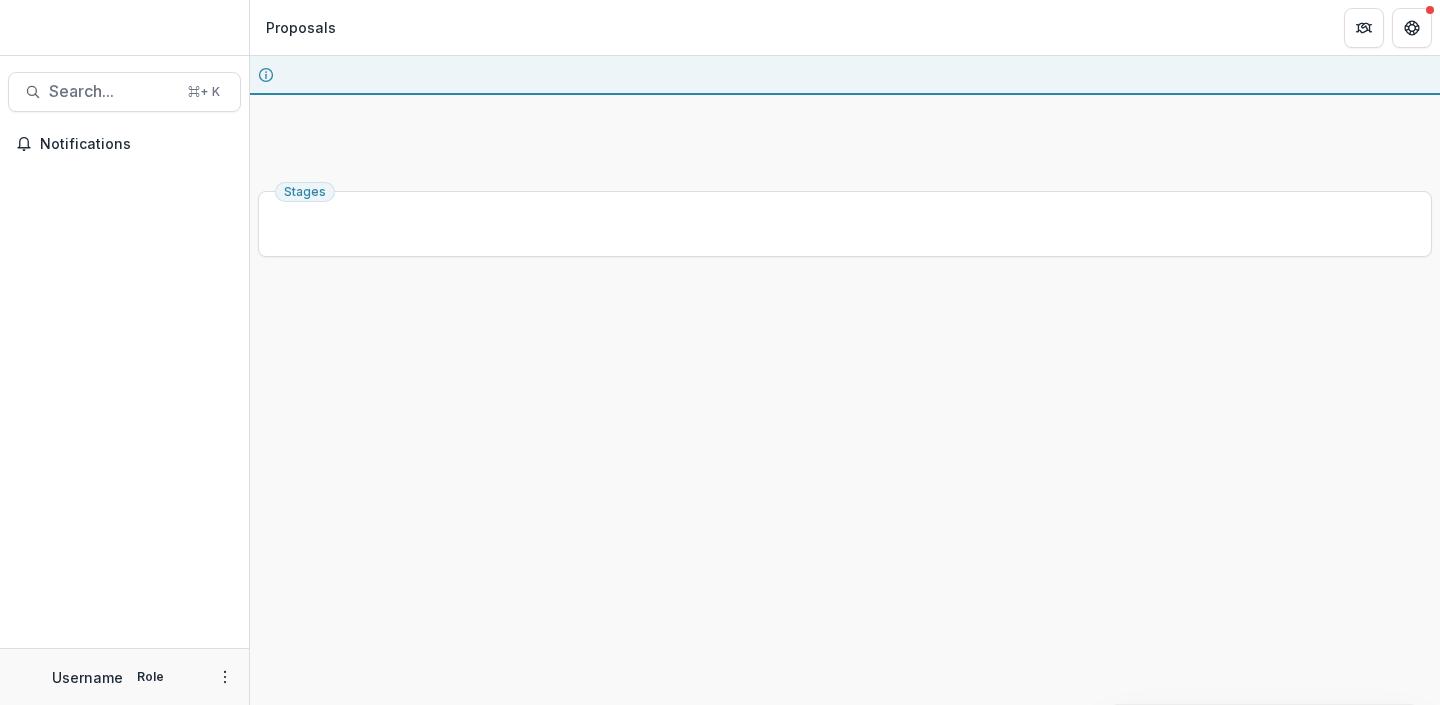 scroll, scrollTop: 0, scrollLeft: 0, axis: both 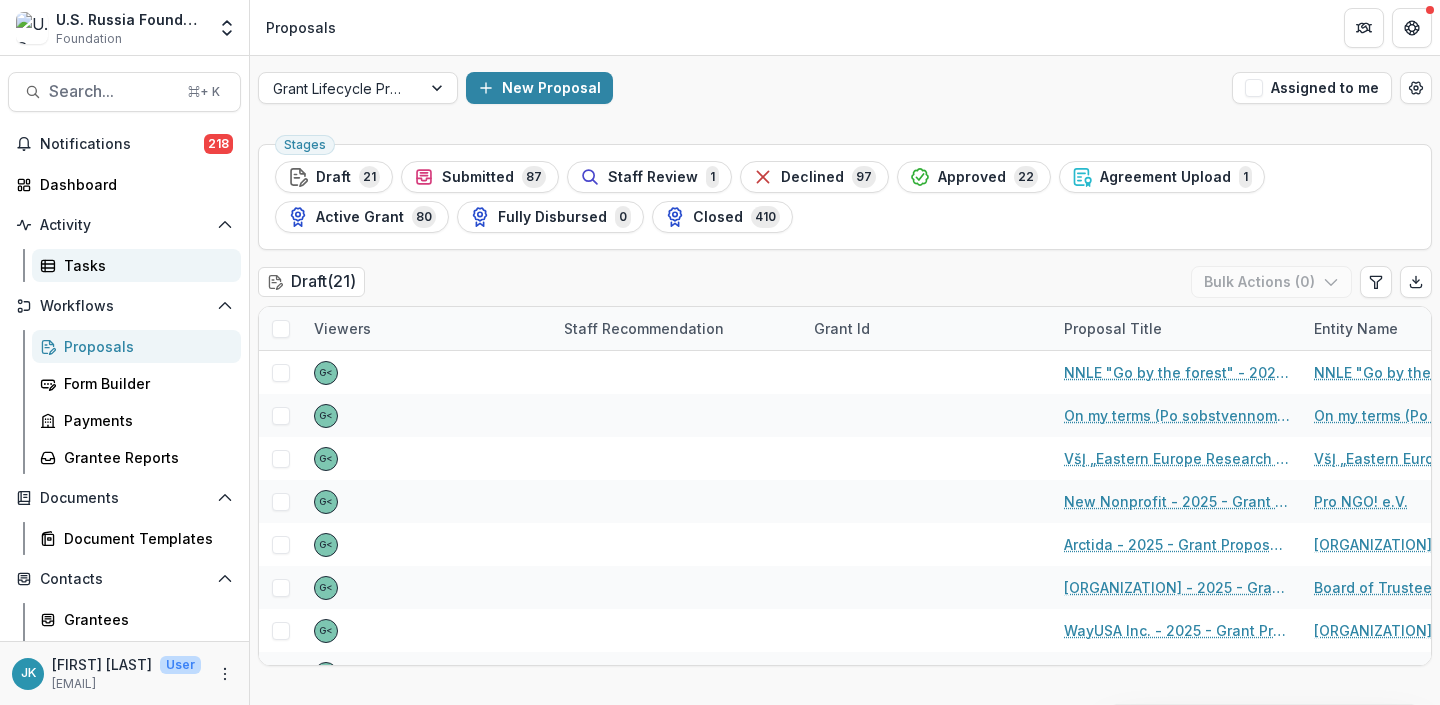 click on "Tasks" at bounding box center [144, 265] 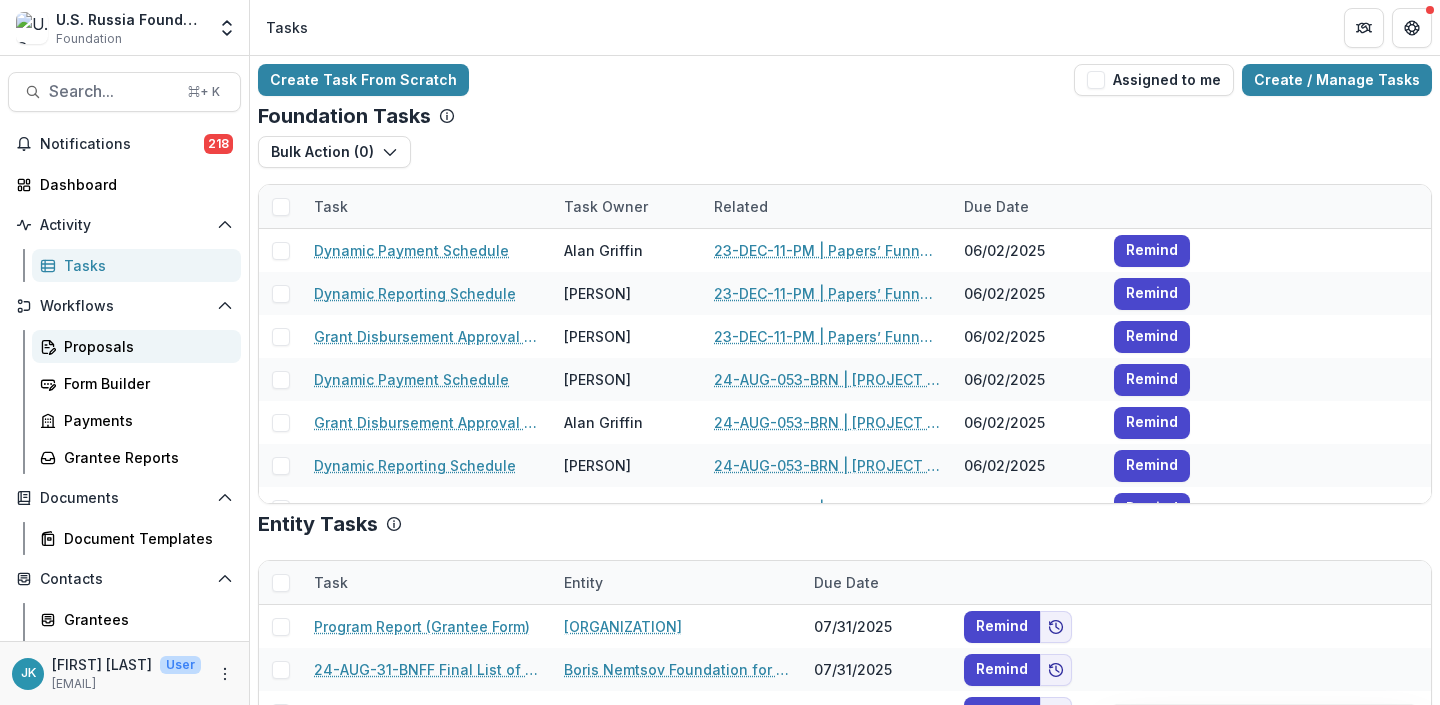 click on "Proposals" at bounding box center (136, 346) 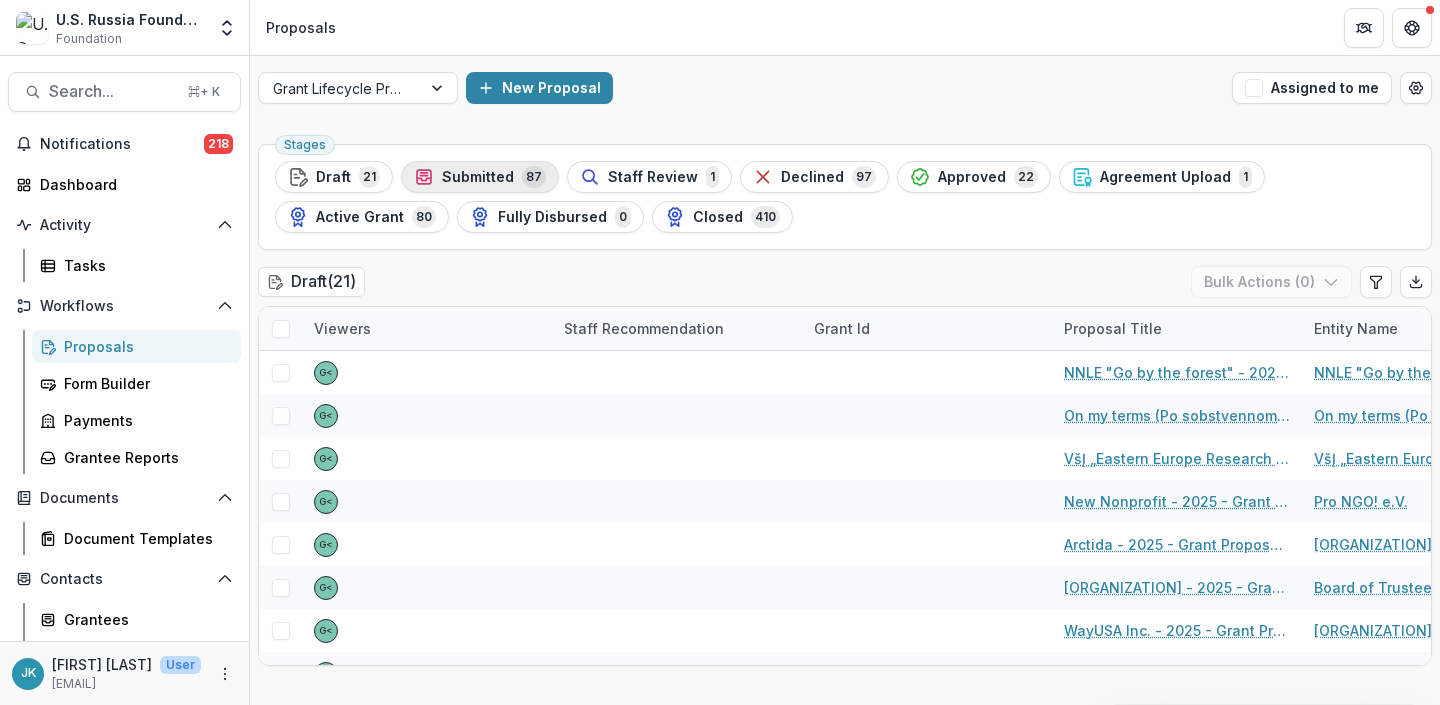 click on "Submitted" at bounding box center [478, 177] 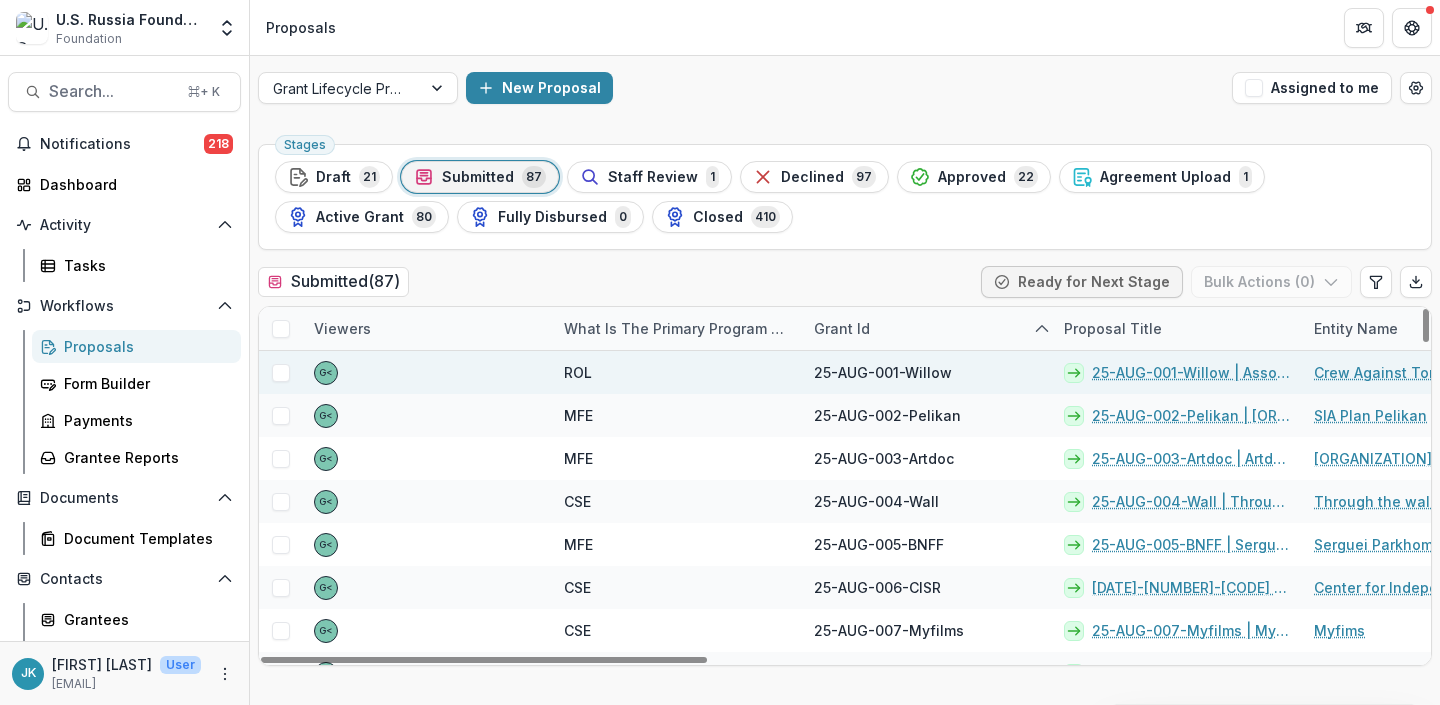 click on "25-AUG-001-Willow | Association Willow - 2025 - Grant Proposal Application (August 2025)" at bounding box center [1177, 372] 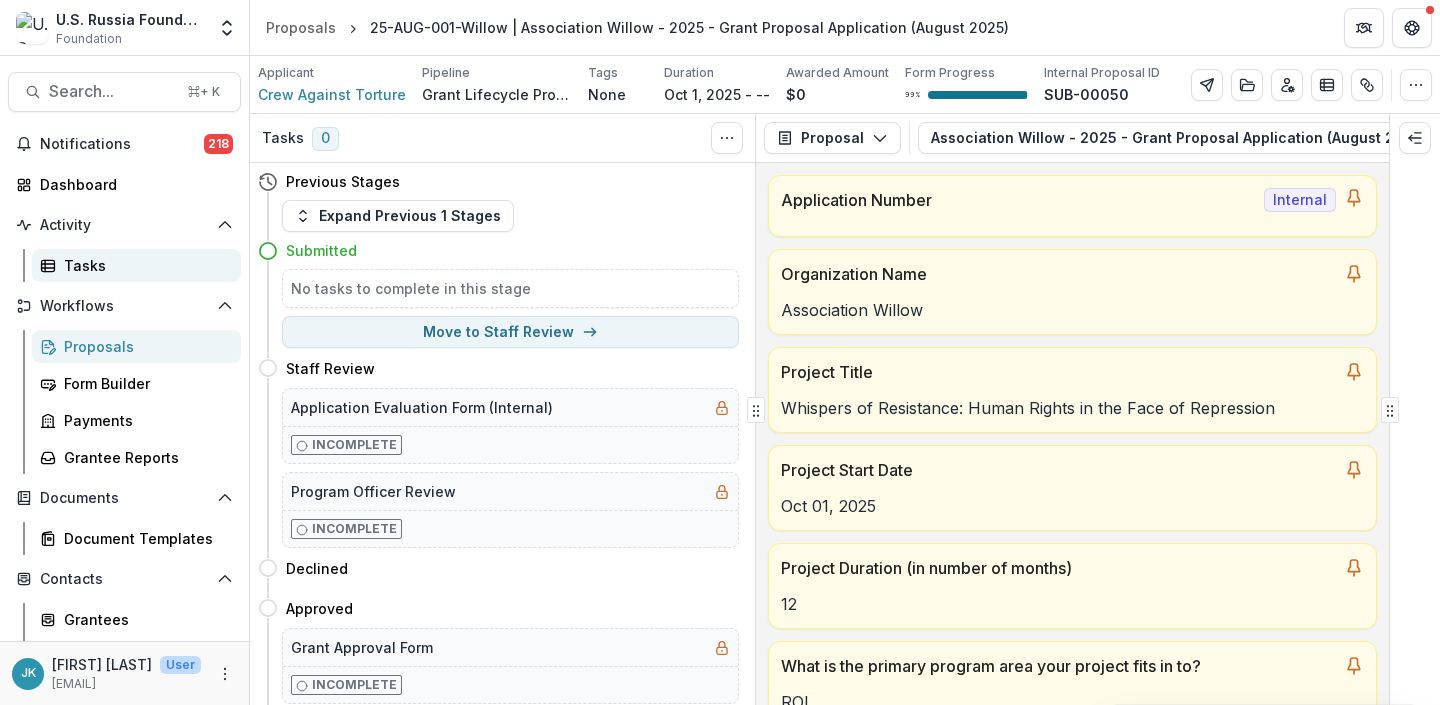 click on "Tasks" at bounding box center (136, 265) 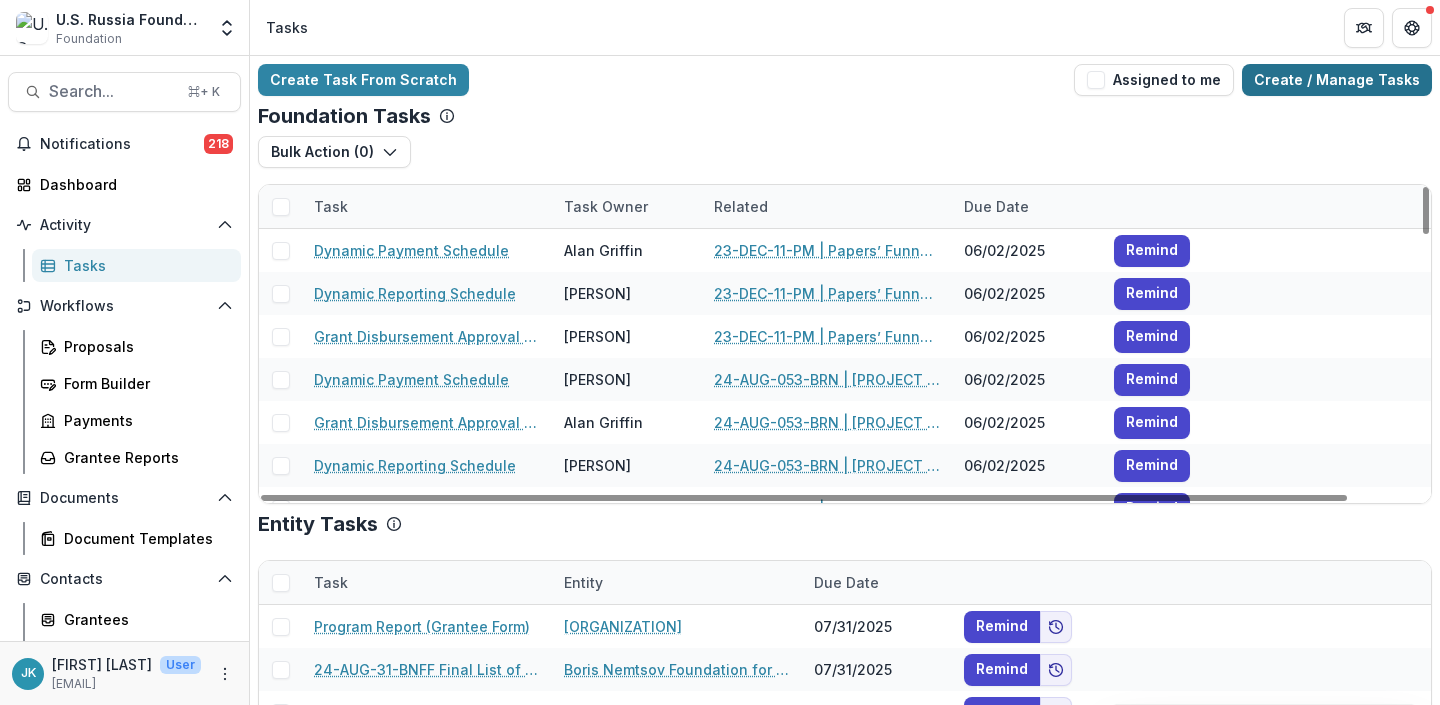 click on "Create / Manage Tasks" at bounding box center [1337, 80] 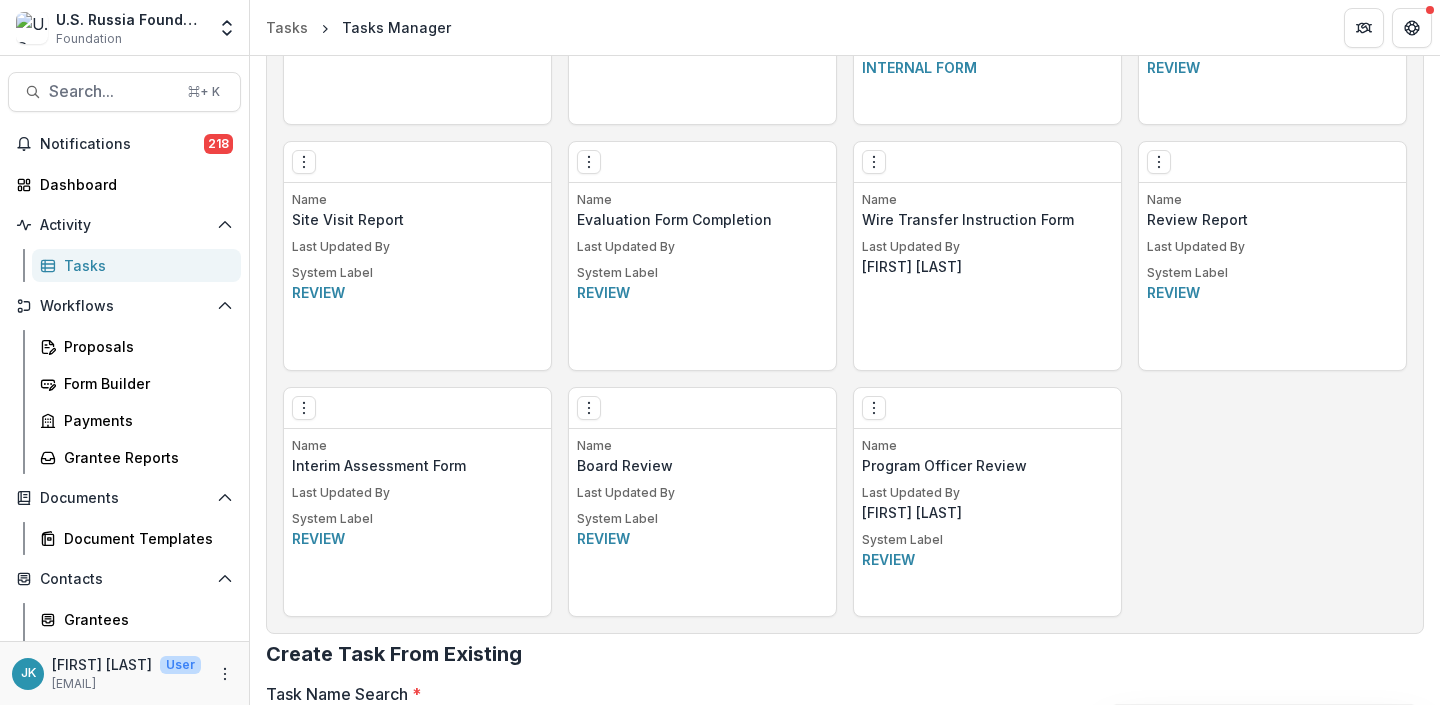 scroll, scrollTop: 1453, scrollLeft: 0, axis: vertical 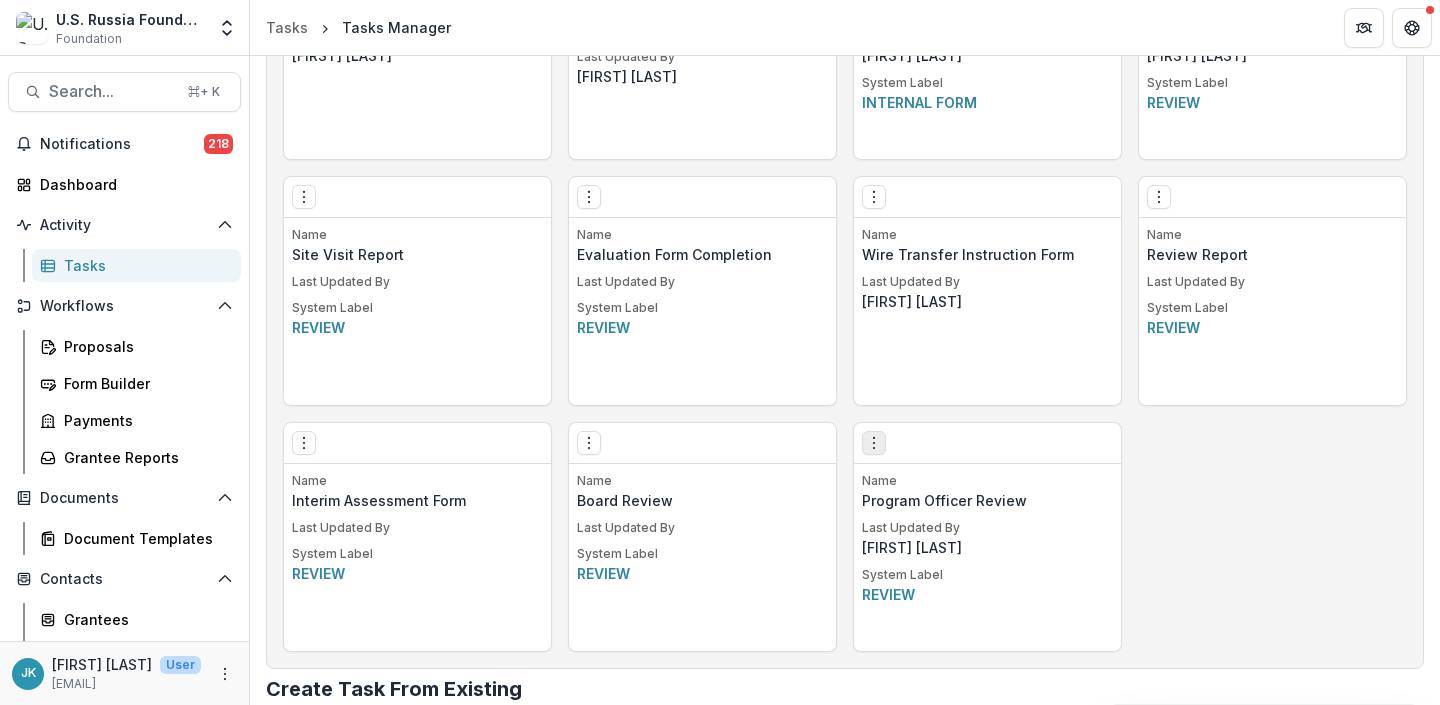 click 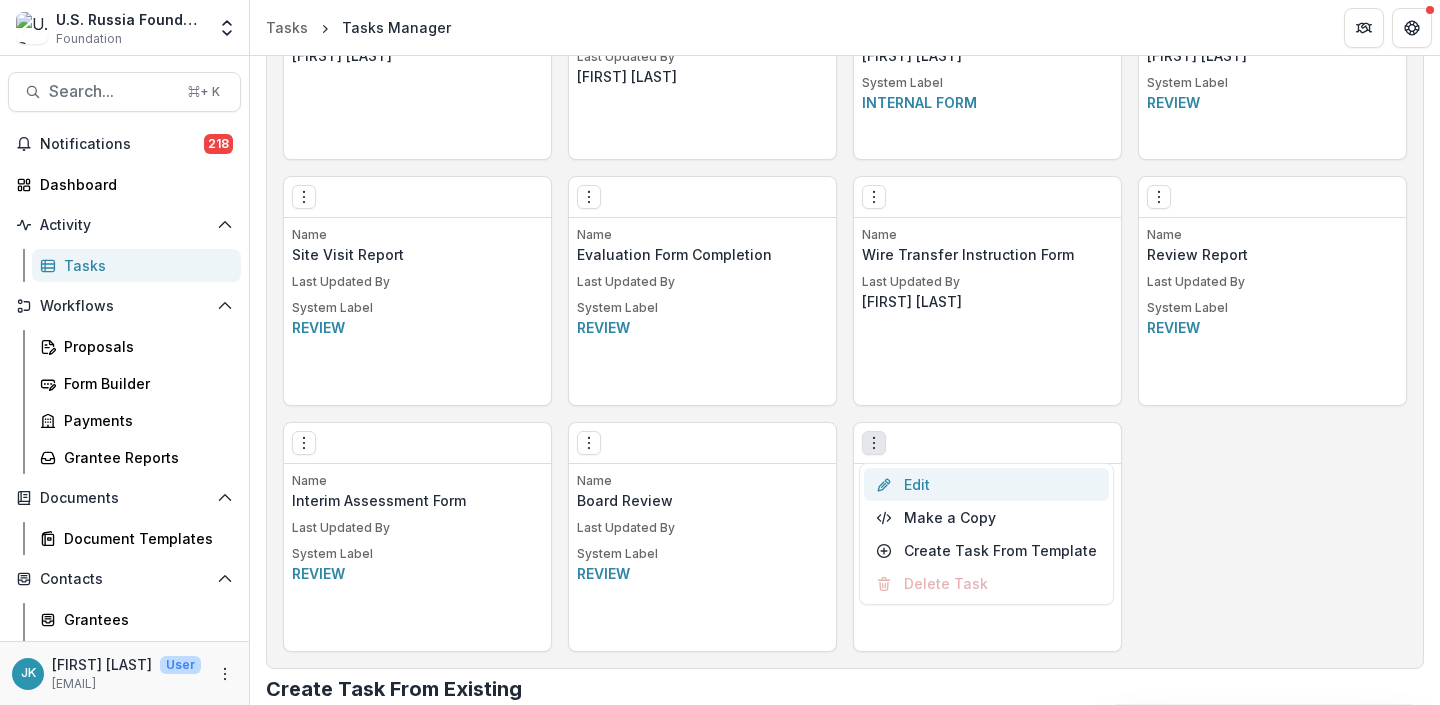 click on "Edit" at bounding box center [986, 484] 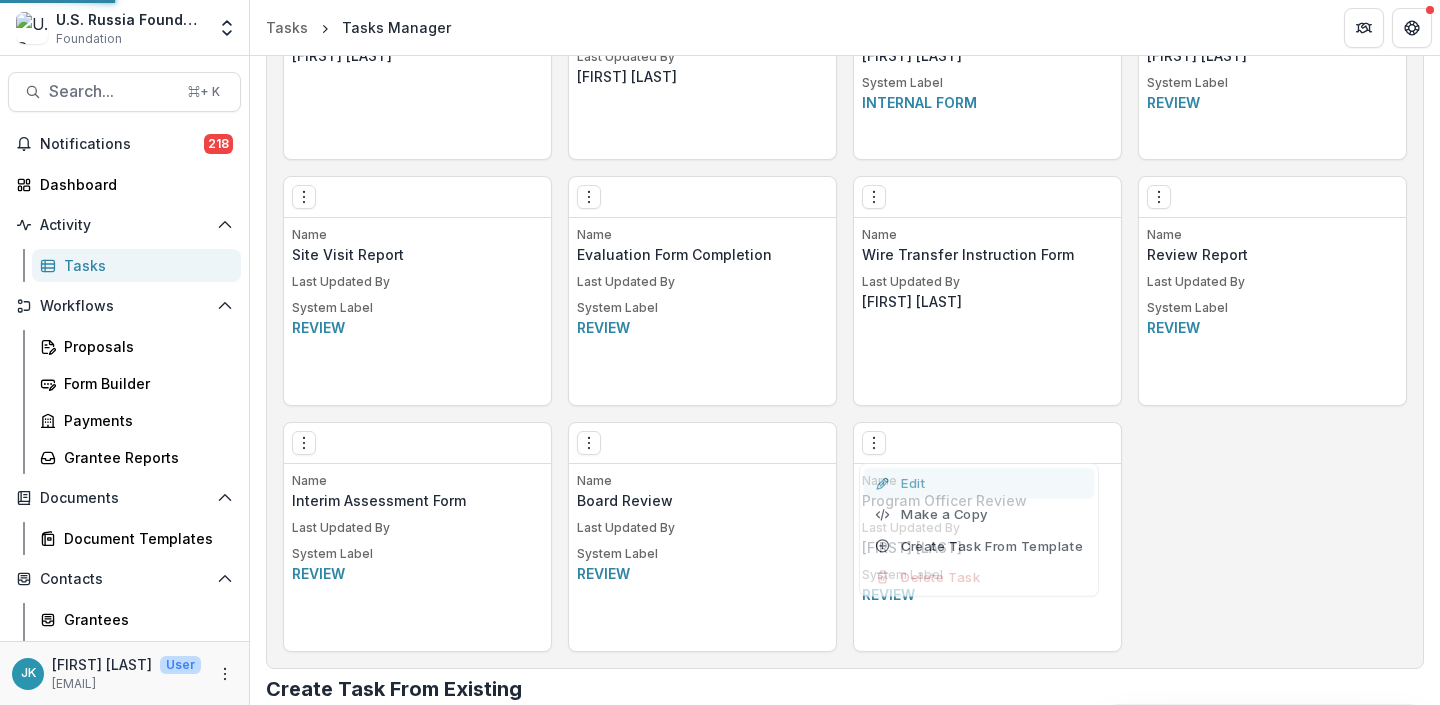 scroll, scrollTop: 0, scrollLeft: 0, axis: both 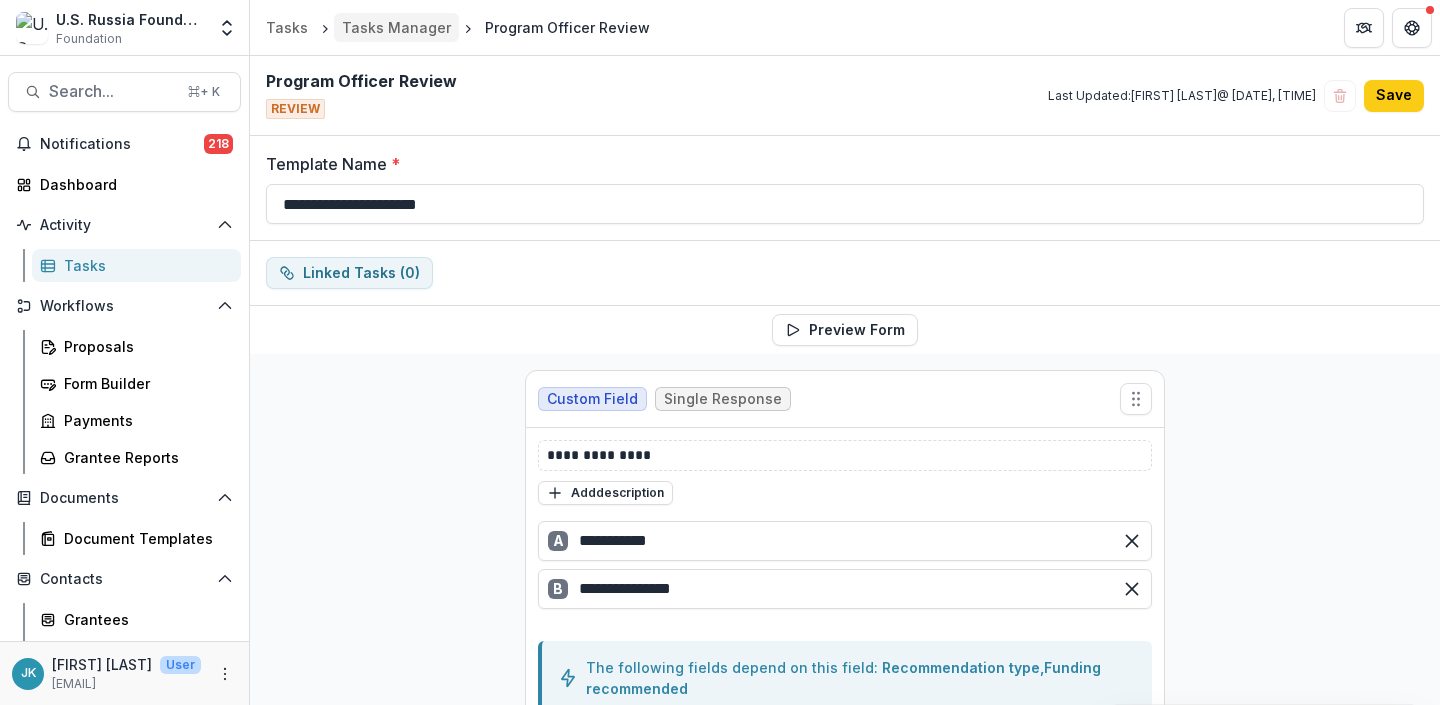 click on "Tasks Manager" at bounding box center (396, 27) 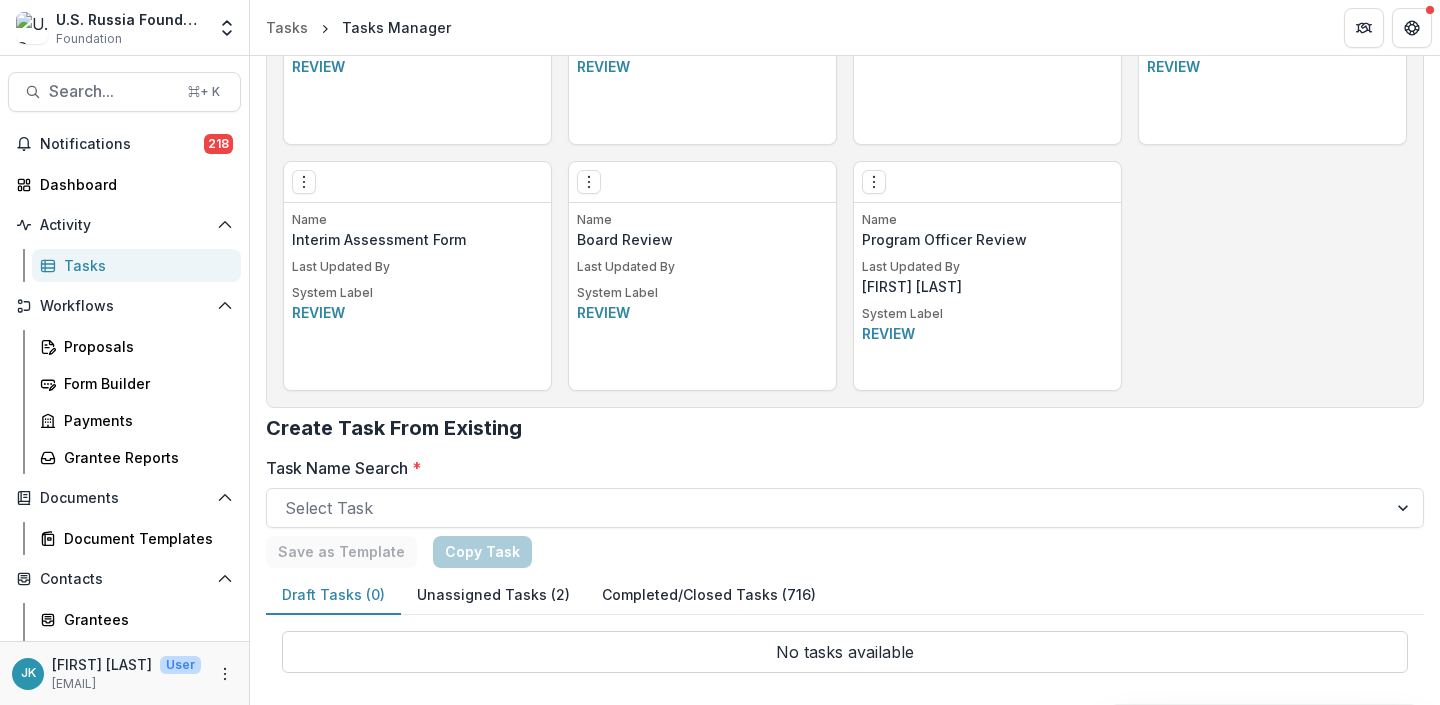 scroll, scrollTop: 1169, scrollLeft: 0, axis: vertical 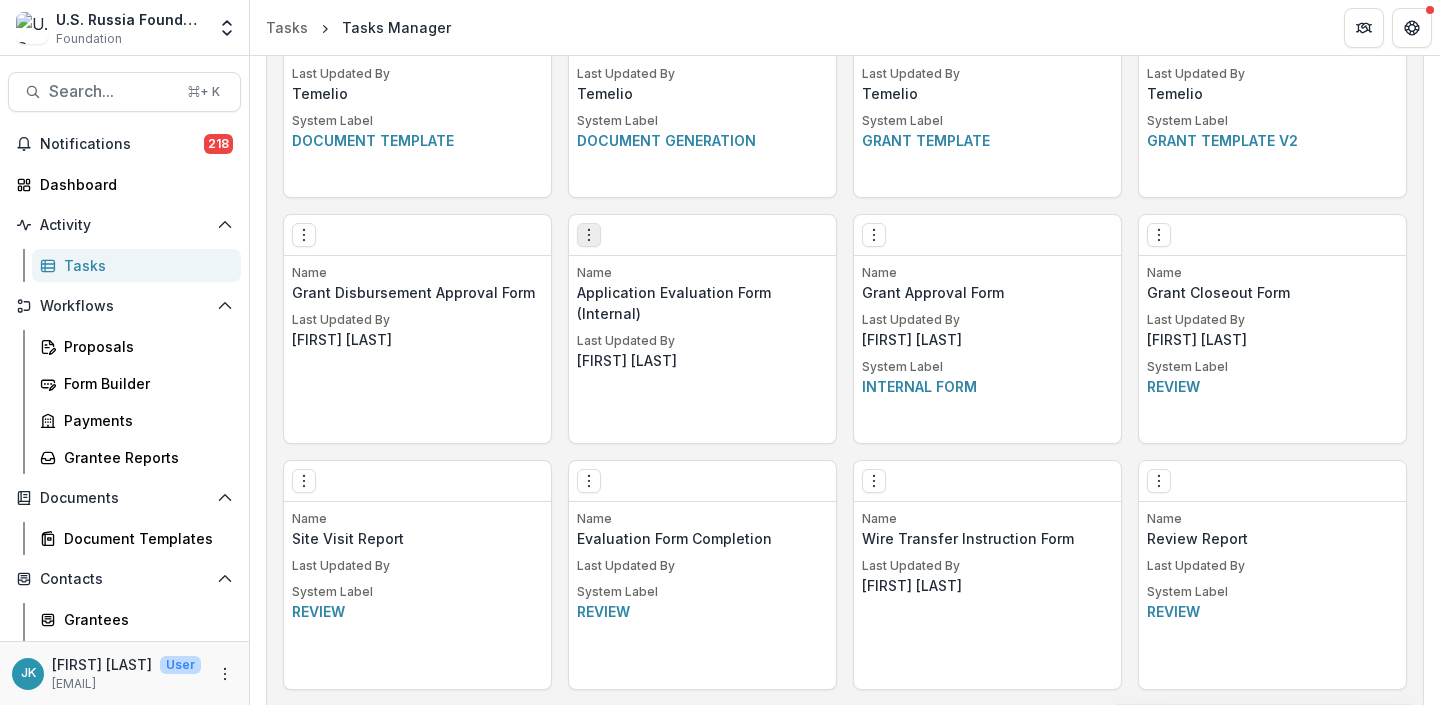 click at bounding box center [589, 235] 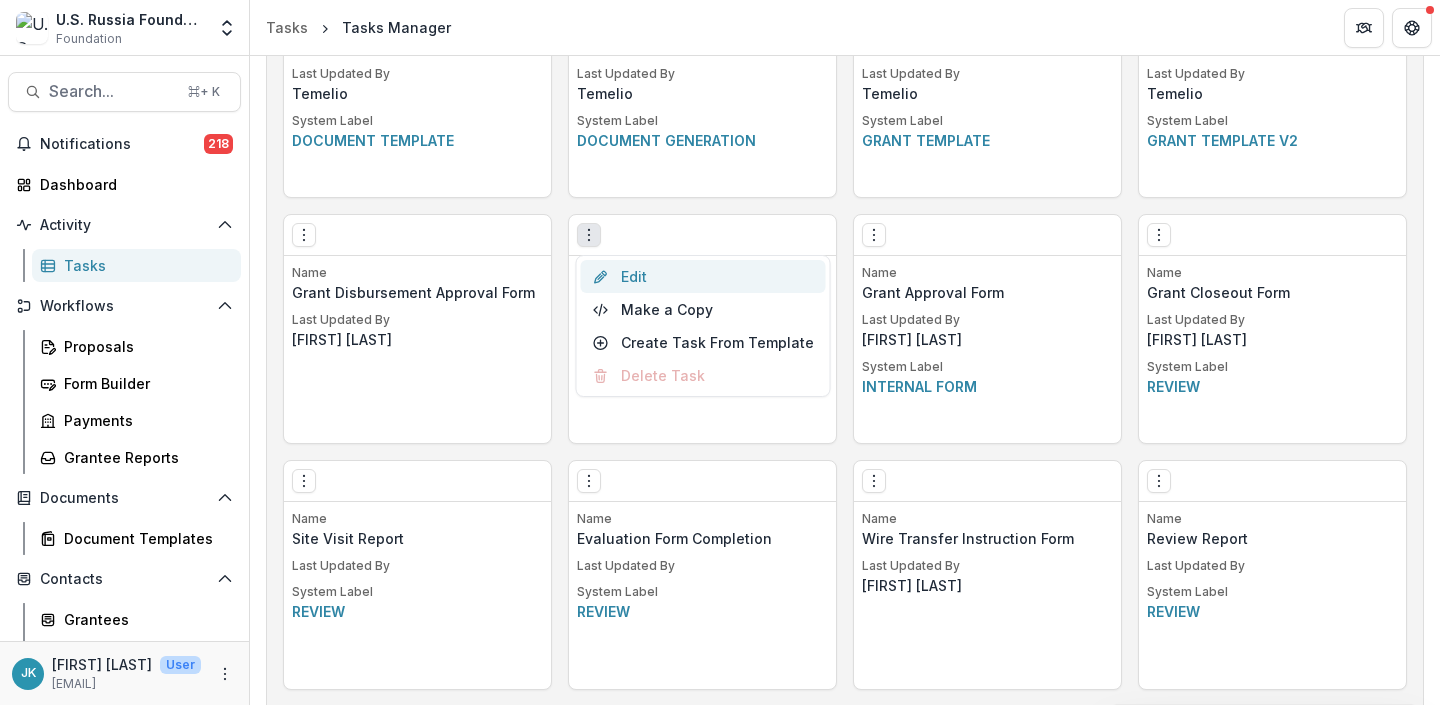 click 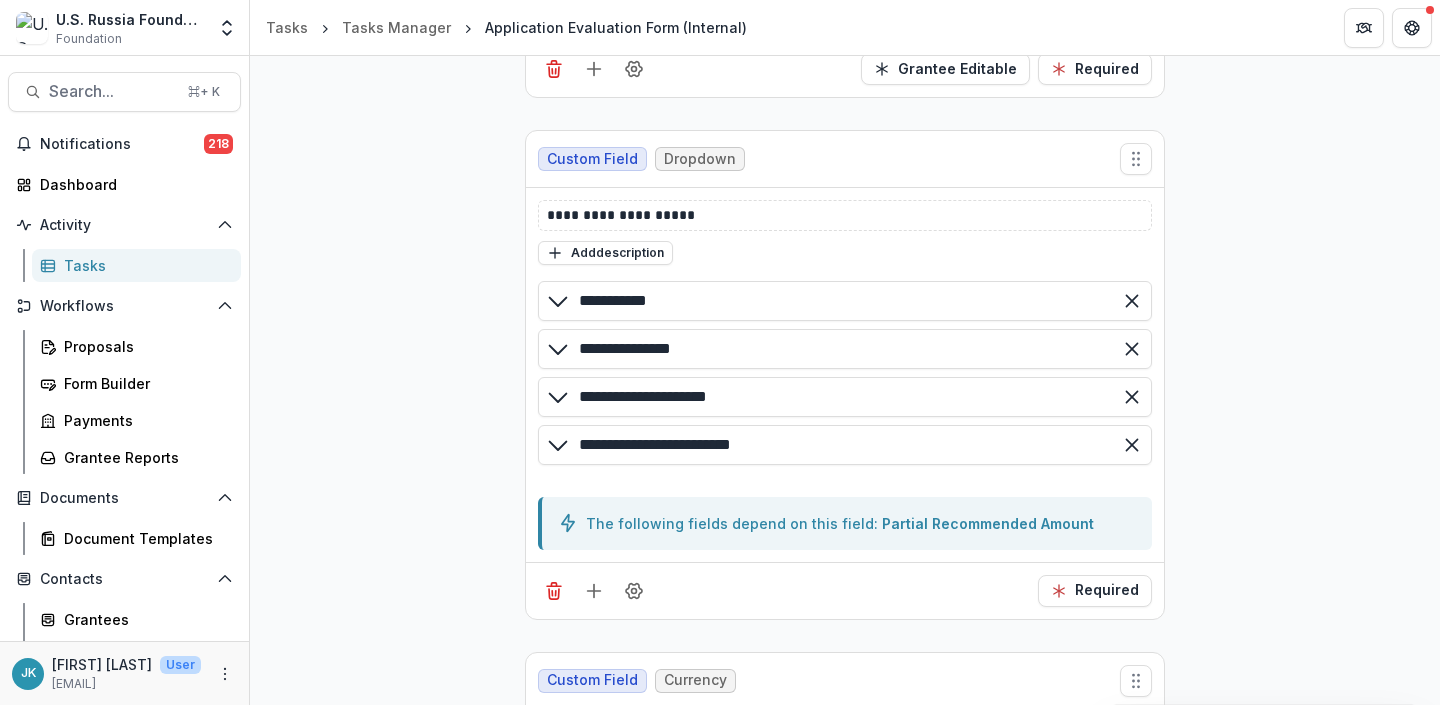 scroll, scrollTop: 4435, scrollLeft: 0, axis: vertical 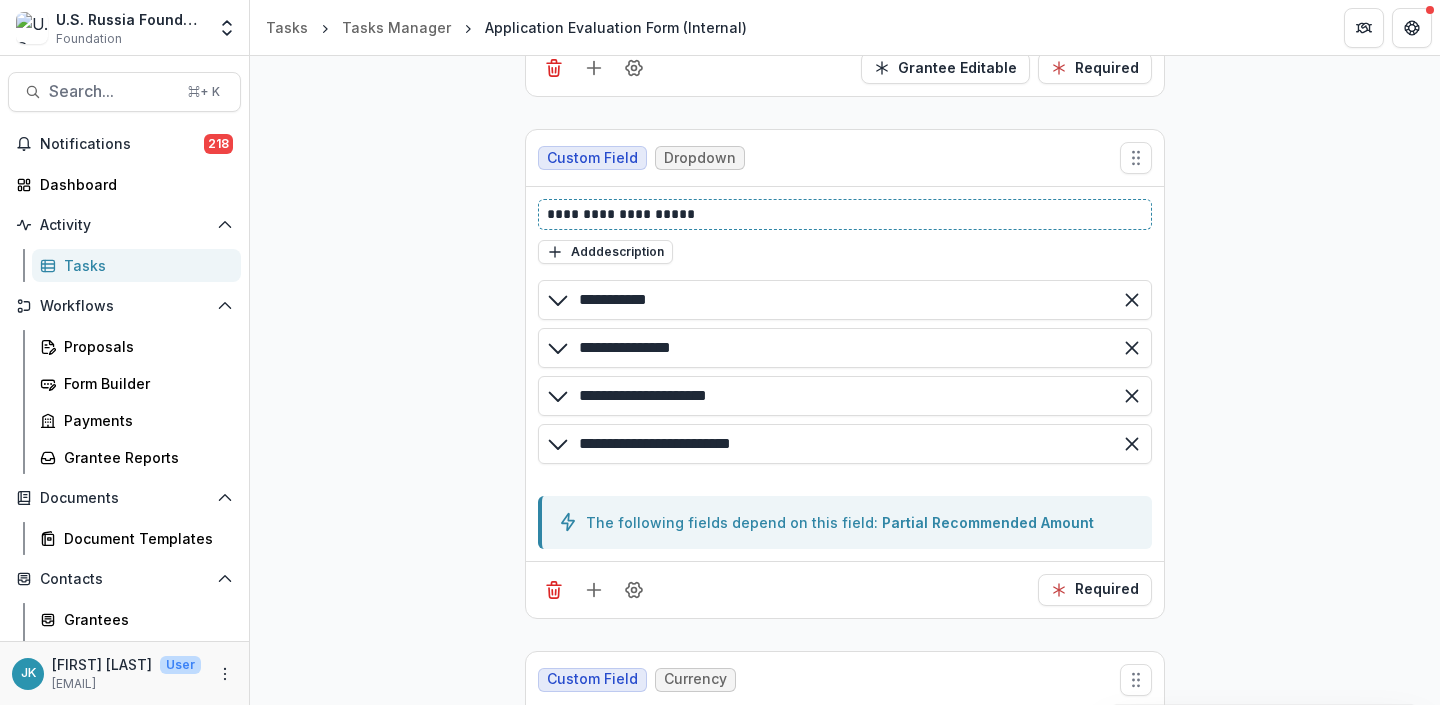 click on "**********" at bounding box center (845, 214) 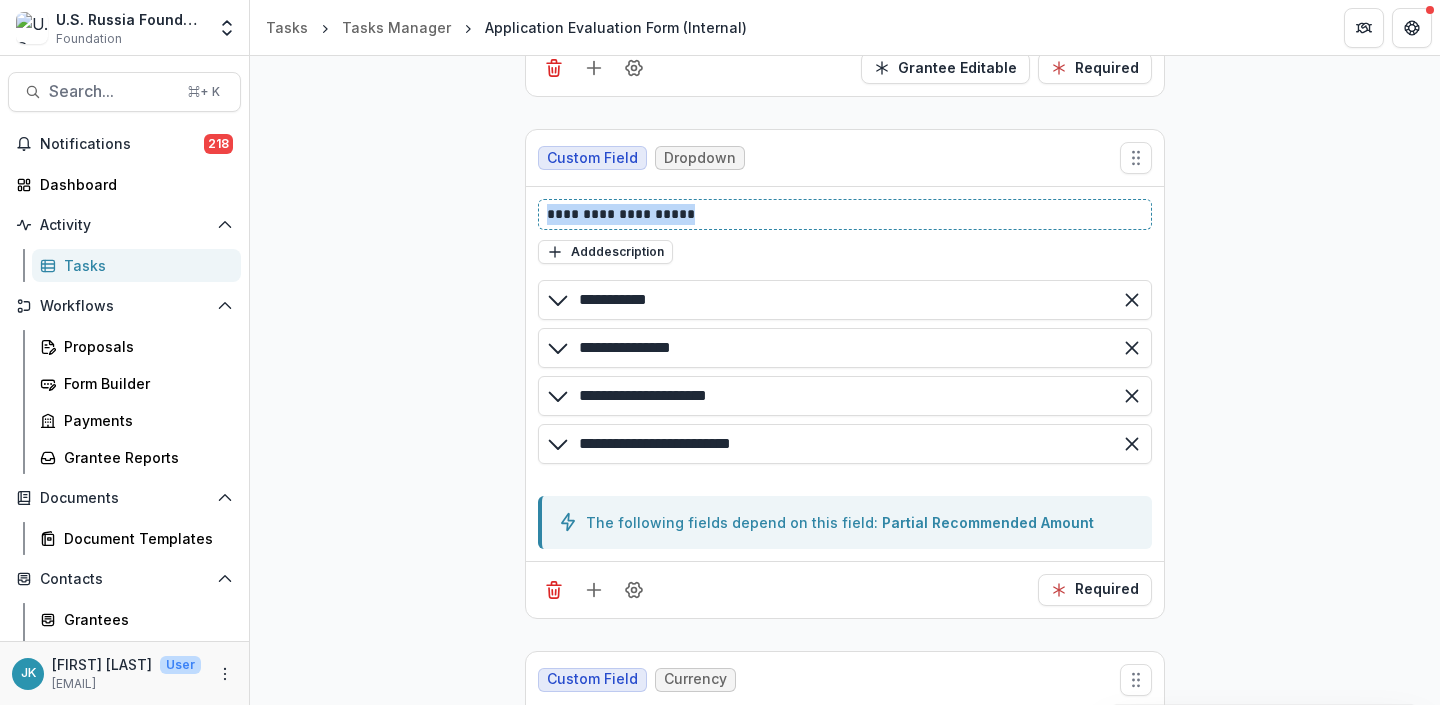 type 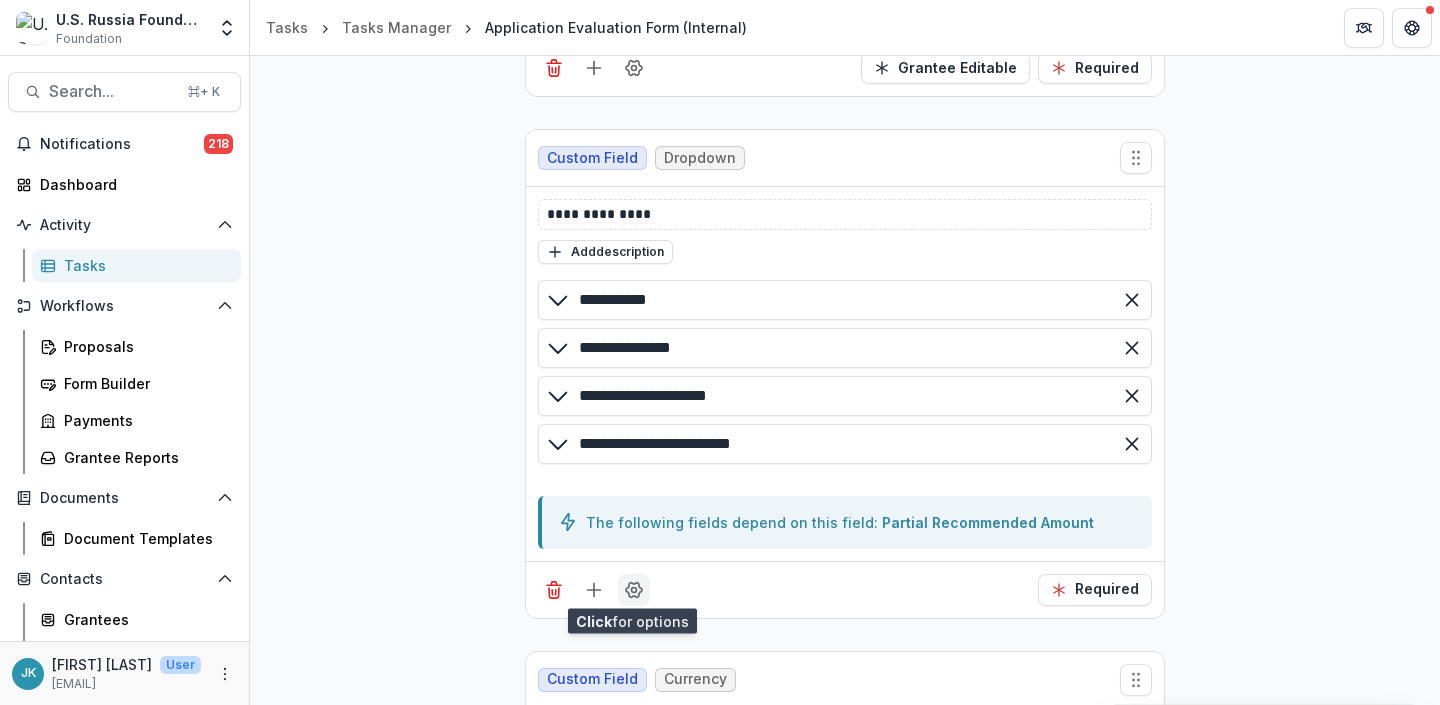 click 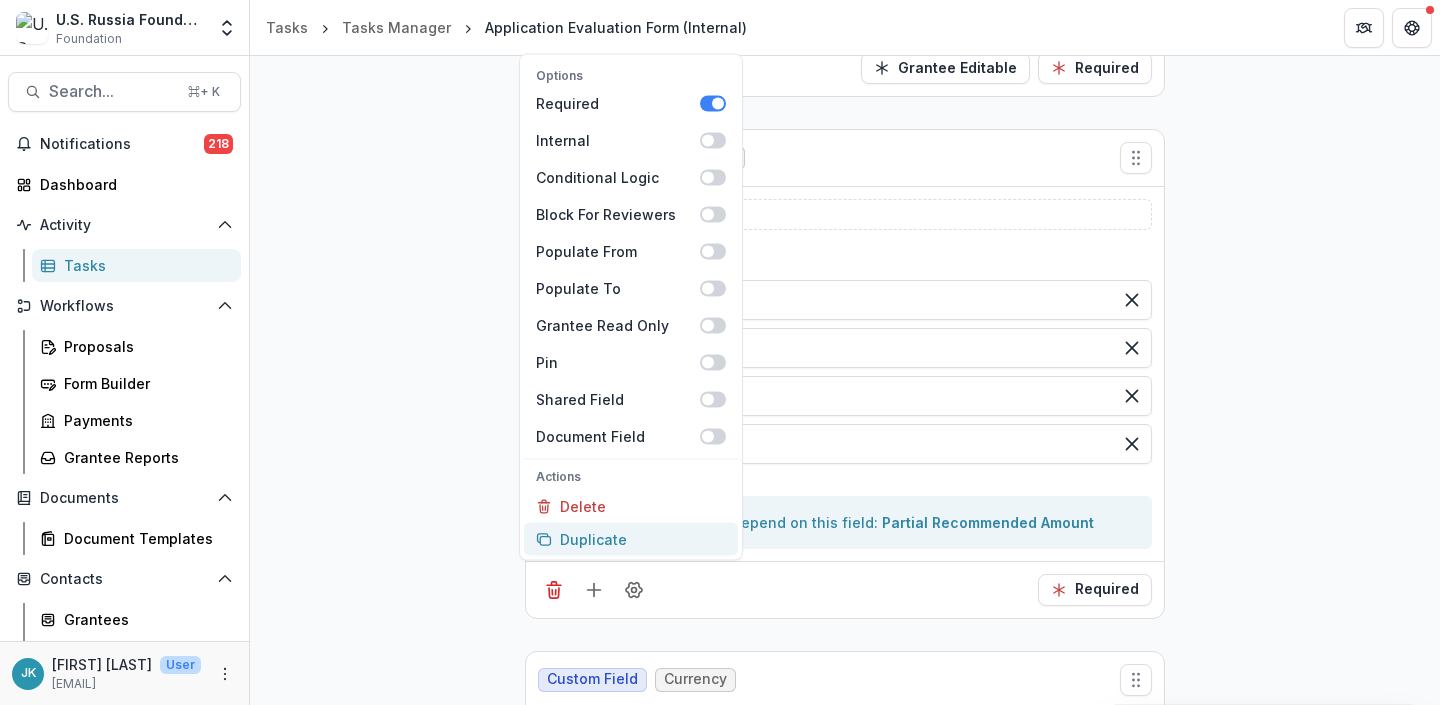 click on "Duplicate" at bounding box center (631, 539) 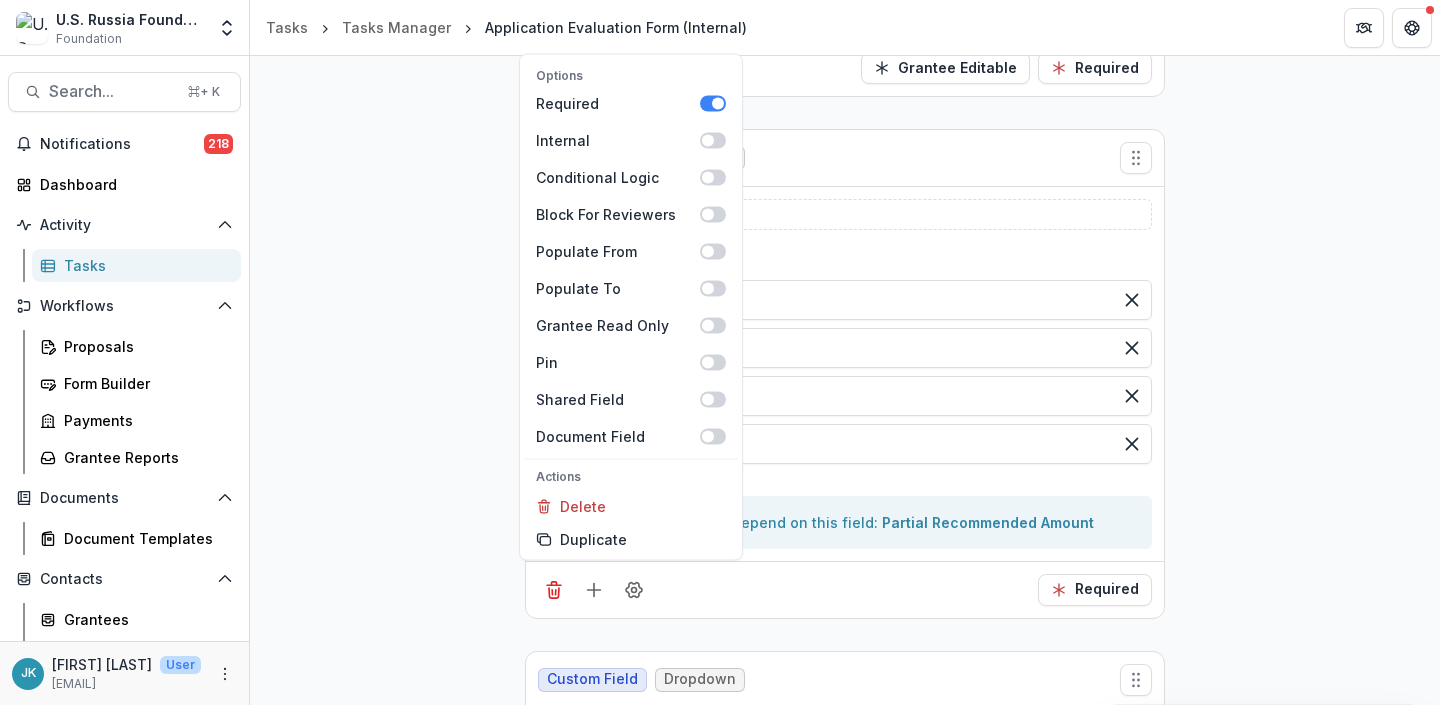 click on "**********" at bounding box center (845, 1532) 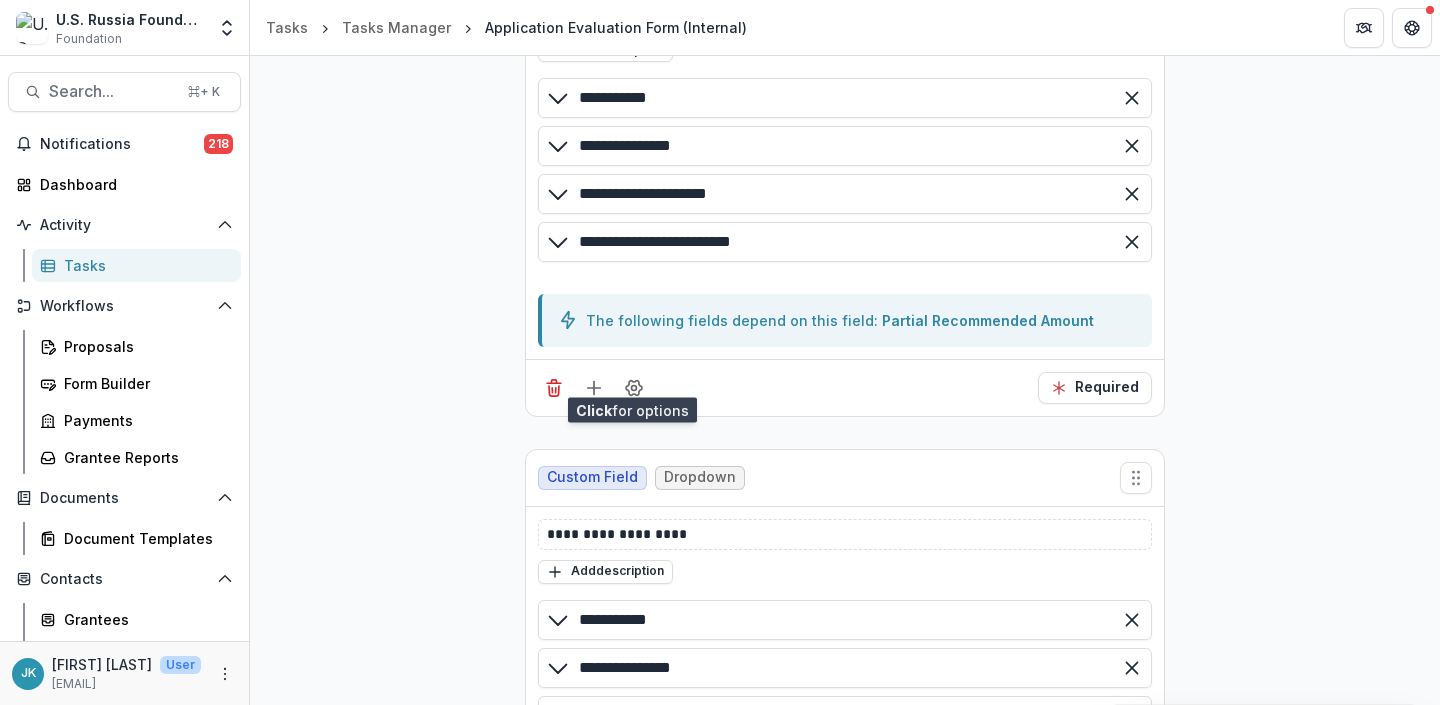 scroll, scrollTop: 4646, scrollLeft: 0, axis: vertical 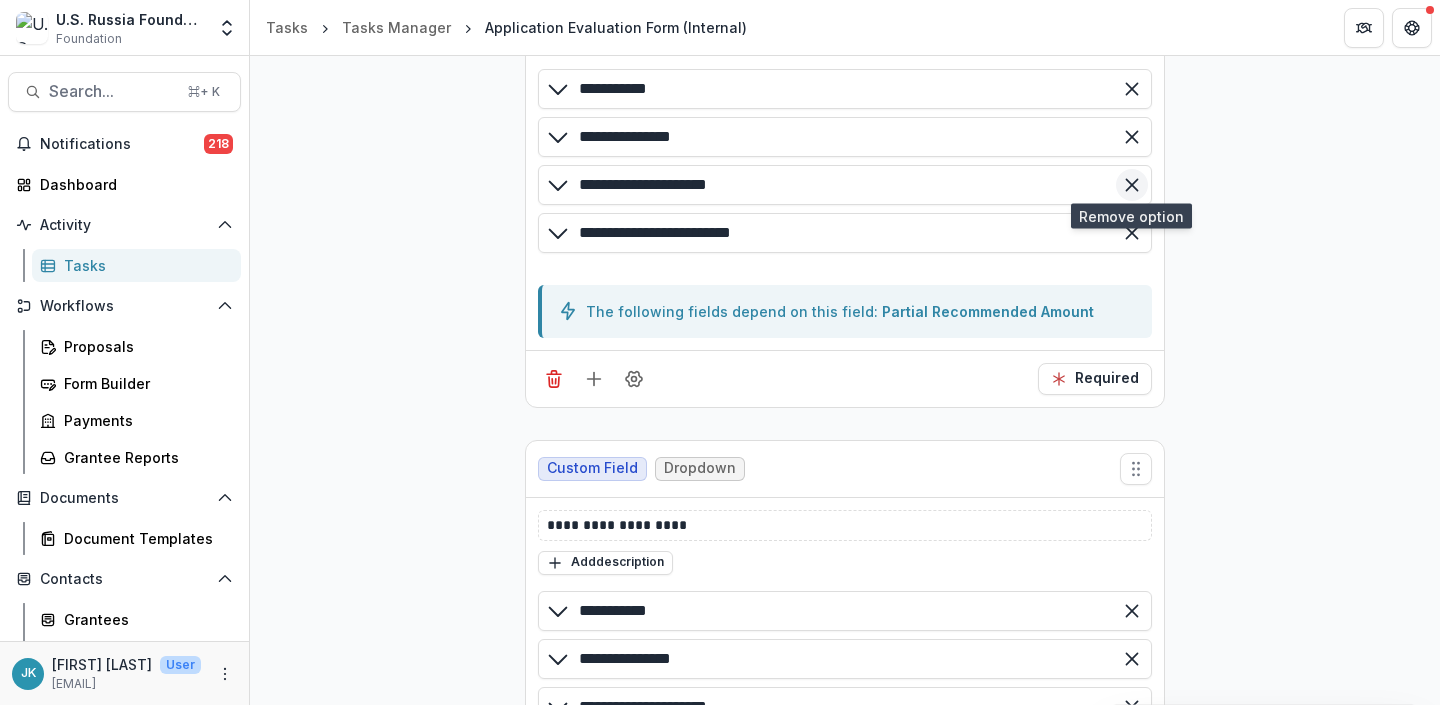 click 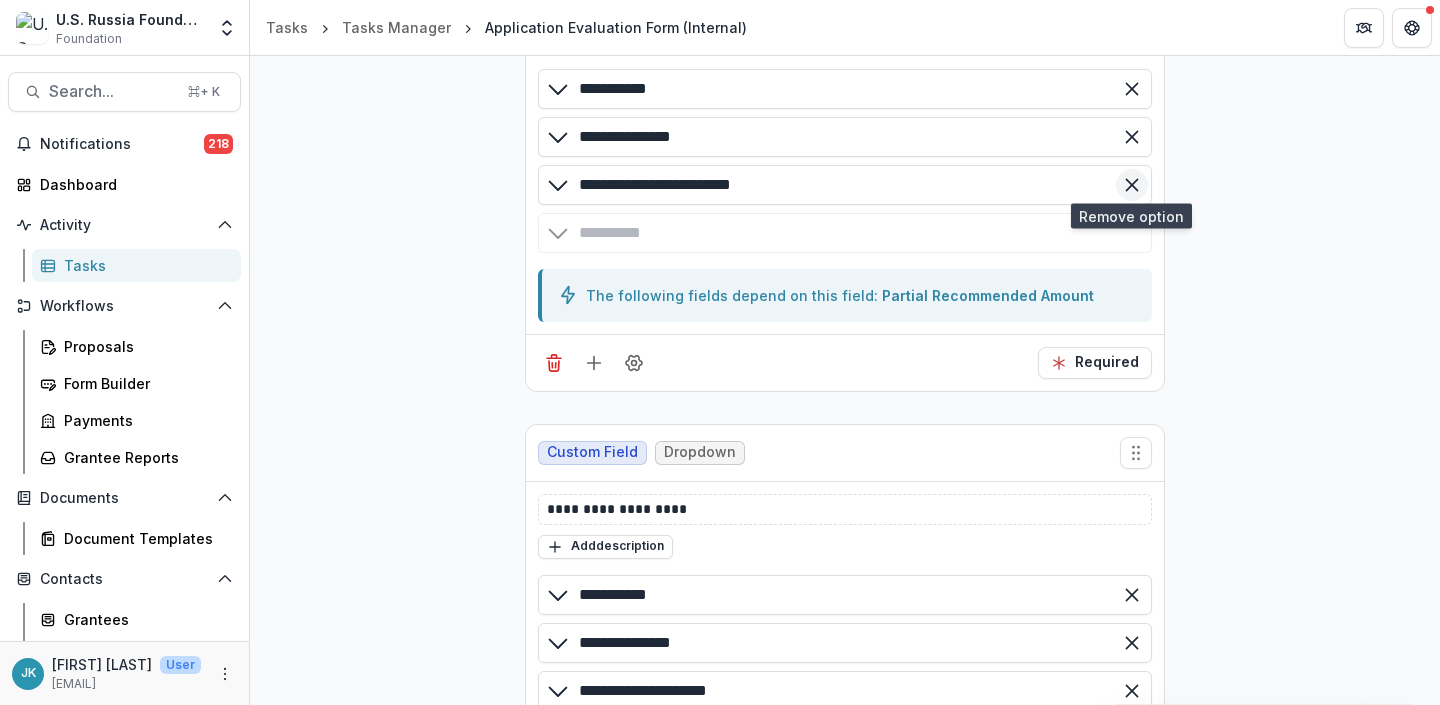 click 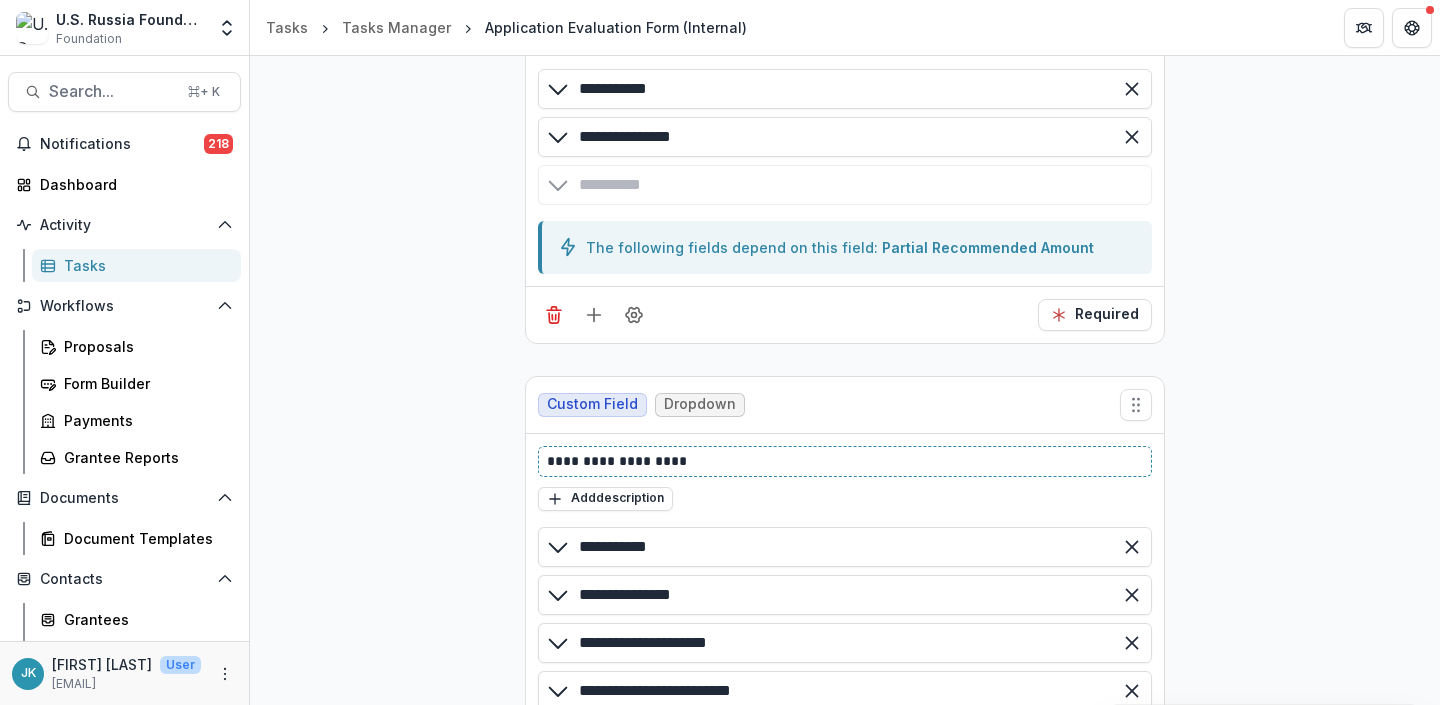 click on "**********" at bounding box center [845, 586] 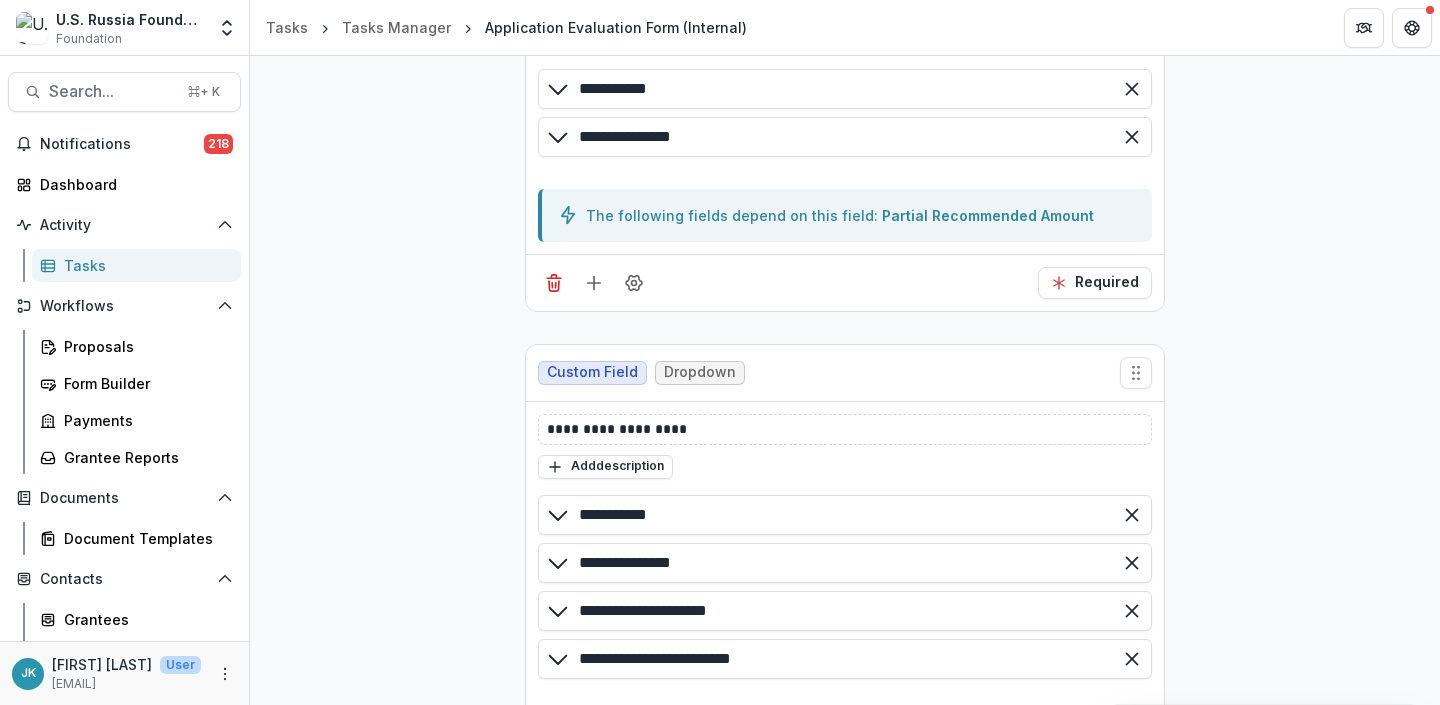 click on "Add  description" at bounding box center (845, 466) 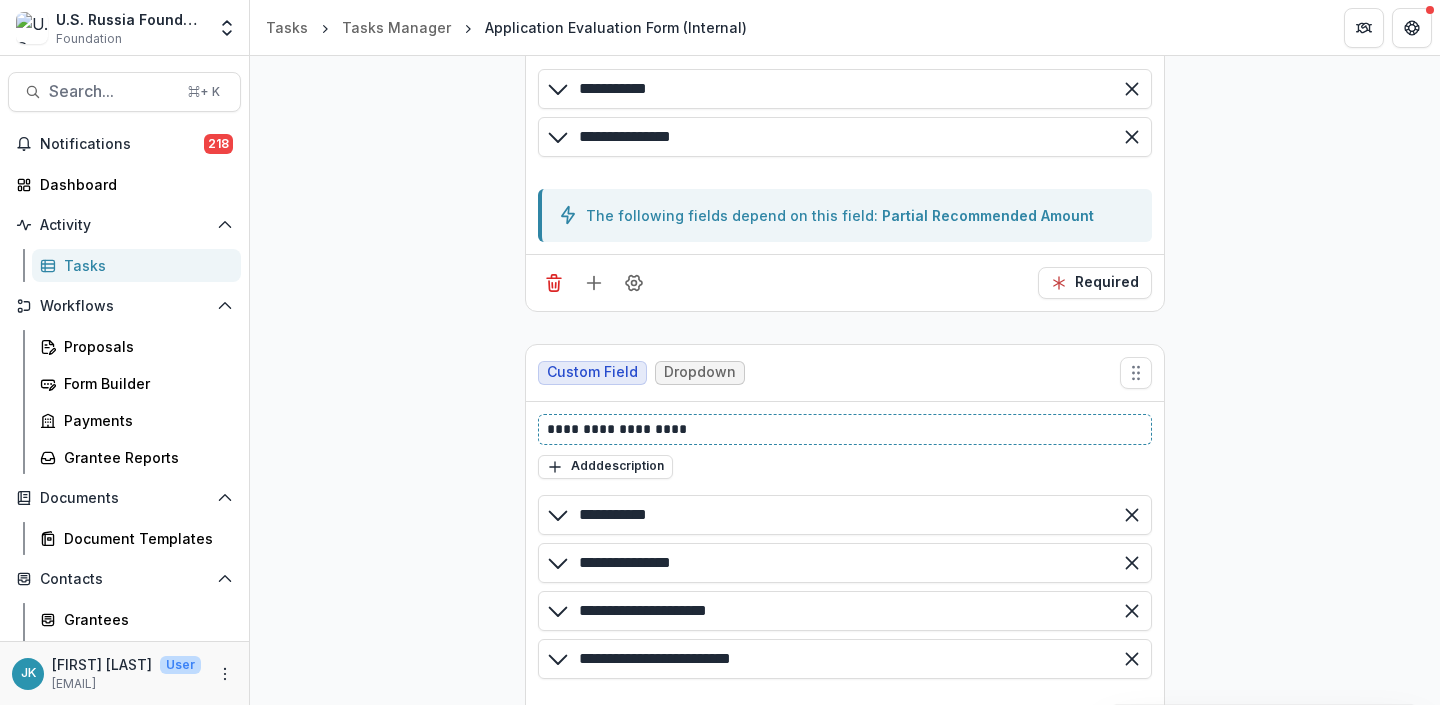 click on "**********" at bounding box center [845, 429] 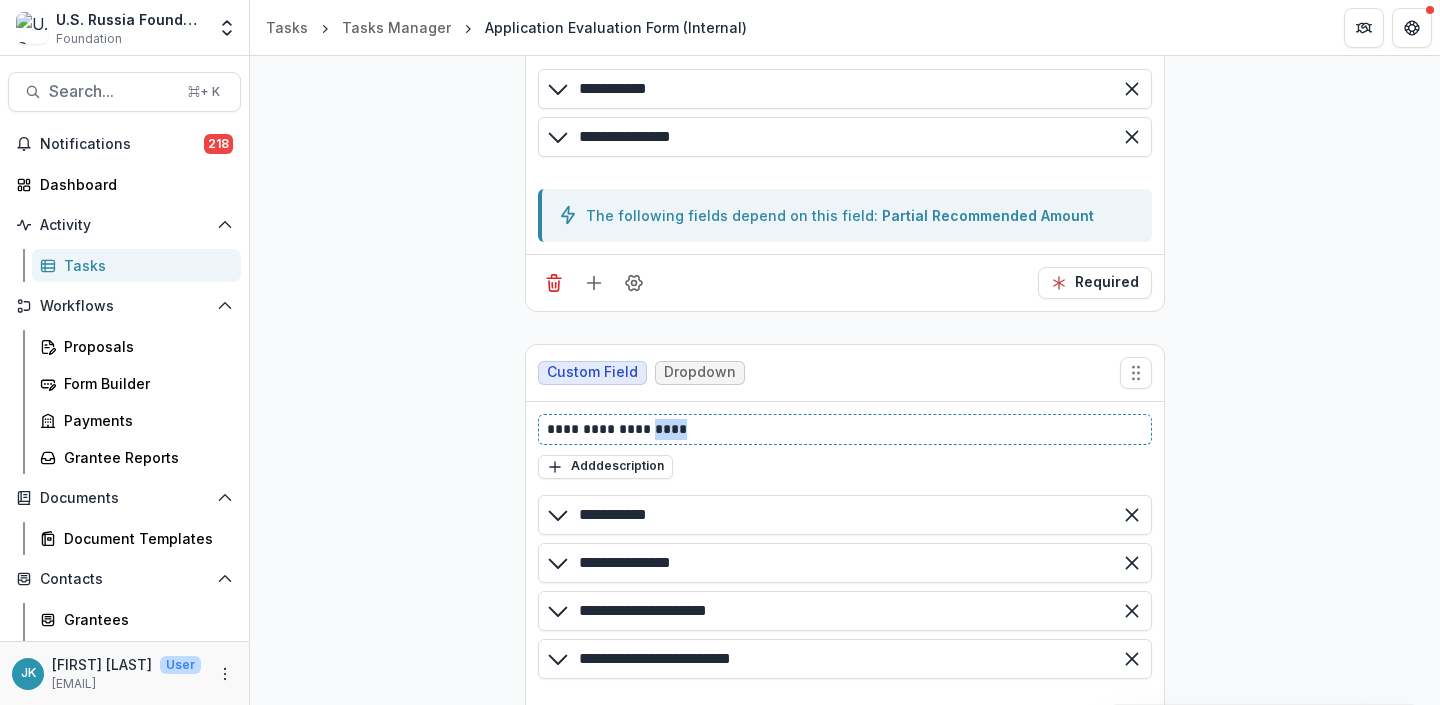 click on "**********" at bounding box center [845, 429] 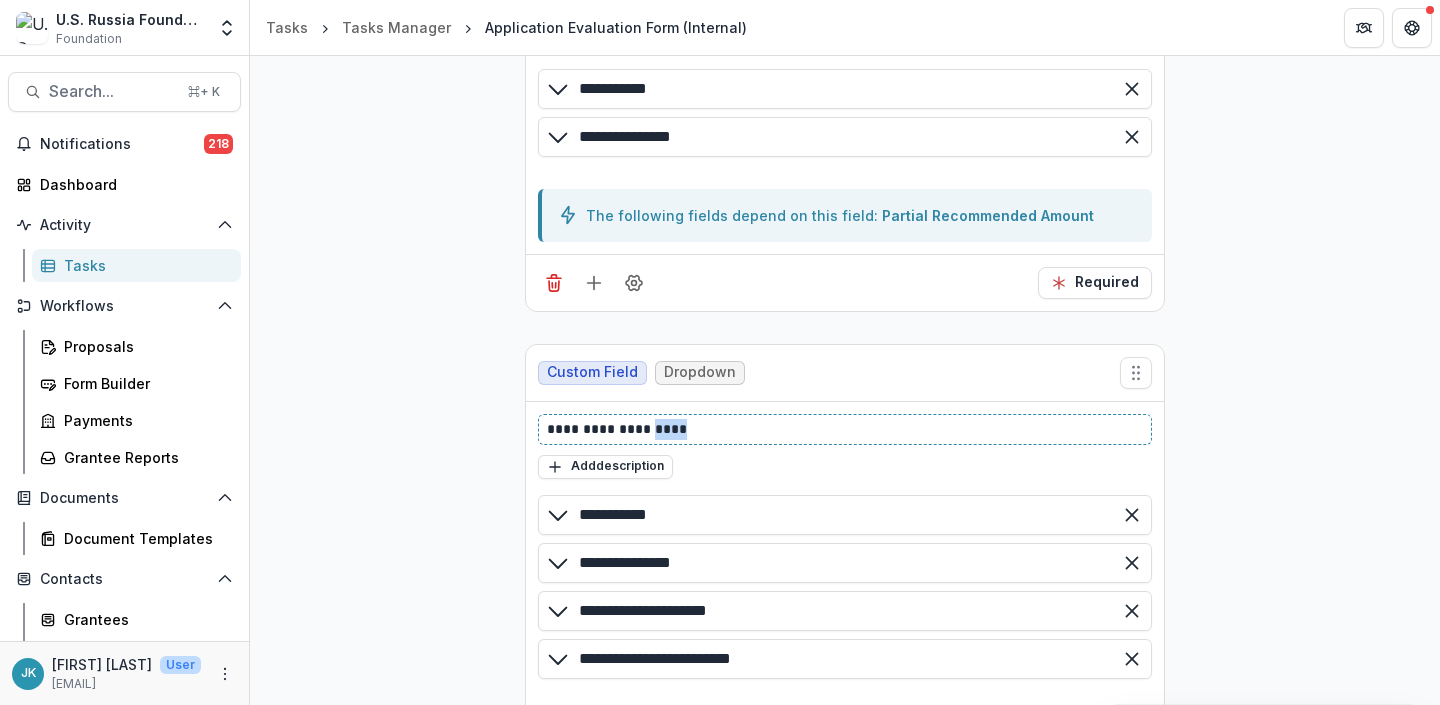 type 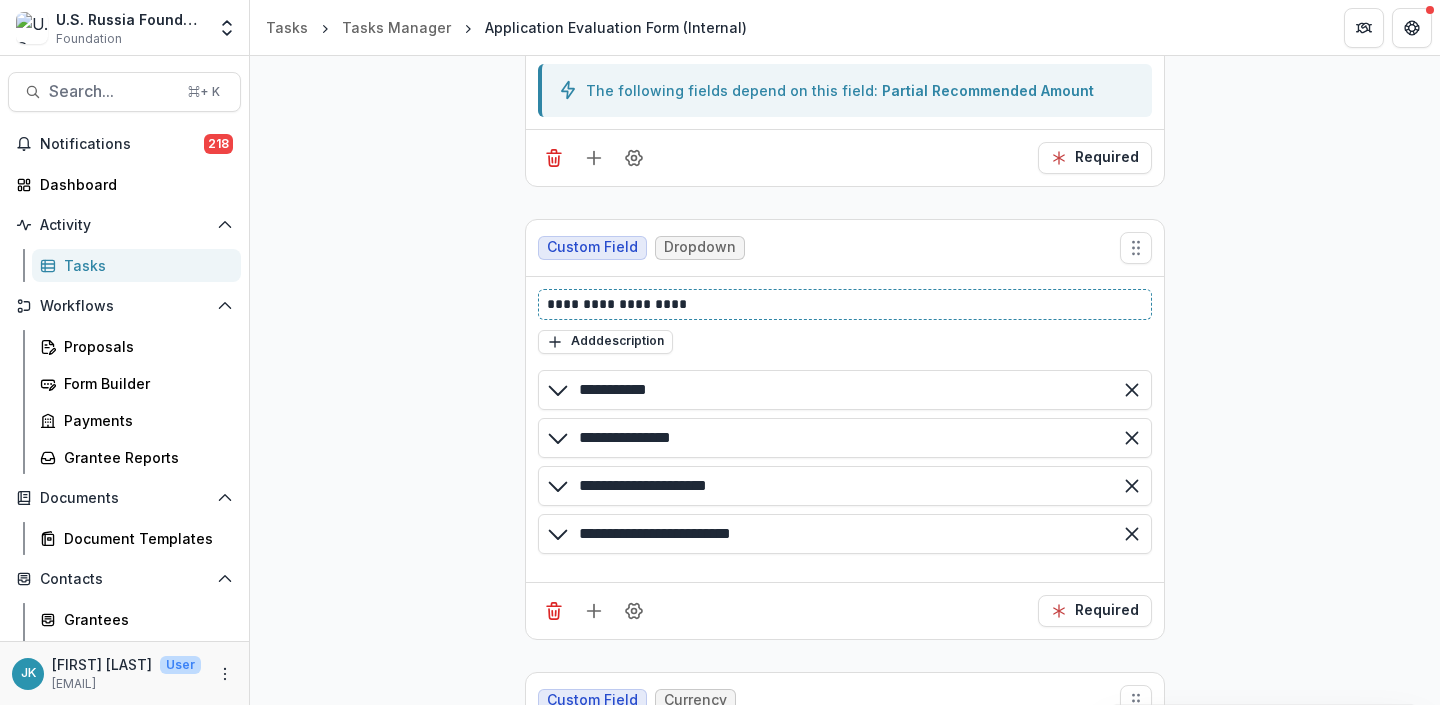 scroll, scrollTop: 4793, scrollLeft: 0, axis: vertical 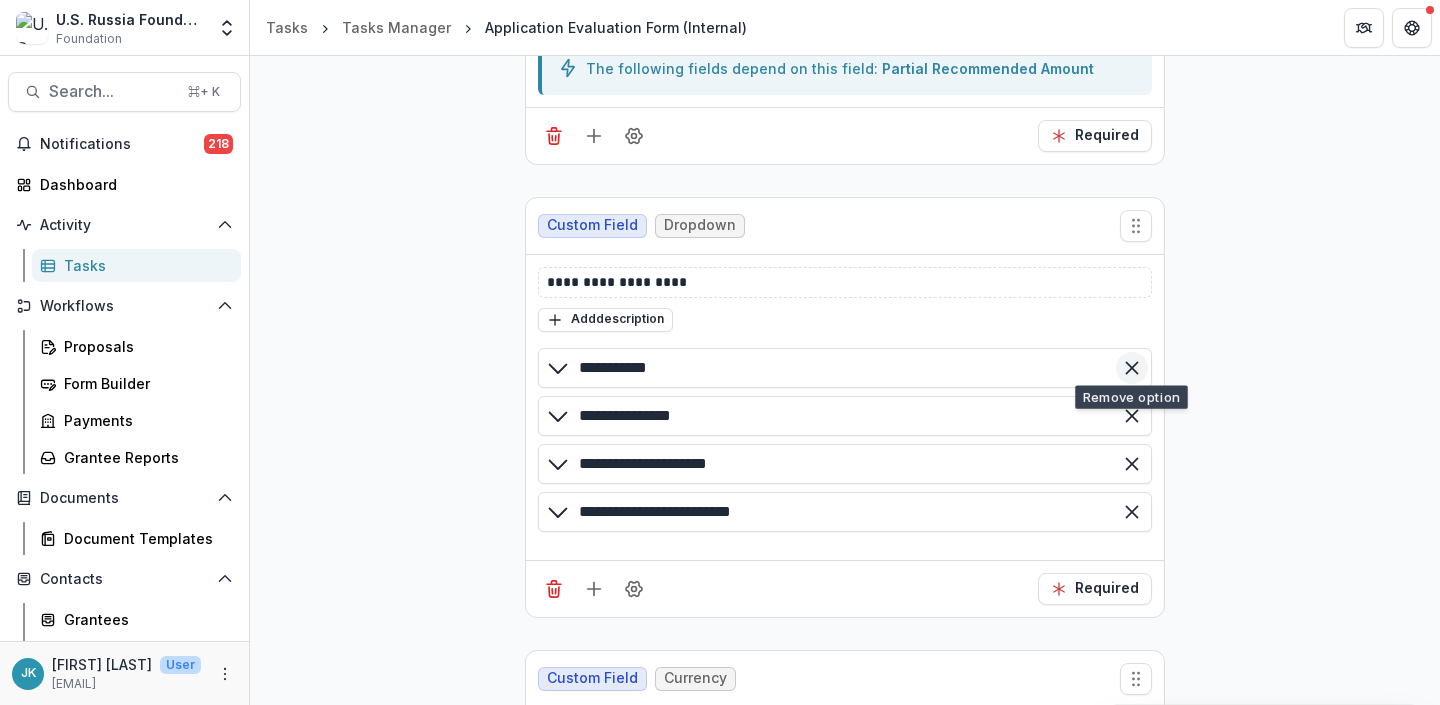 click 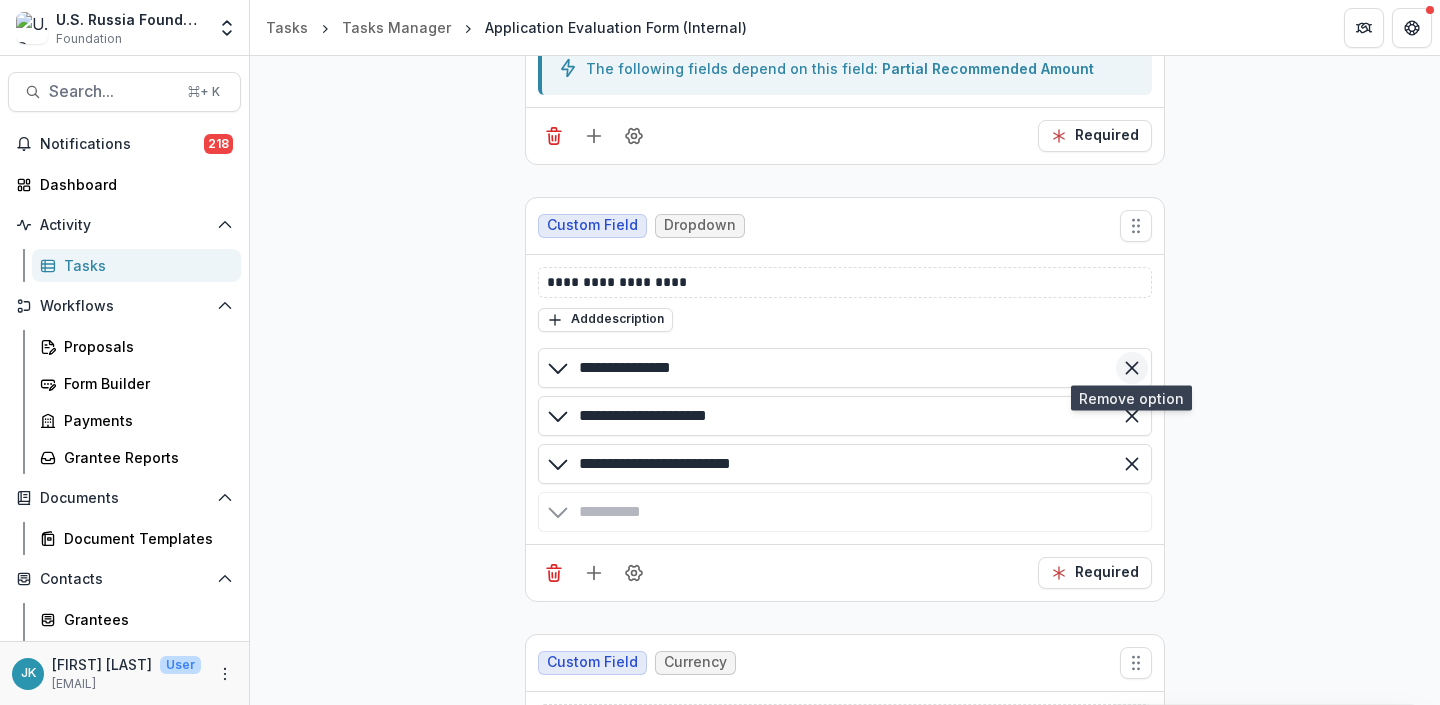 click 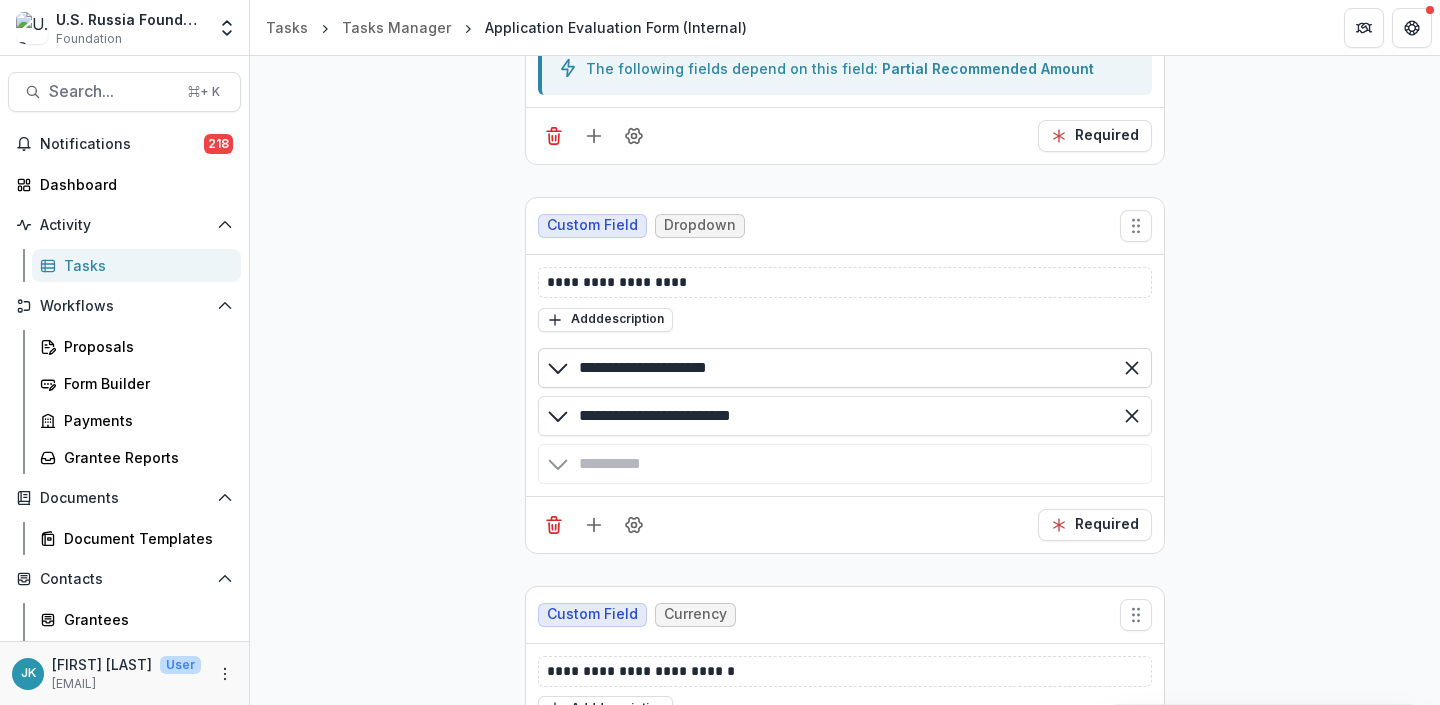 click on "**********" at bounding box center (845, 368) 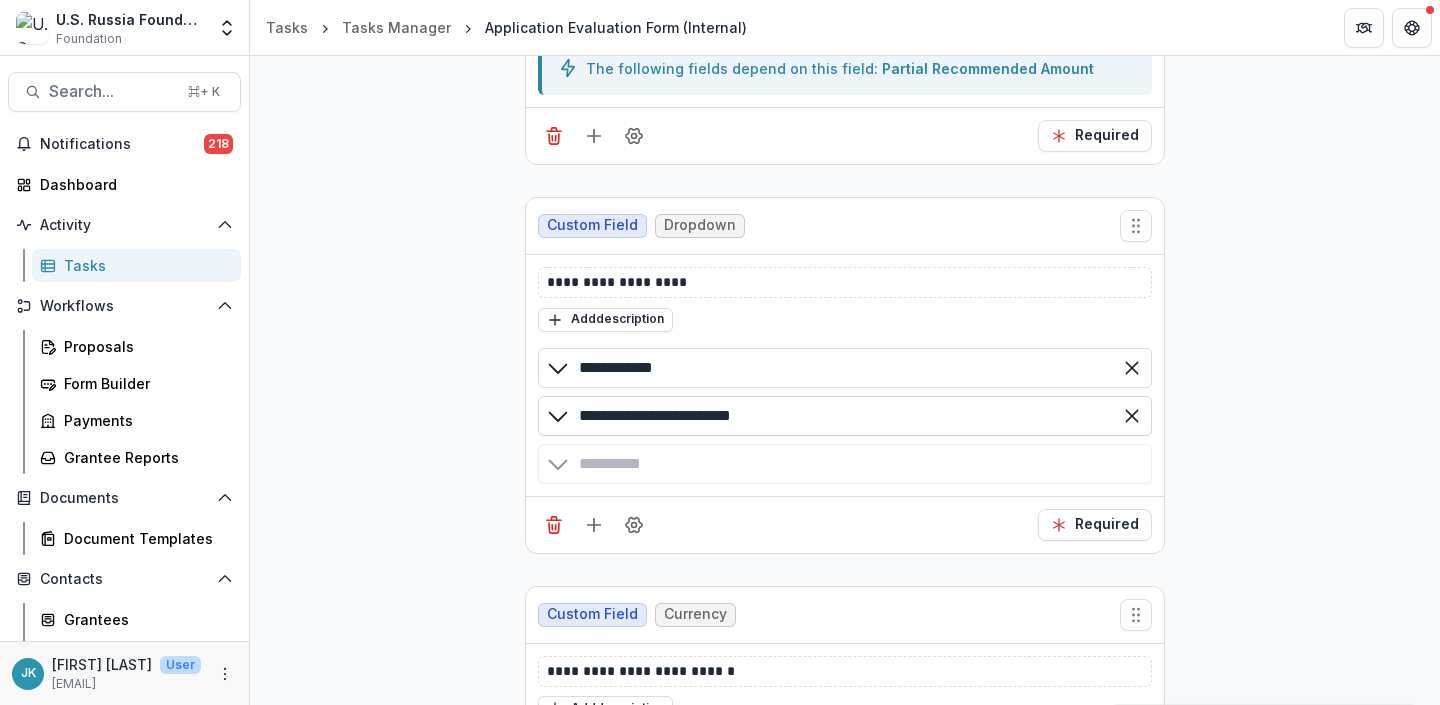 type on "**********" 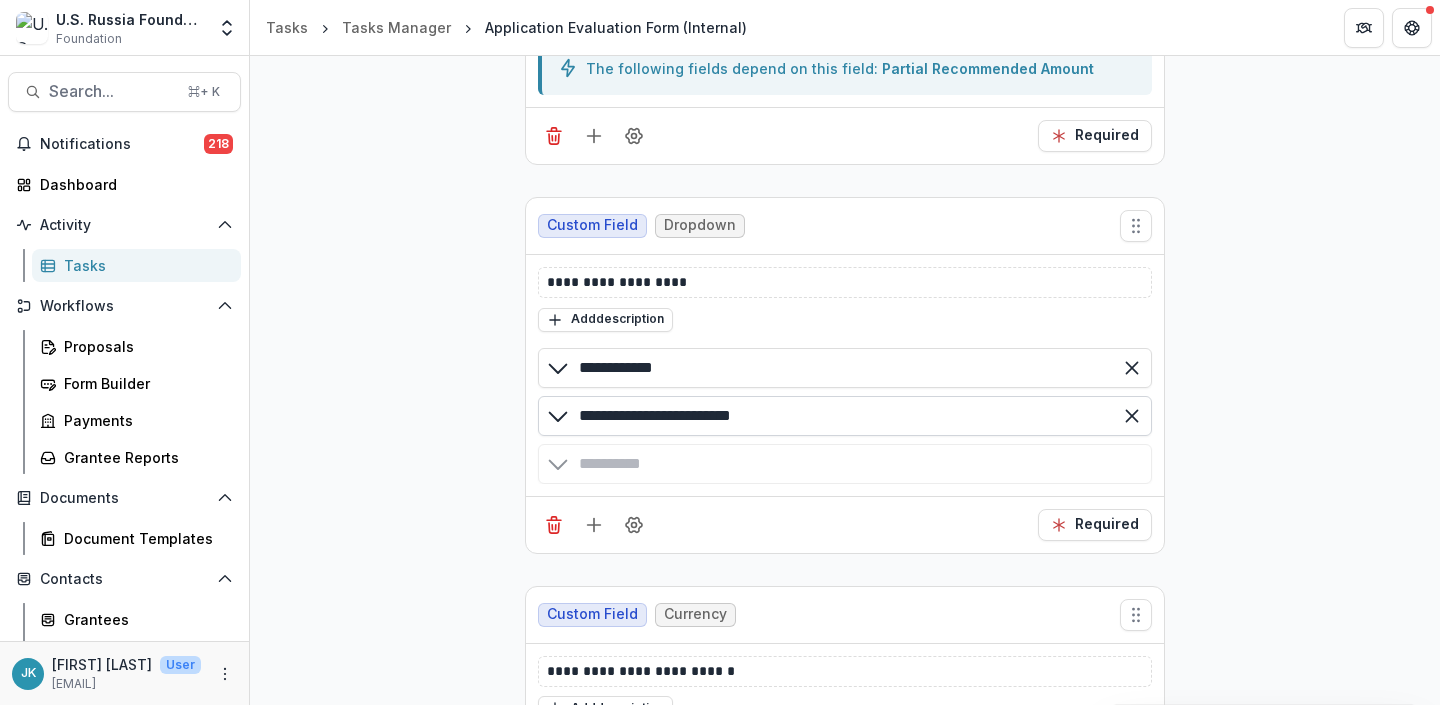 click on "**********" at bounding box center [845, 416] 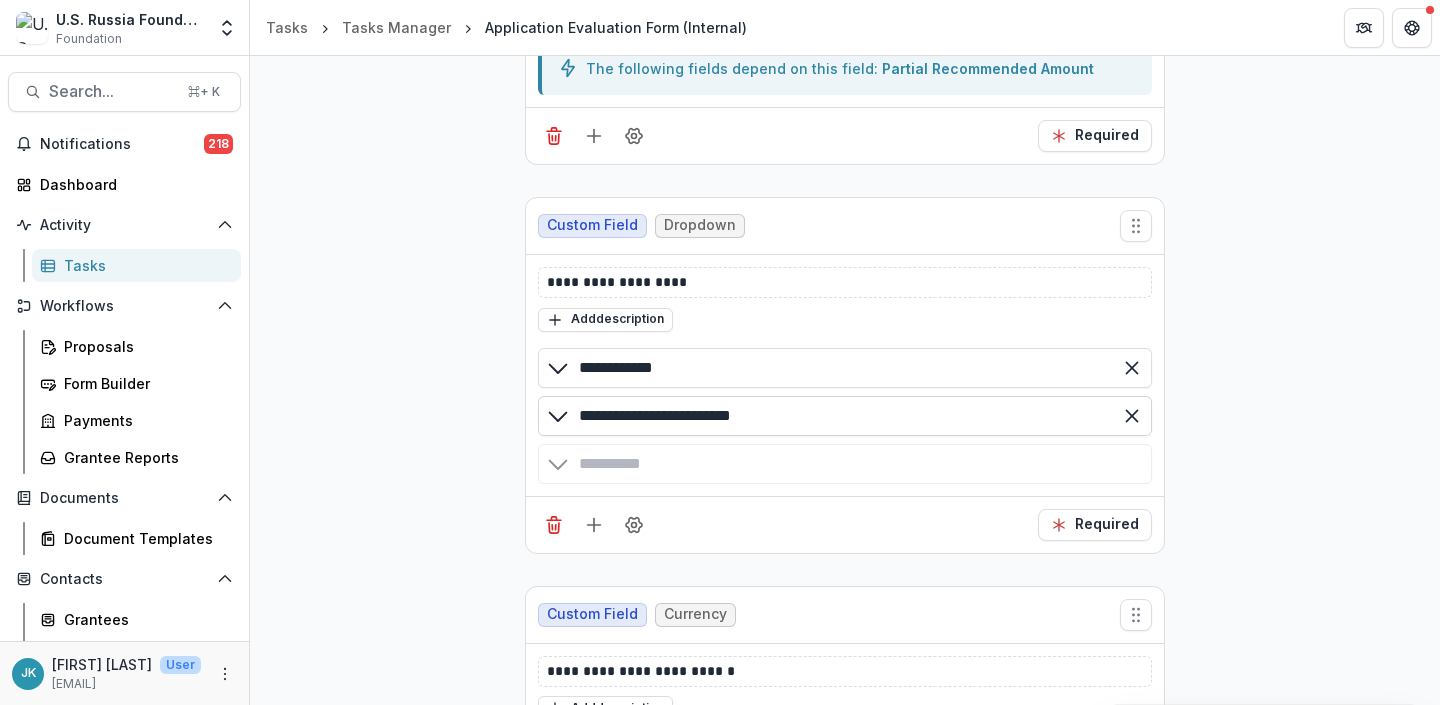click on "**********" at bounding box center [845, 416] 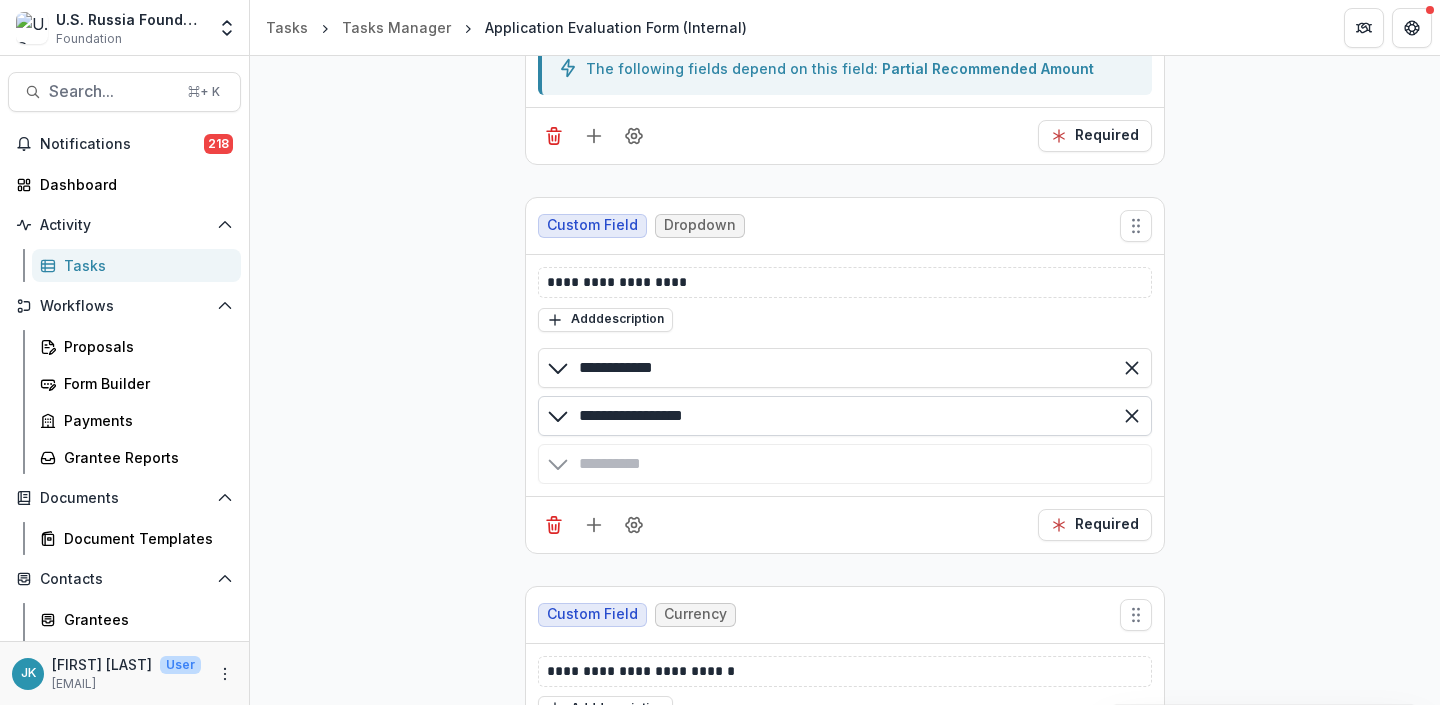 drag, startPoint x: 604, startPoint y: 410, endPoint x: 856, endPoint y: 412, distance: 252.00793 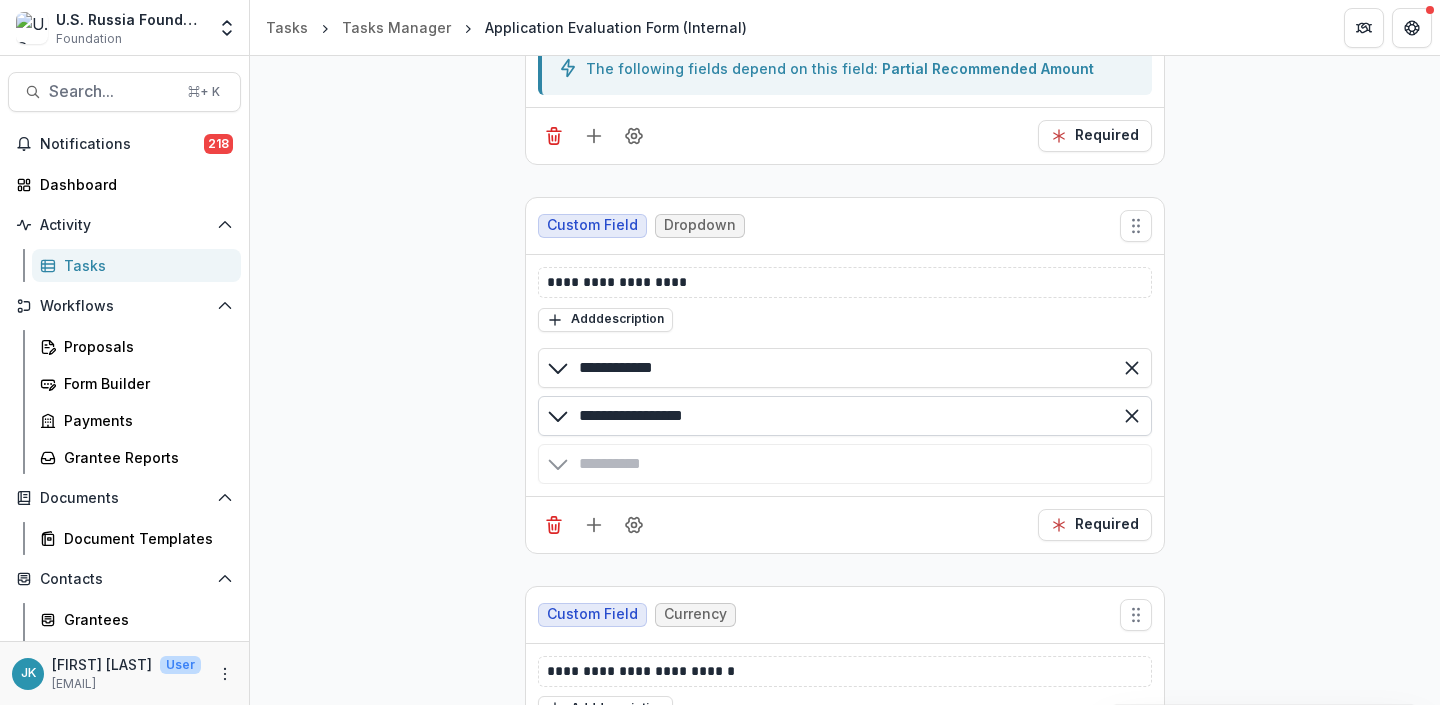 click on "**********" at bounding box center [845, 416] 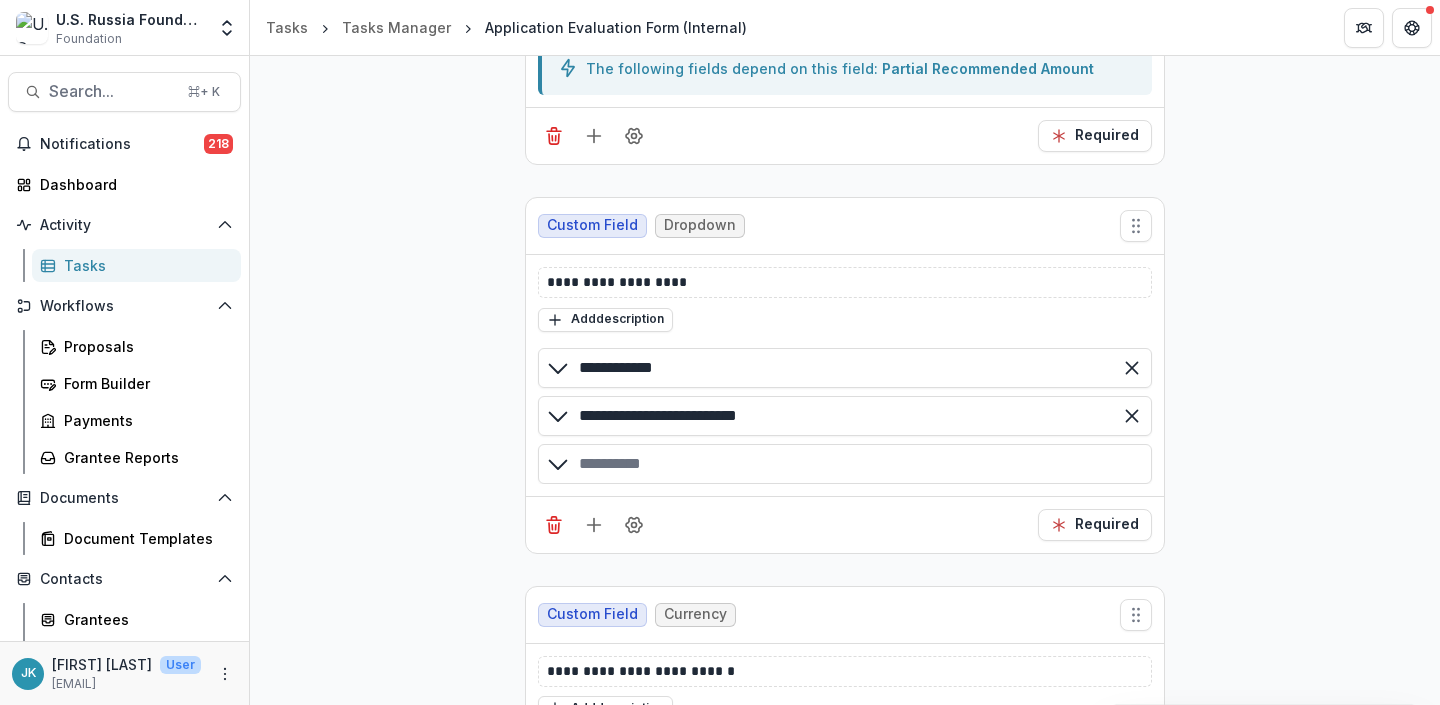 click at bounding box center (845, 464) 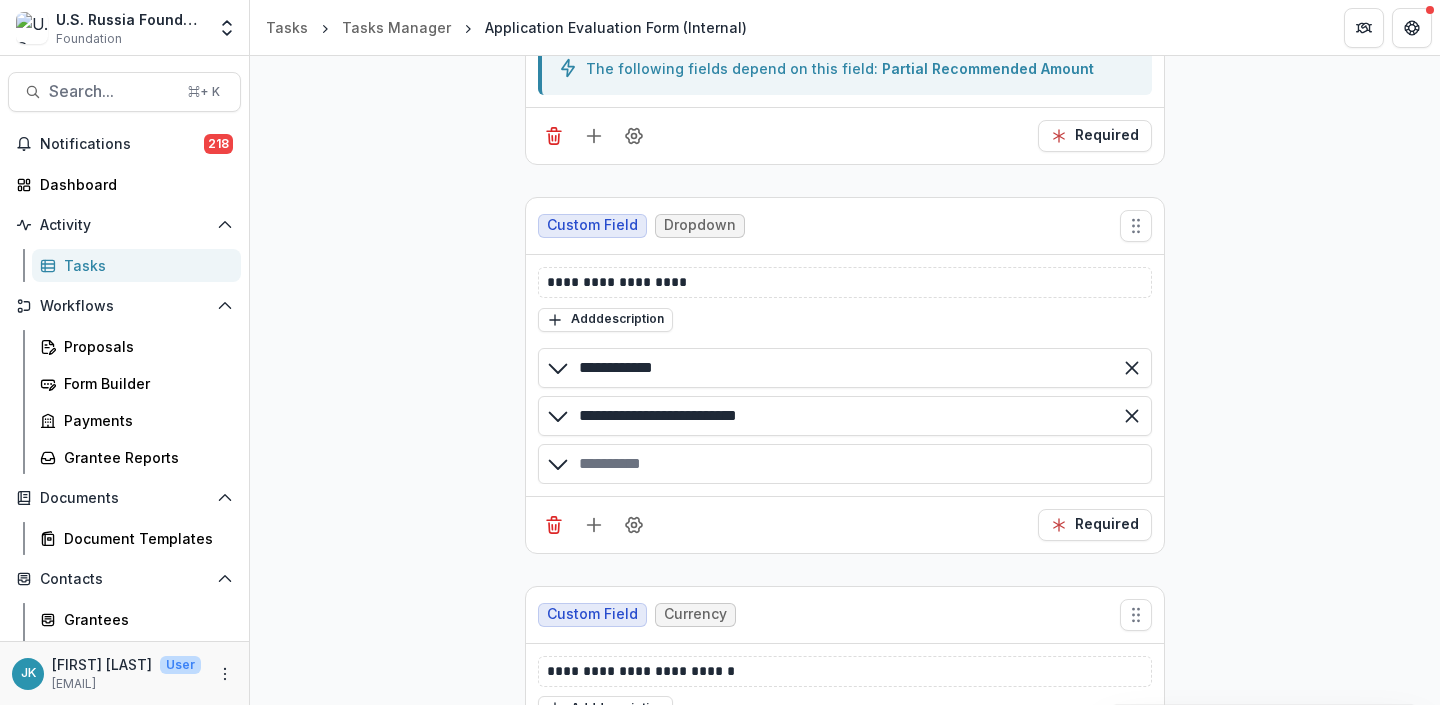 type on "**********" 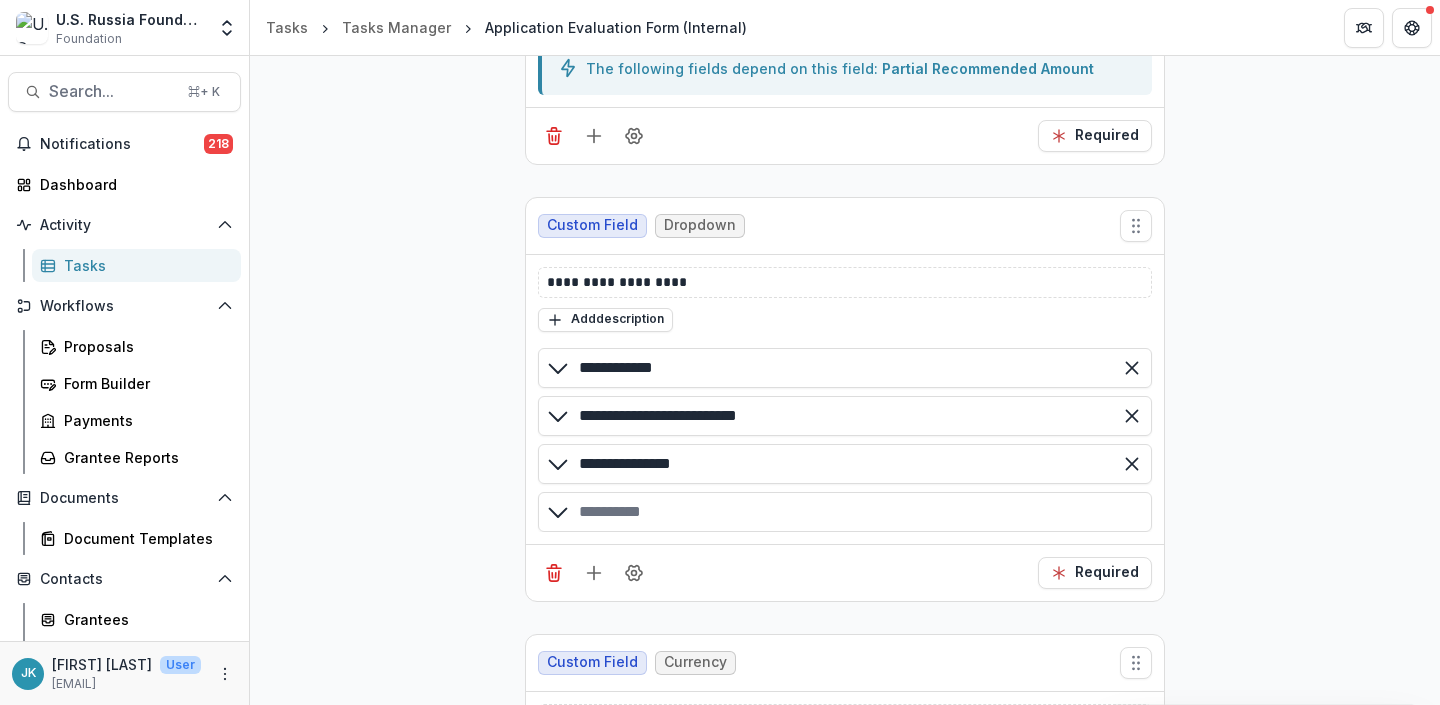 click at bounding box center [845, 512] 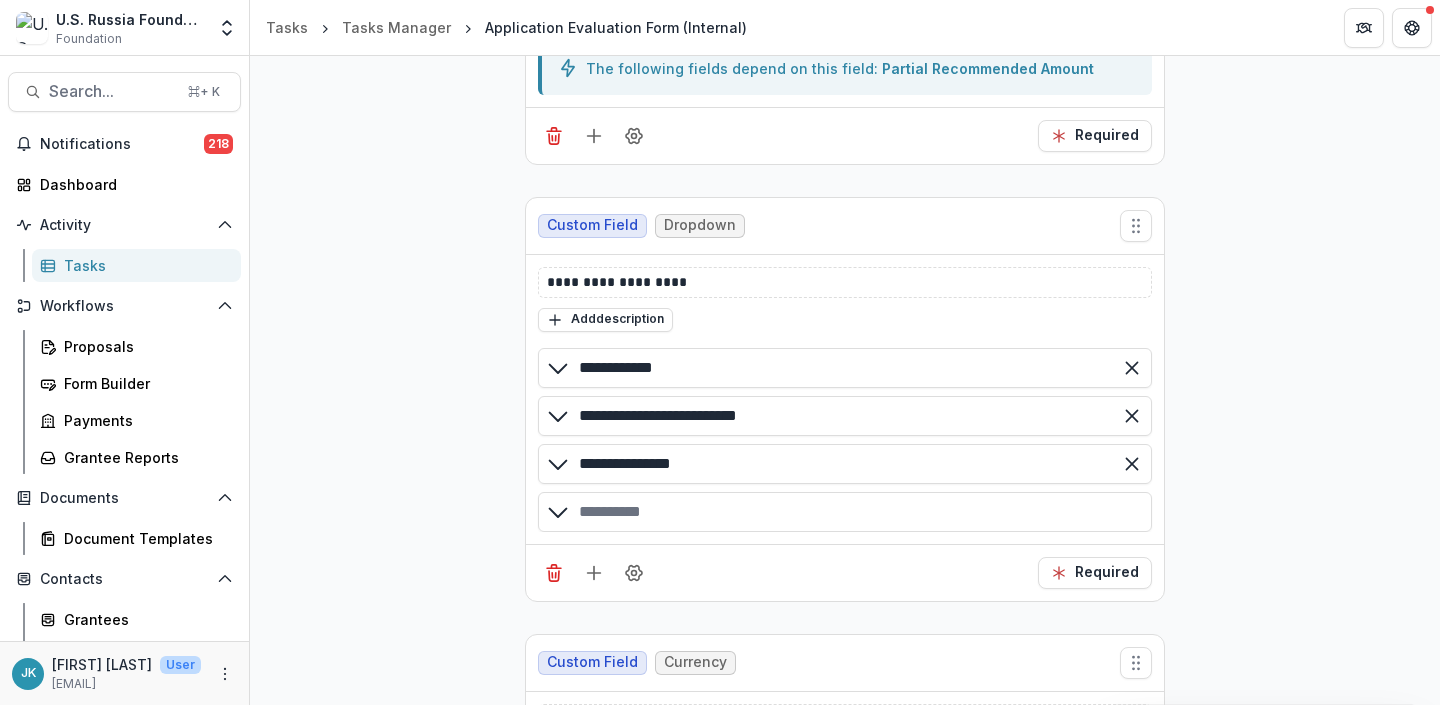 type on "**********" 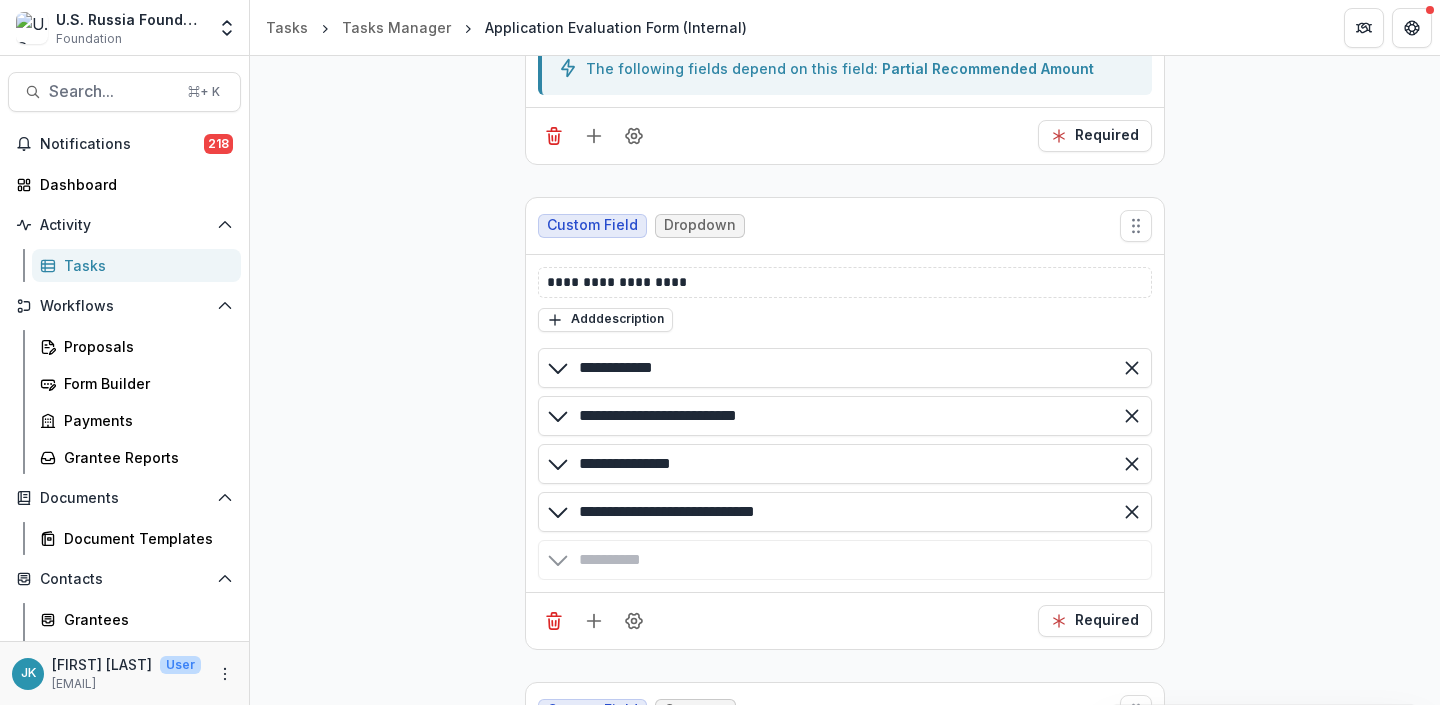 type on "**********" 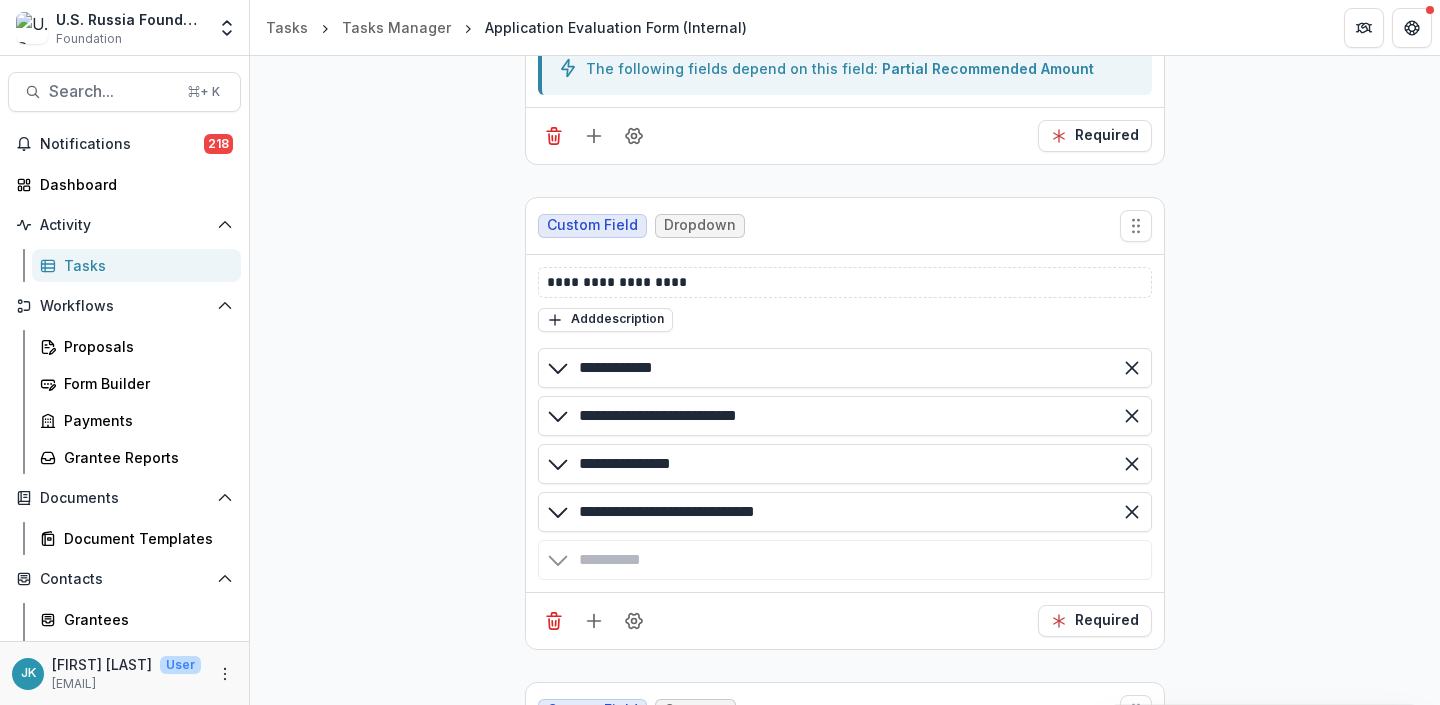 click on "**********" at bounding box center [845, 1142] 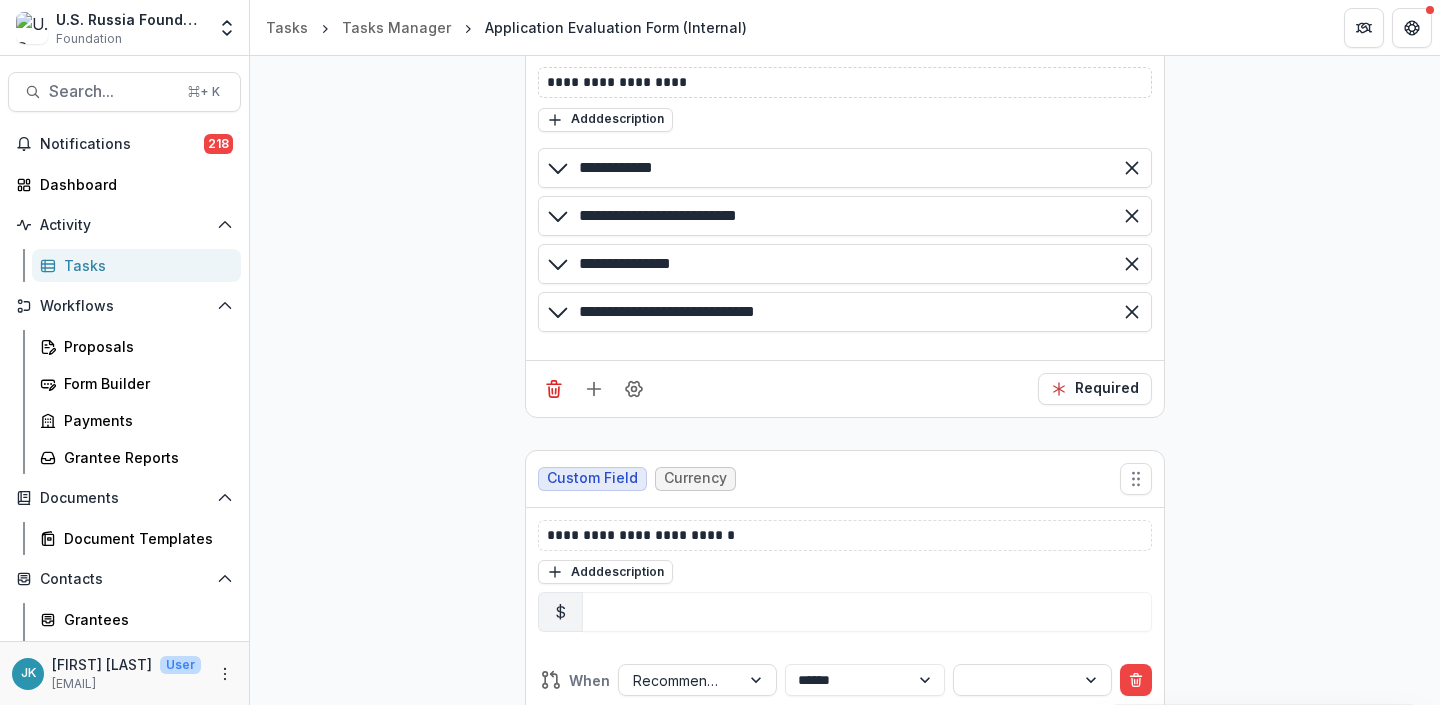 scroll, scrollTop: 5011, scrollLeft: 0, axis: vertical 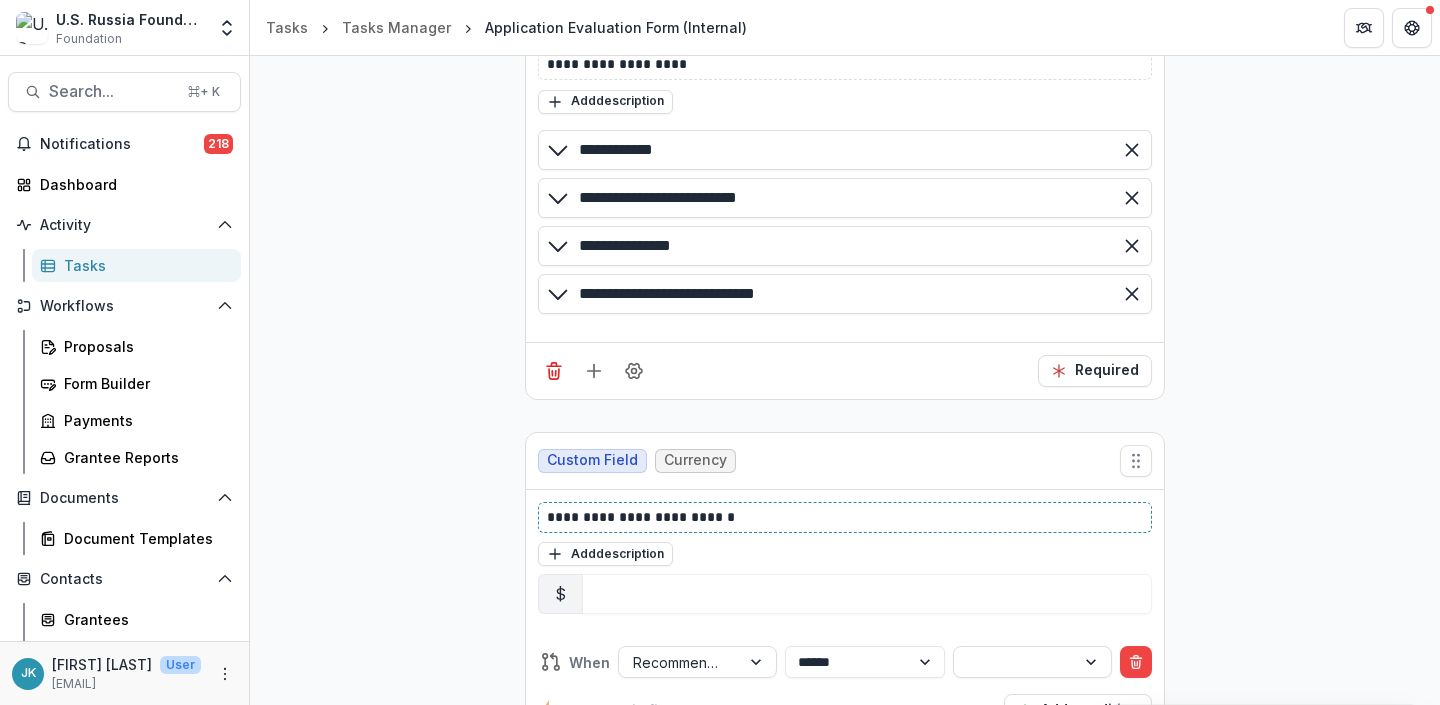 click on "**********" at bounding box center [845, 517] 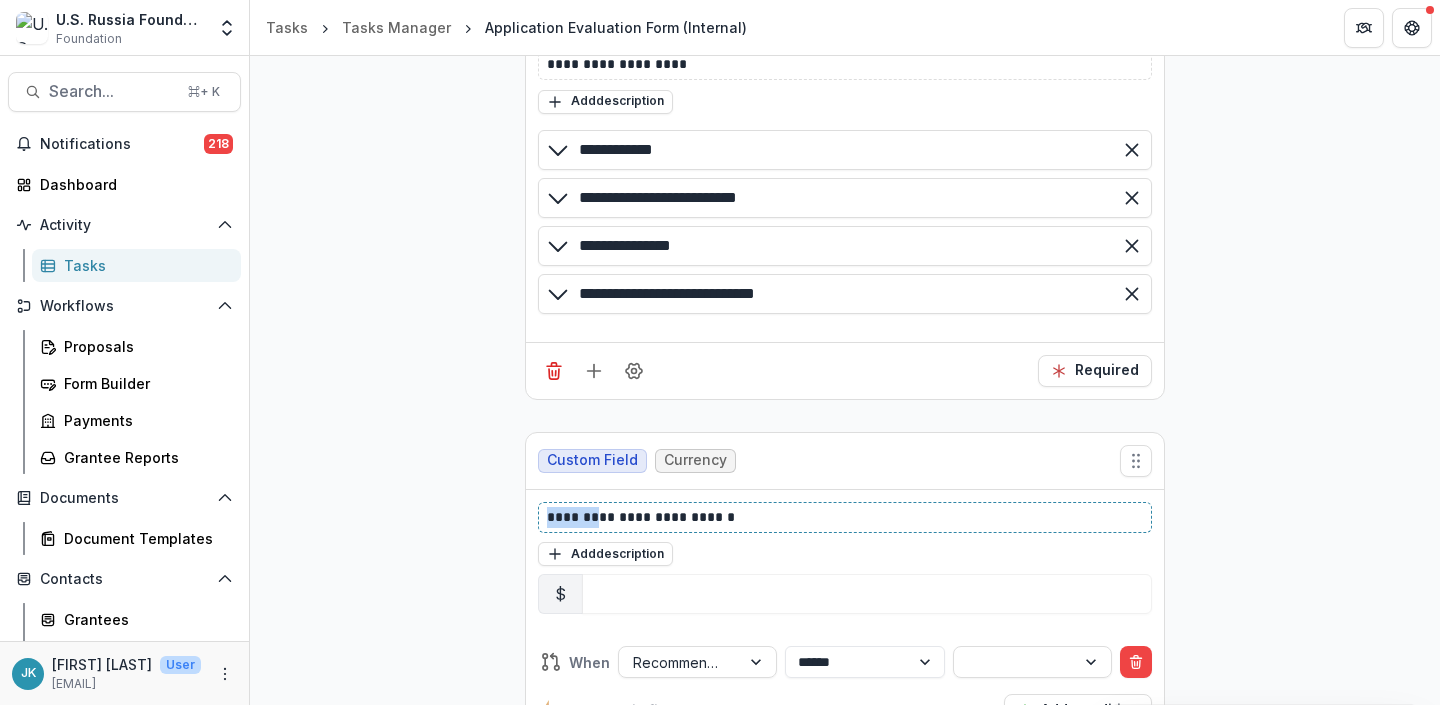 click on "**********" at bounding box center (845, 517) 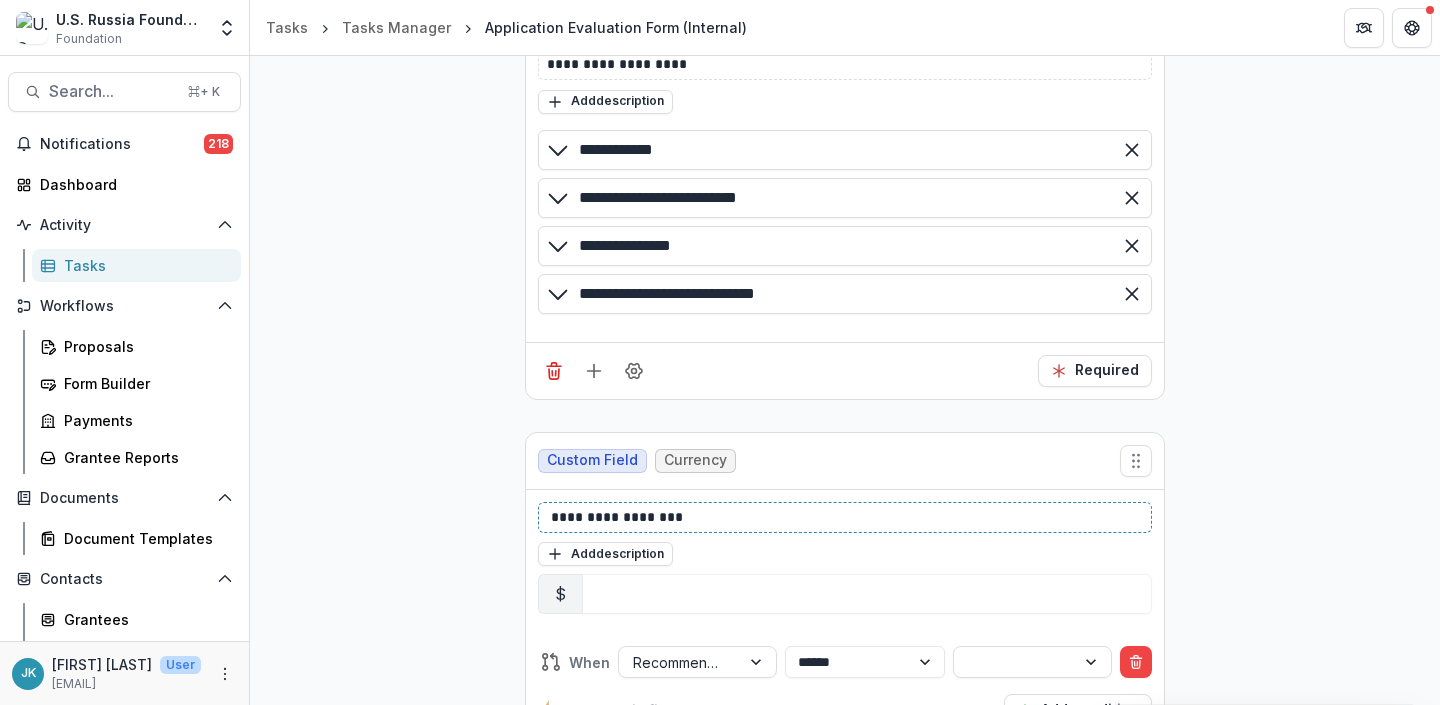 type 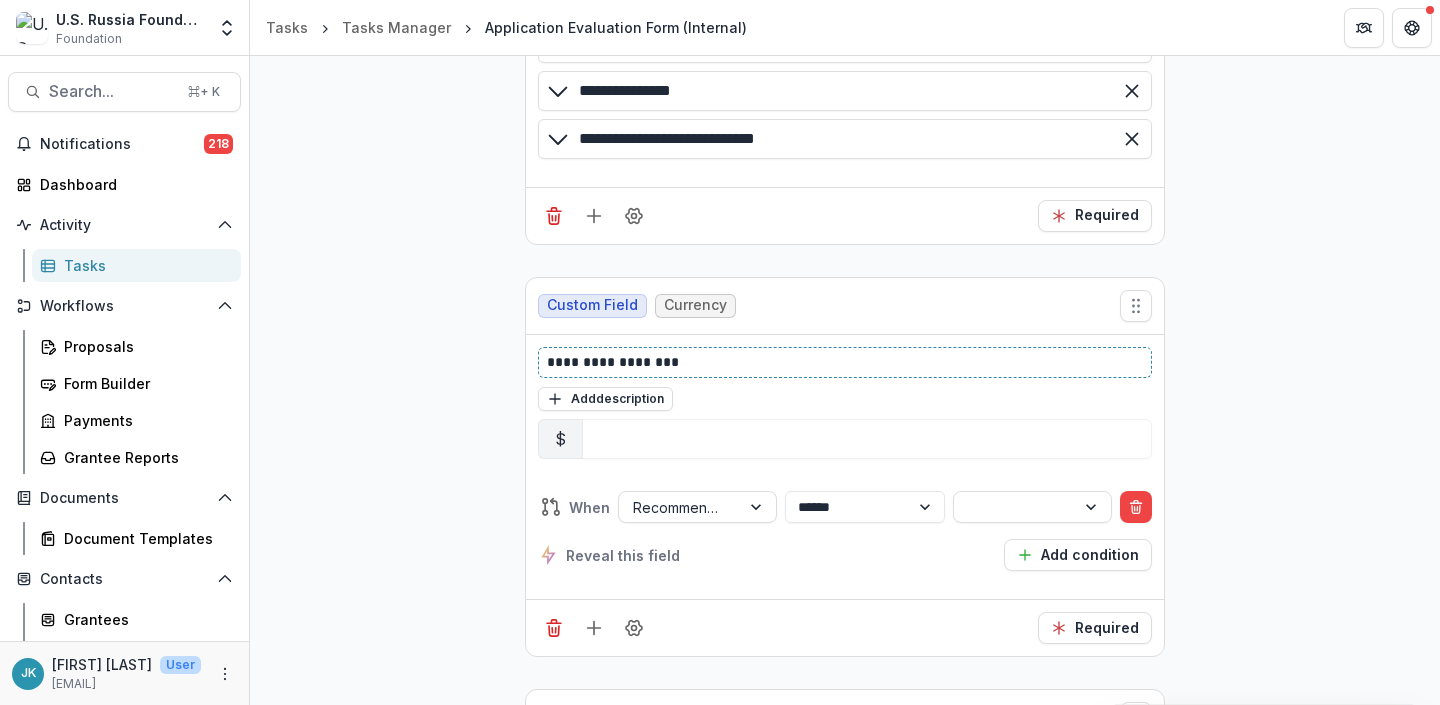 scroll, scrollTop: 5221, scrollLeft: 0, axis: vertical 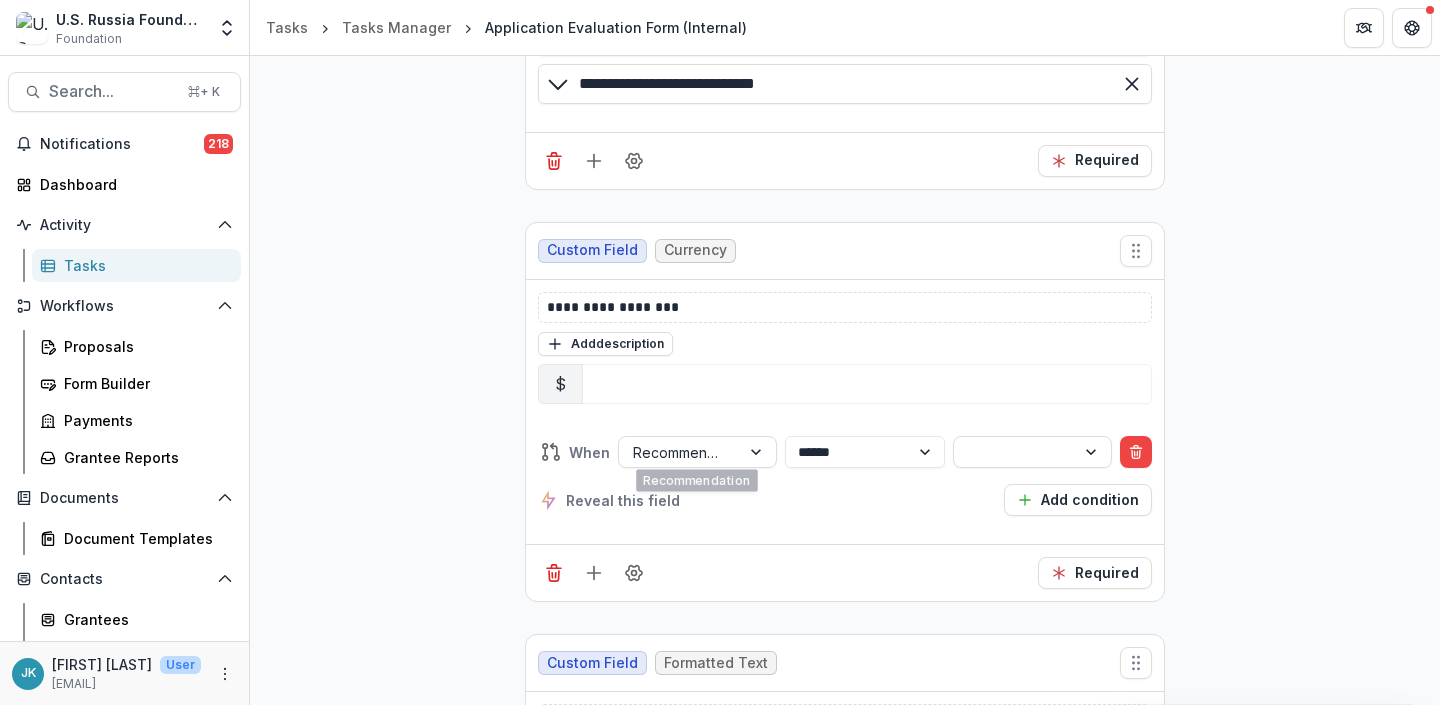click on "**********" at bounding box center [845, 476] 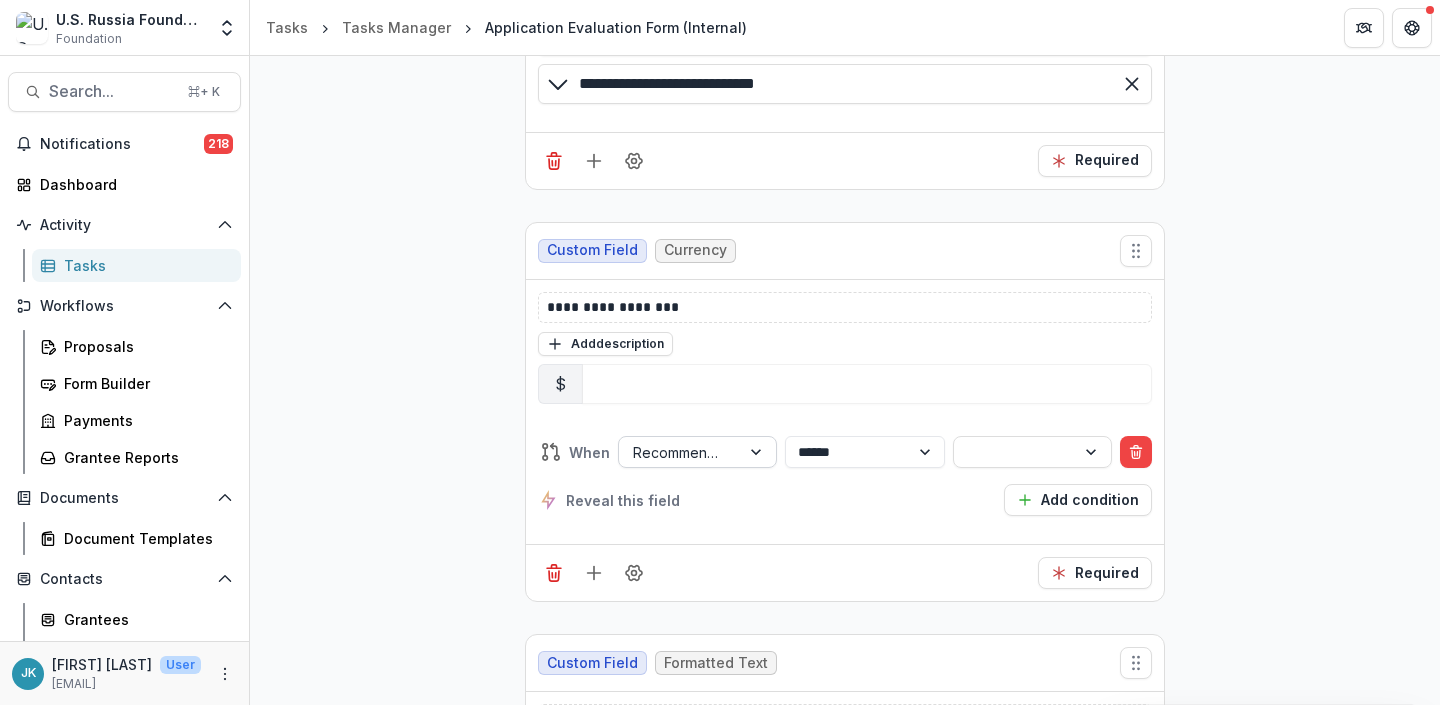 click at bounding box center [679, 452] 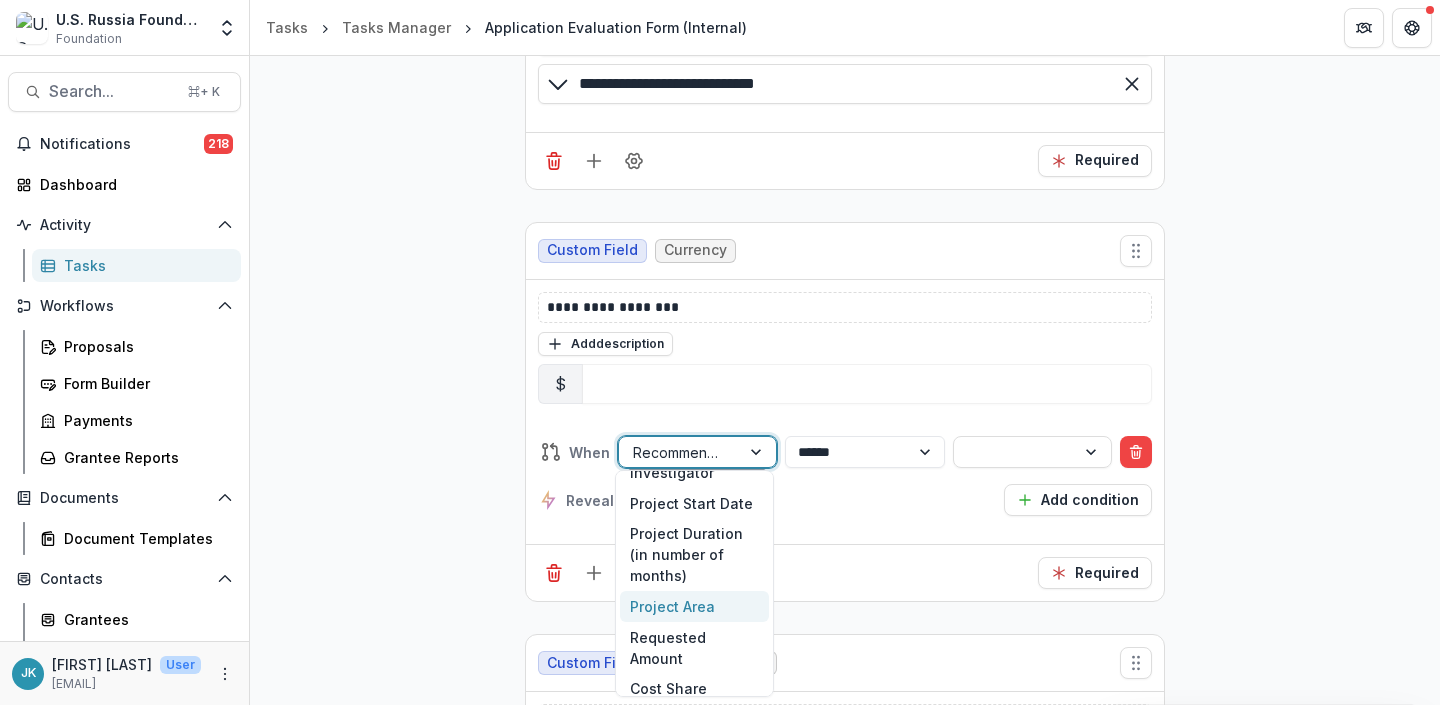 scroll, scrollTop: 266, scrollLeft: 0, axis: vertical 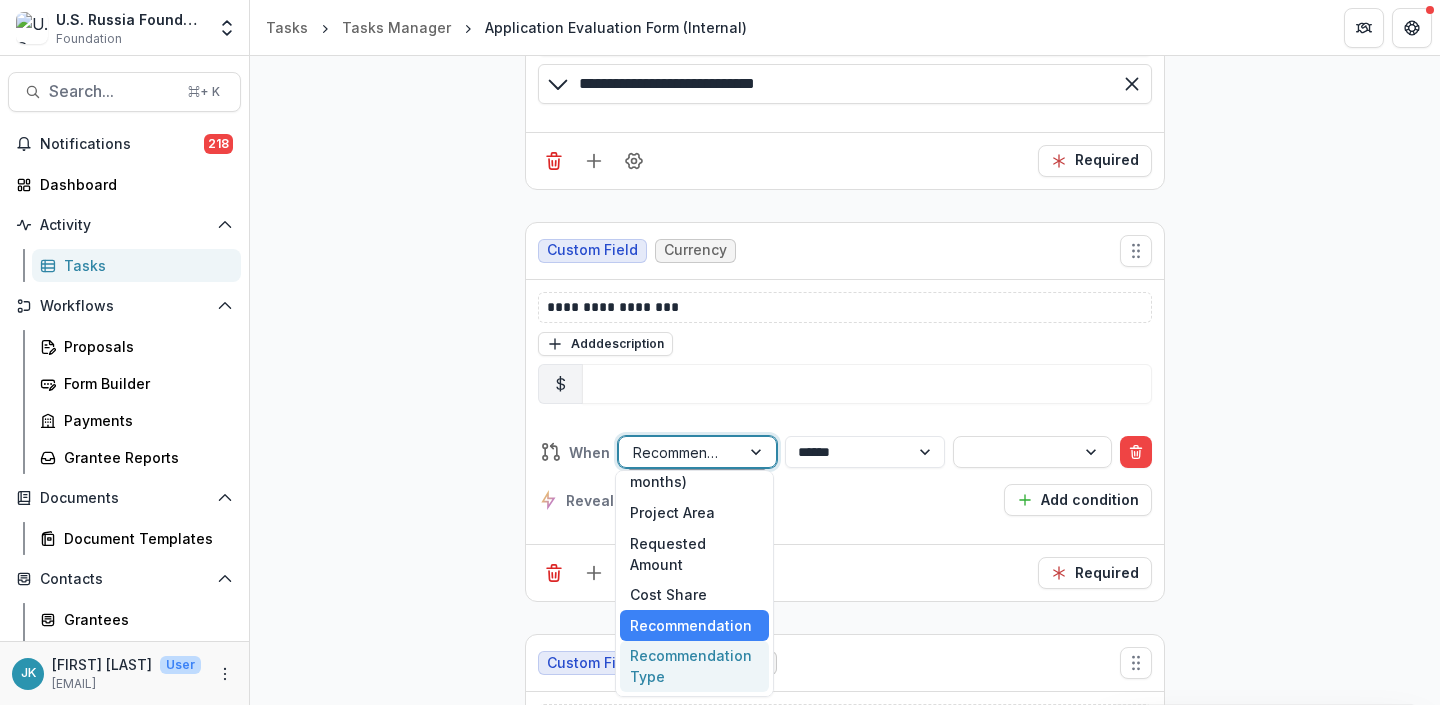 click on "Recommendation Type" at bounding box center (694, 667) 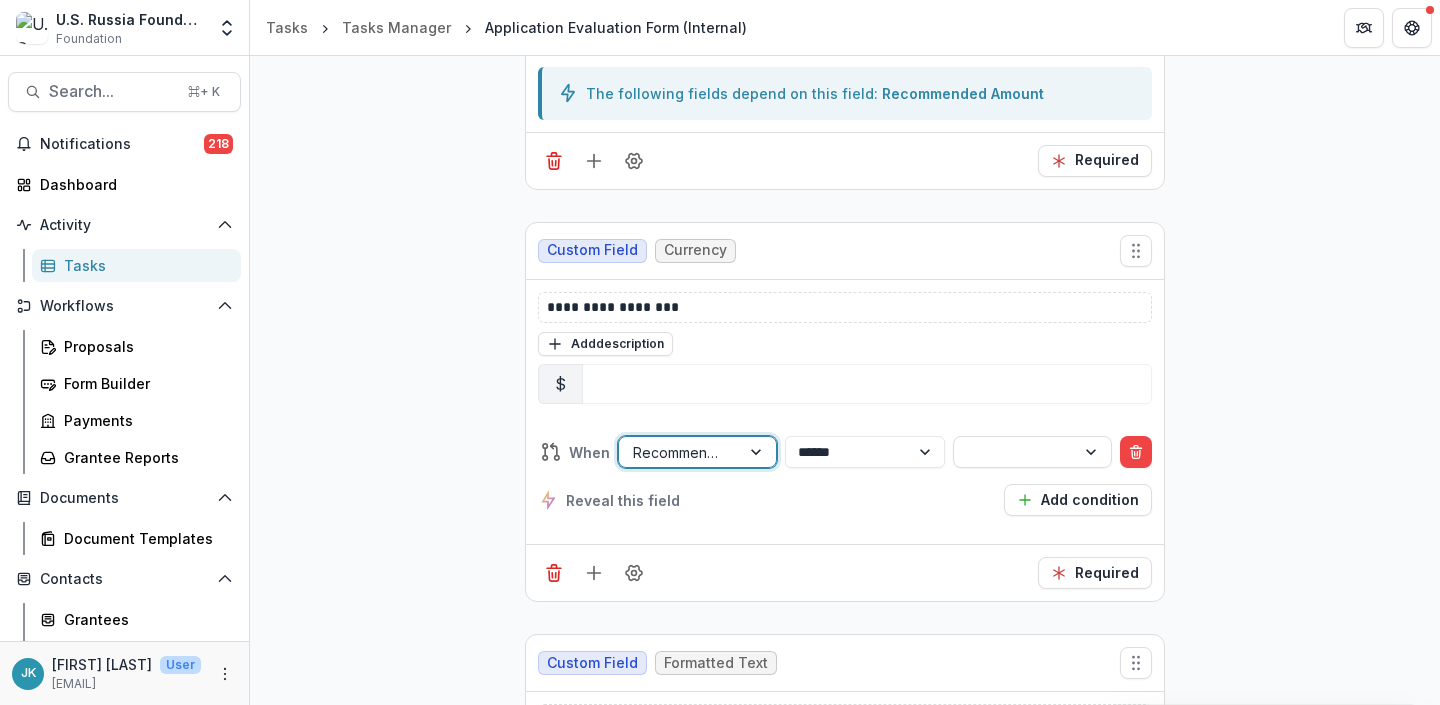 scroll, scrollTop: 5152, scrollLeft: 0, axis: vertical 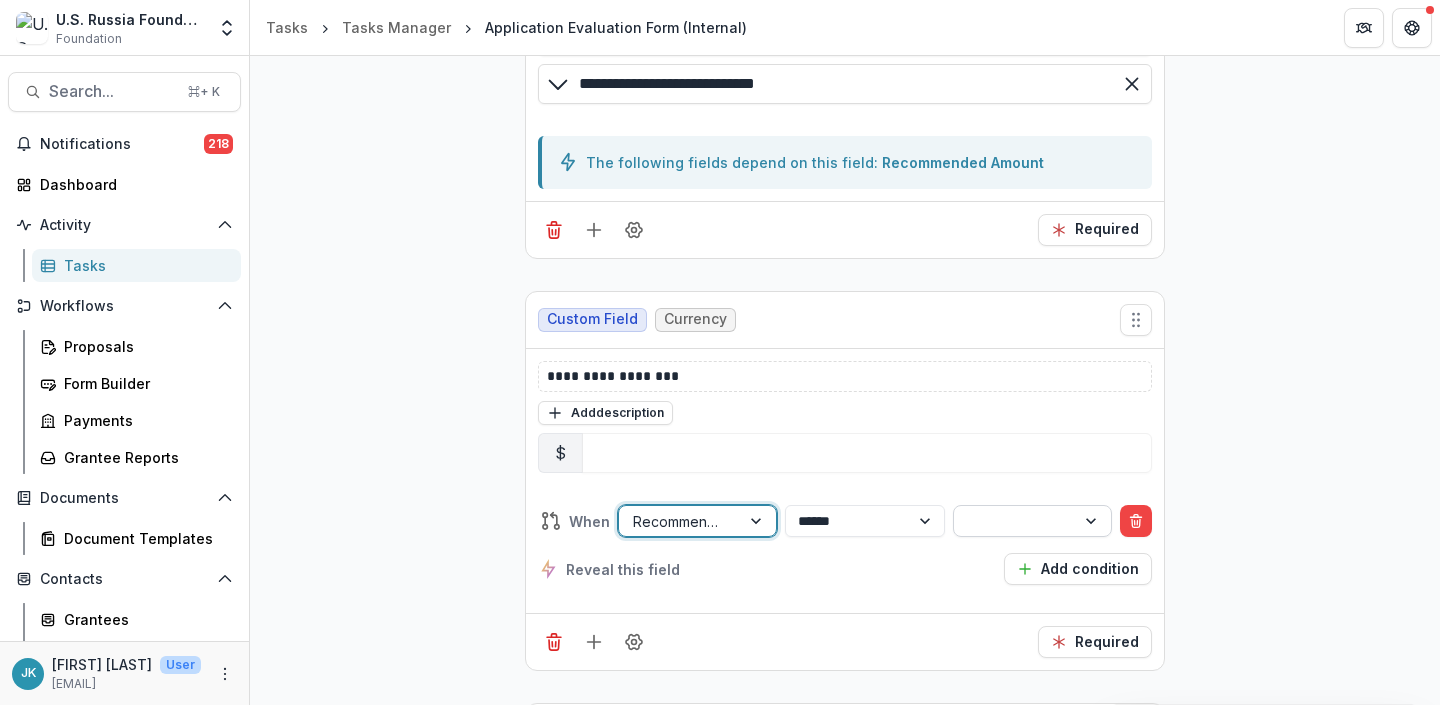 click at bounding box center (1014, 521) 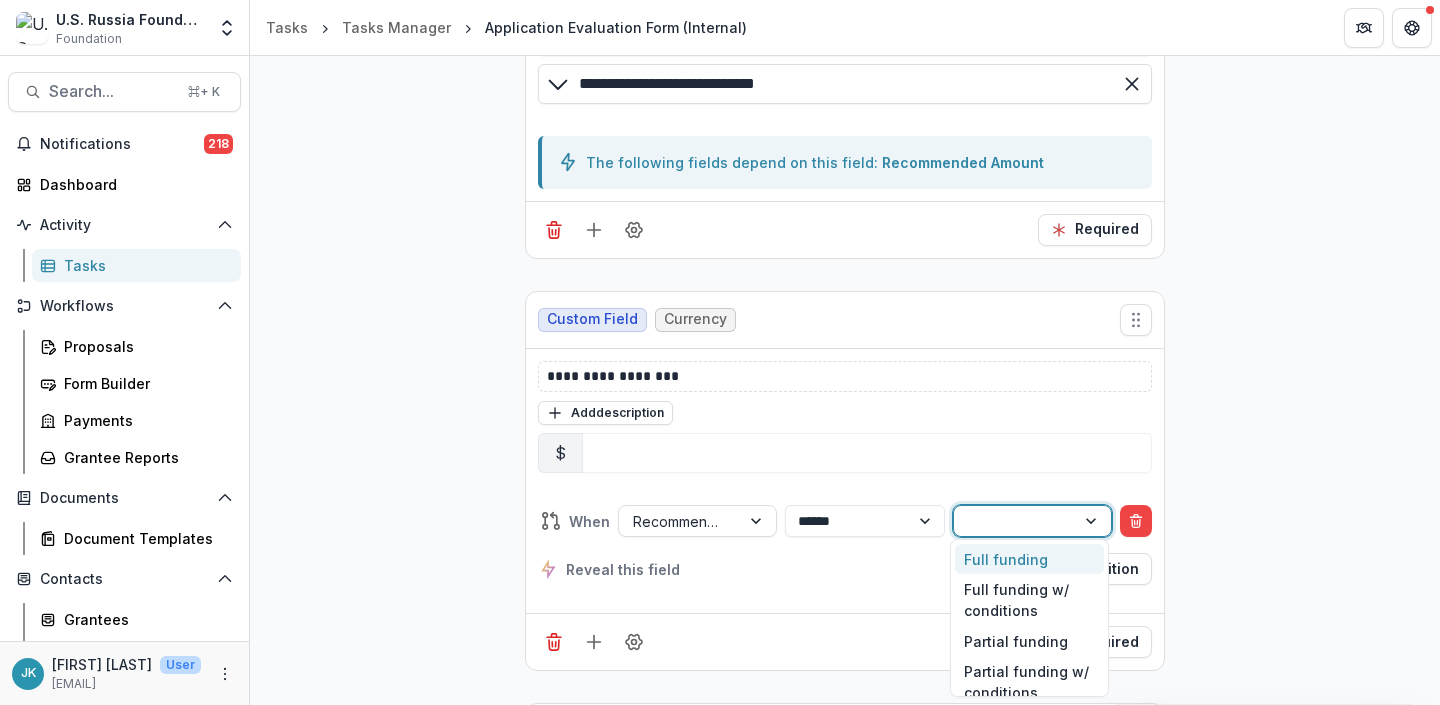 scroll, scrollTop: 16, scrollLeft: 0, axis: vertical 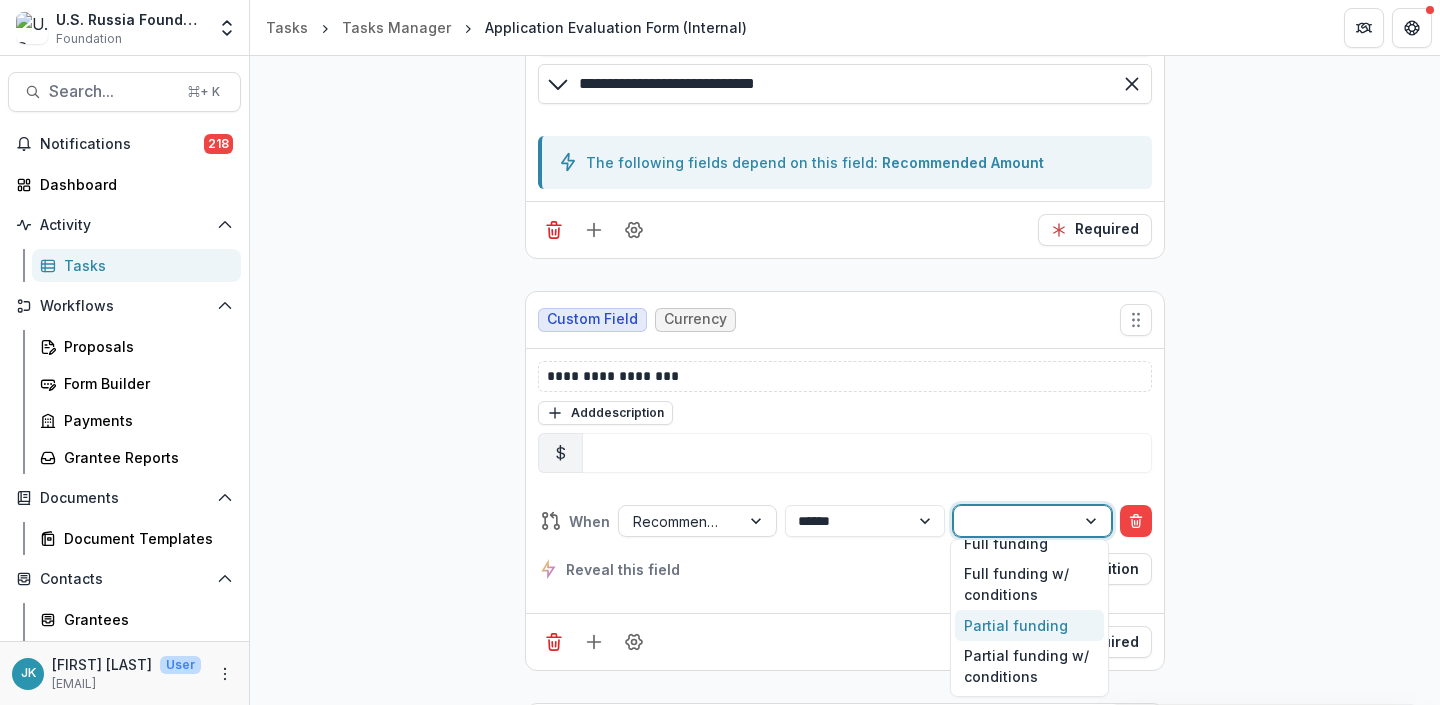 click on "Partial funding" at bounding box center (1029, 625) 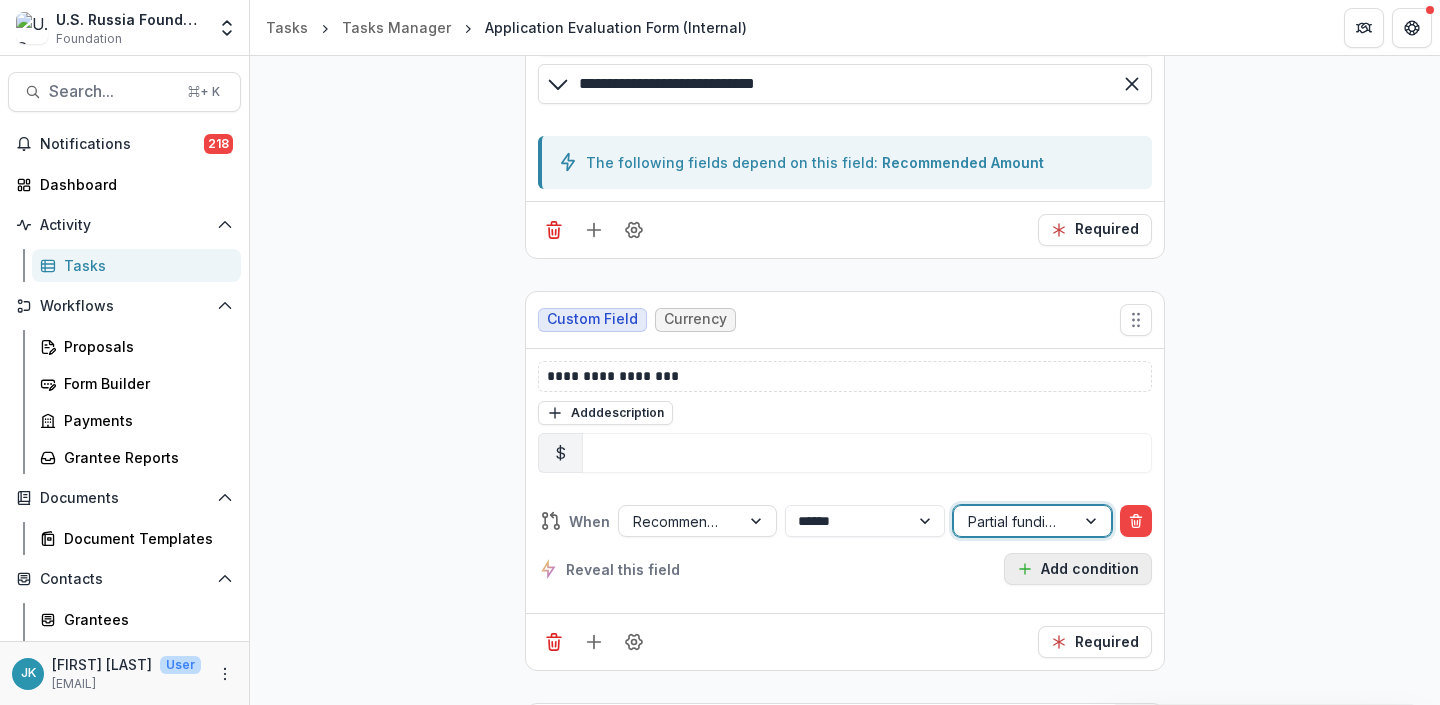 click on "Add condition" at bounding box center [1078, 569] 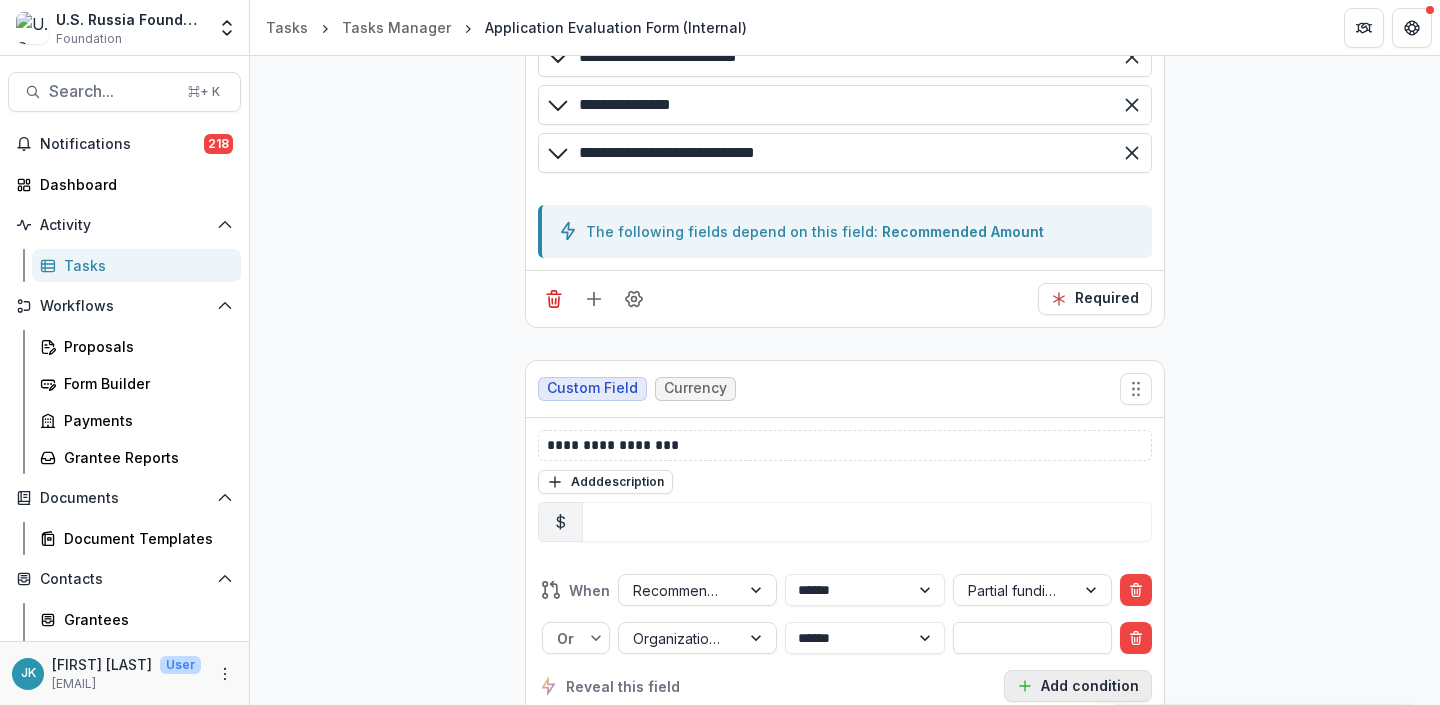 scroll, scrollTop: 5221, scrollLeft: 0, axis: vertical 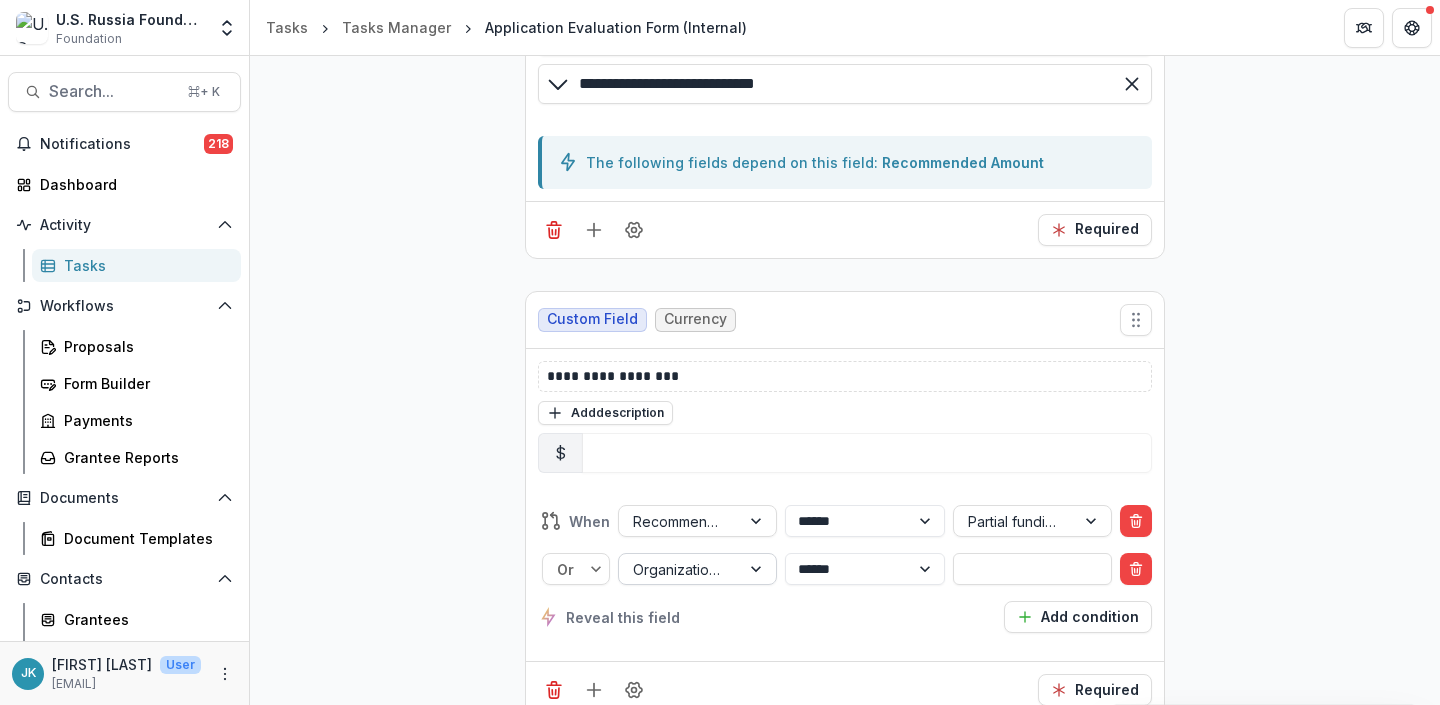 click at bounding box center (679, 569) 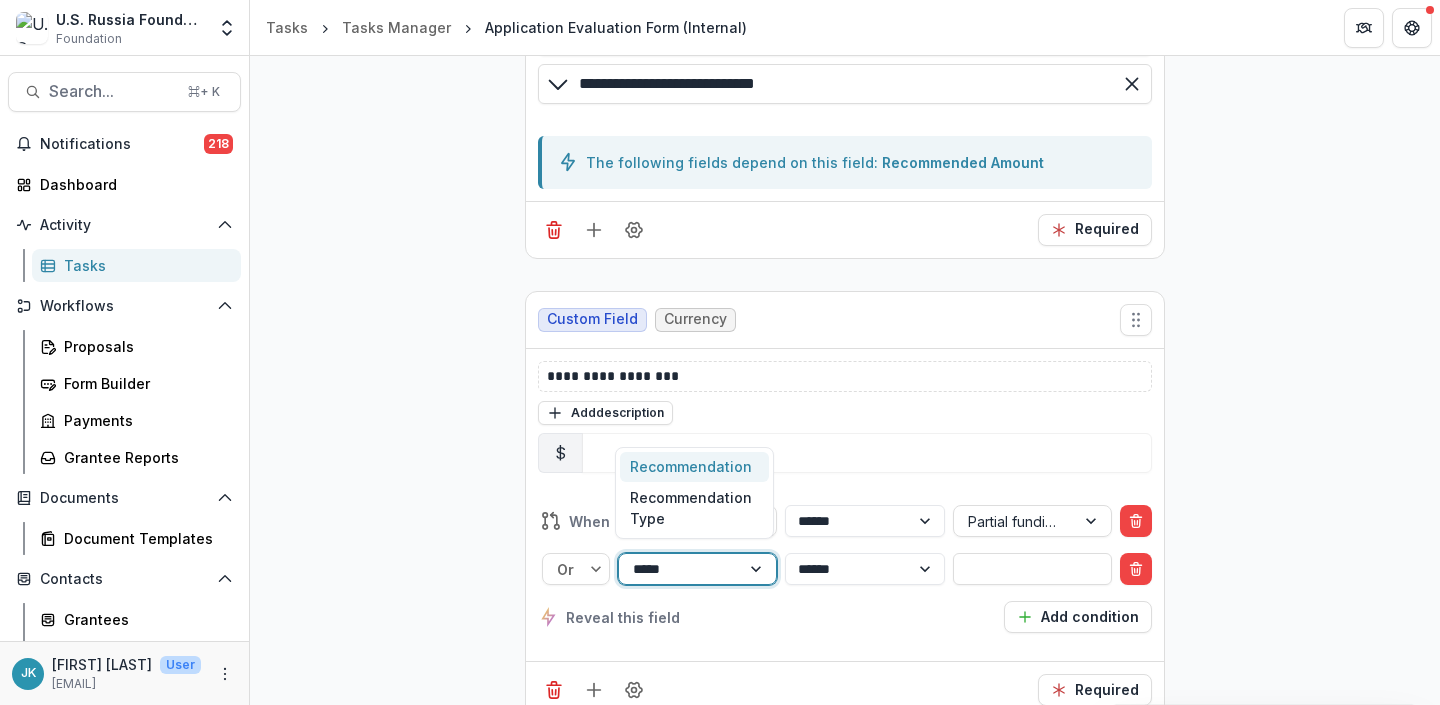 type on "******" 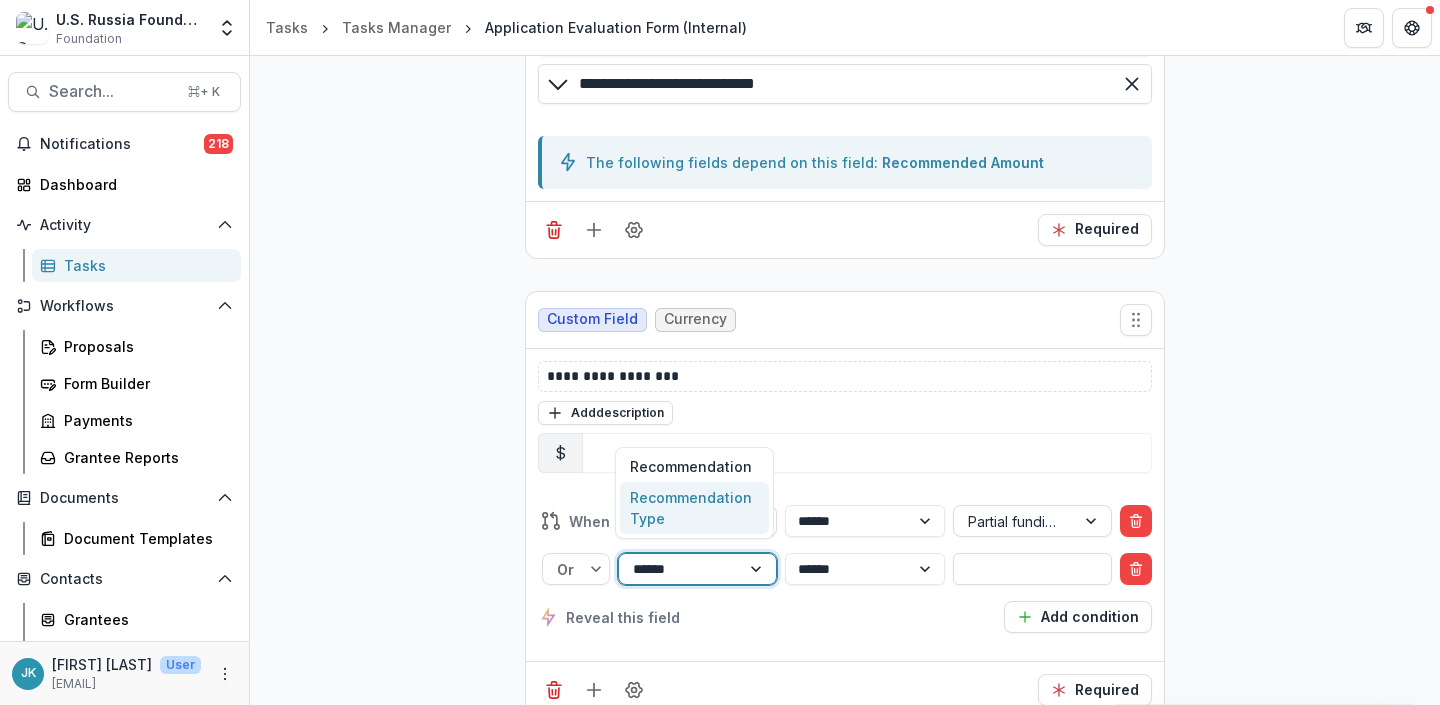 click on "Recommendation Type" at bounding box center [694, 508] 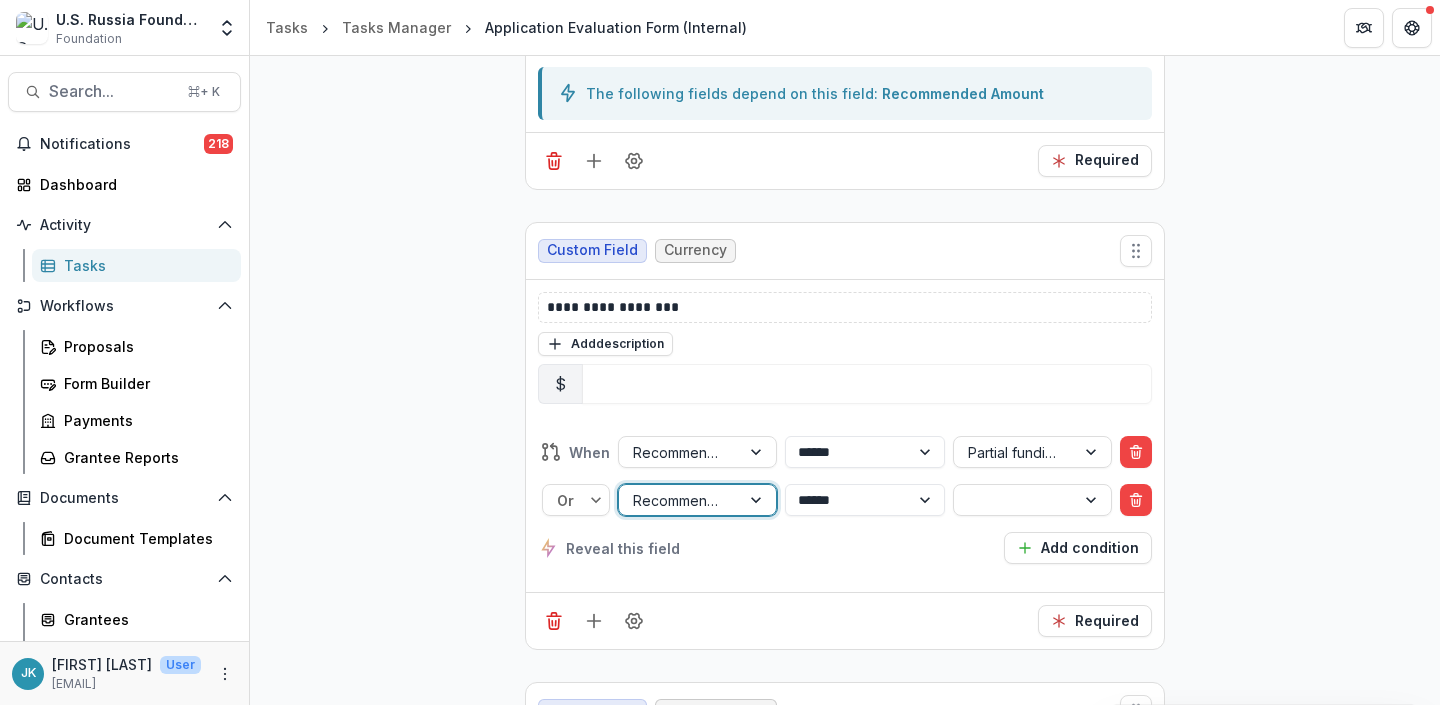 scroll, scrollTop: 5152, scrollLeft: 0, axis: vertical 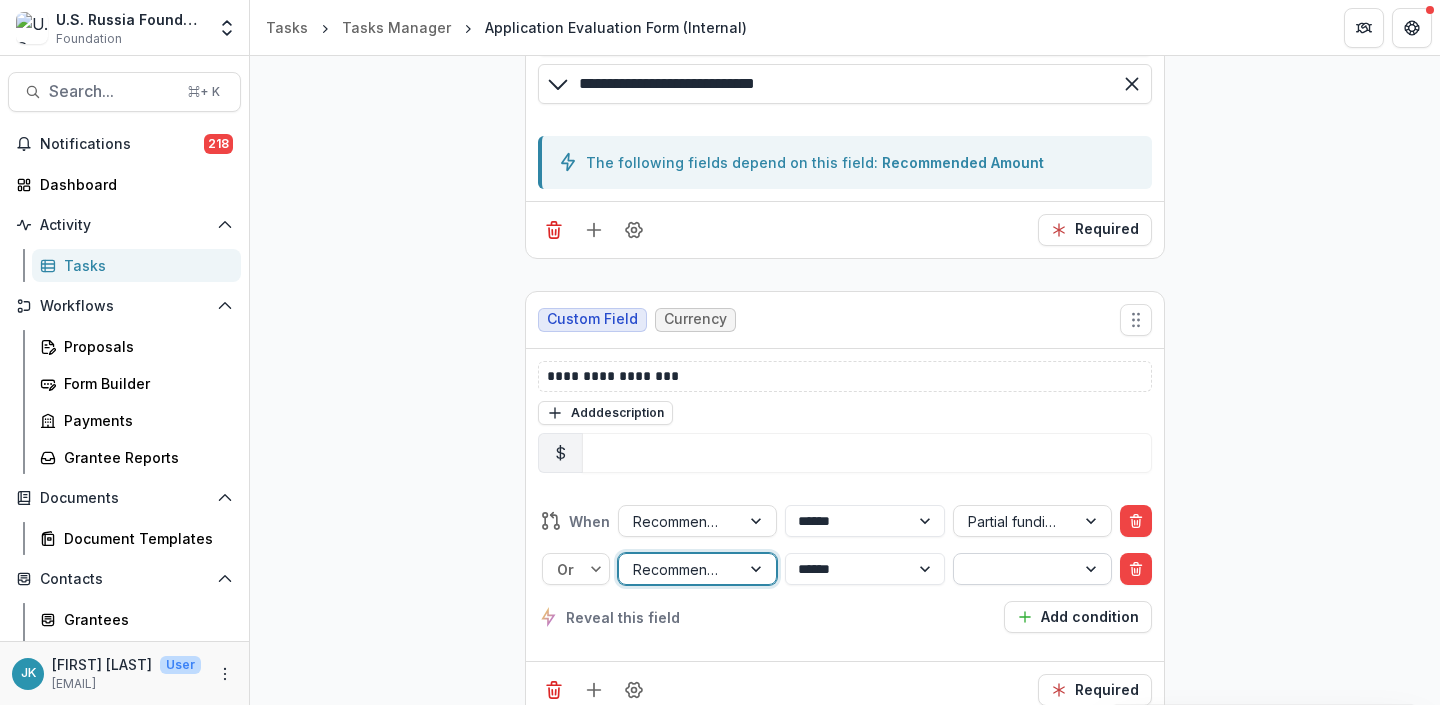 click at bounding box center [1014, 569] 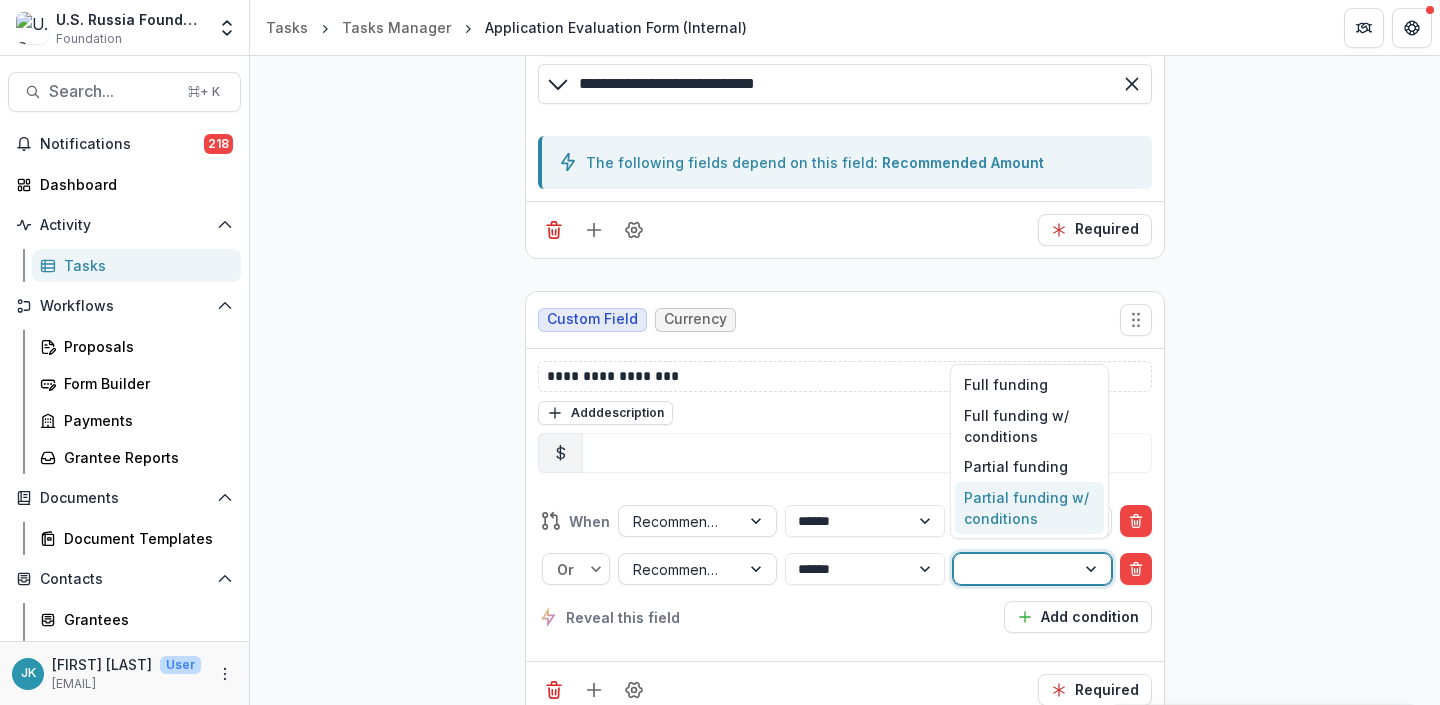 click on "Partial funding w/ conditions" at bounding box center [1029, 508] 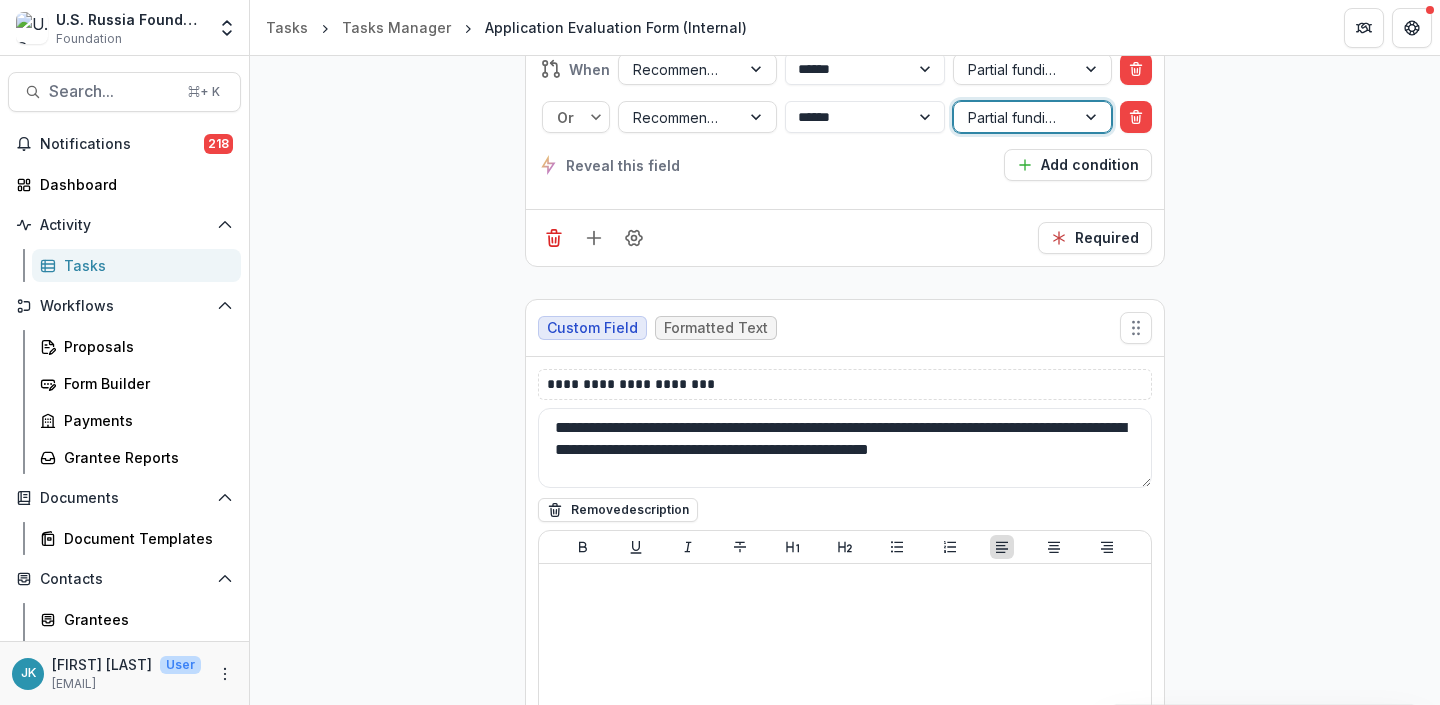 scroll, scrollTop: 5610, scrollLeft: 0, axis: vertical 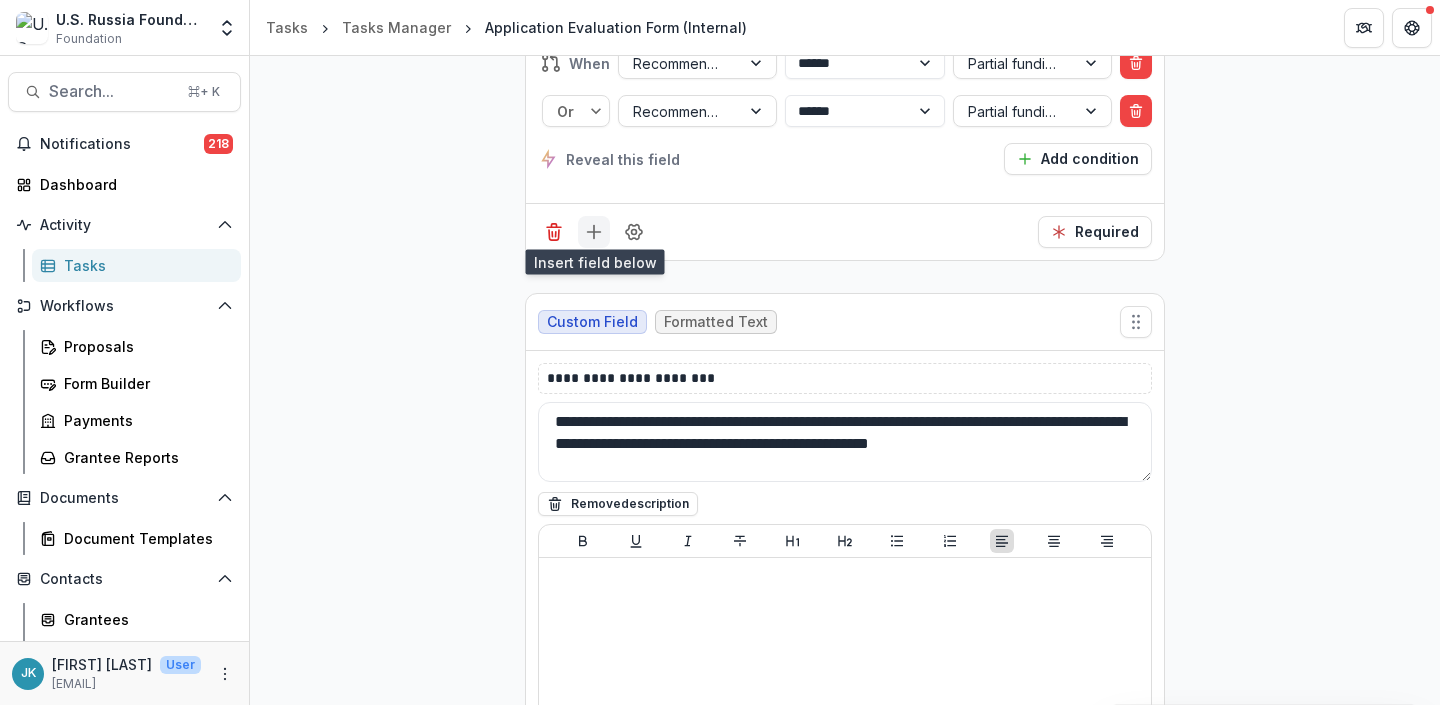 click 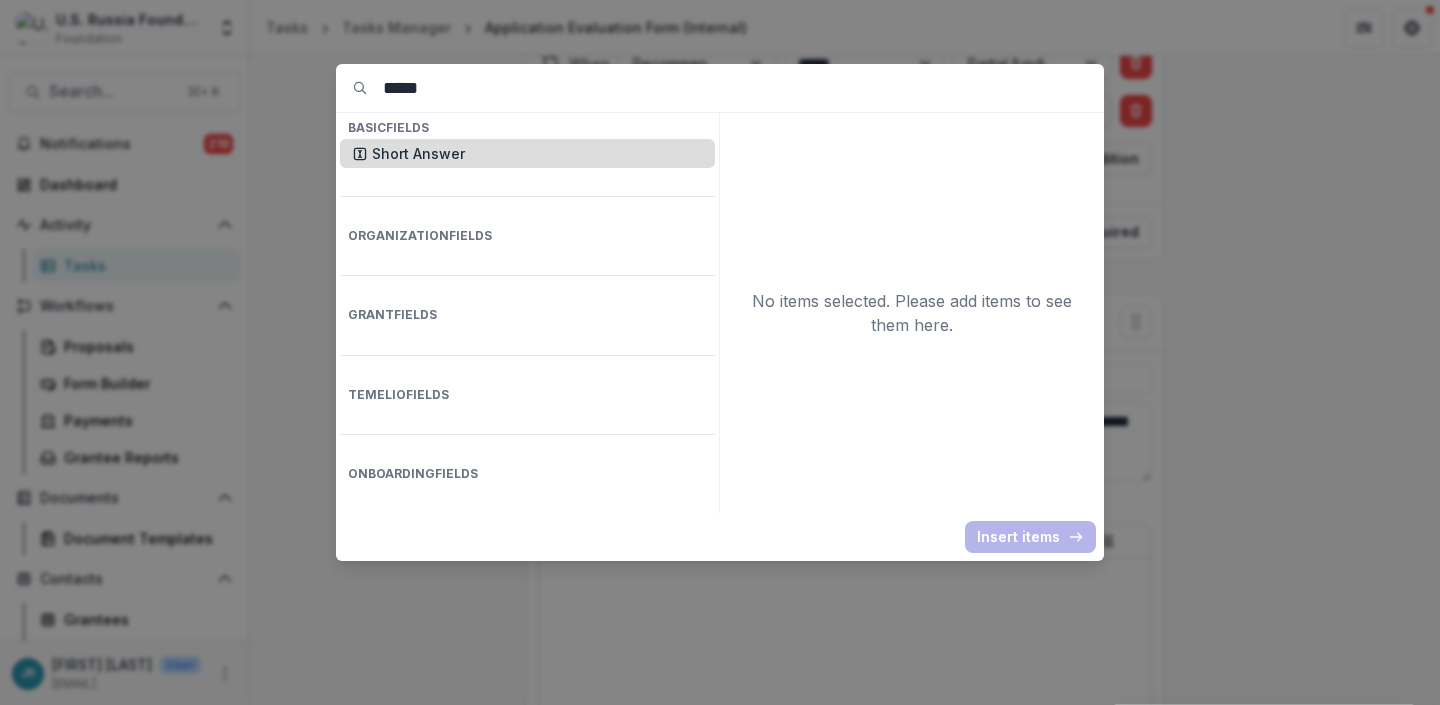 type on "*****" 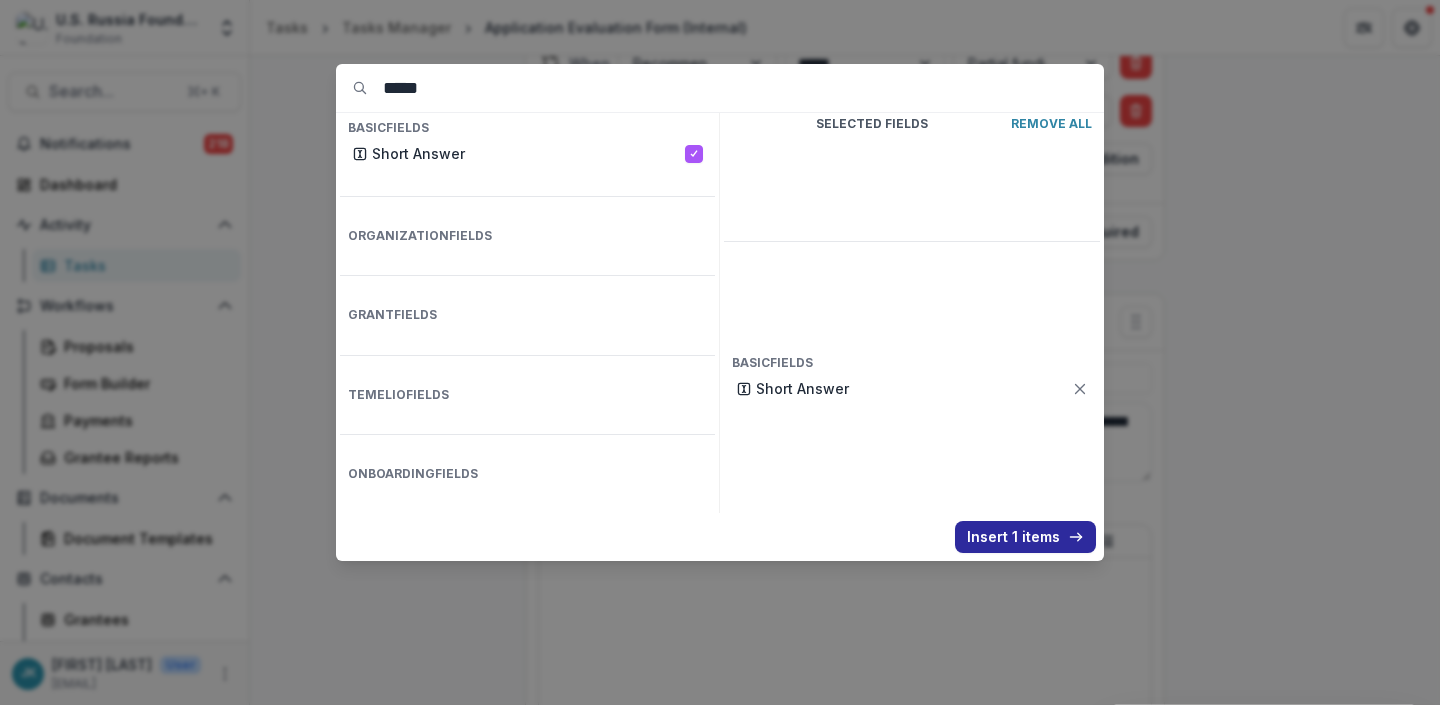 click on "Insert 1 items" at bounding box center [1025, 537] 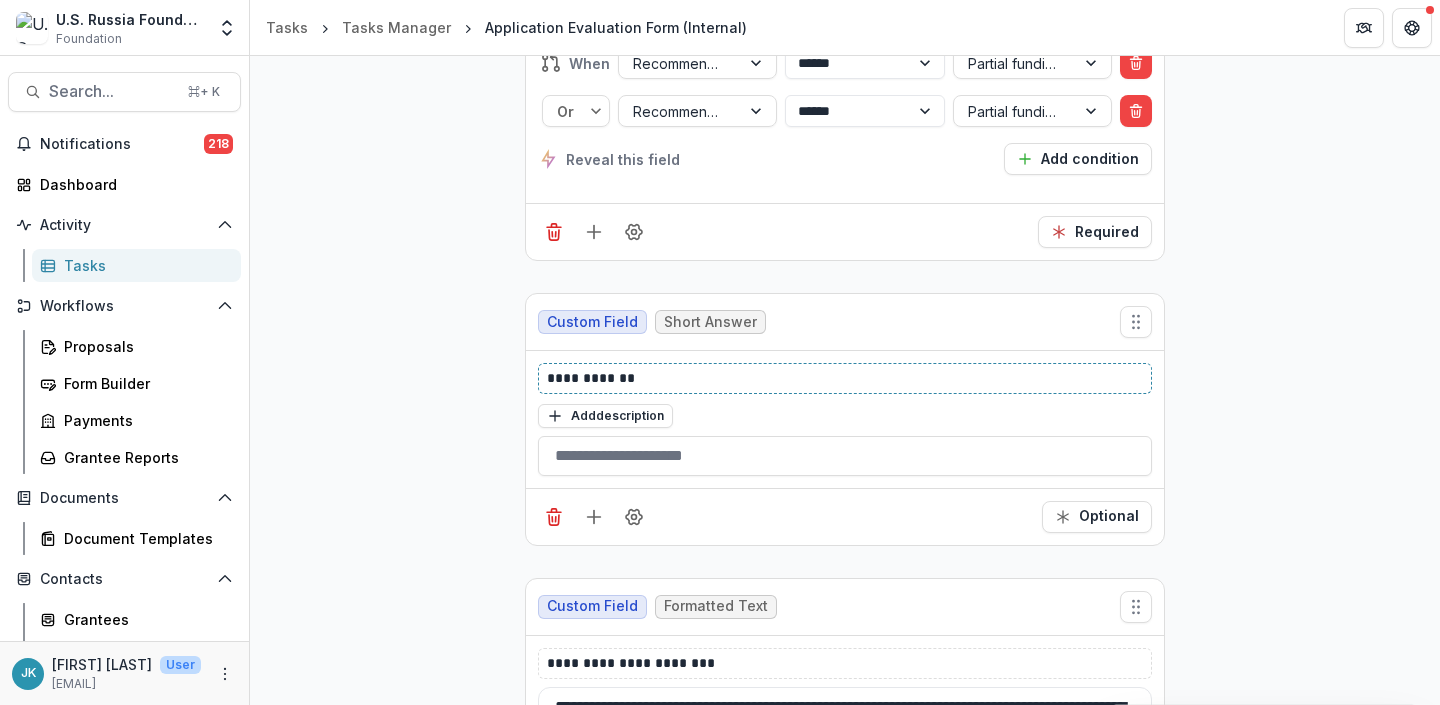 click on "**********" at bounding box center [845, 378] 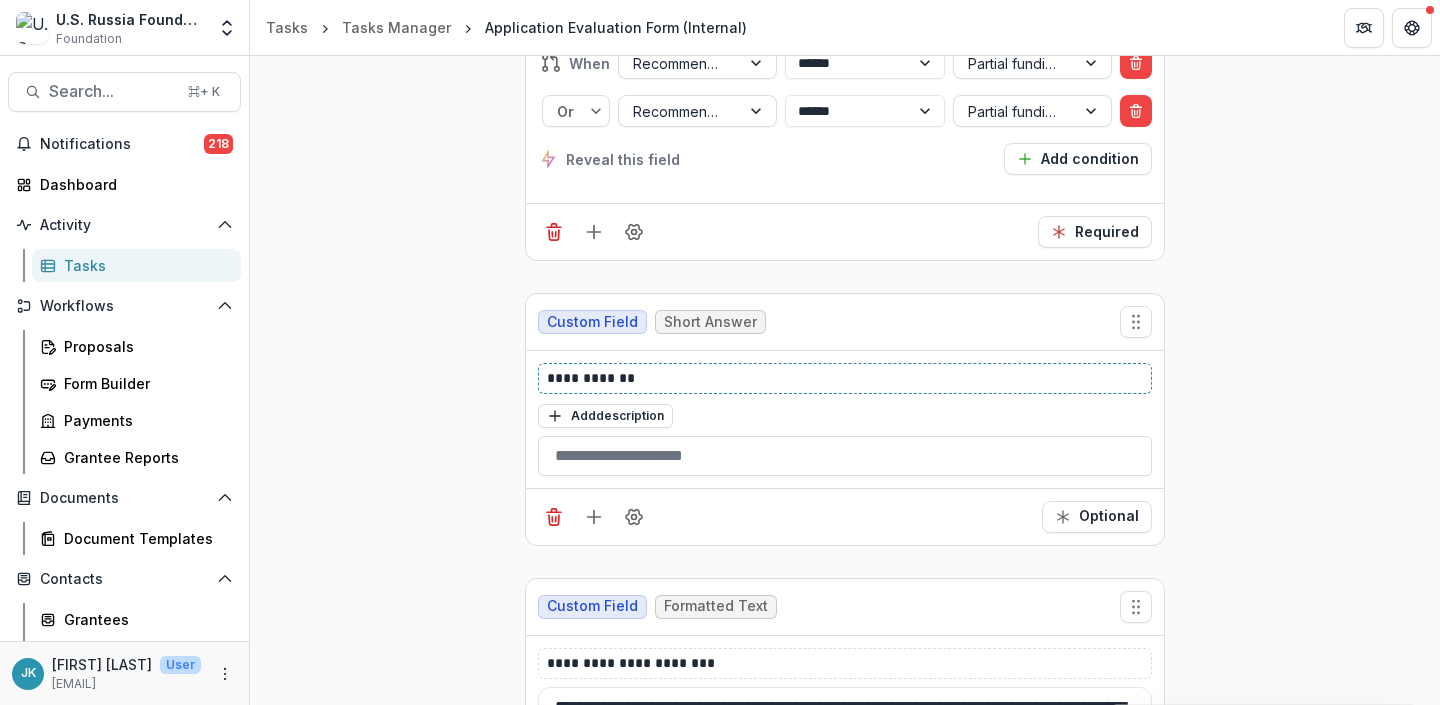 click on "**********" at bounding box center [845, 378] 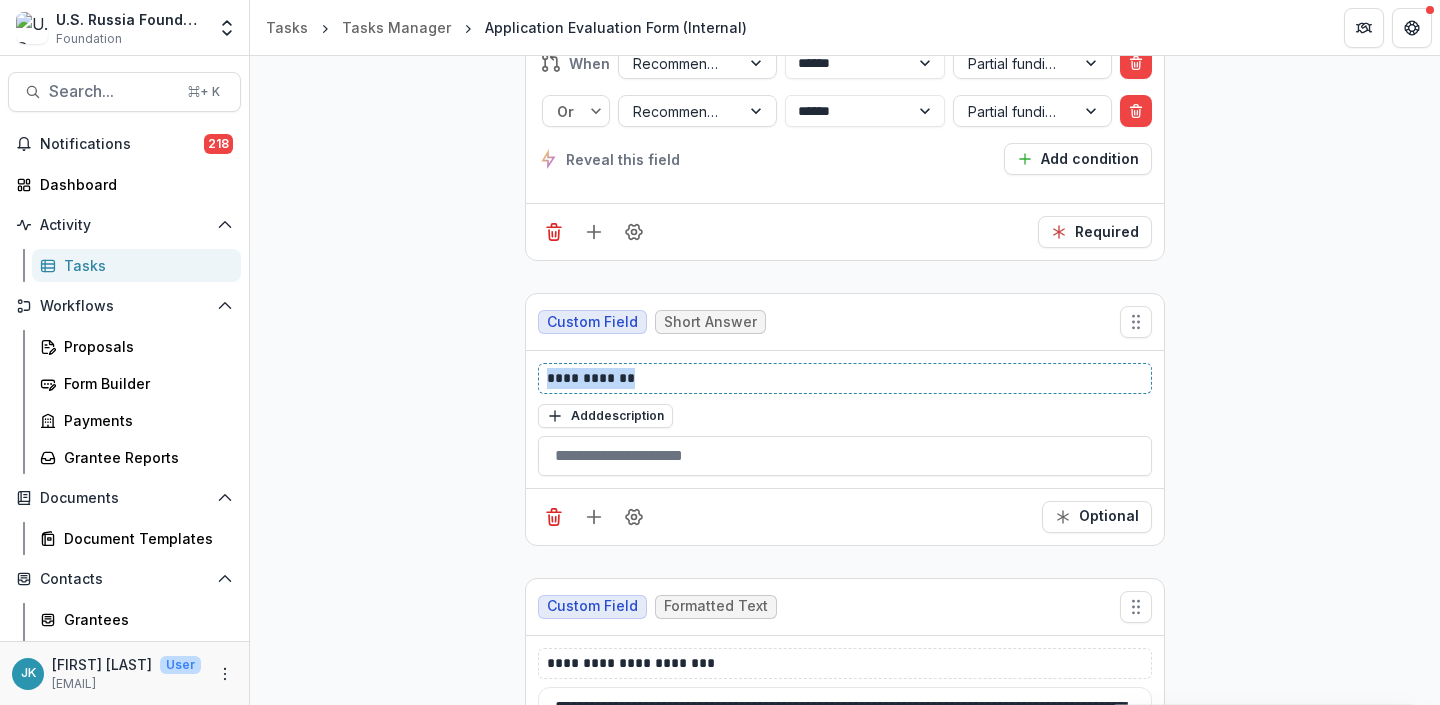 type 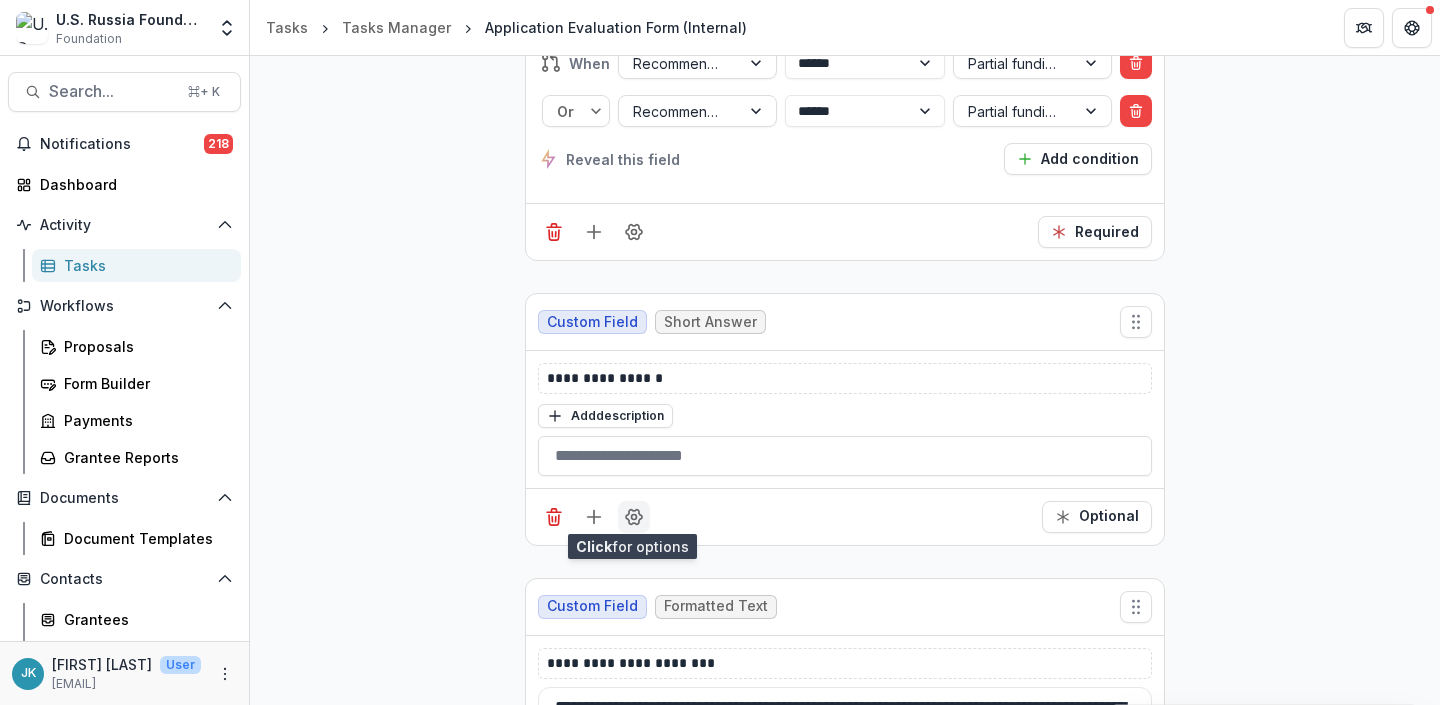 click 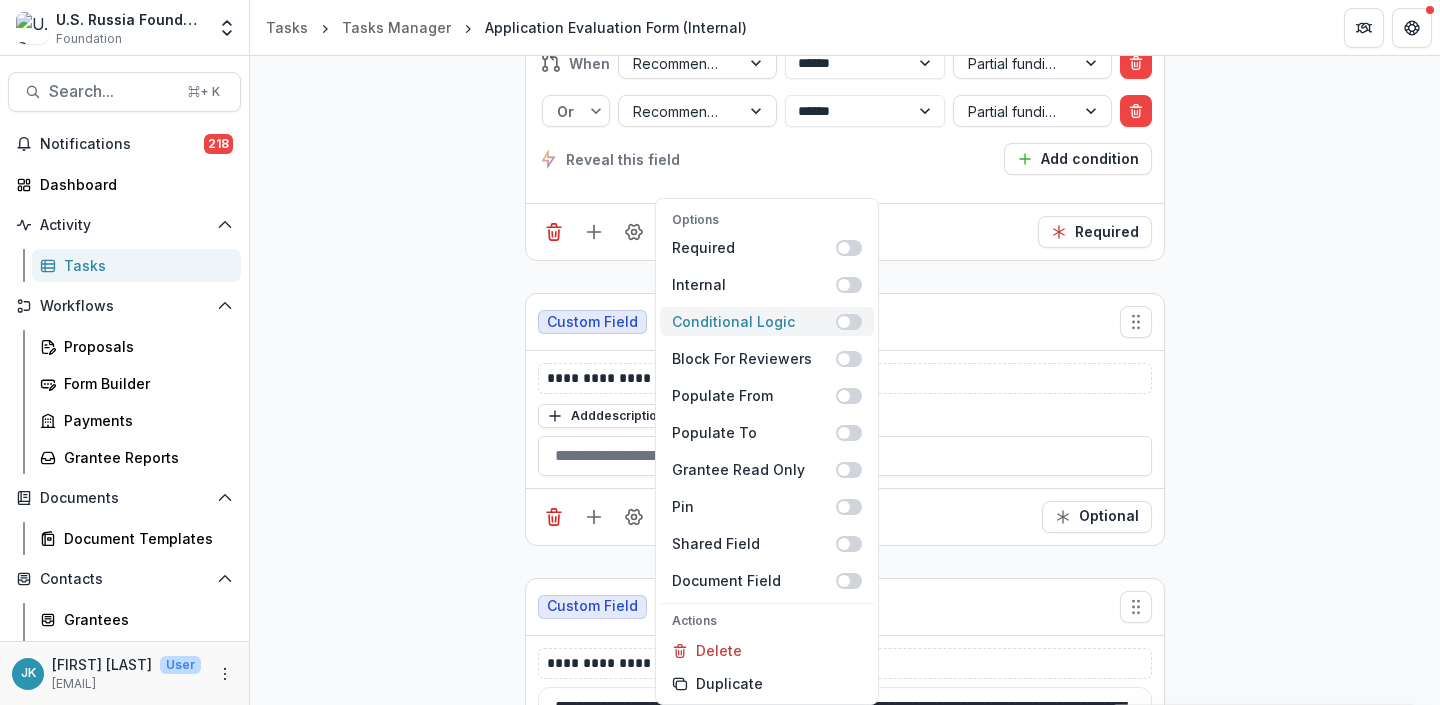 click on "Conditional Logic" at bounding box center (754, 321) 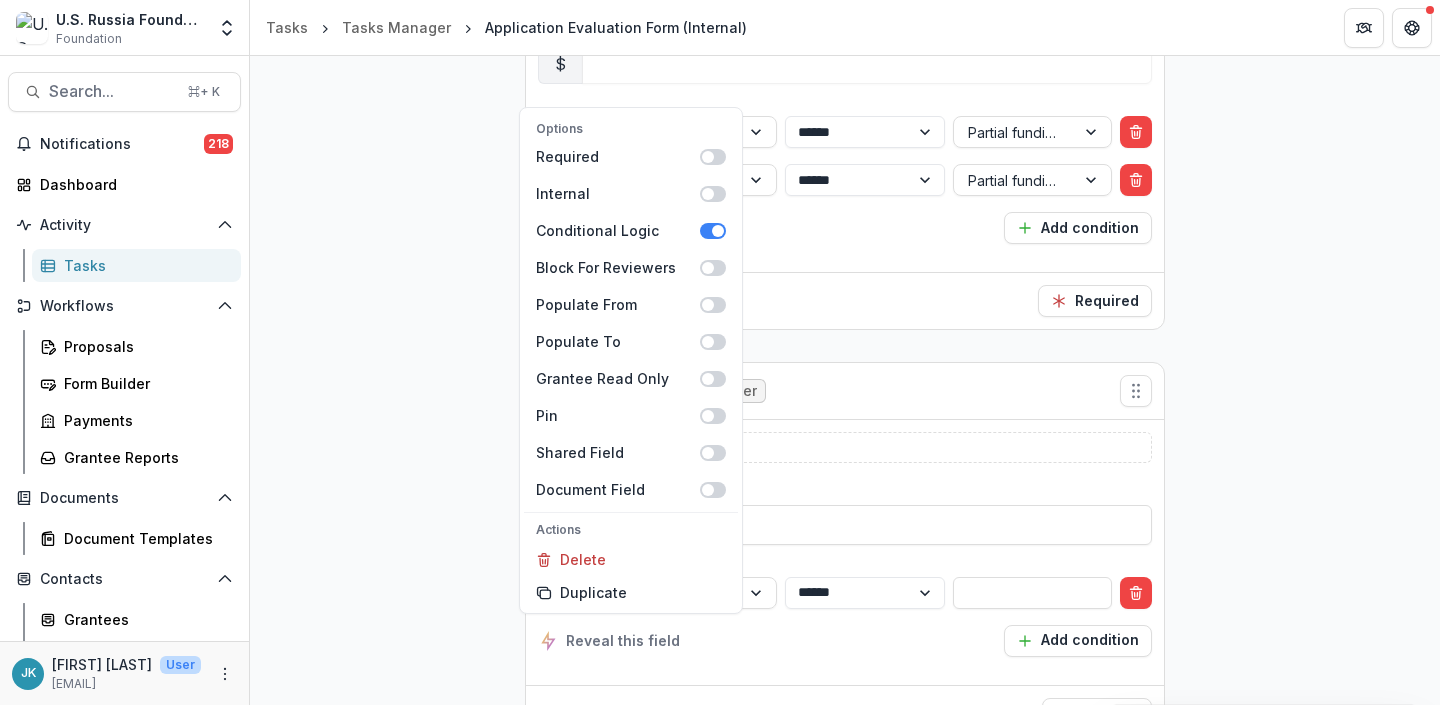 scroll, scrollTop: 5679, scrollLeft: 0, axis: vertical 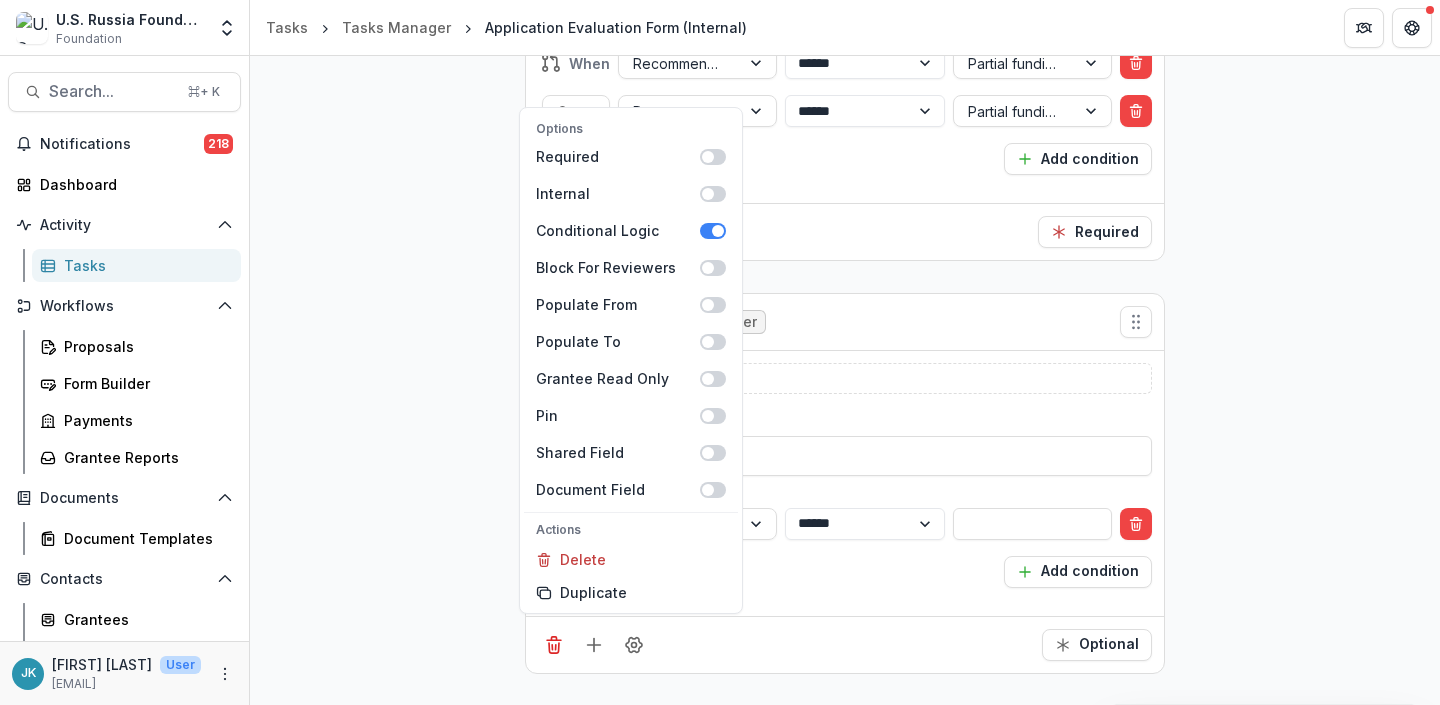 click on "[WHEN] [ORGANIZATION] [REVEAL_THIS_FIELD] [ADD_CONDITION]" at bounding box center (845, 540) 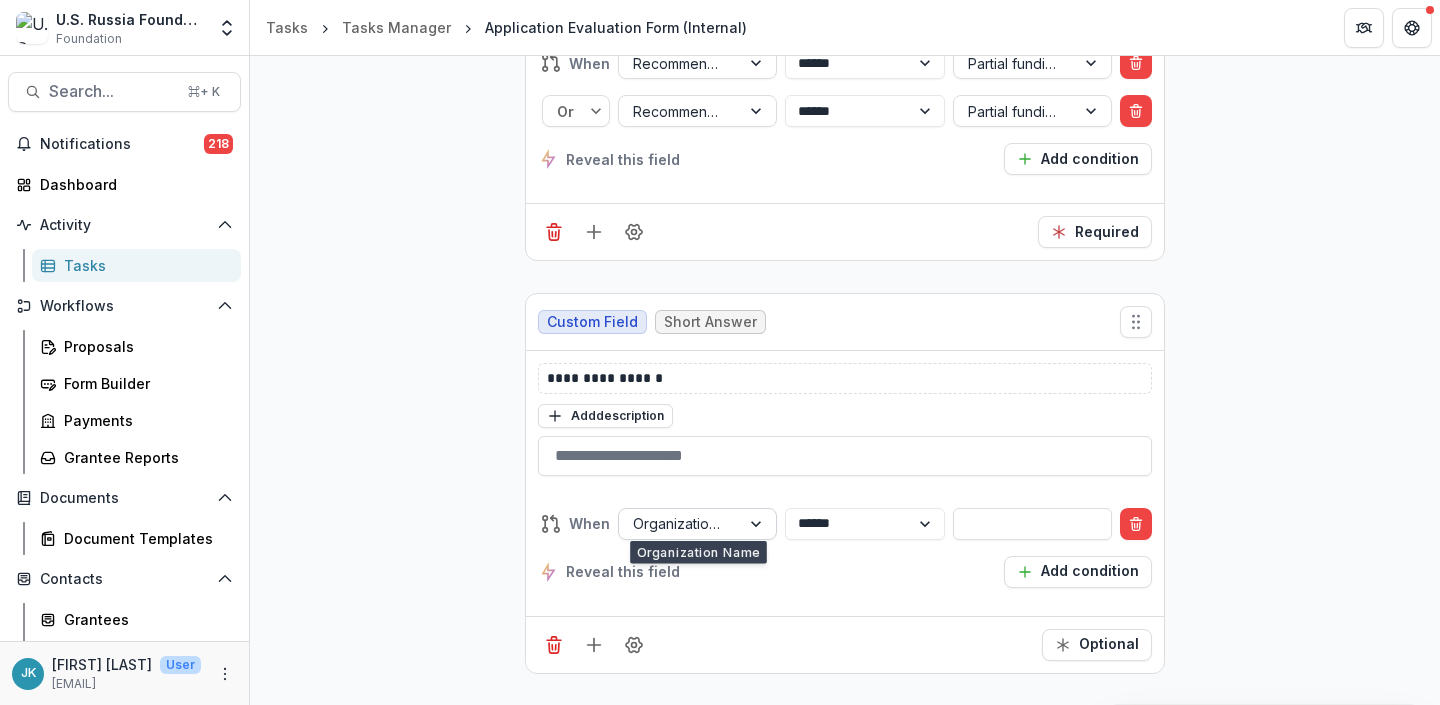click on "Organization Name" at bounding box center [679, 523] 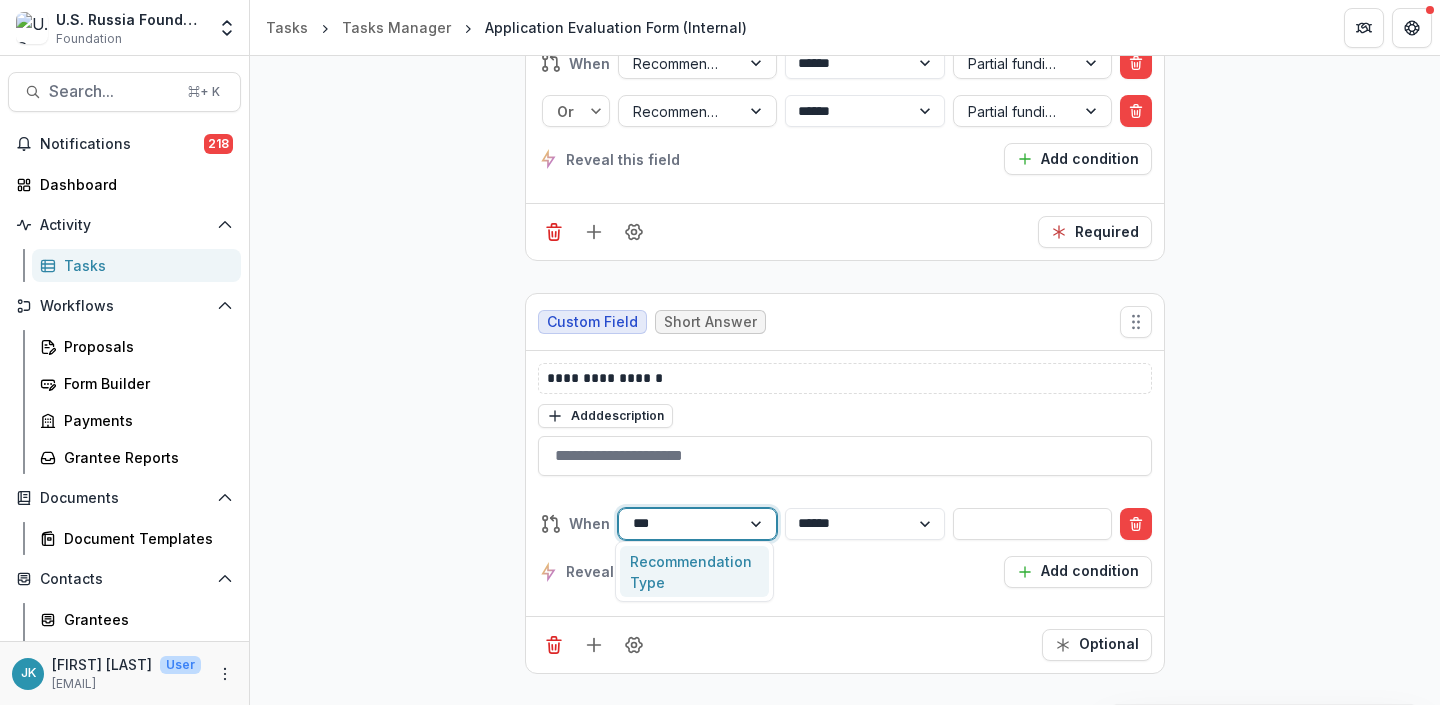 type on "****" 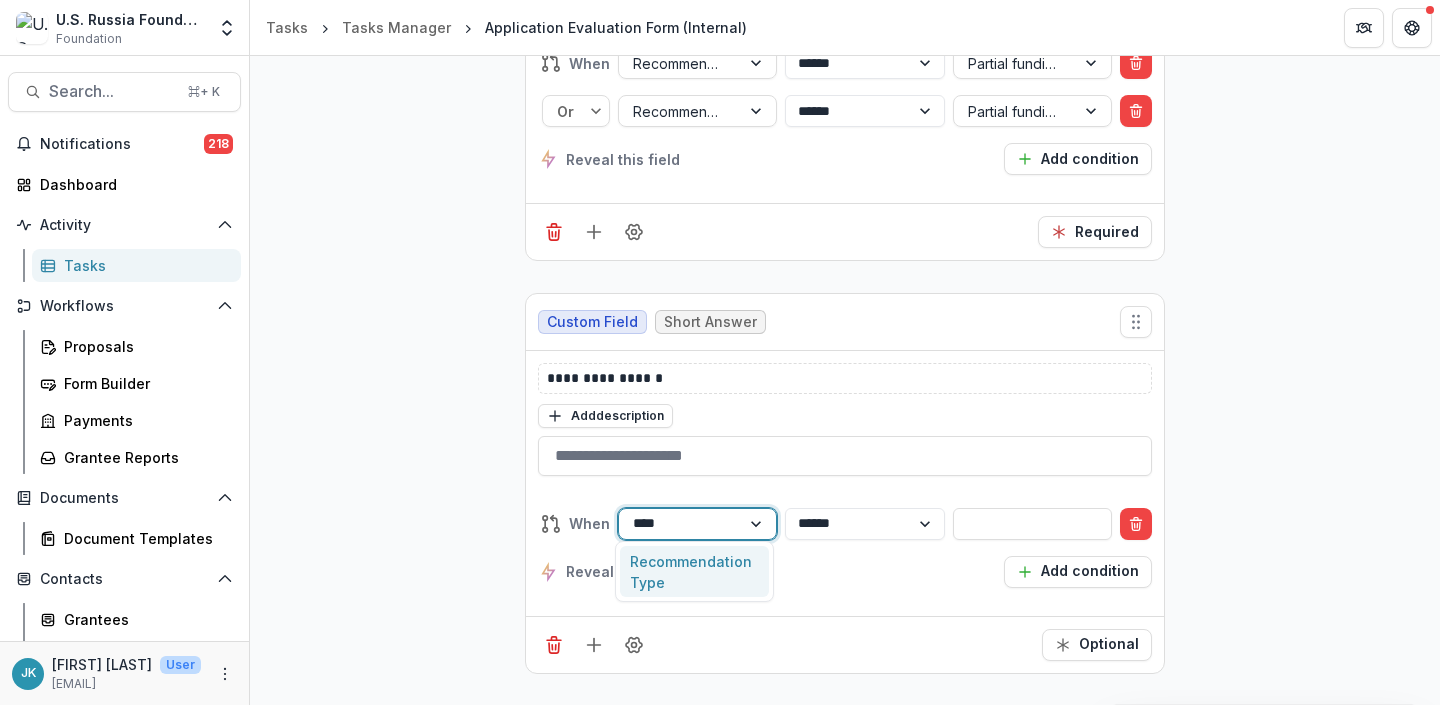 click on "Recommendation Type" at bounding box center (694, 572) 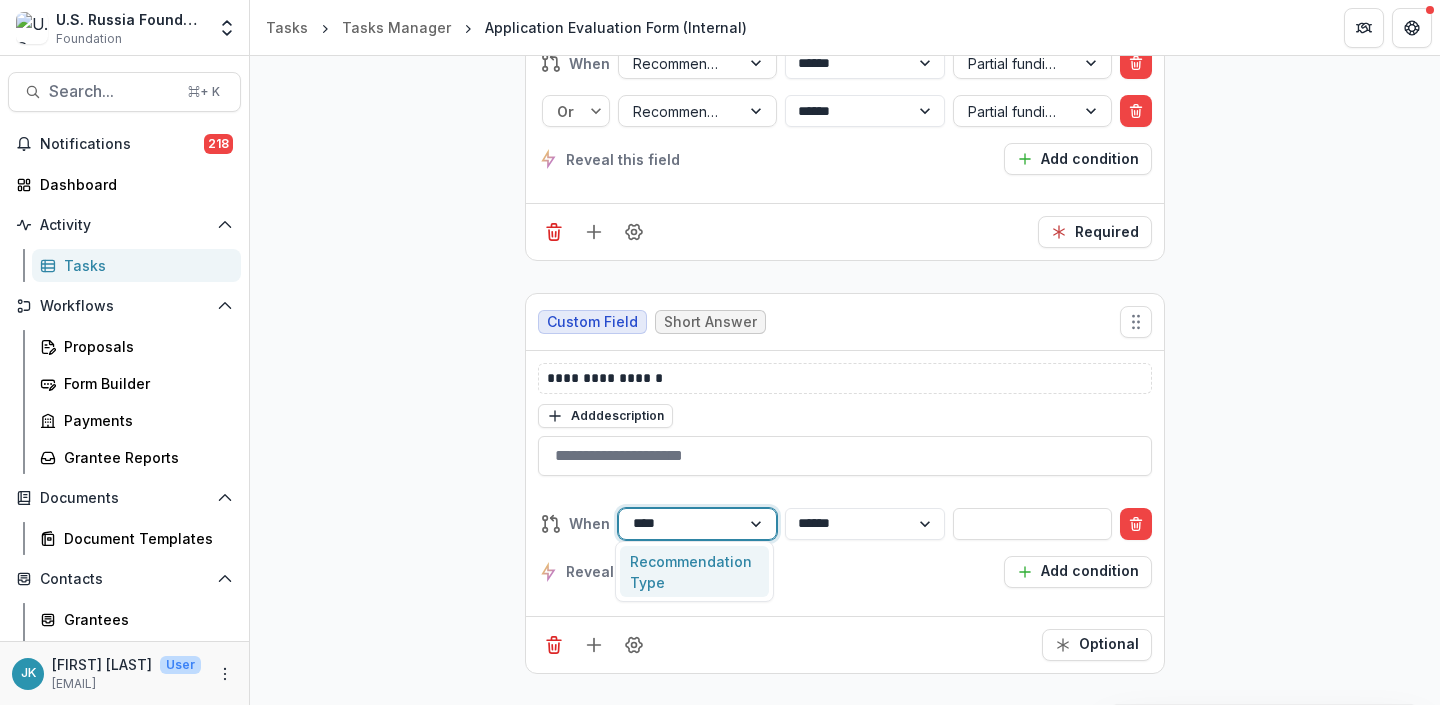 type 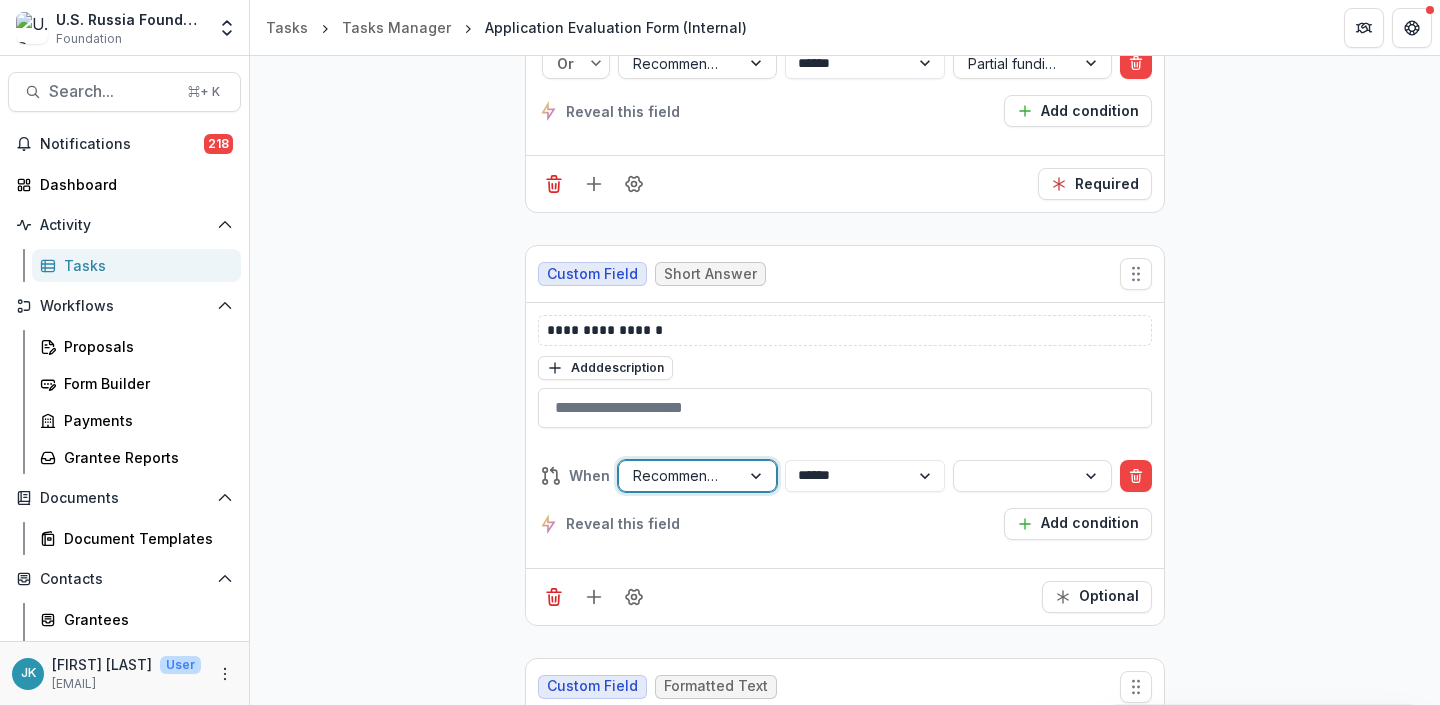 scroll, scrollTop: 5610, scrollLeft: 0, axis: vertical 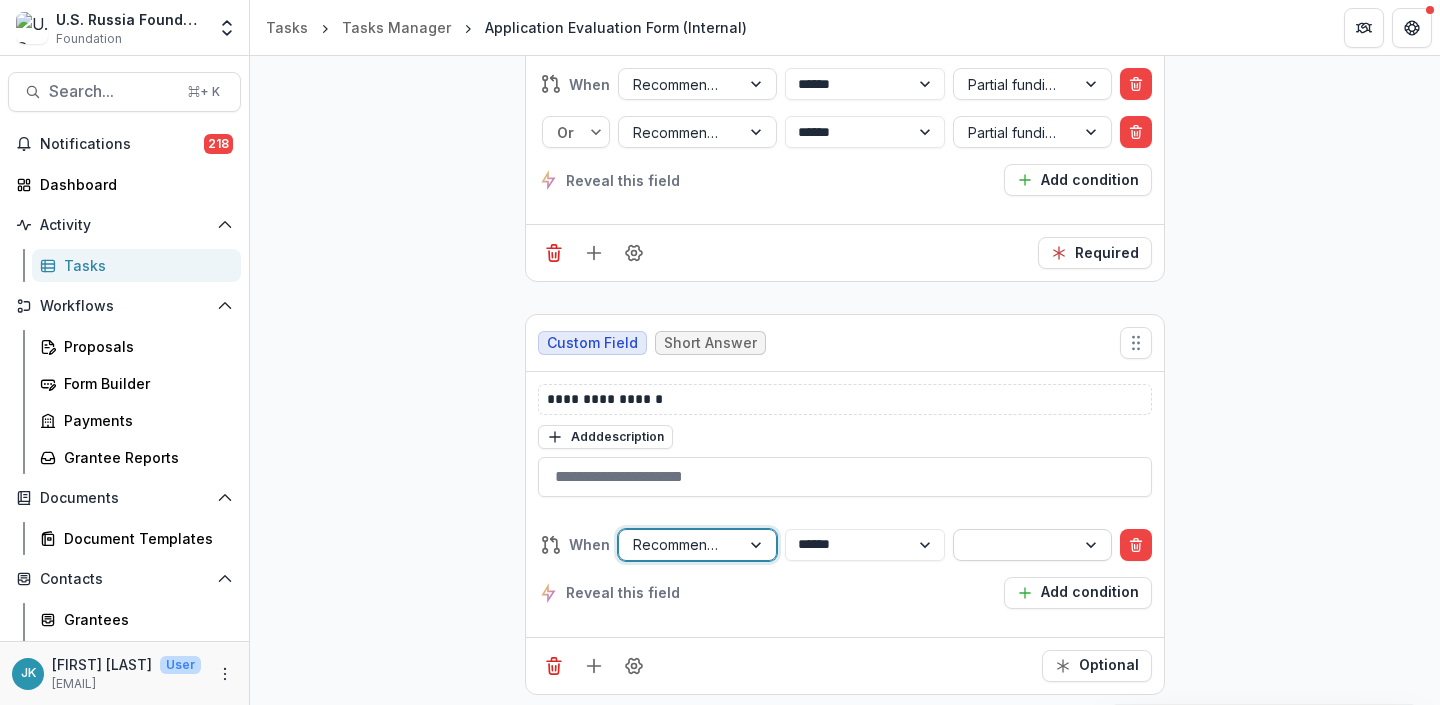 click at bounding box center (1014, 544) 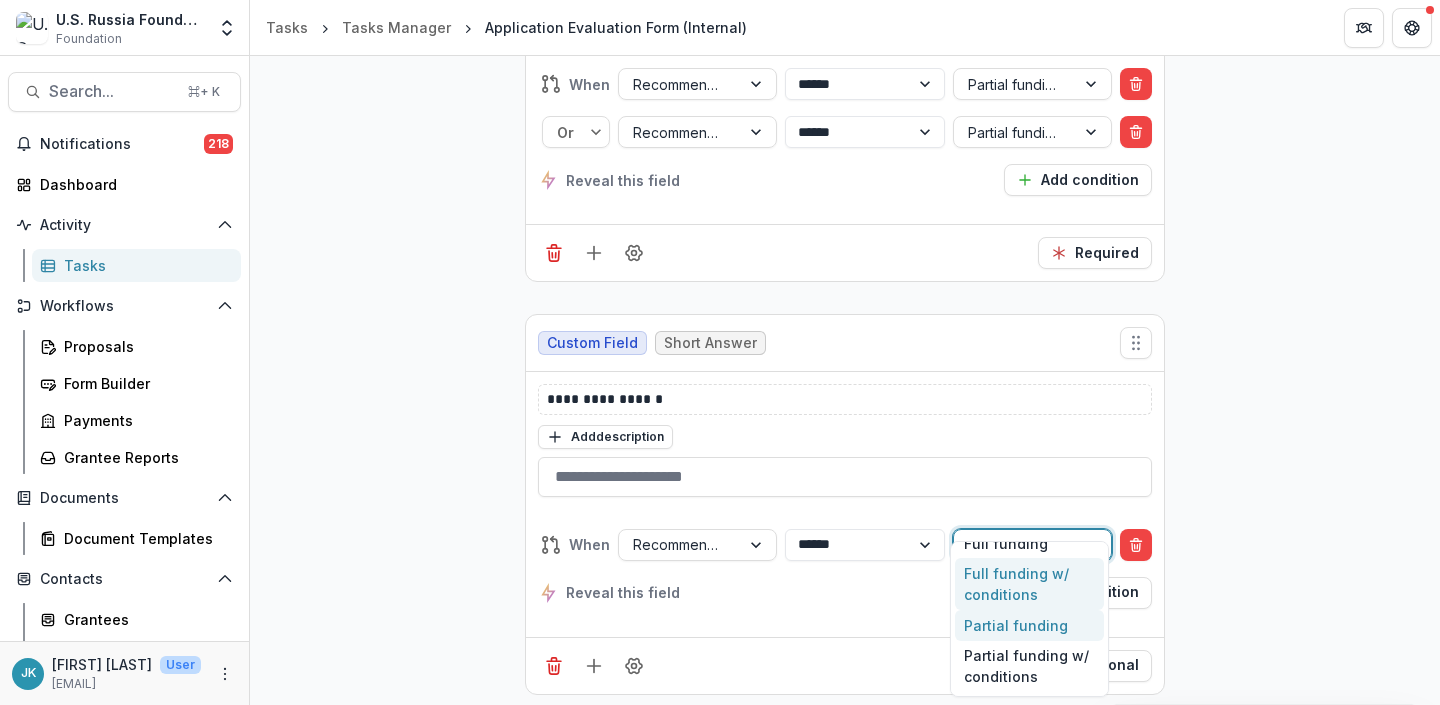 scroll, scrollTop: 18, scrollLeft: 0, axis: vertical 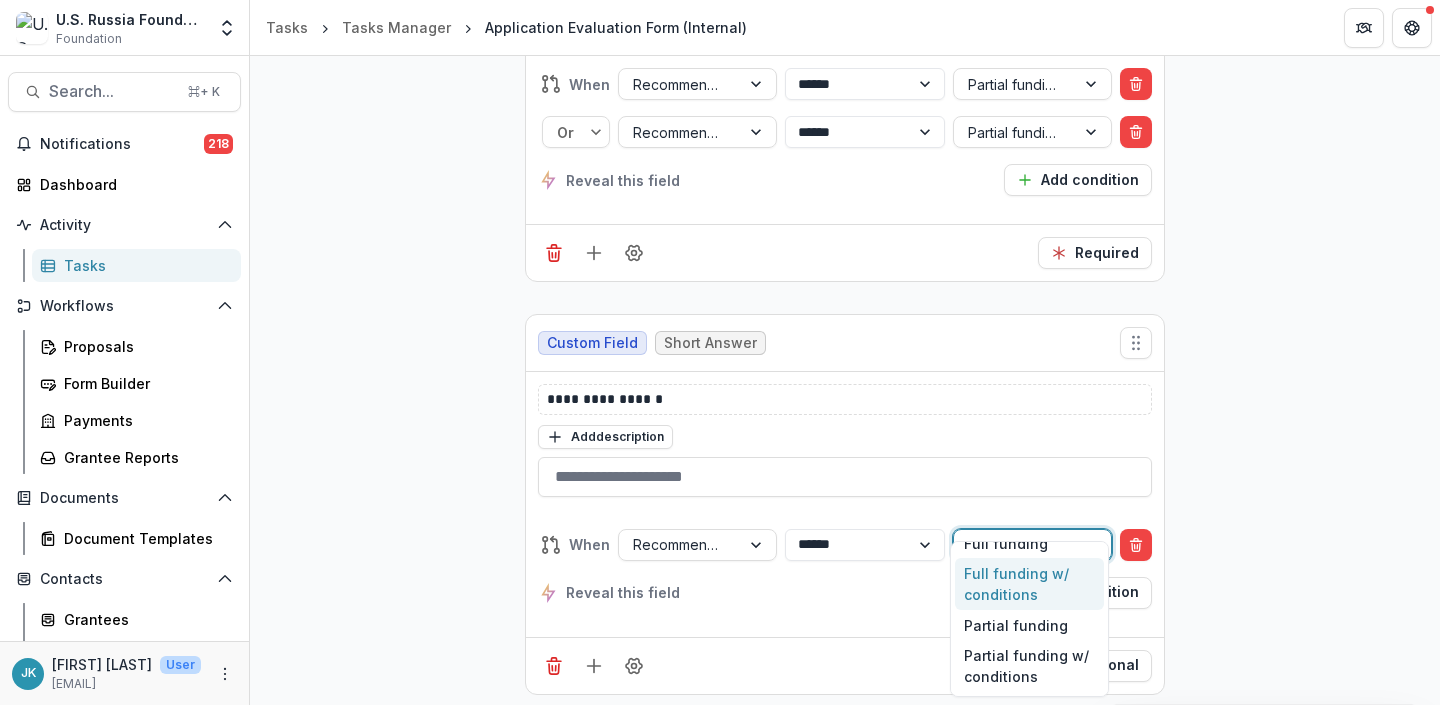 click on "Full funding w/ conditions" at bounding box center (1029, 584) 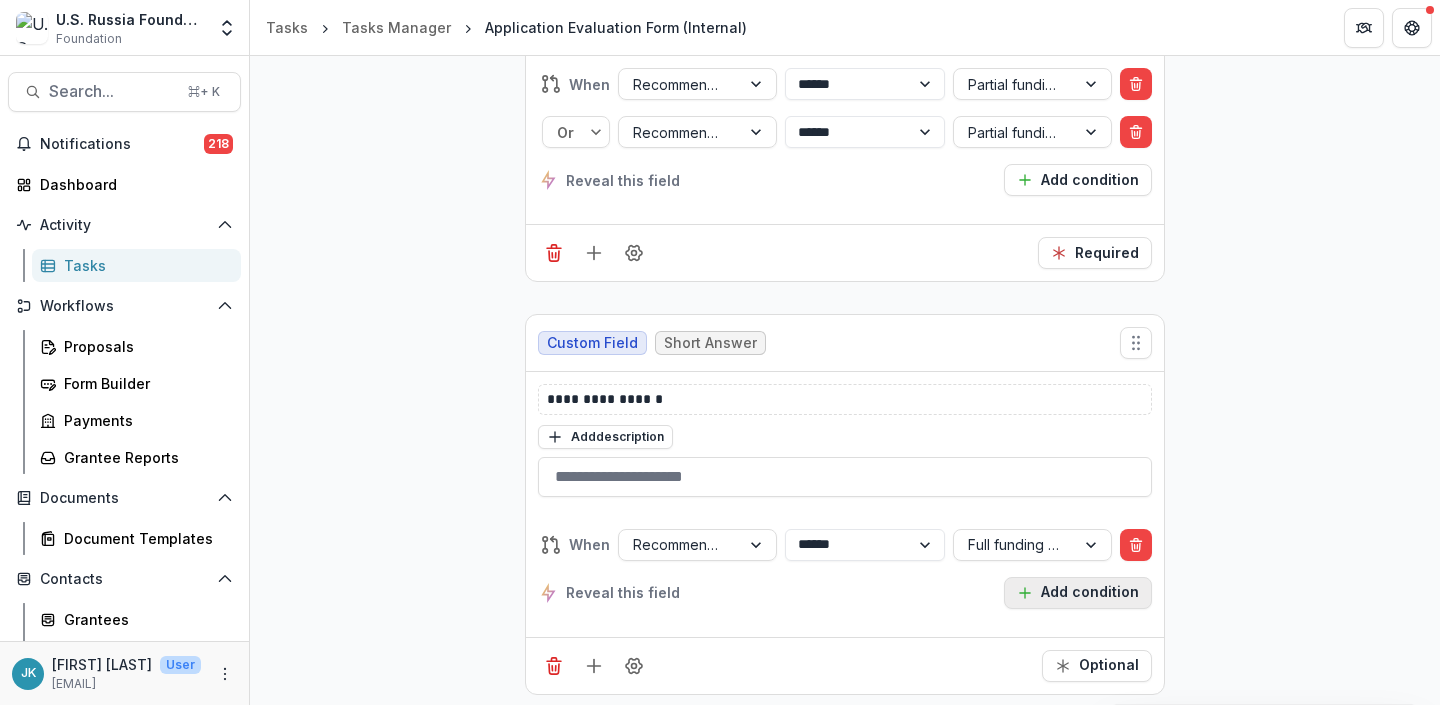 click on "Add condition" at bounding box center [1078, 593] 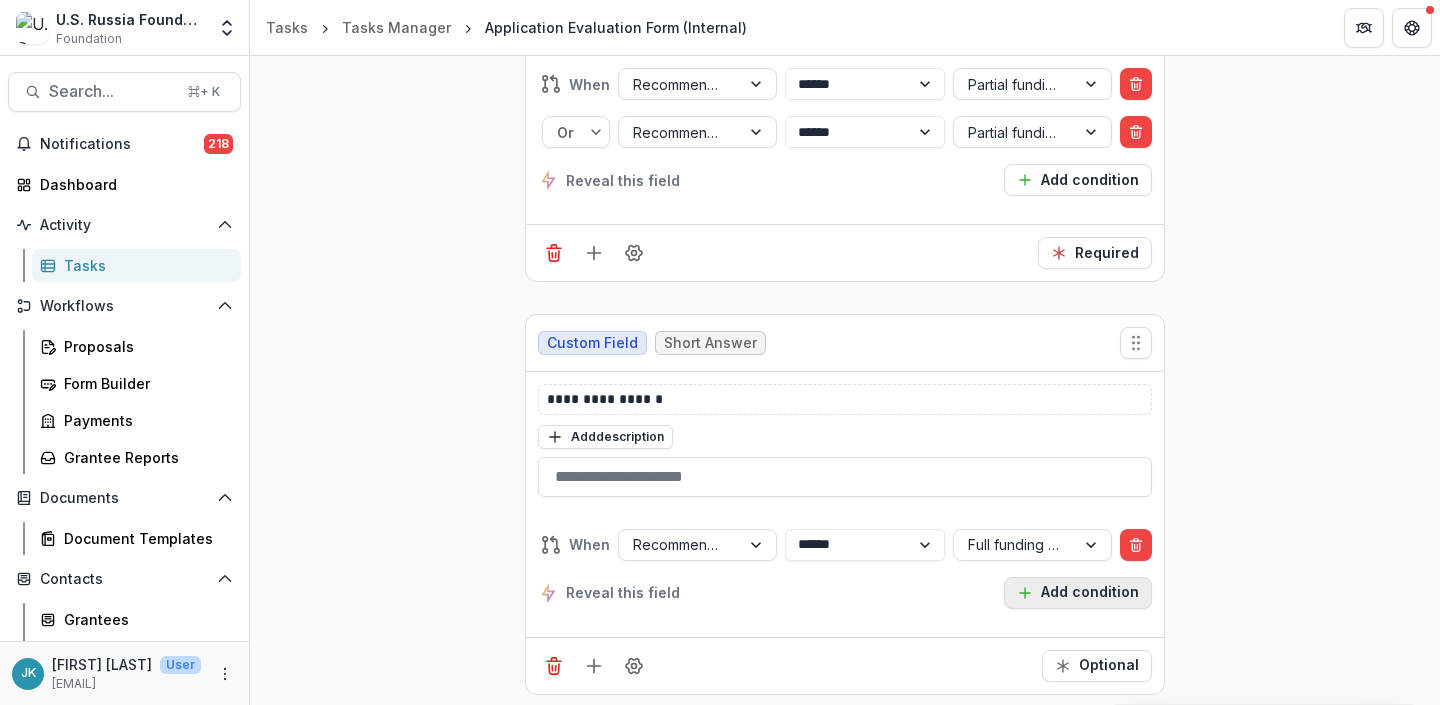 scroll, scrollTop: 5679, scrollLeft: 0, axis: vertical 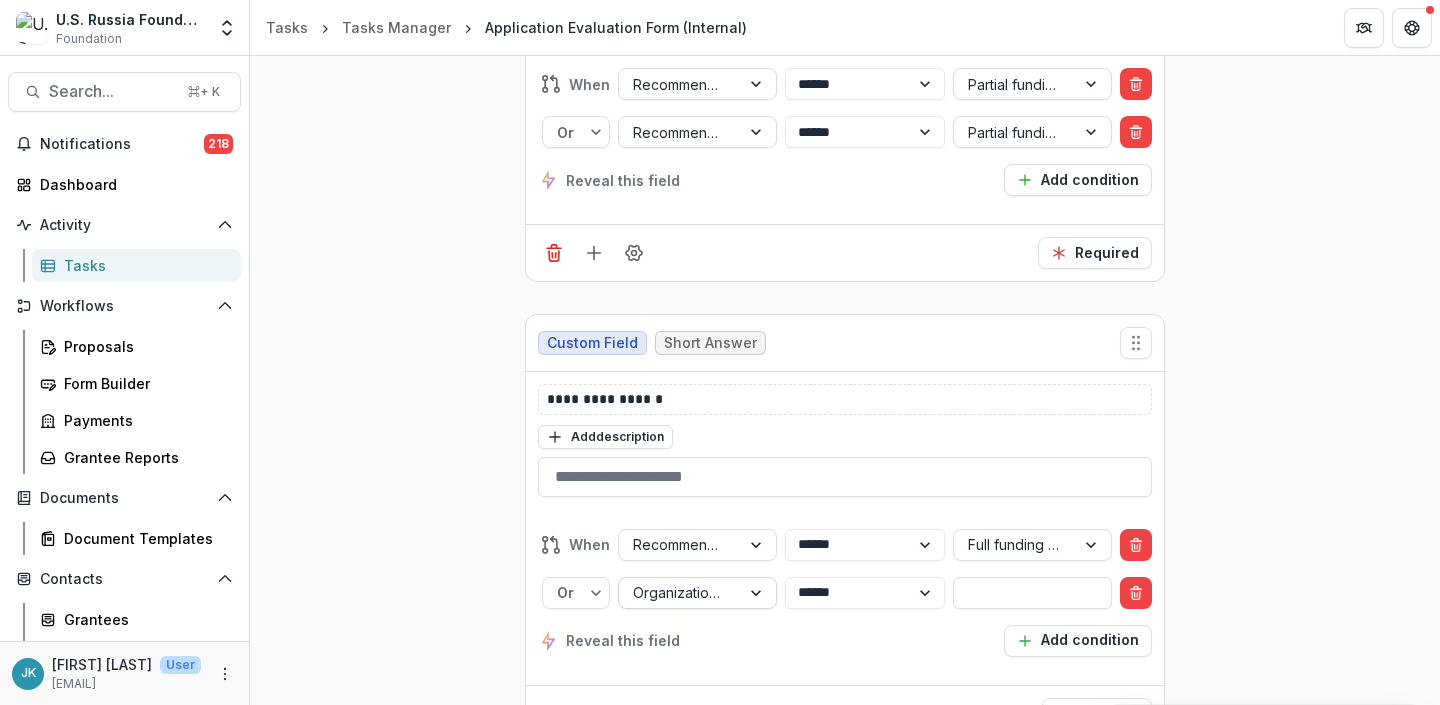 click at bounding box center (679, 592) 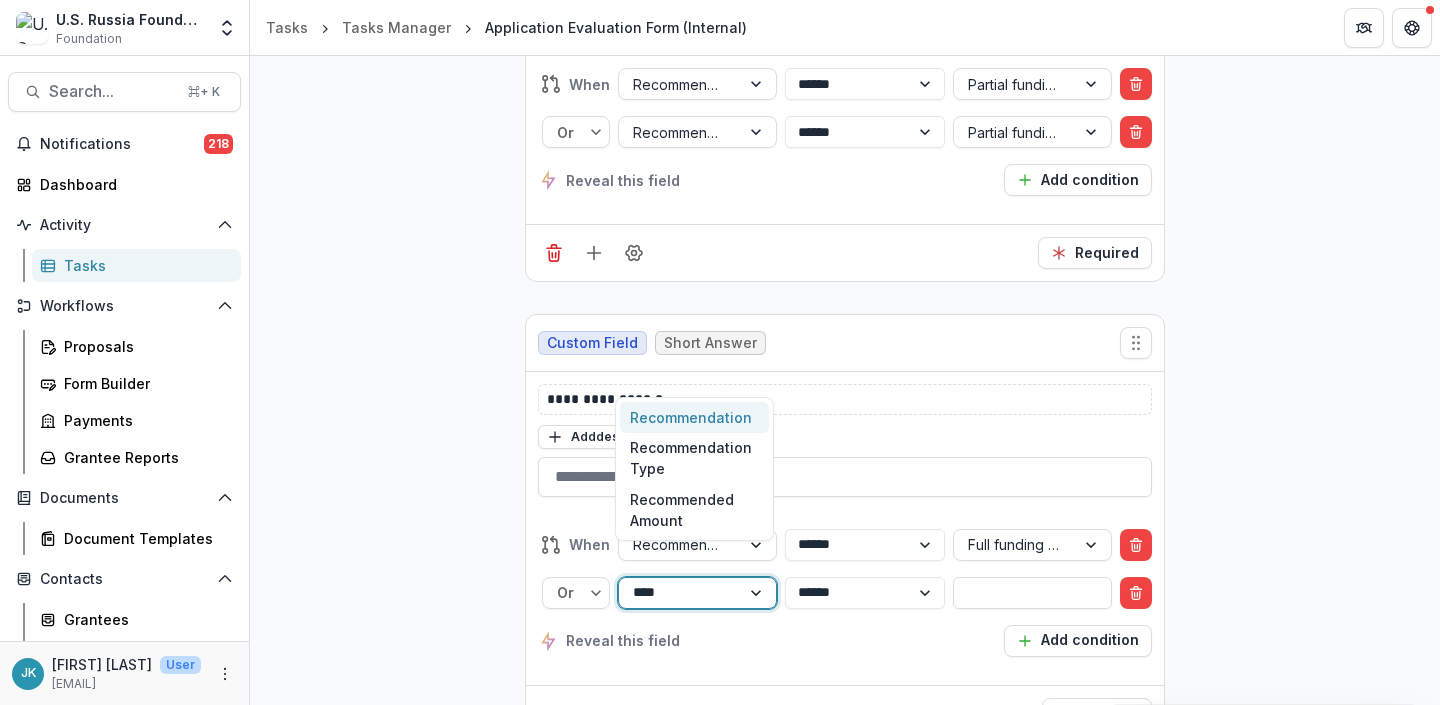 type on "*****" 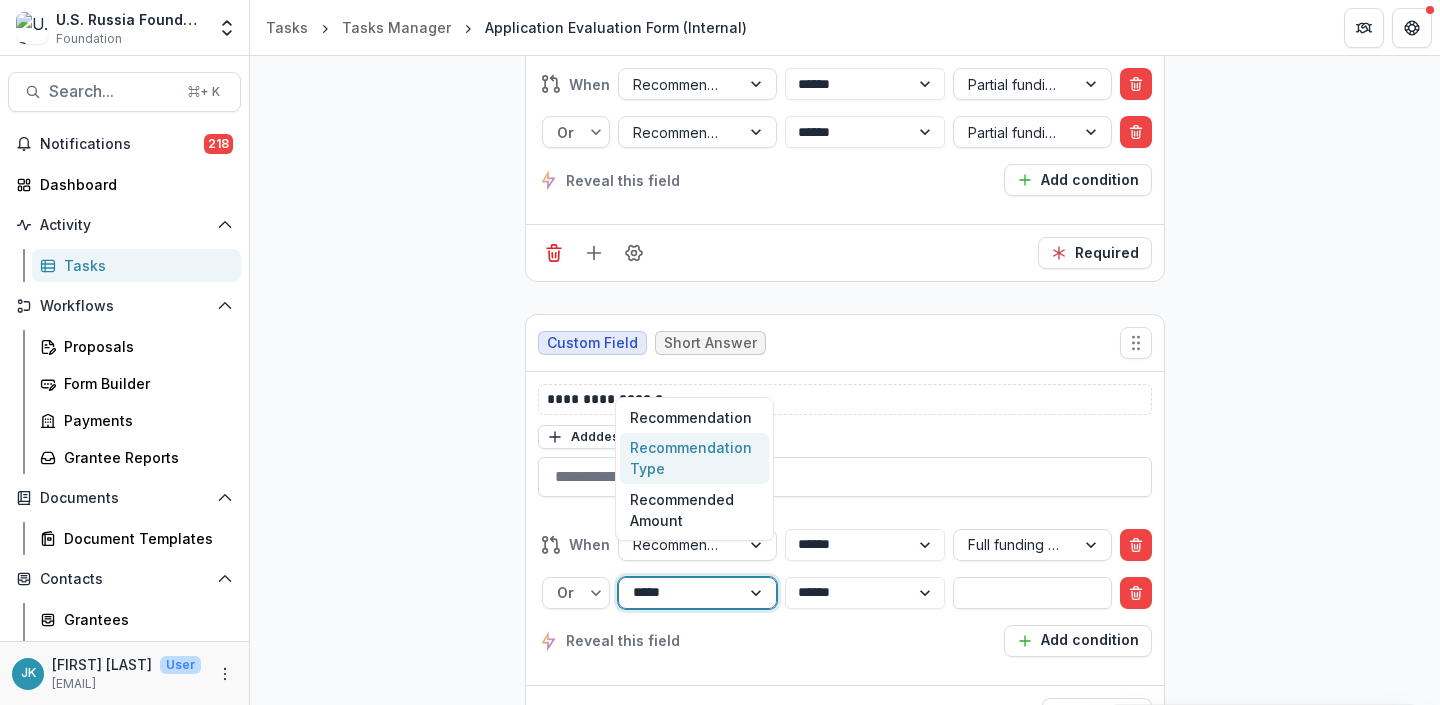 click on "Recommendation Type" at bounding box center (694, 459) 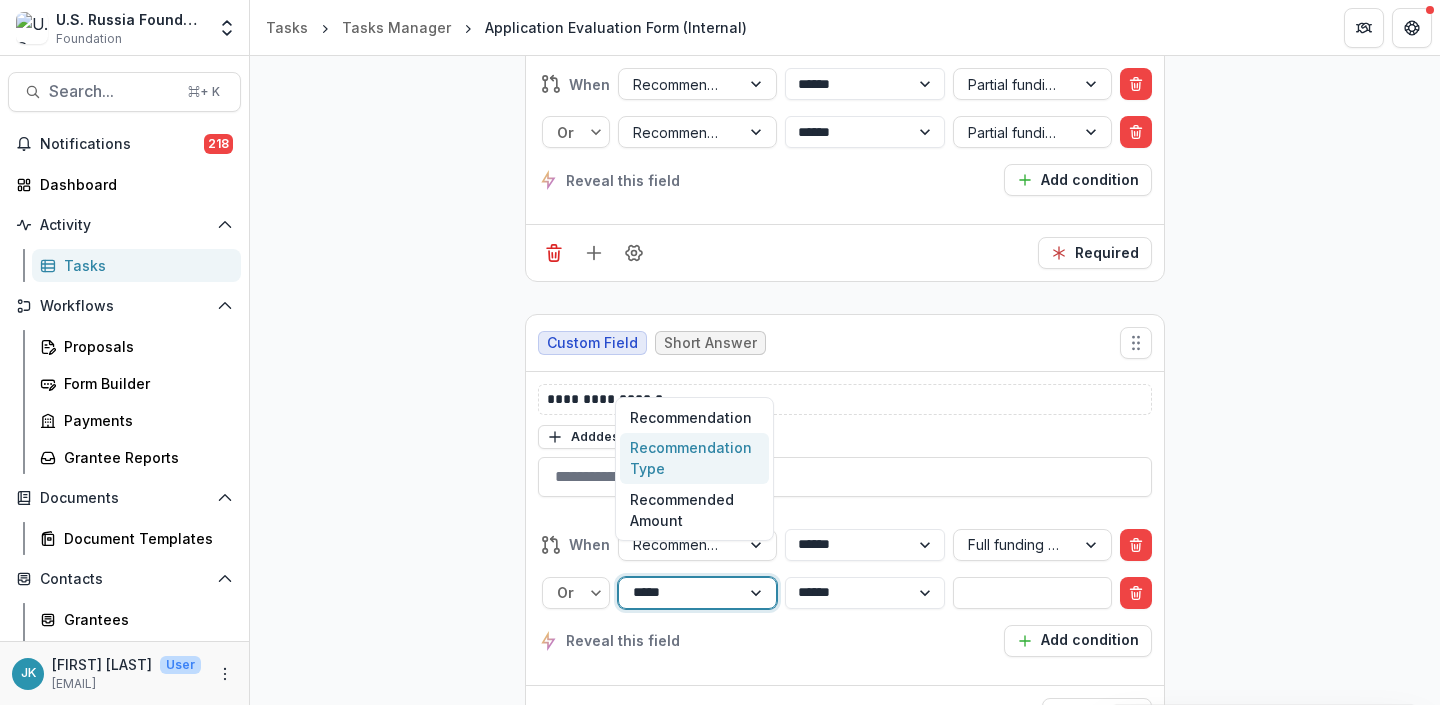 type 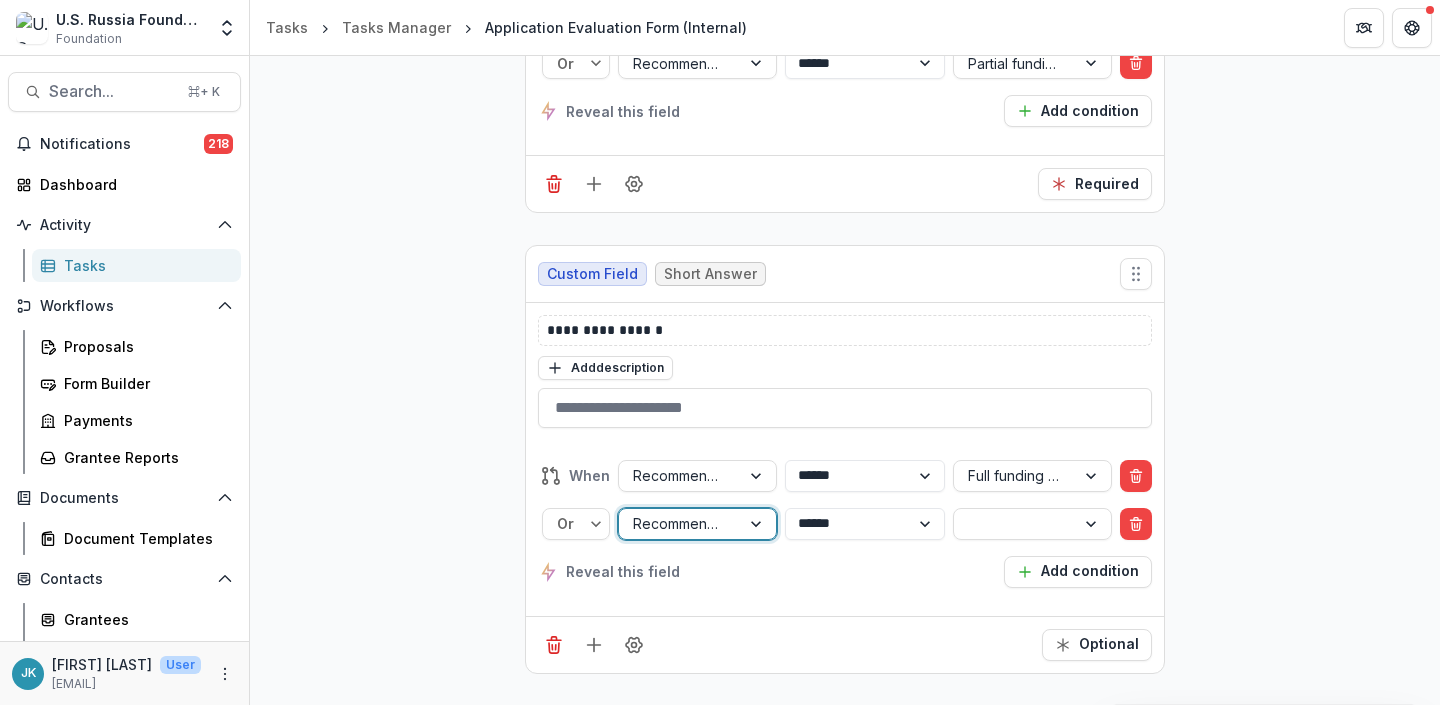 scroll, scrollTop: 5610, scrollLeft: 0, axis: vertical 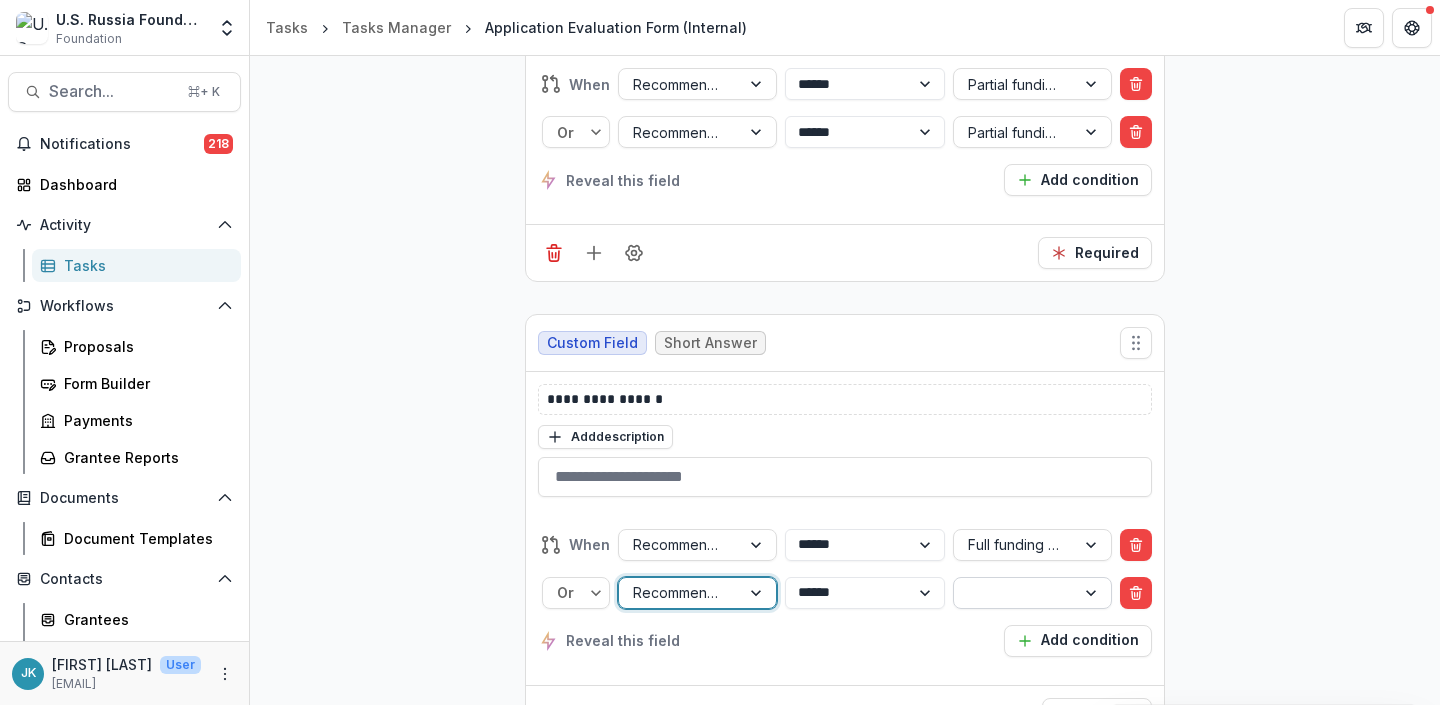 click at bounding box center (1014, 592) 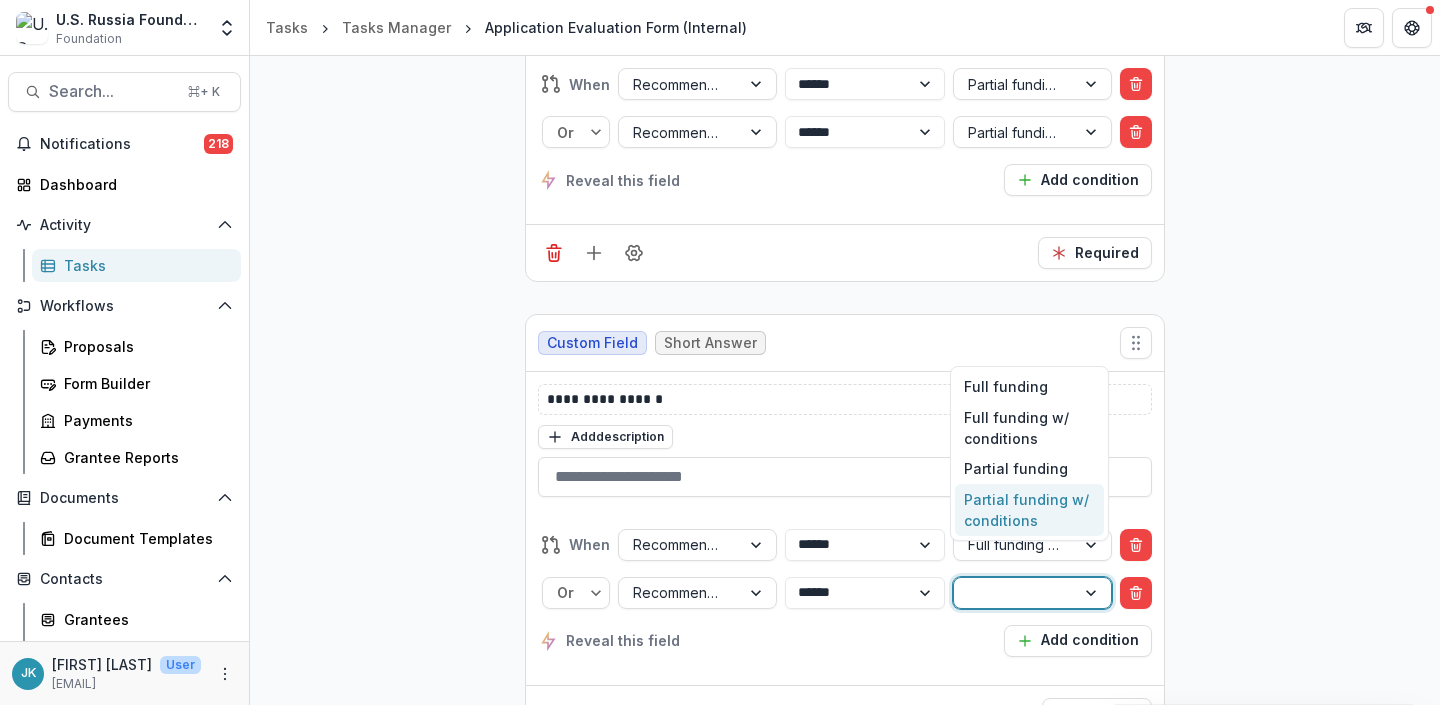click on "Partial funding w/ conditions" at bounding box center [1029, 510] 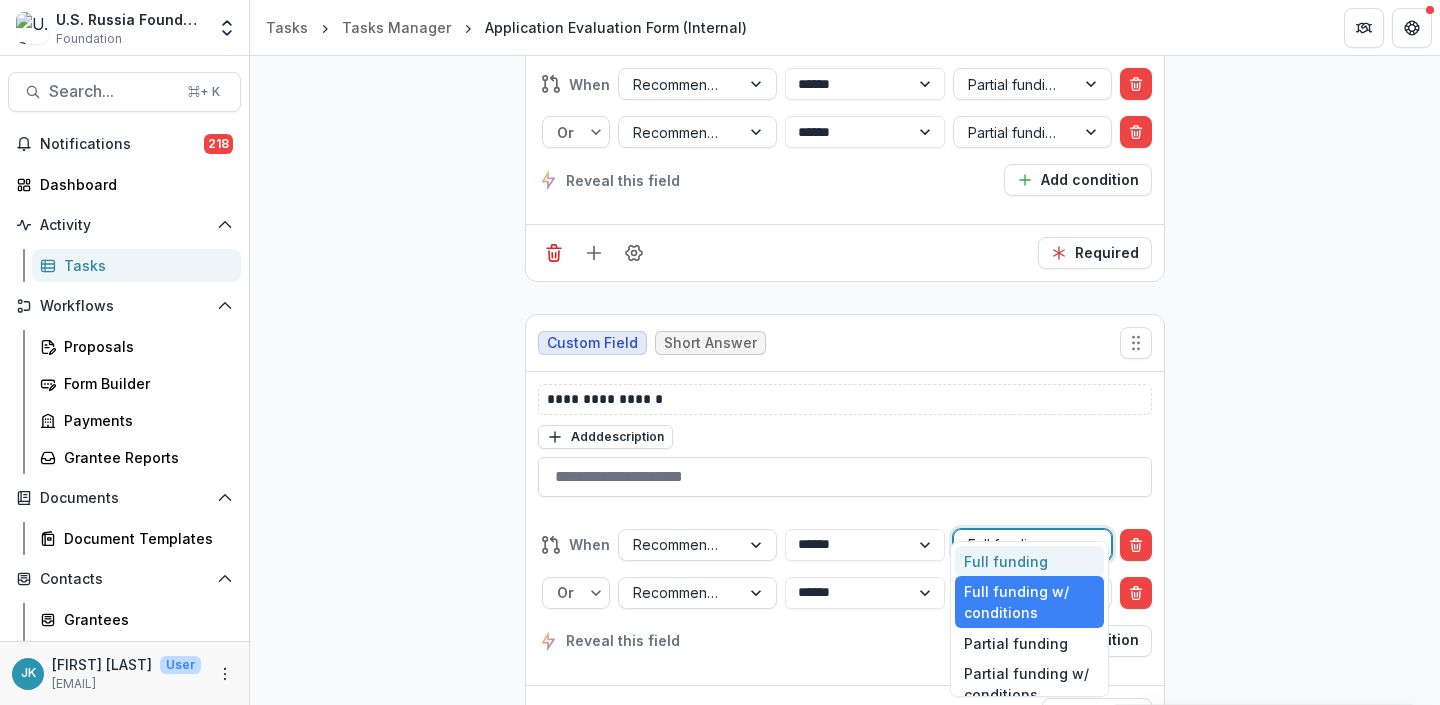 click at bounding box center (1014, 544) 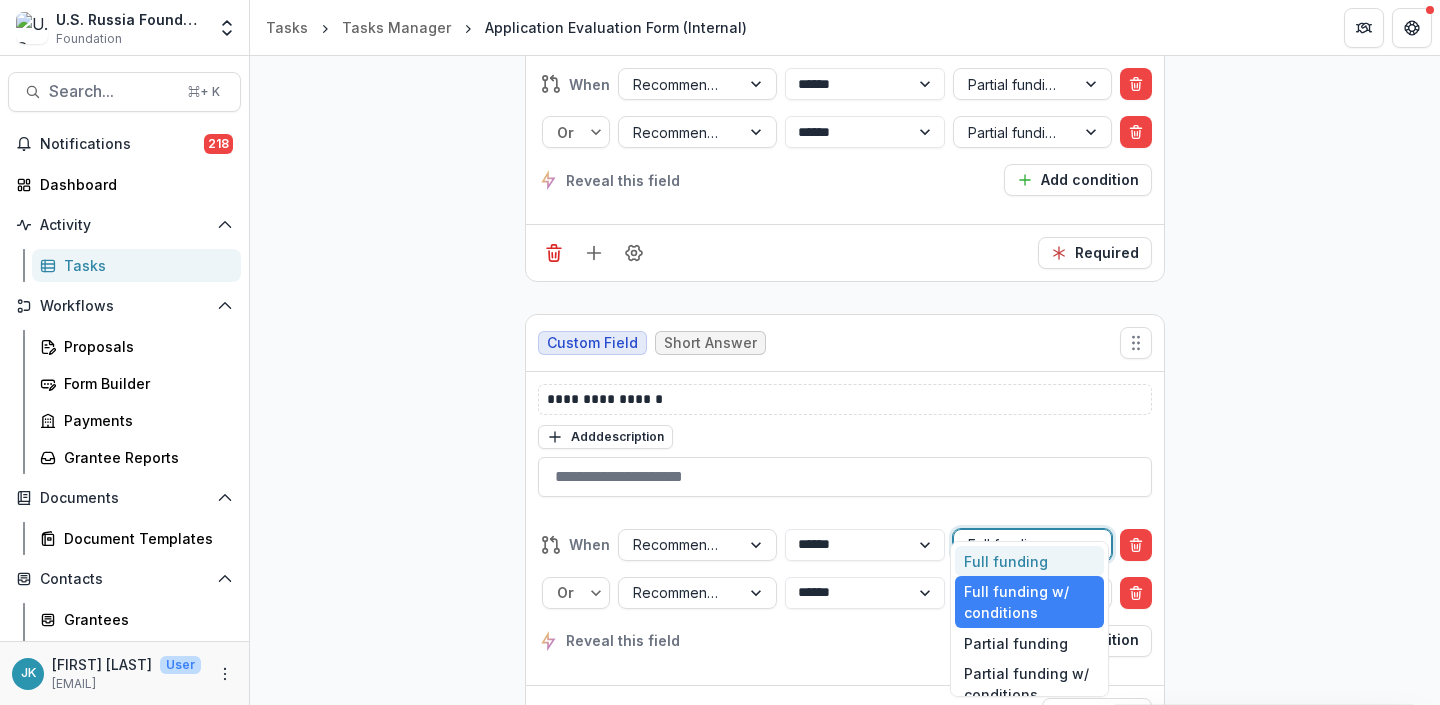 click on "**********" at bounding box center (845, 574) 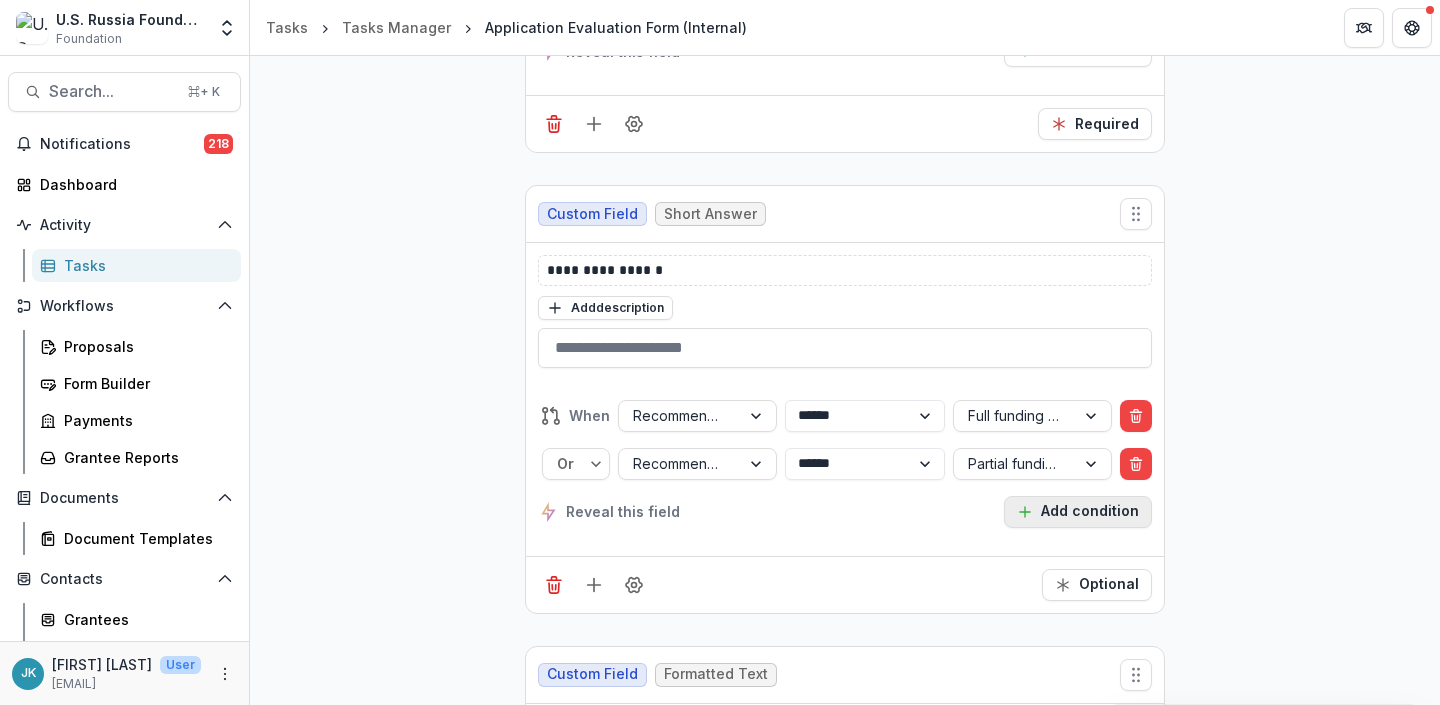 scroll, scrollTop: 5747, scrollLeft: 0, axis: vertical 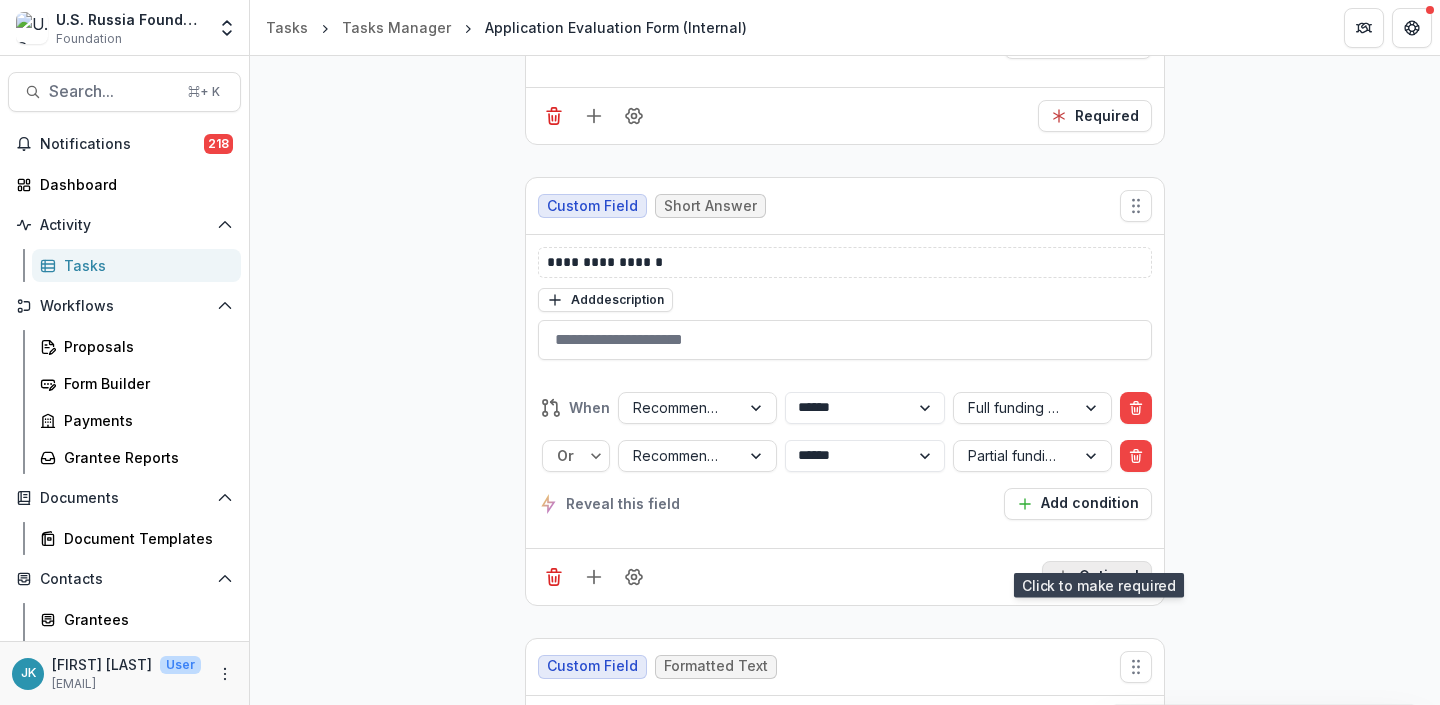 click on "Optional" at bounding box center (1097, 577) 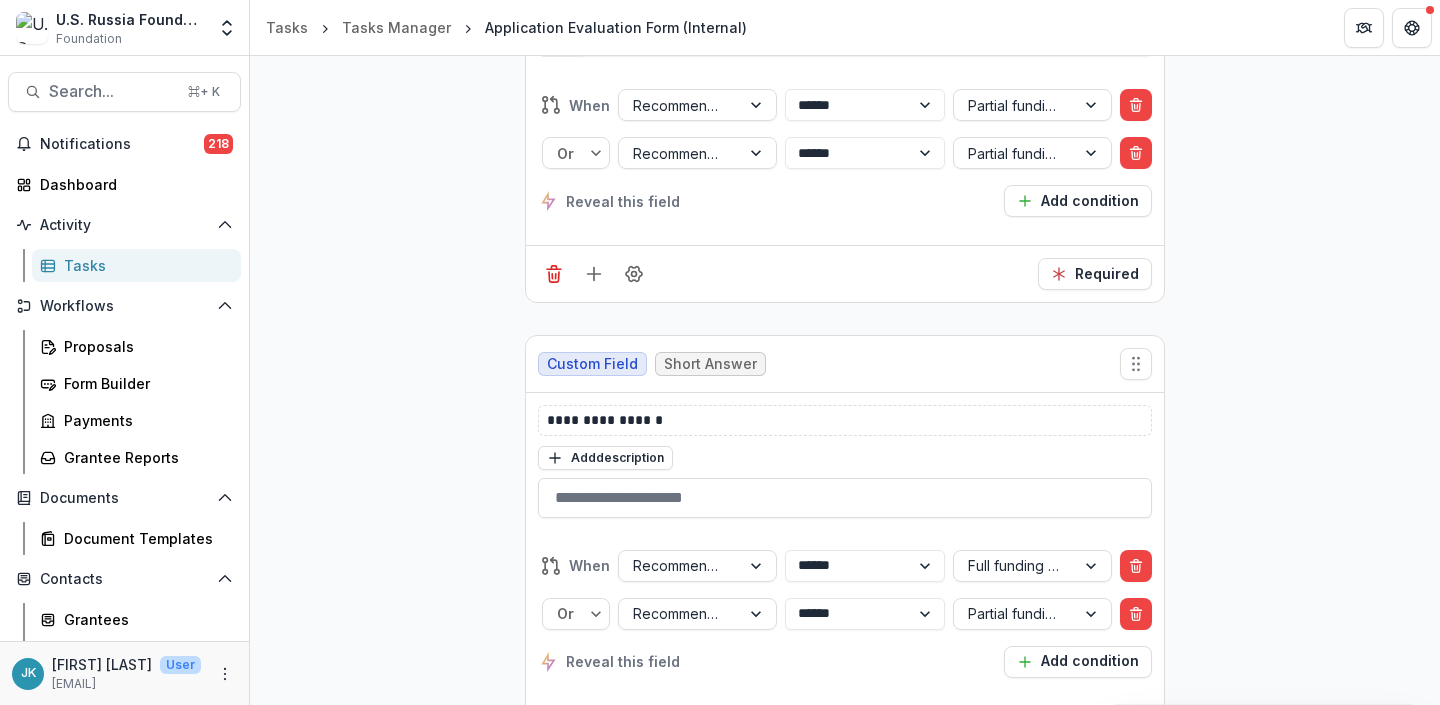 scroll, scrollTop: 5578, scrollLeft: 0, axis: vertical 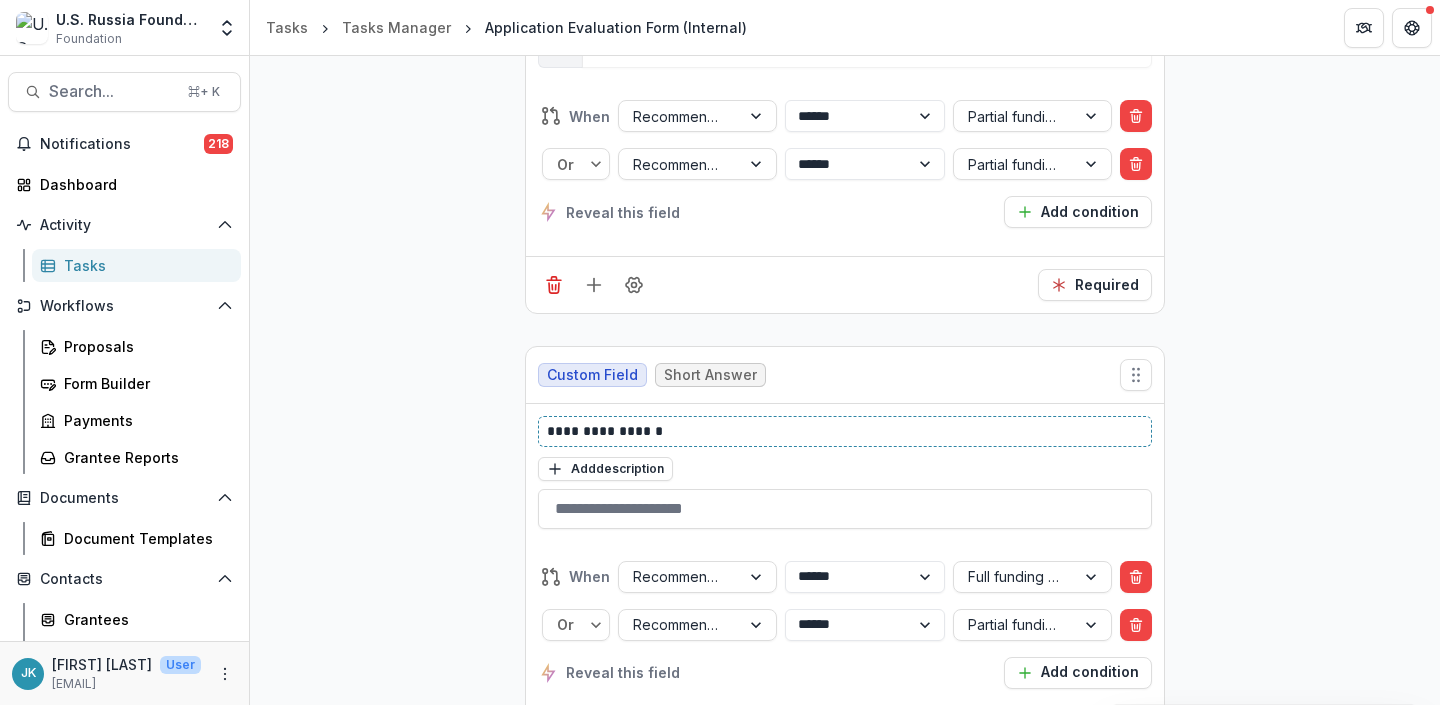 click on "**********" at bounding box center [845, 431] 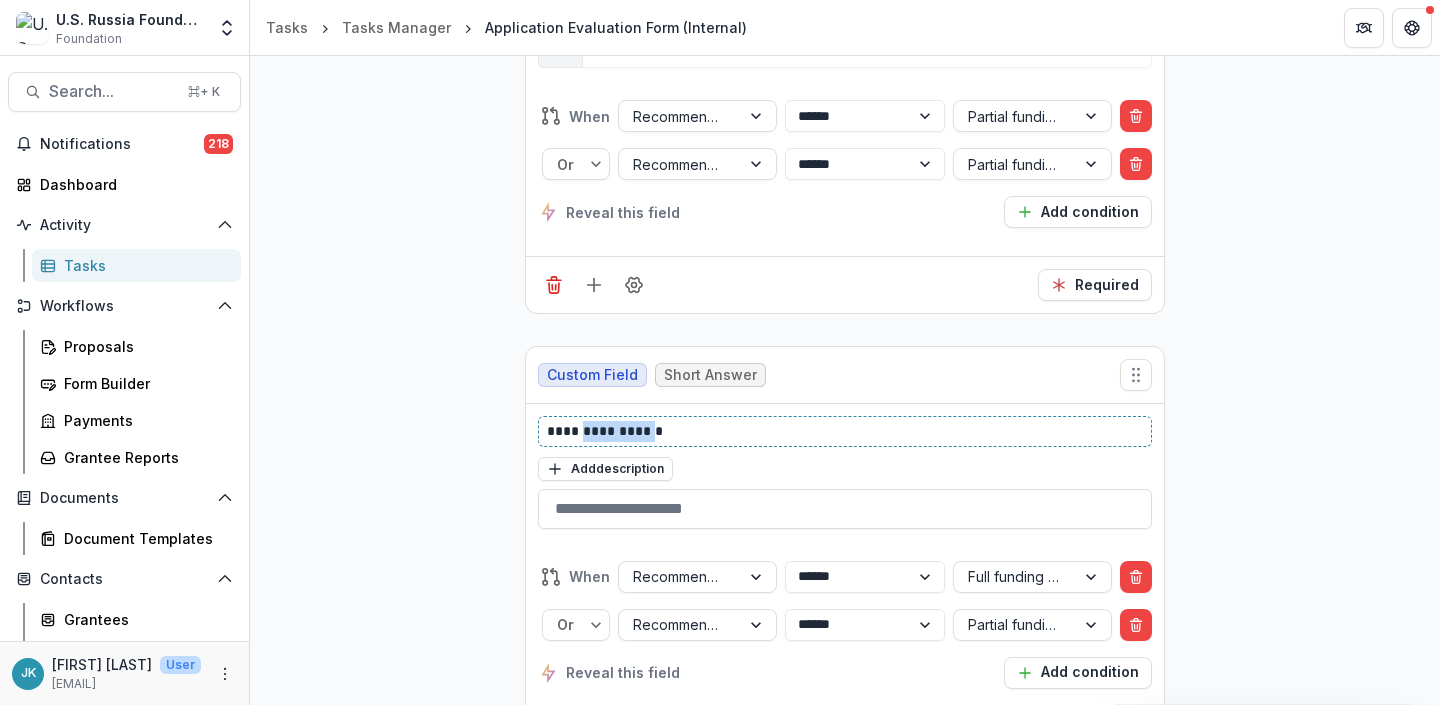 click on "**********" at bounding box center [845, 431] 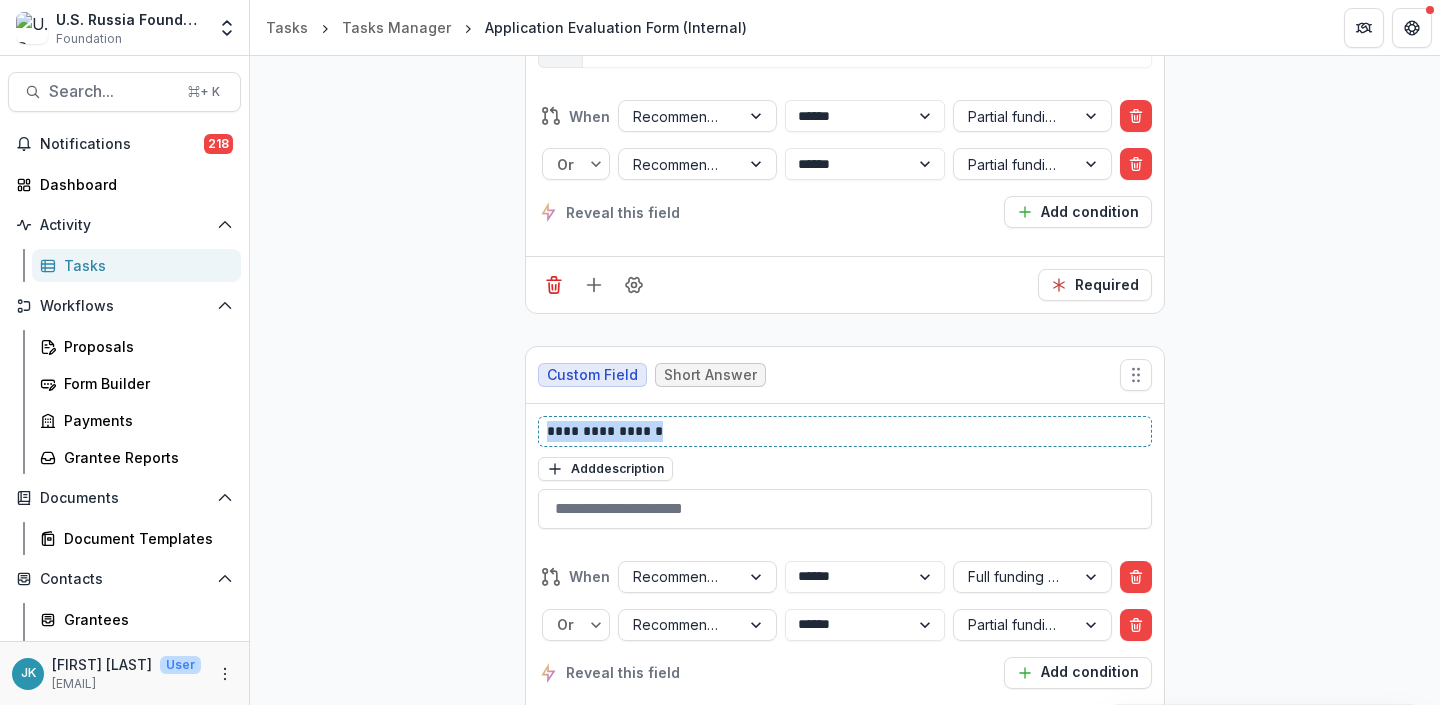 click on "**********" at bounding box center (845, 431) 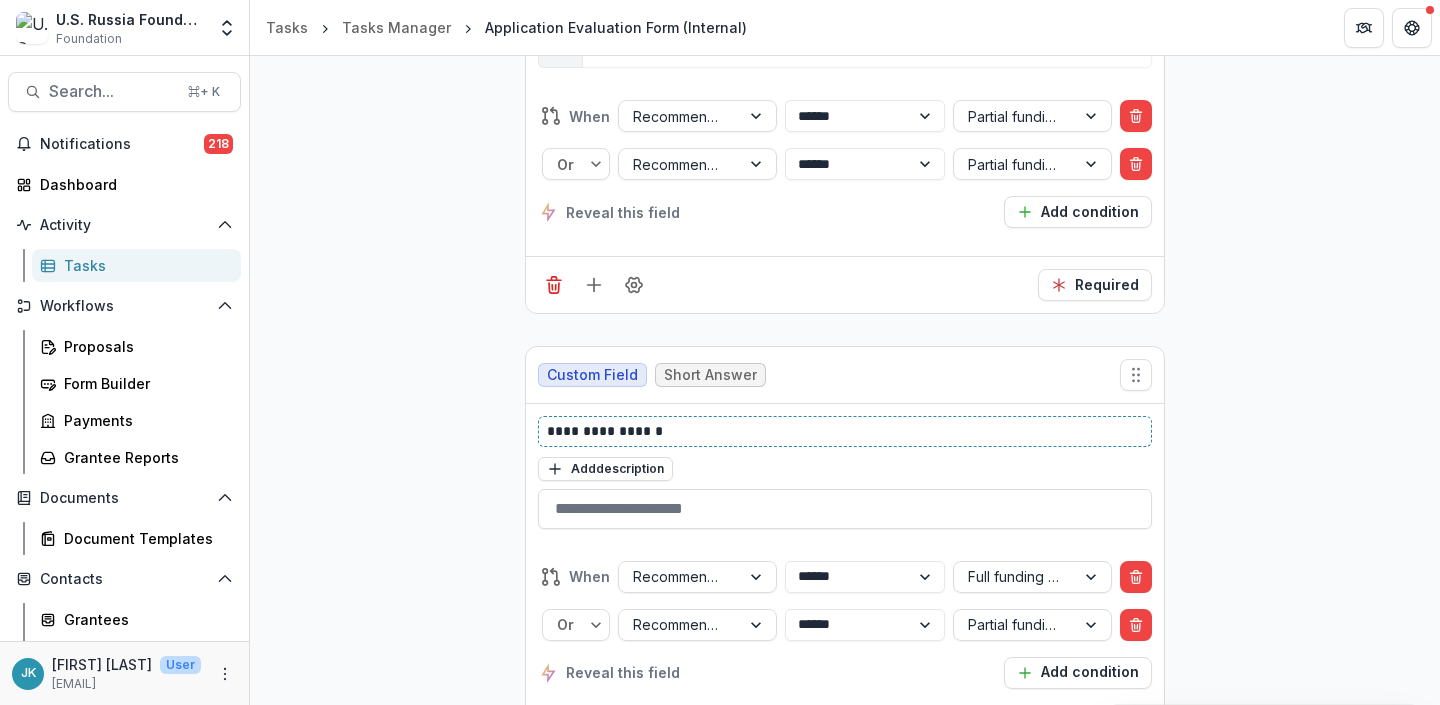 click on "**********" at bounding box center [845, 431] 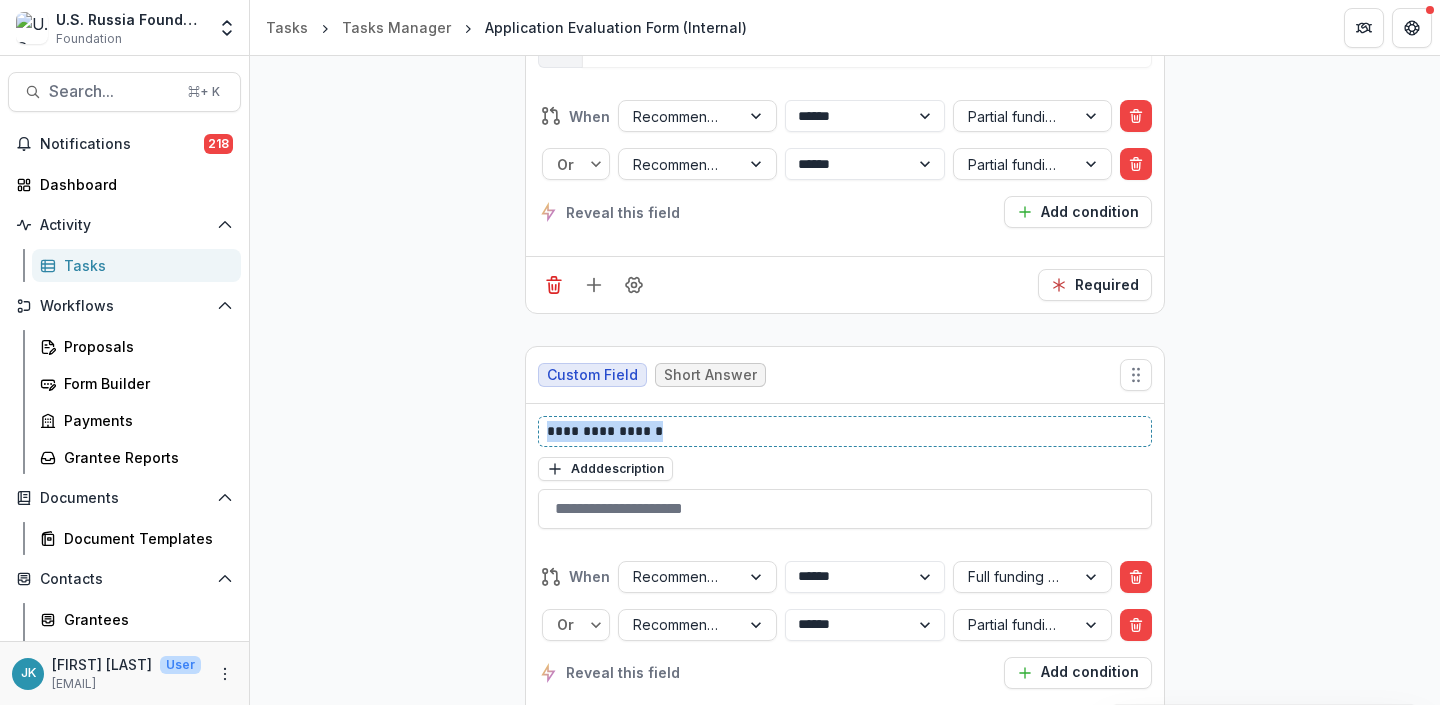 click on "**********" at bounding box center [845, 431] 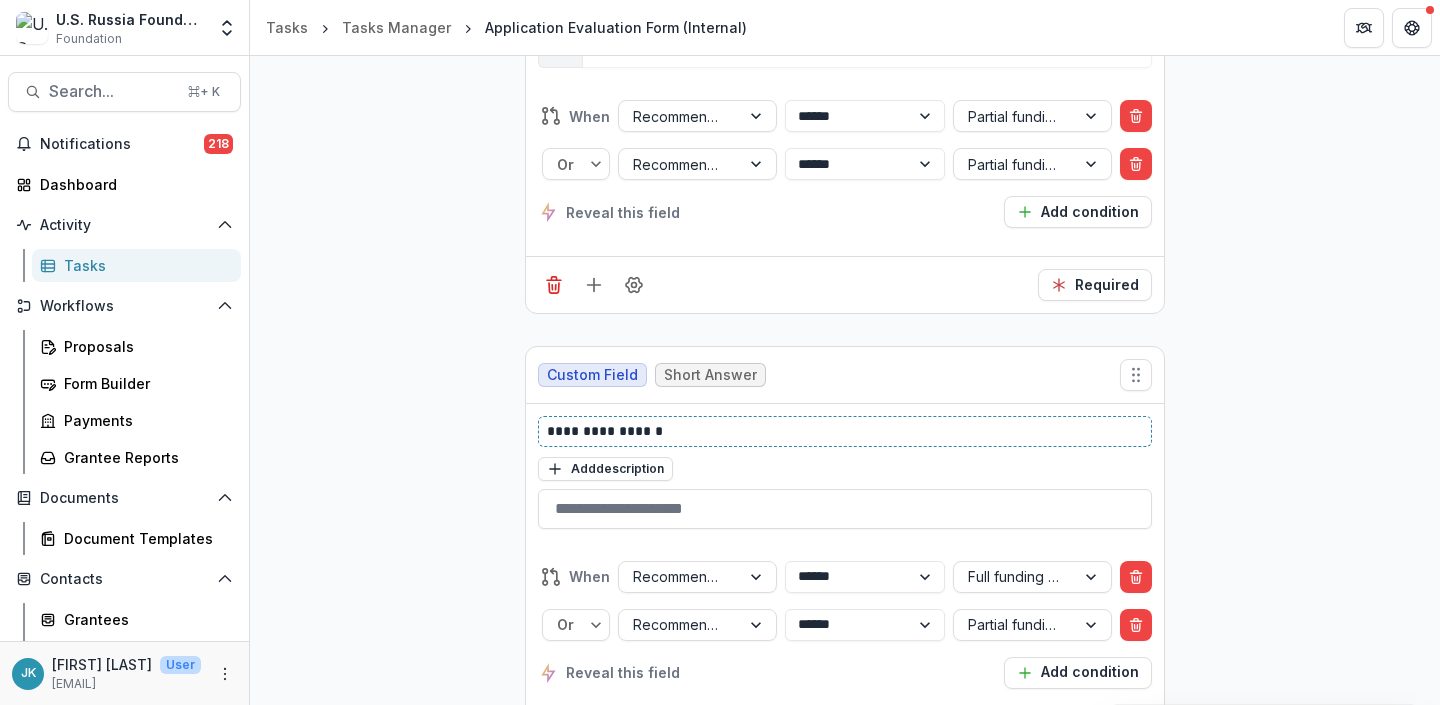 scroll, scrollTop: 5599, scrollLeft: 0, axis: vertical 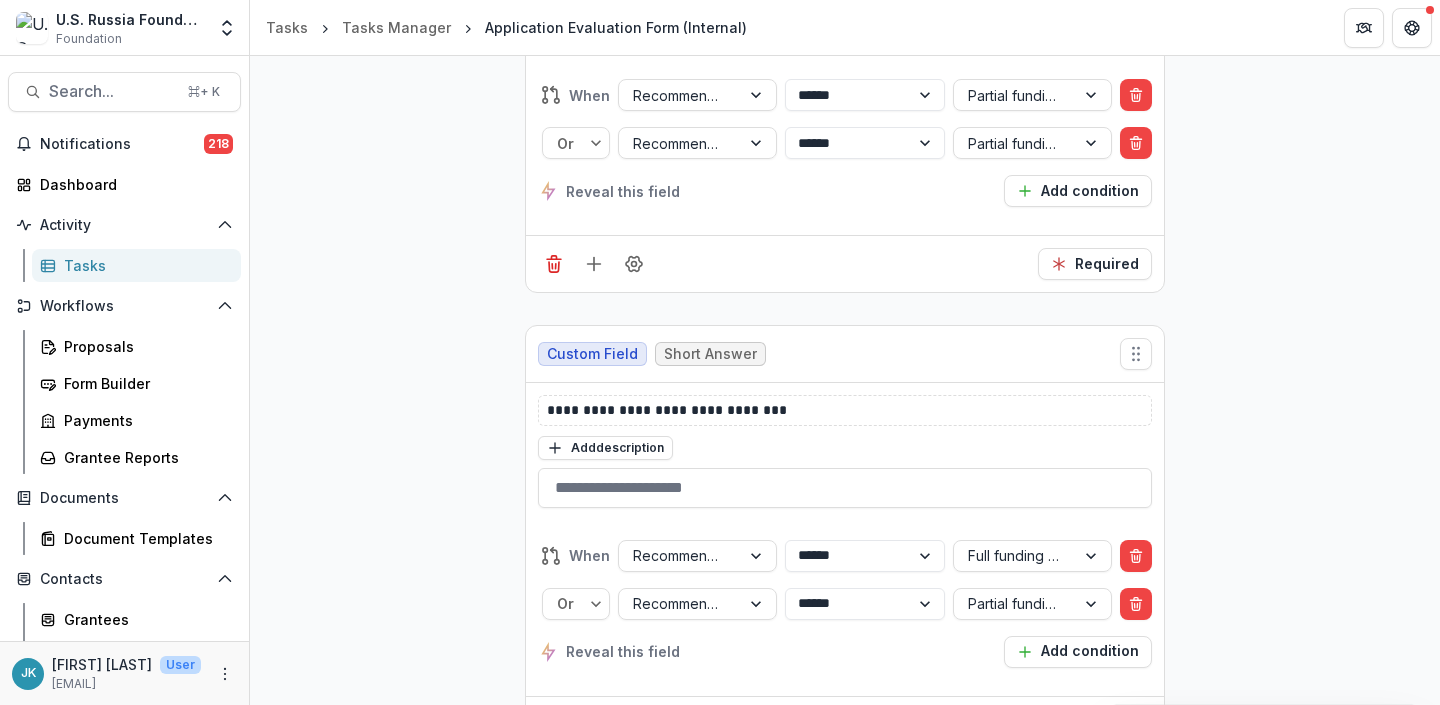 click on "**********" at bounding box center [845, 585] 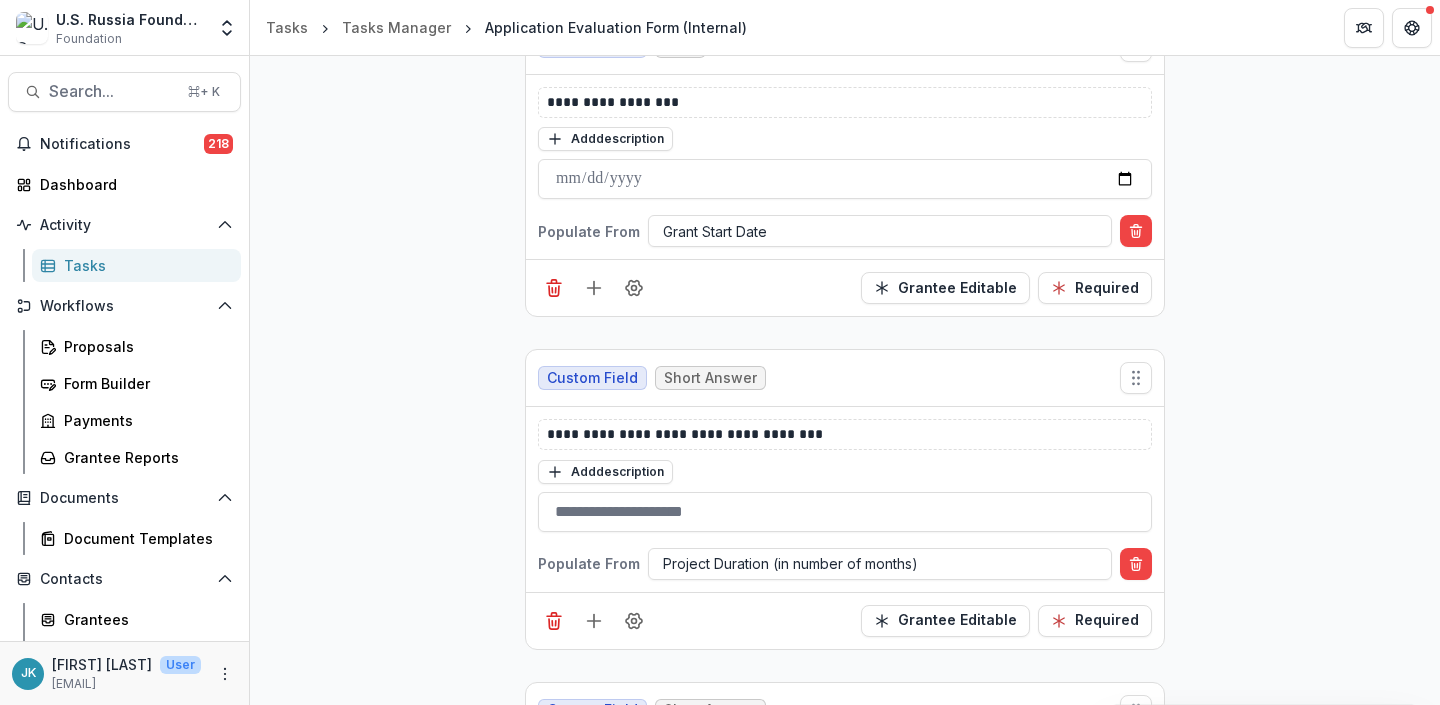 scroll, scrollTop: 0, scrollLeft: 0, axis: both 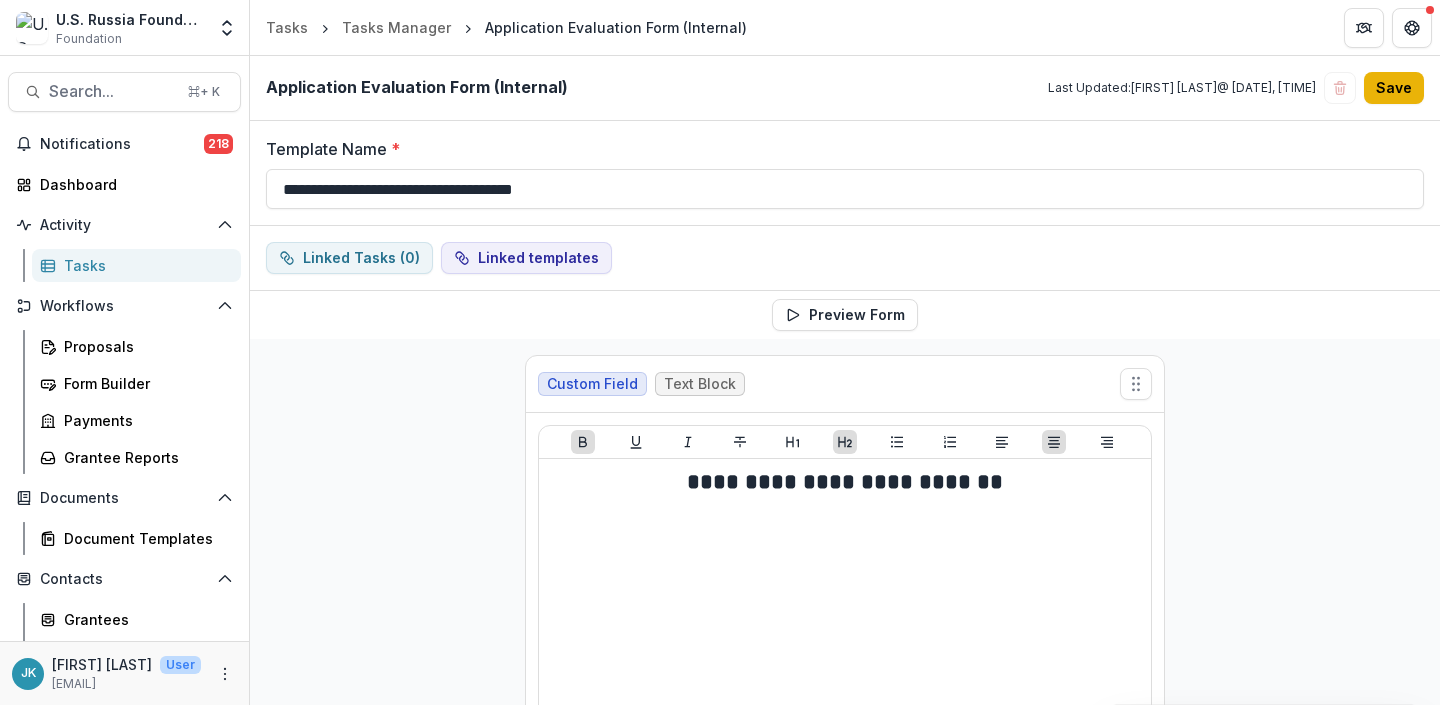 click on "Save" at bounding box center (1394, 88) 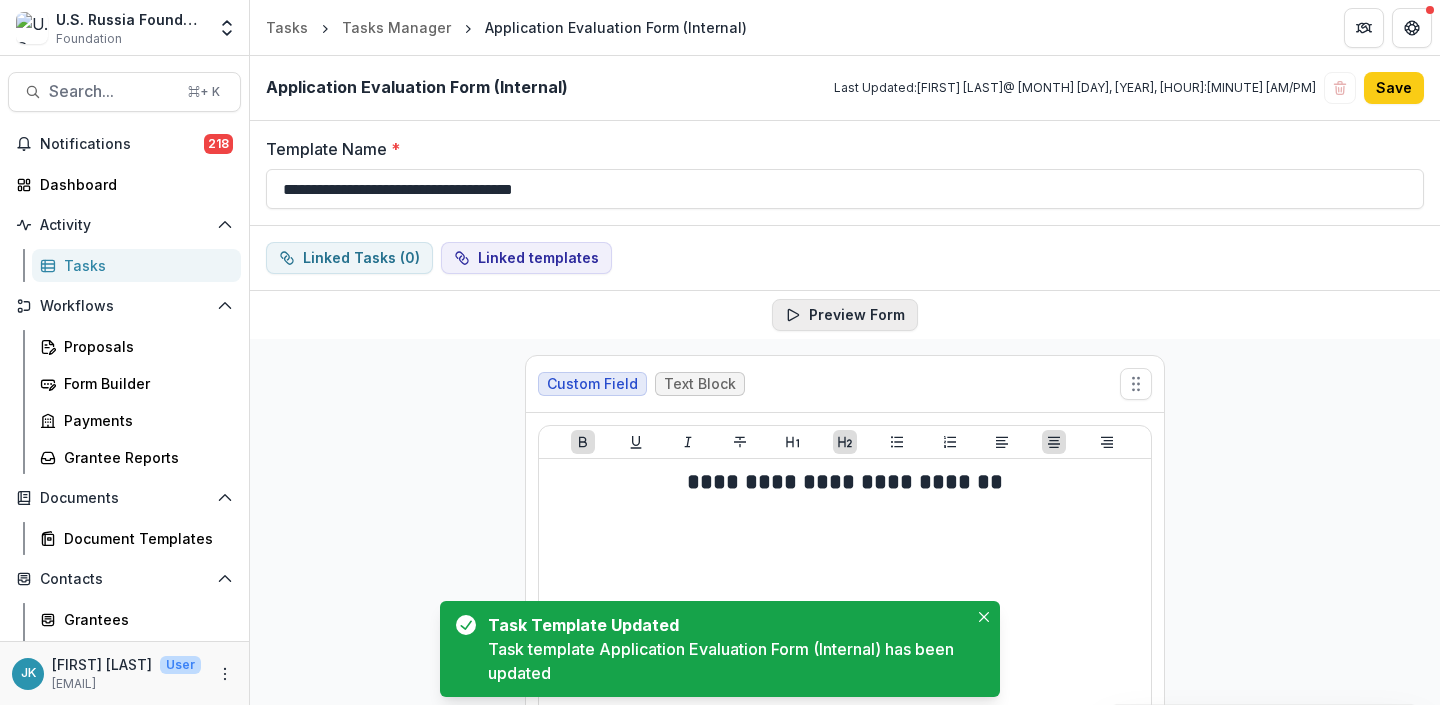 click on "Preview Form" at bounding box center [845, 315] 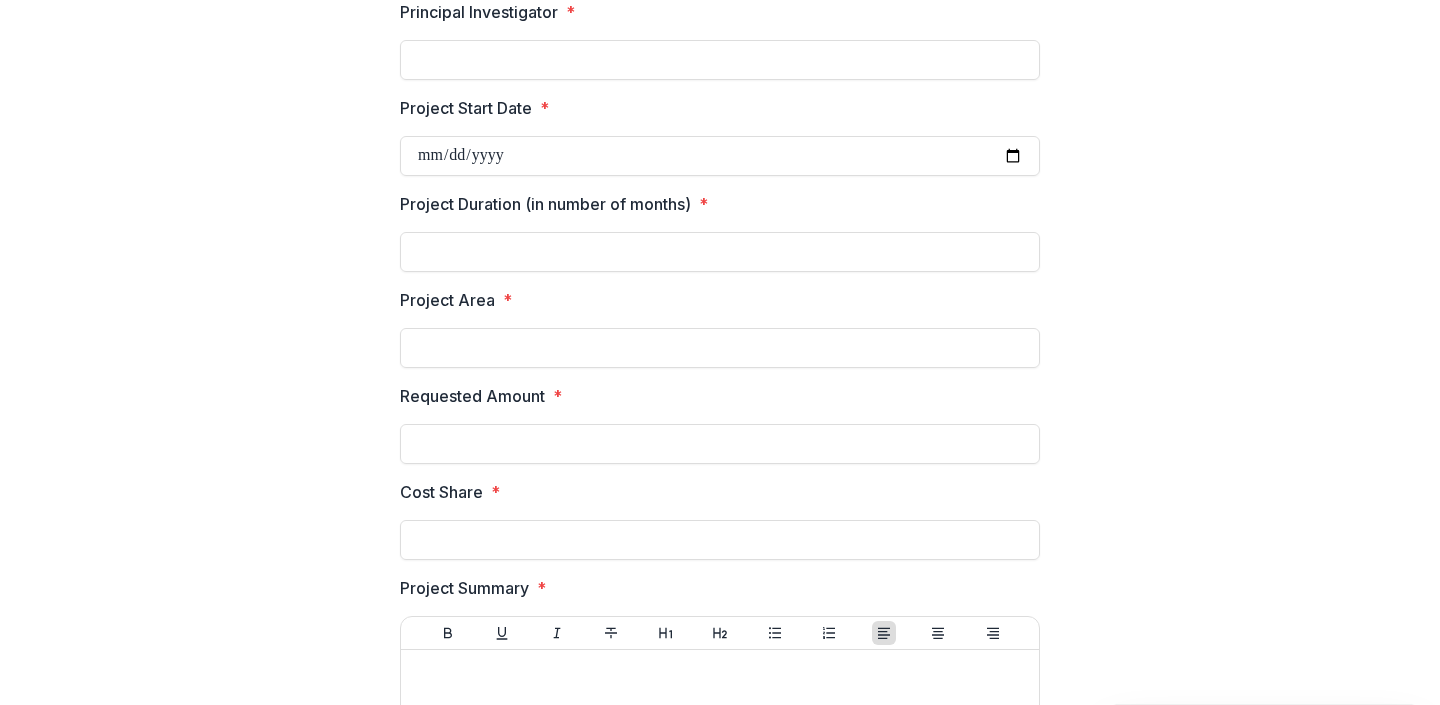 scroll, scrollTop: 504, scrollLeft: 0, axis: vertical 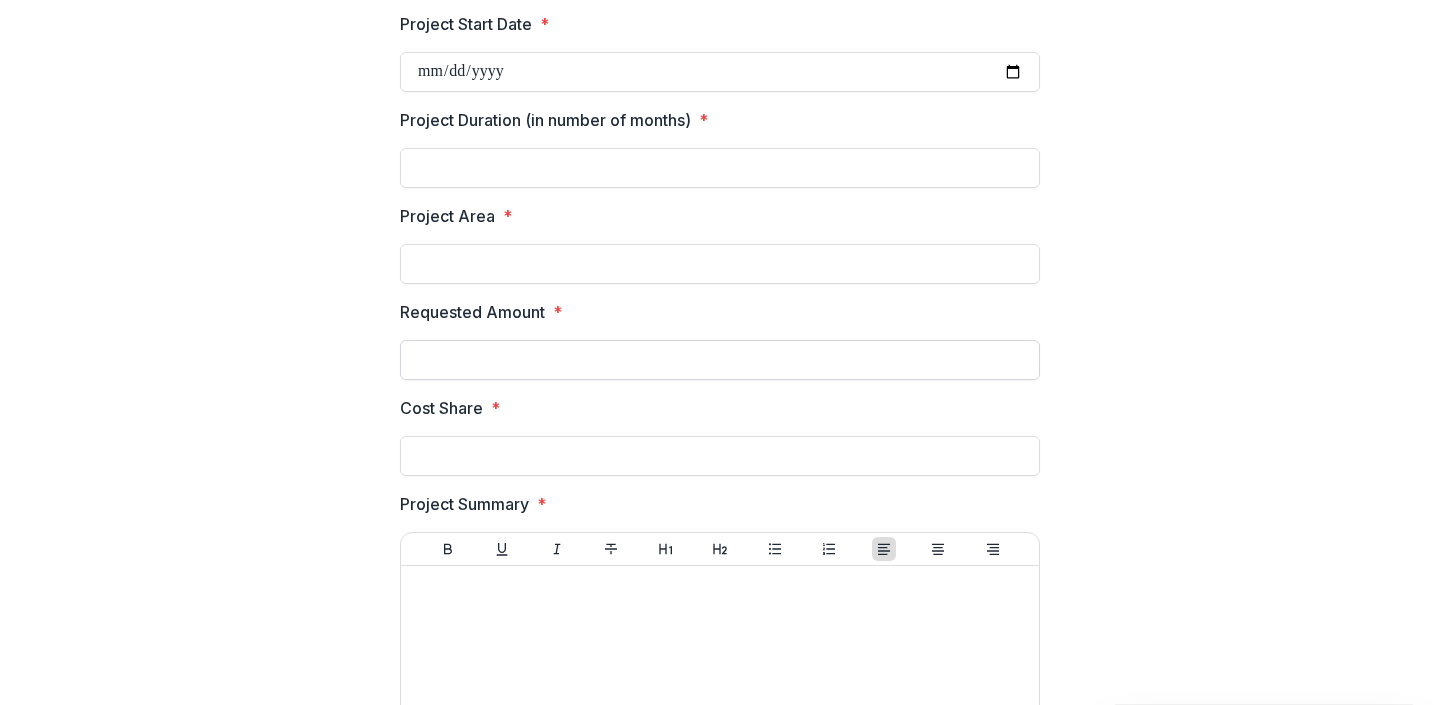 click on "Requested Amount *" at bounding box center (720, 360) 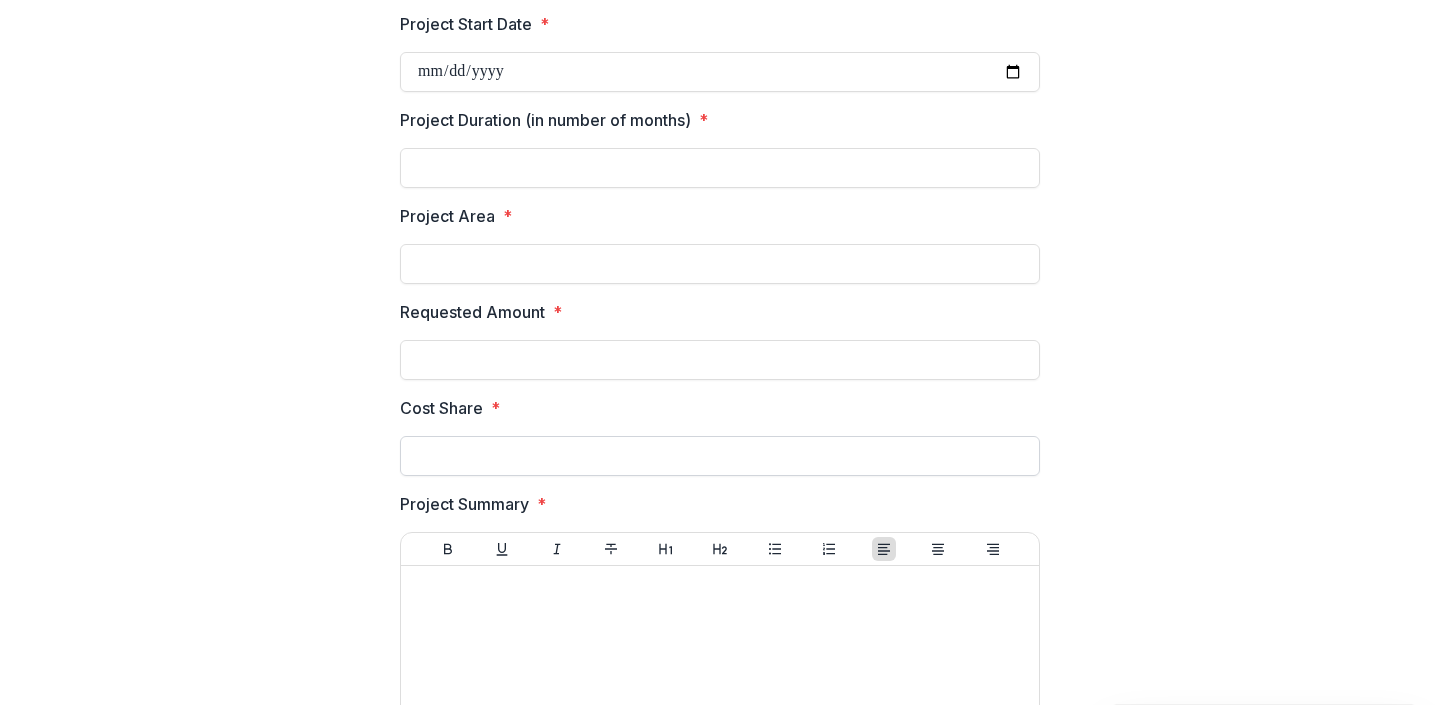 type on "**" 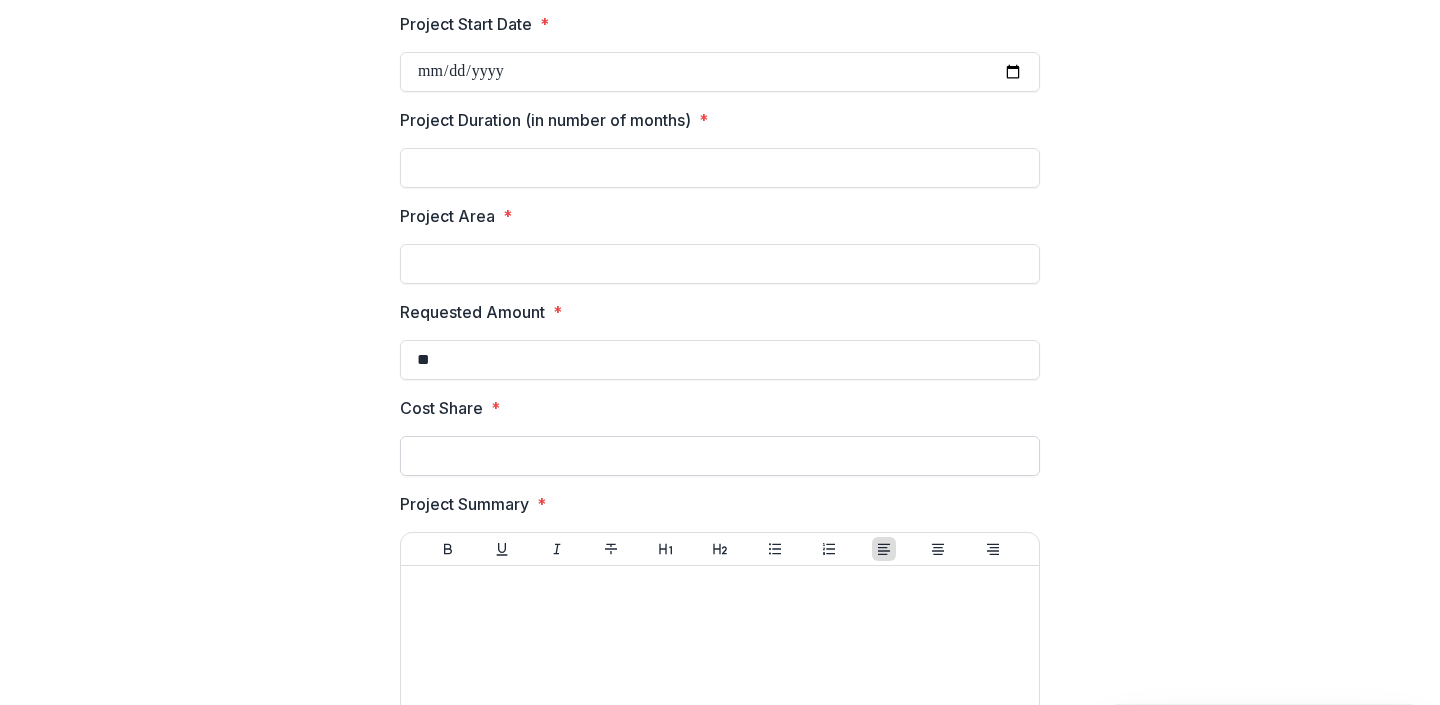 click on "Cost Share *" at bounding box center [720, 456] 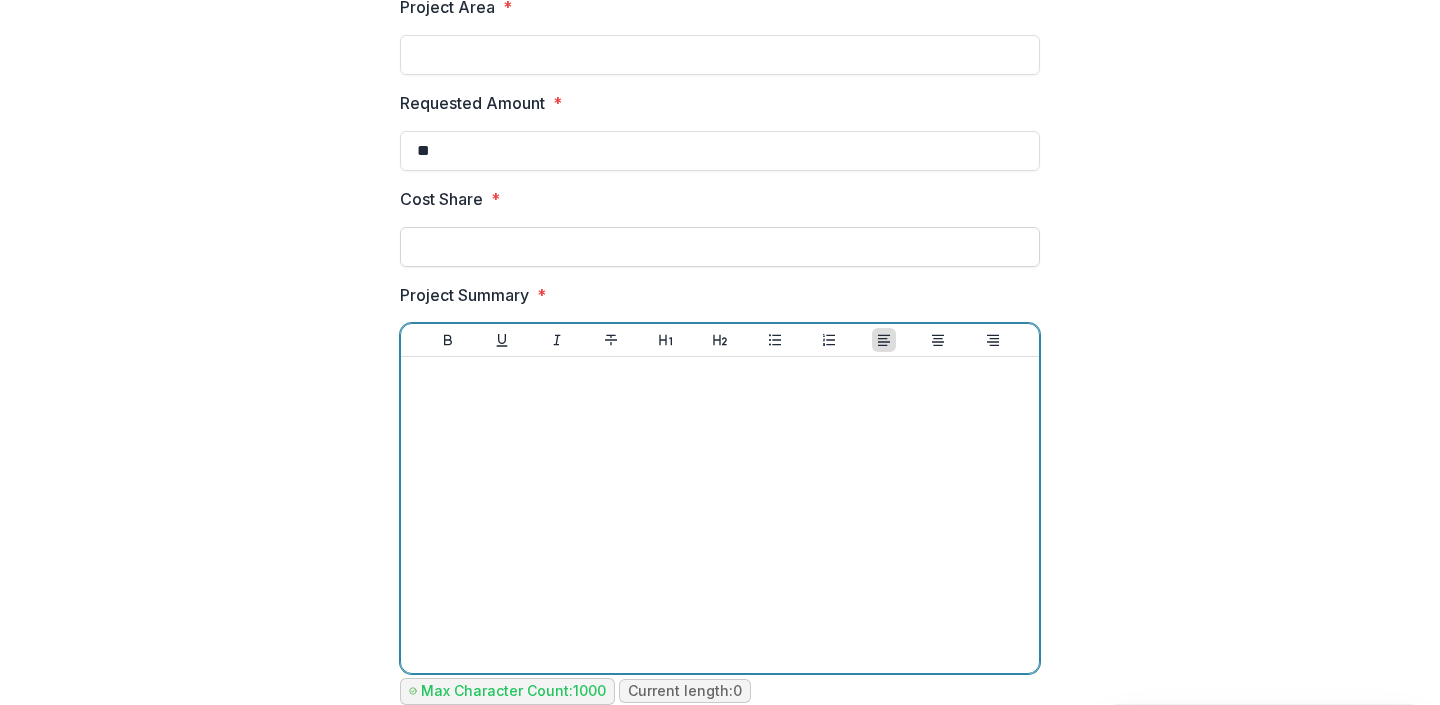 type on "**" 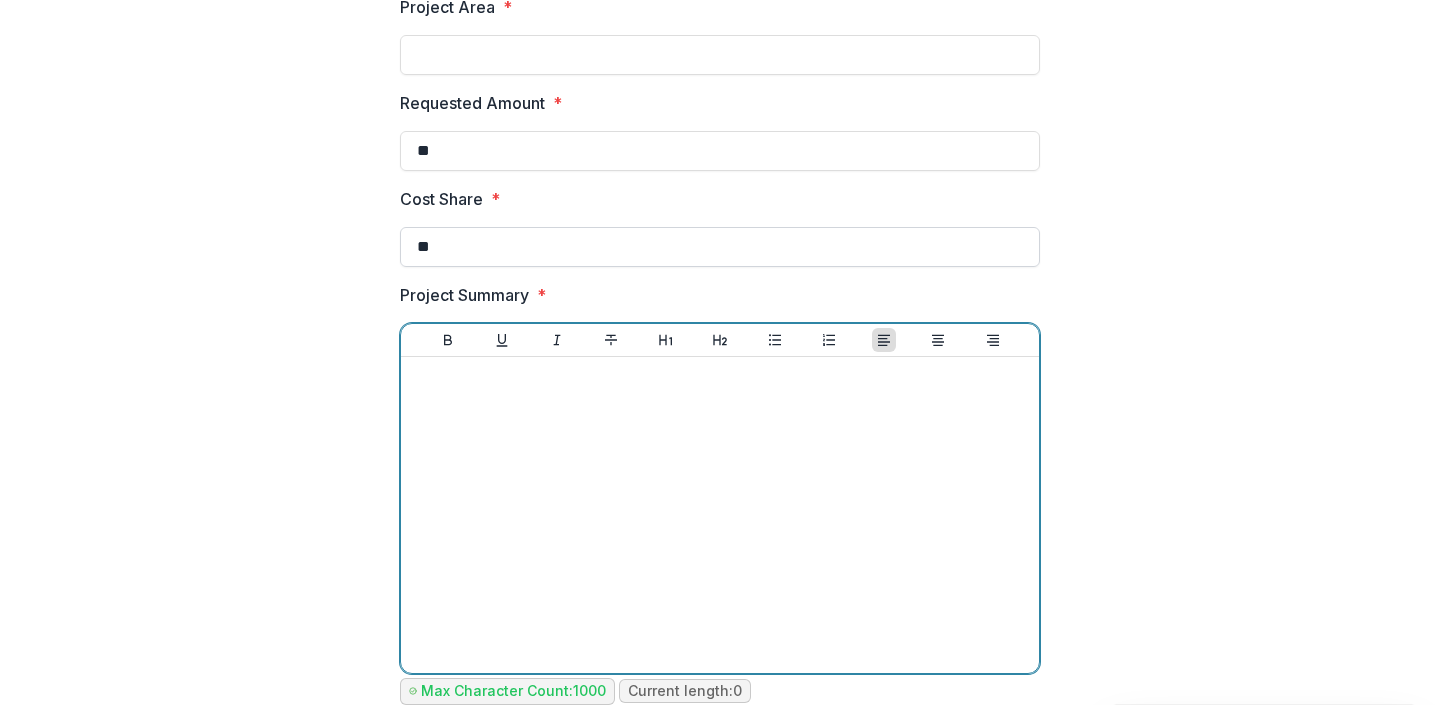 click at bounding box center (720, 515) 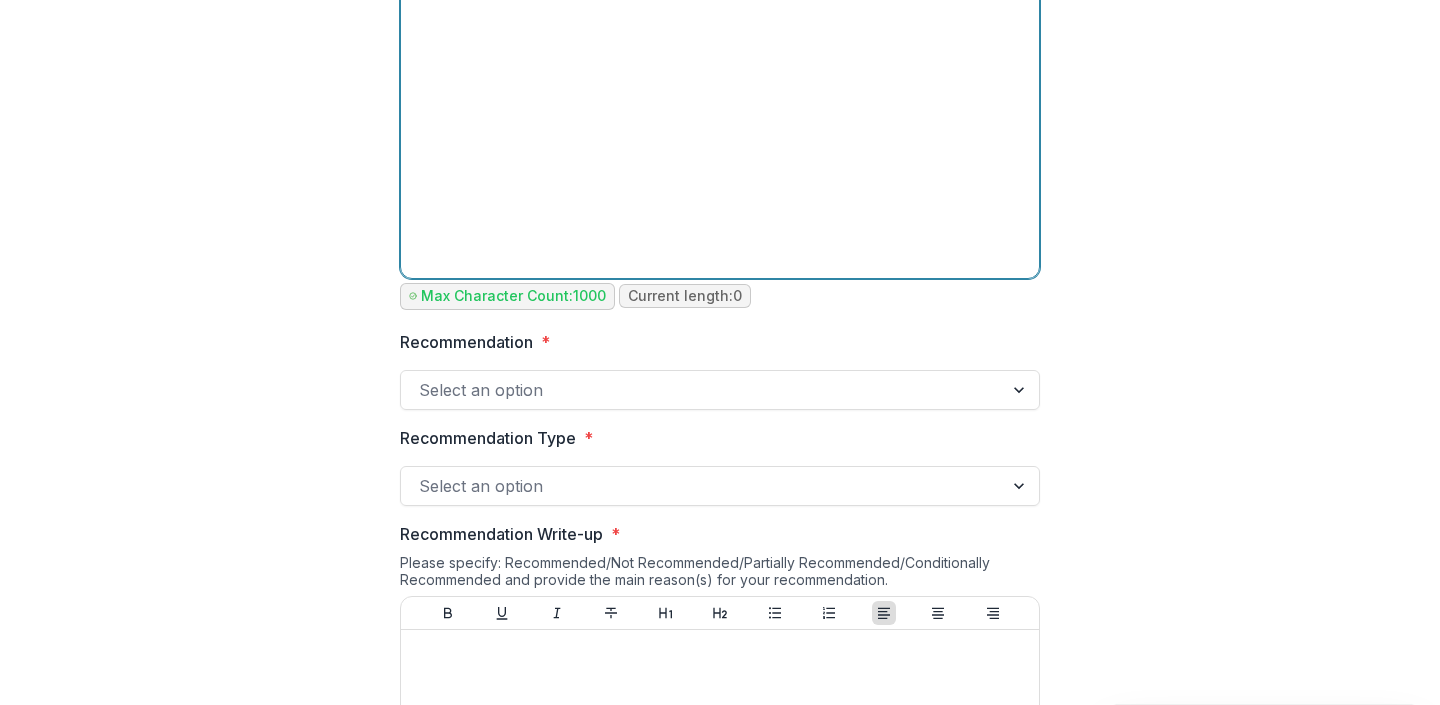 scroll, scrollTop: 1113, scrollLeft: 0, axis: vertical 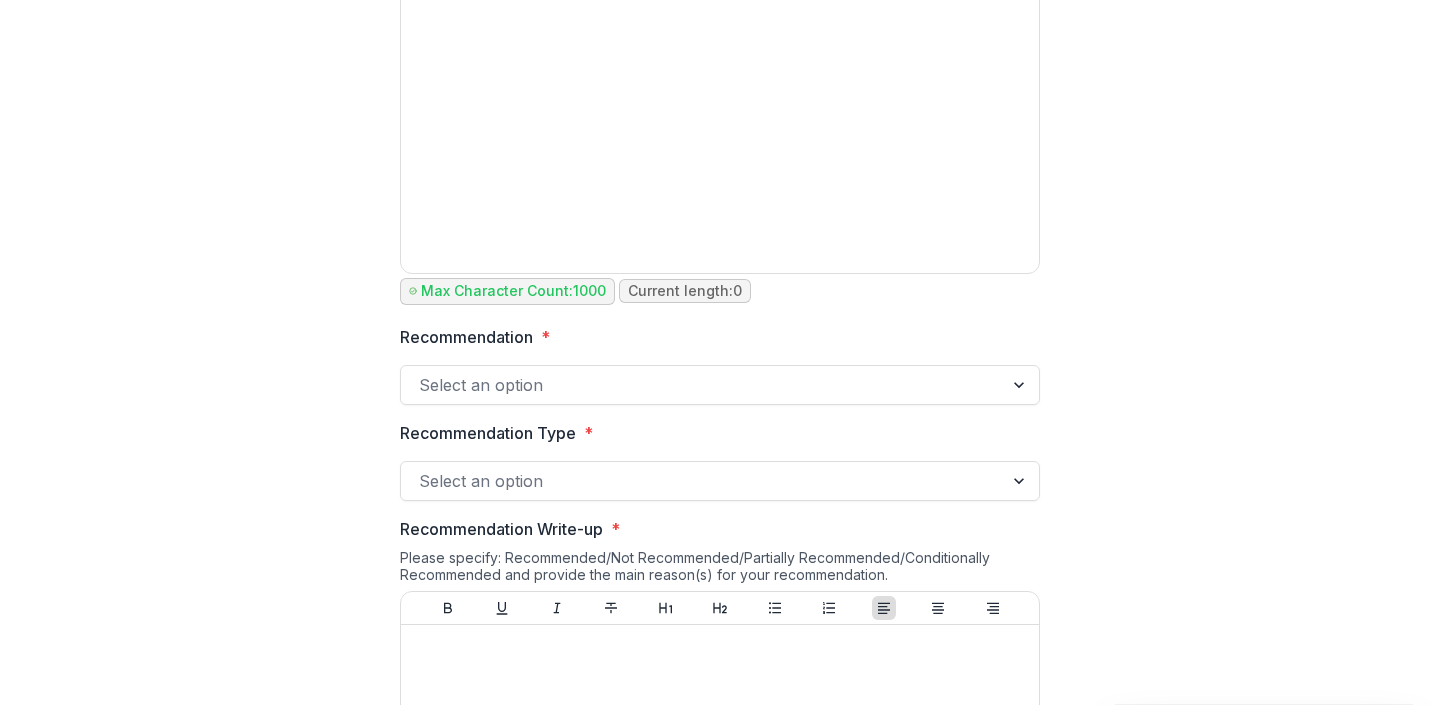 click at bounding box center (702, 385) 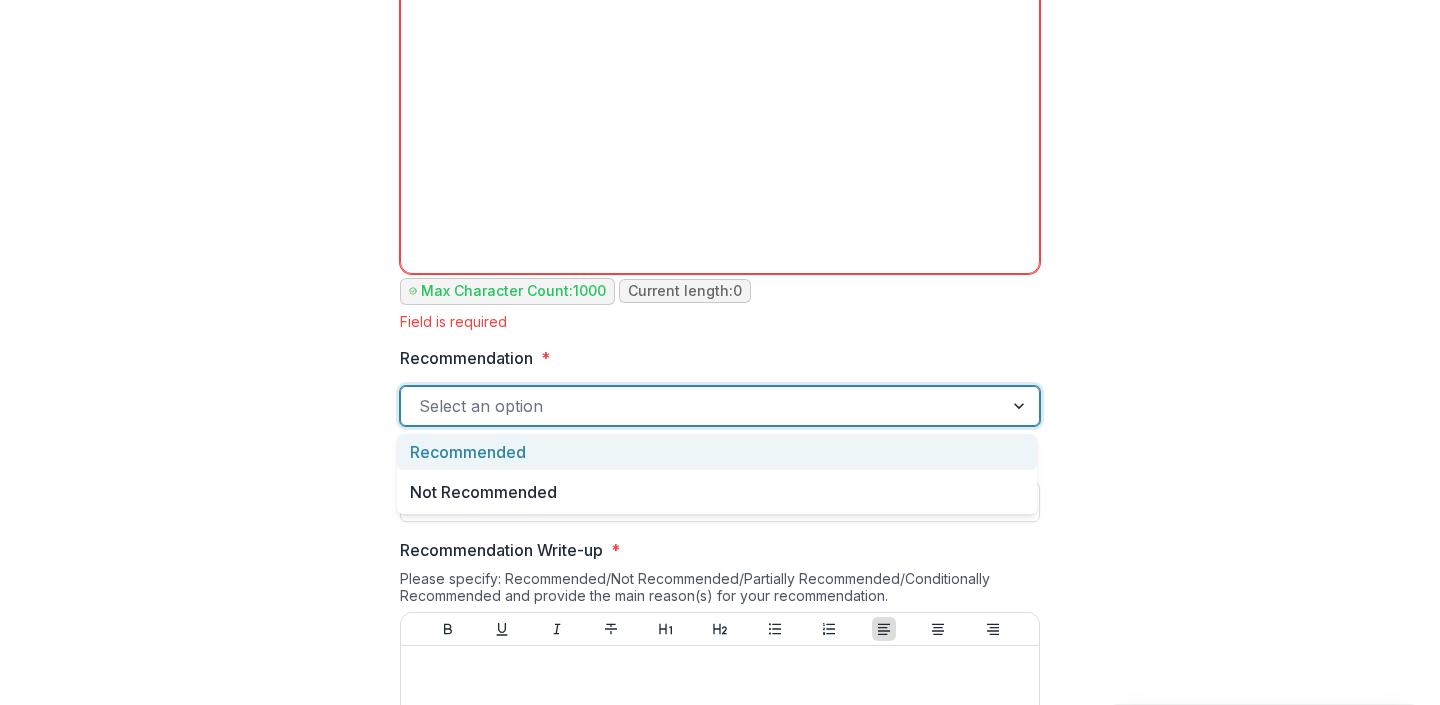 click on "Recommended" at bounding box center [717, 452] 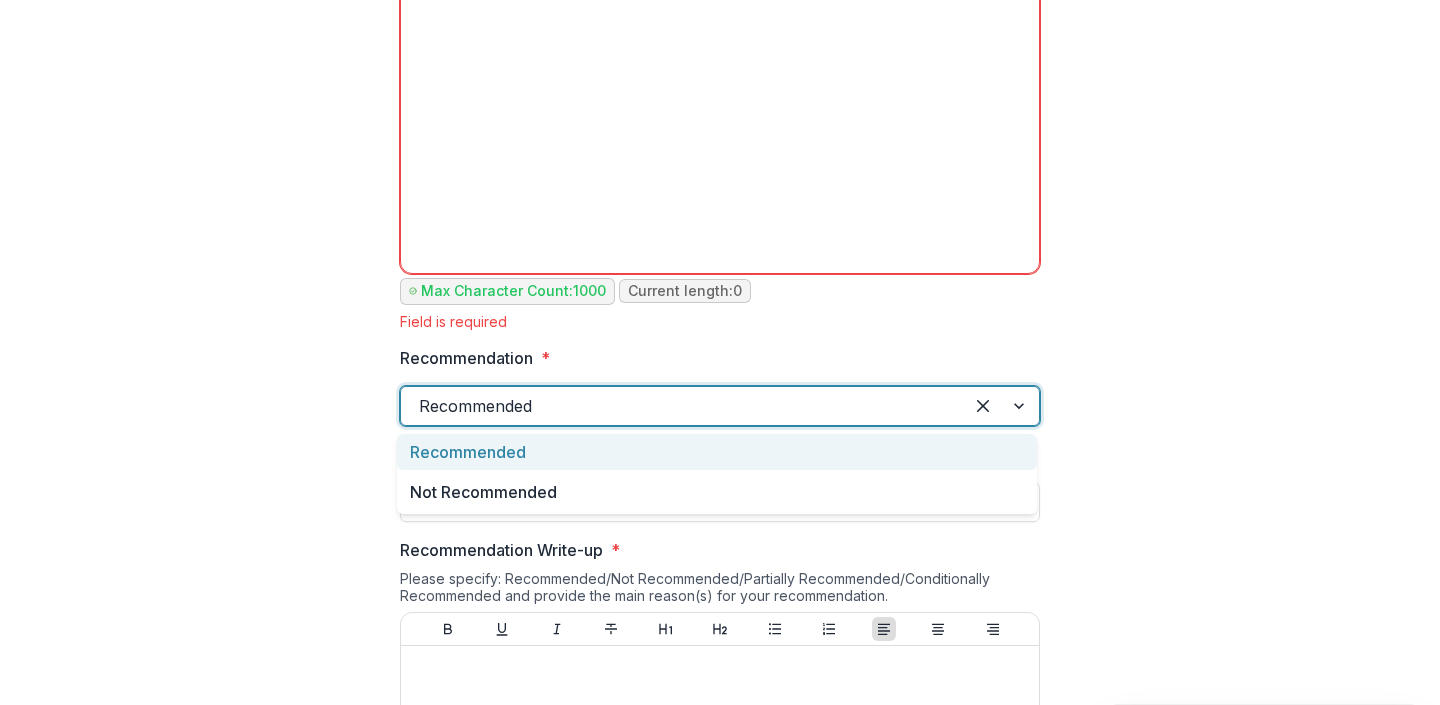 click on "Recommended" at bounding box center (682, 406) 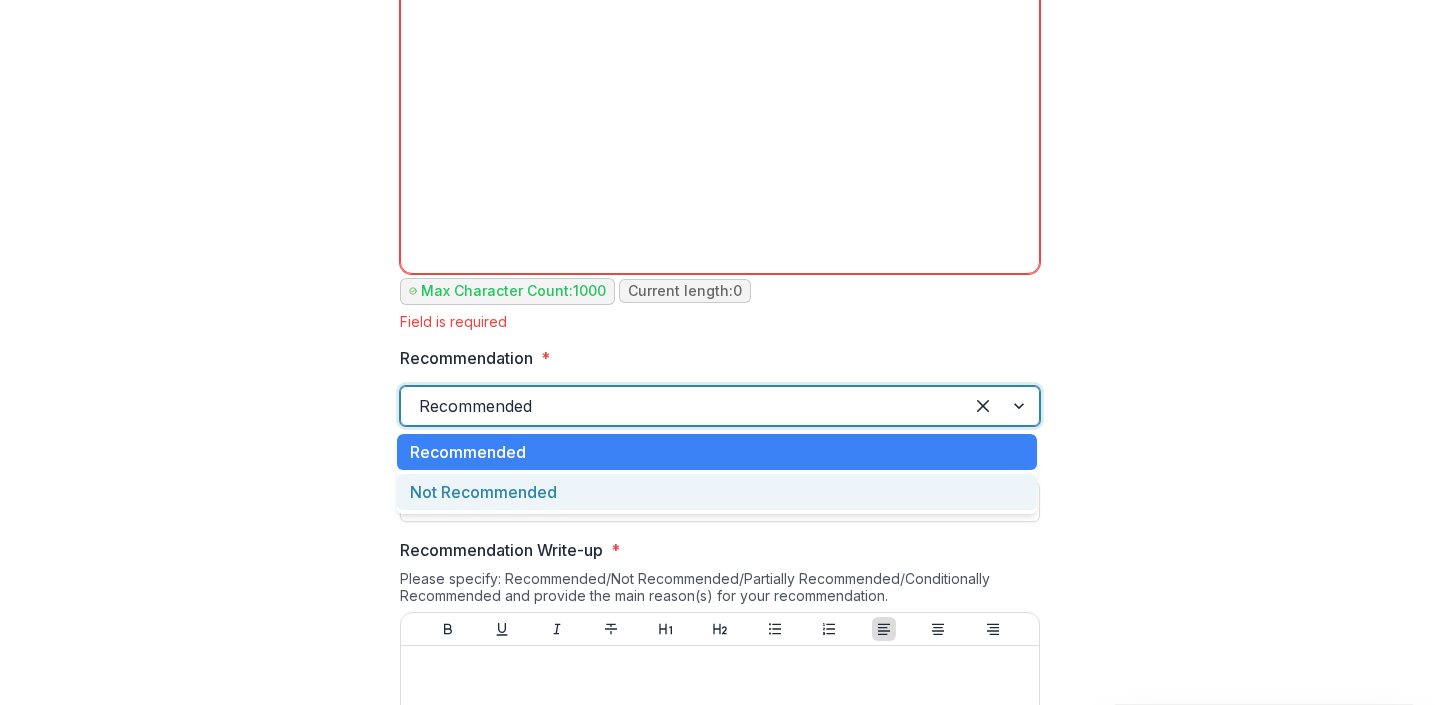 click on "Not Recommended" at bounding box center [717, 492] 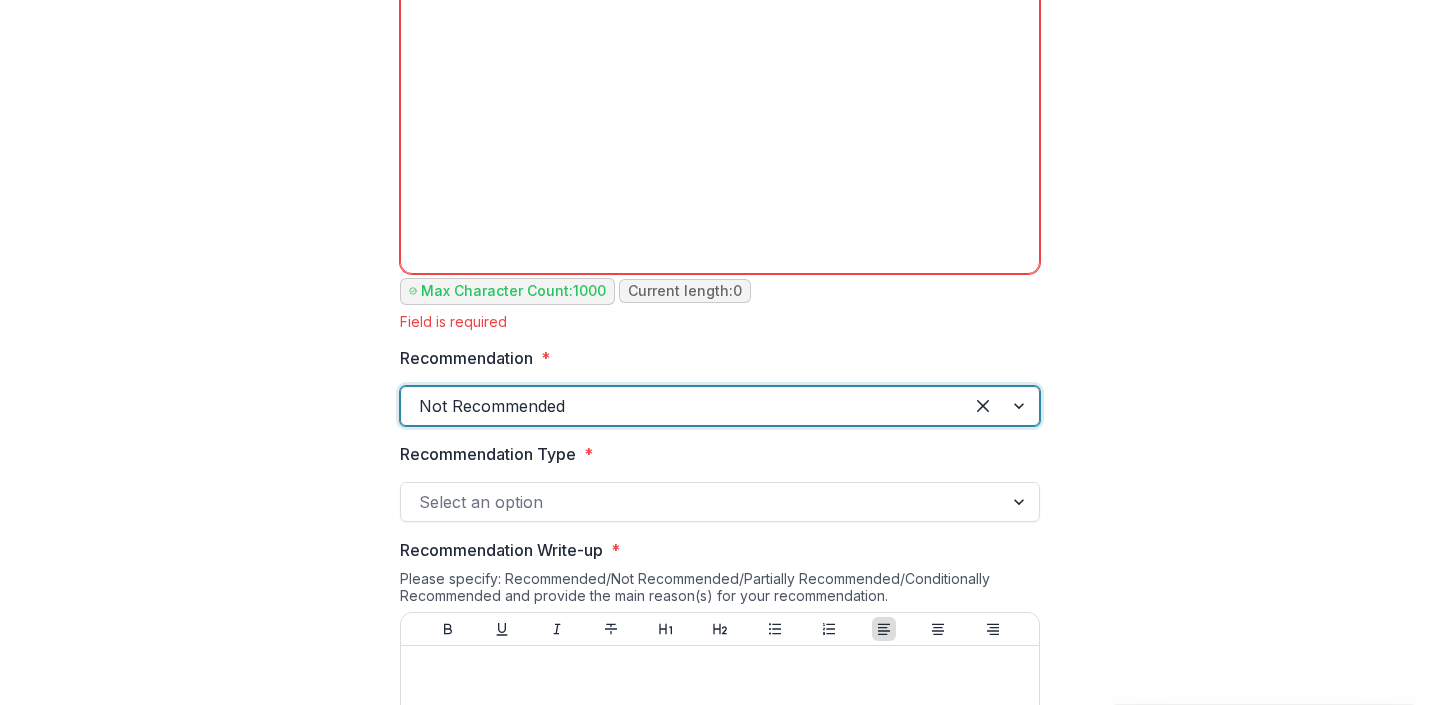 click at bounding box center (682, 406) 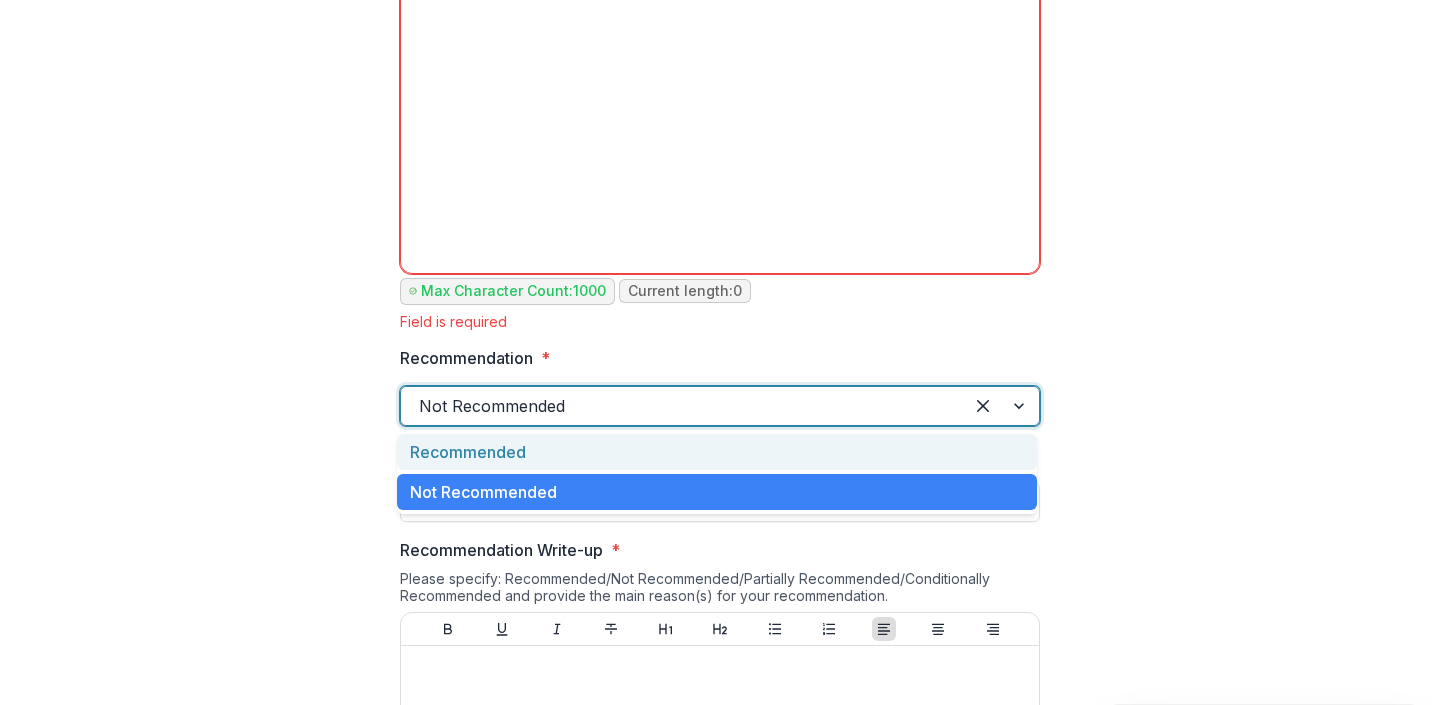 click on "Recommended" at bounding box center (717, 452) 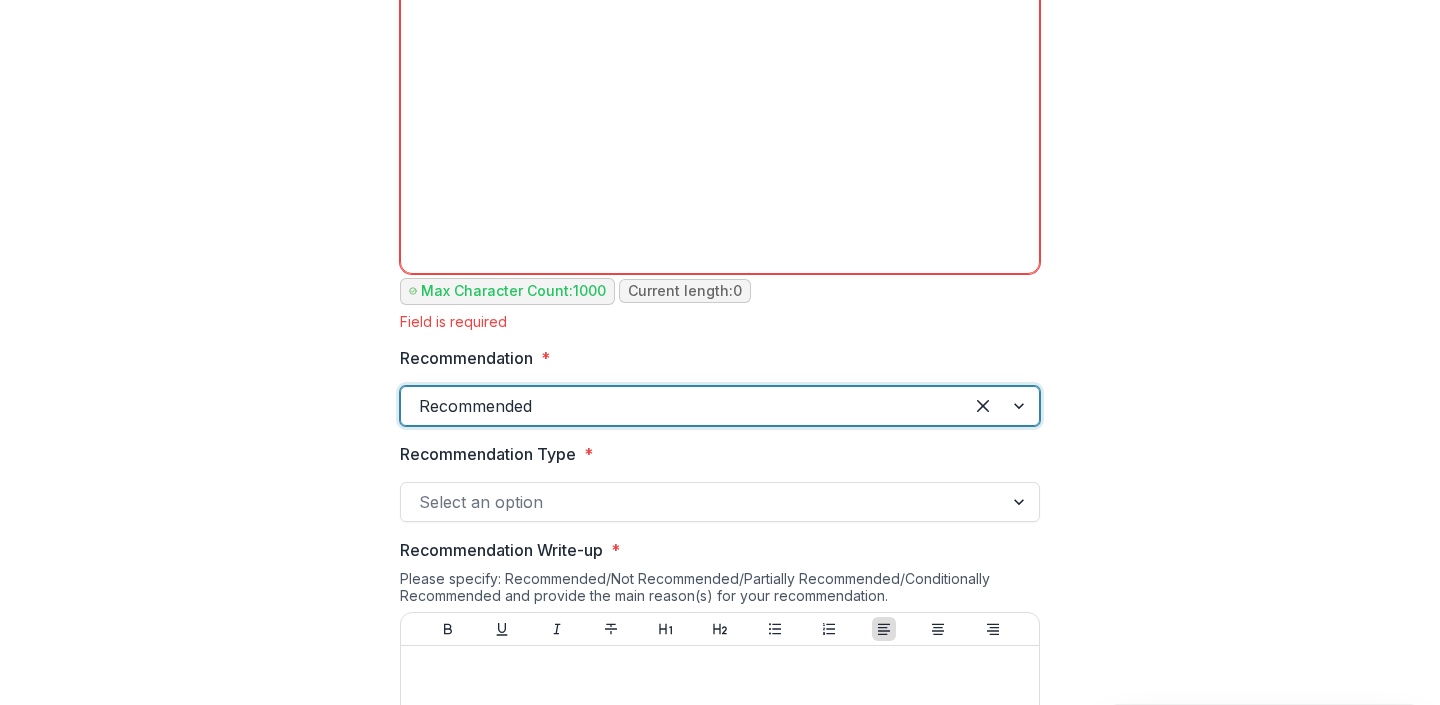 scroll, scrollTop: 1348, scrollLeft: 0, axis: vertical 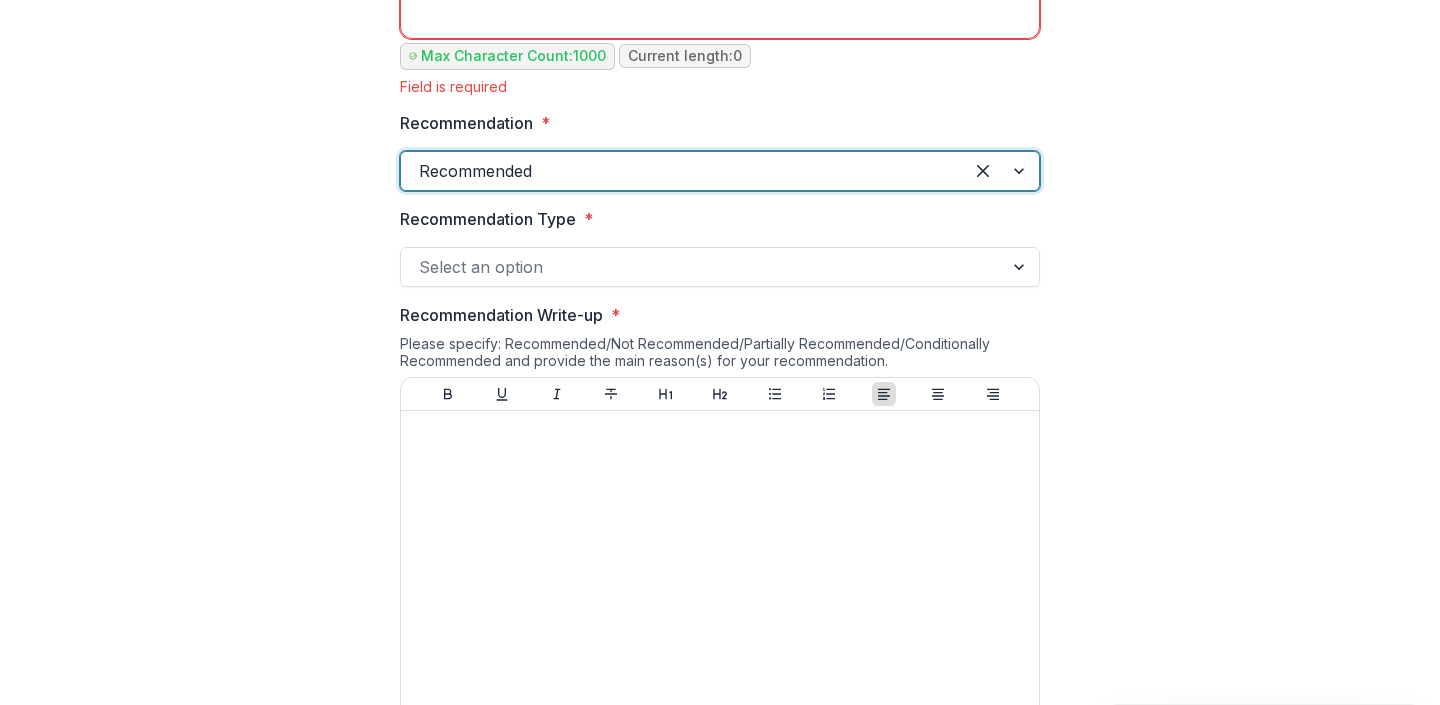 click at bounding box center (702, 267) 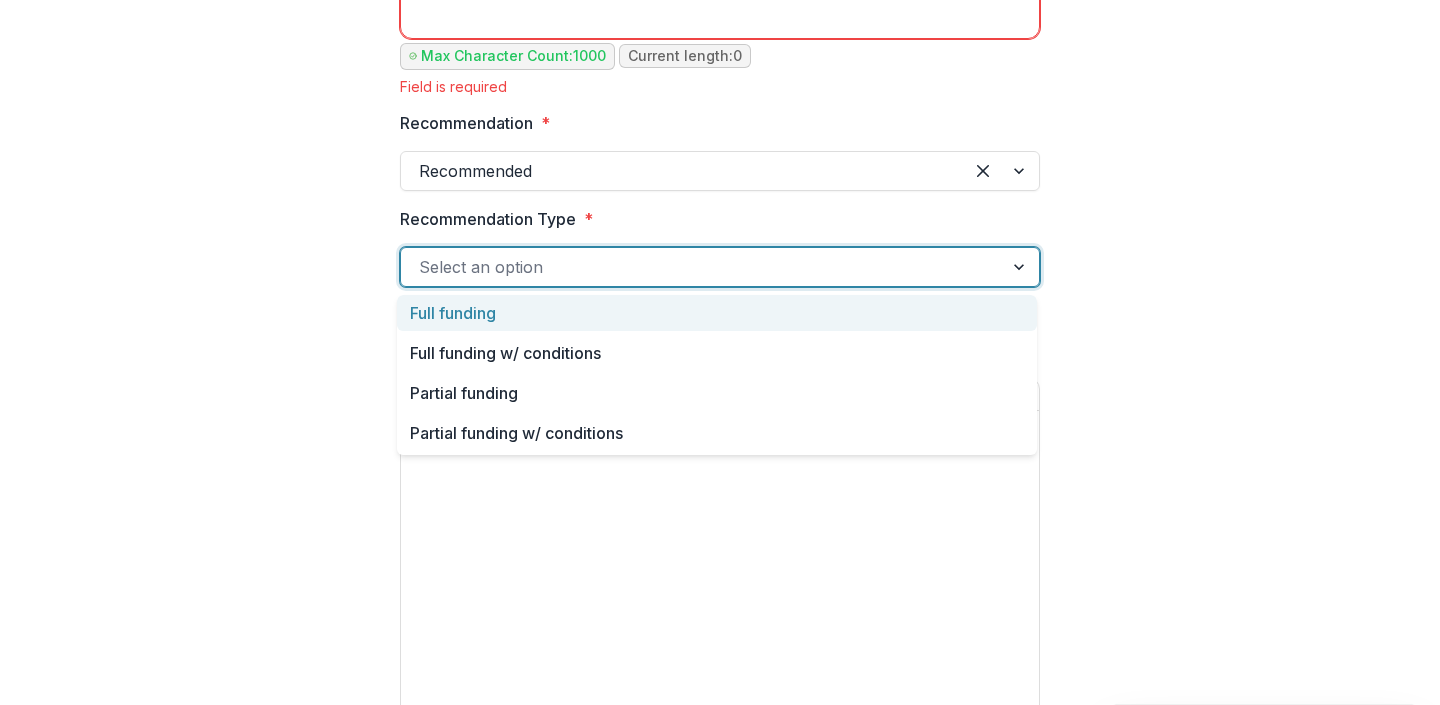 click at bounding box center (682, 171) 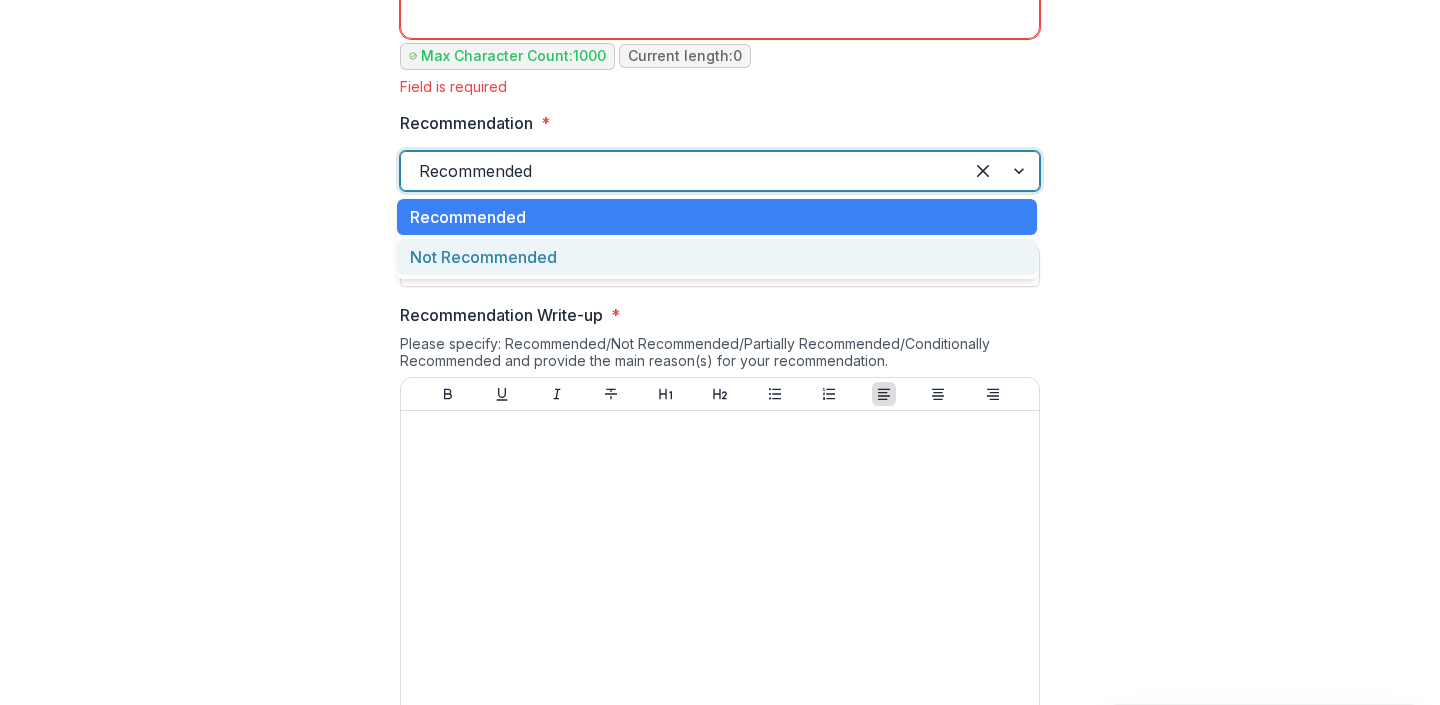 click on "Not Recommended" at bounding box center [717, 257] 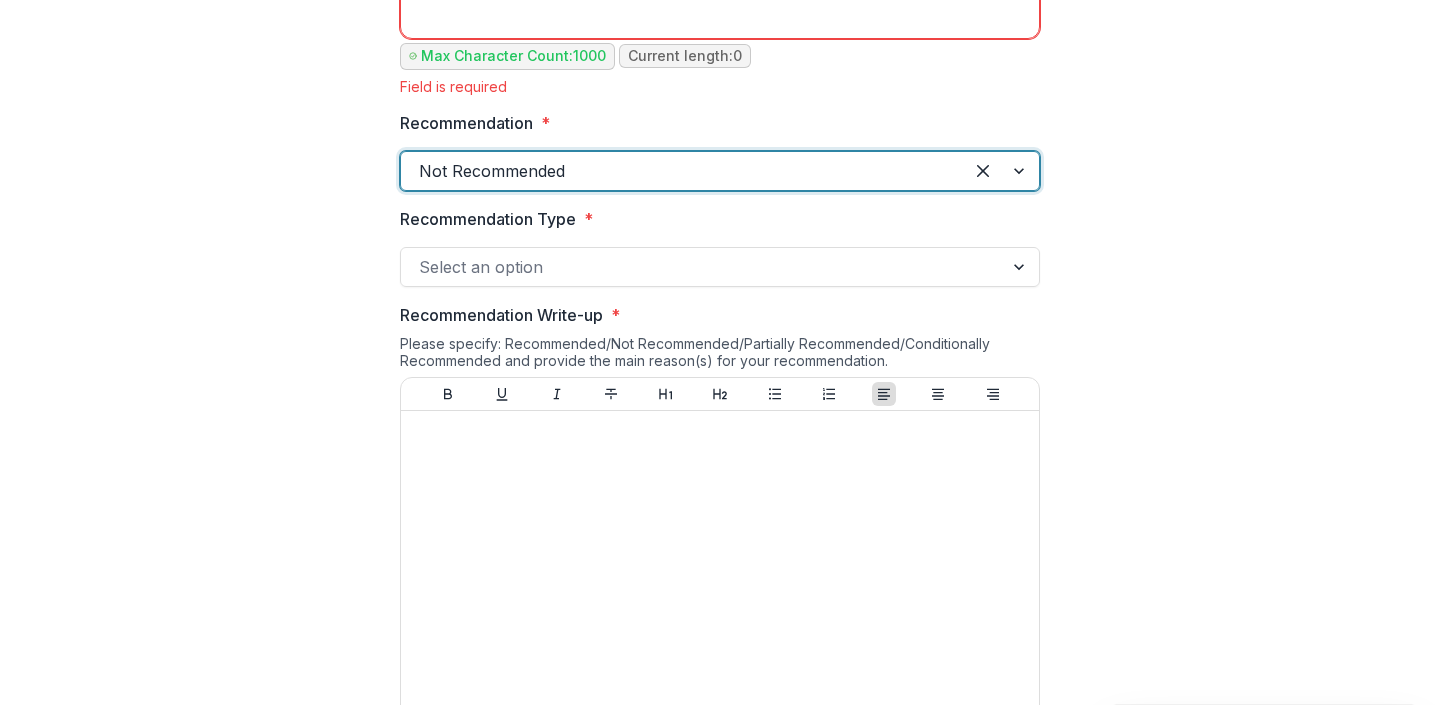 click at bounding box center (702, 267) 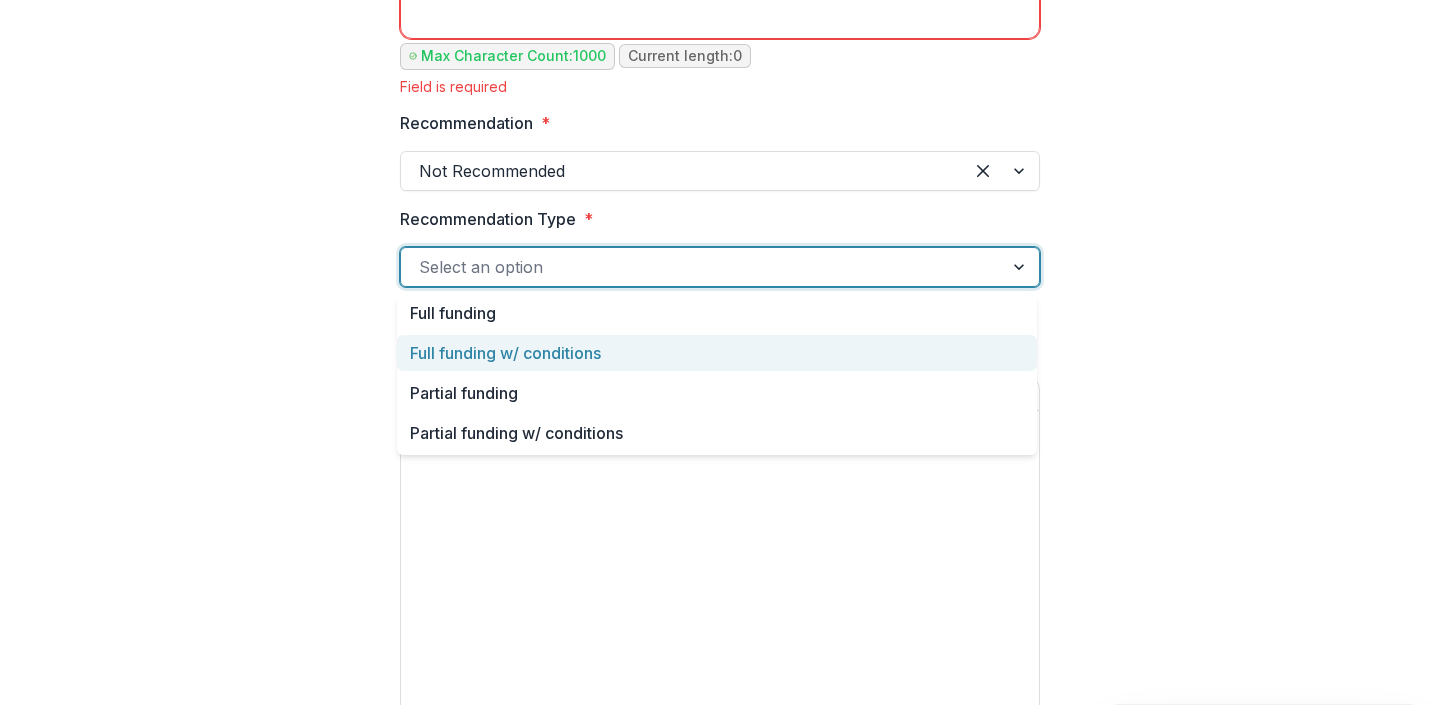 click on "Full funding w/ conditions" at bounding box center [717, 353] 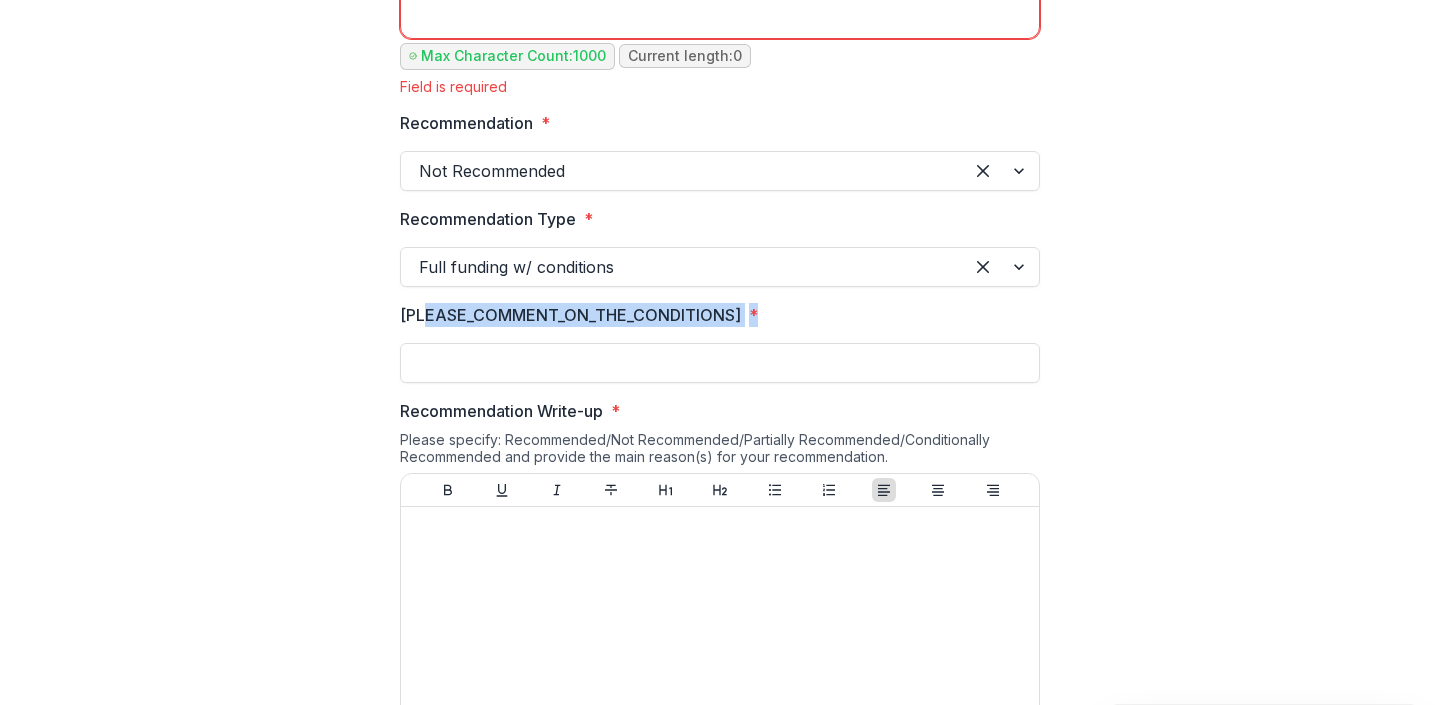 drag, startPoint x: 423, startPoint y: 312, endPoint x: 694, endPoint y: 310, distance: 271.0074 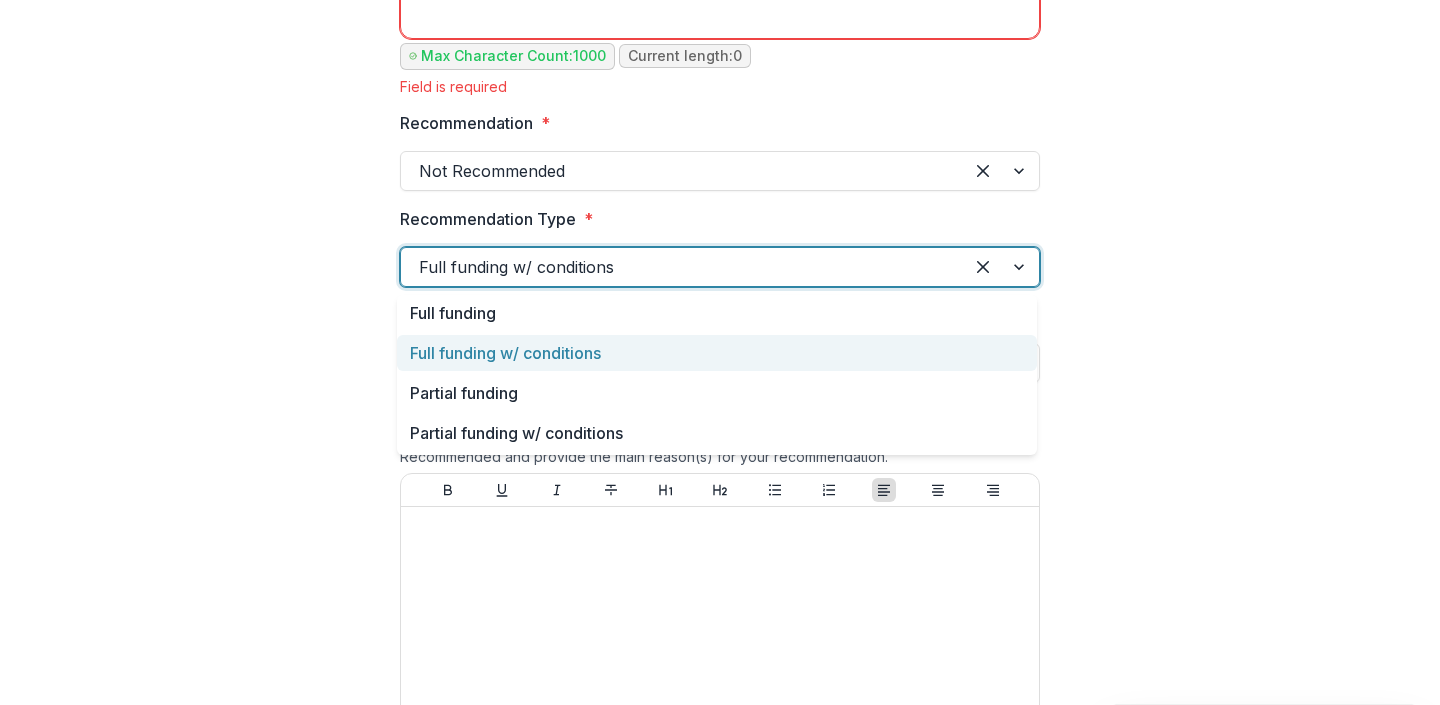 click at bounding box center [682, 267] 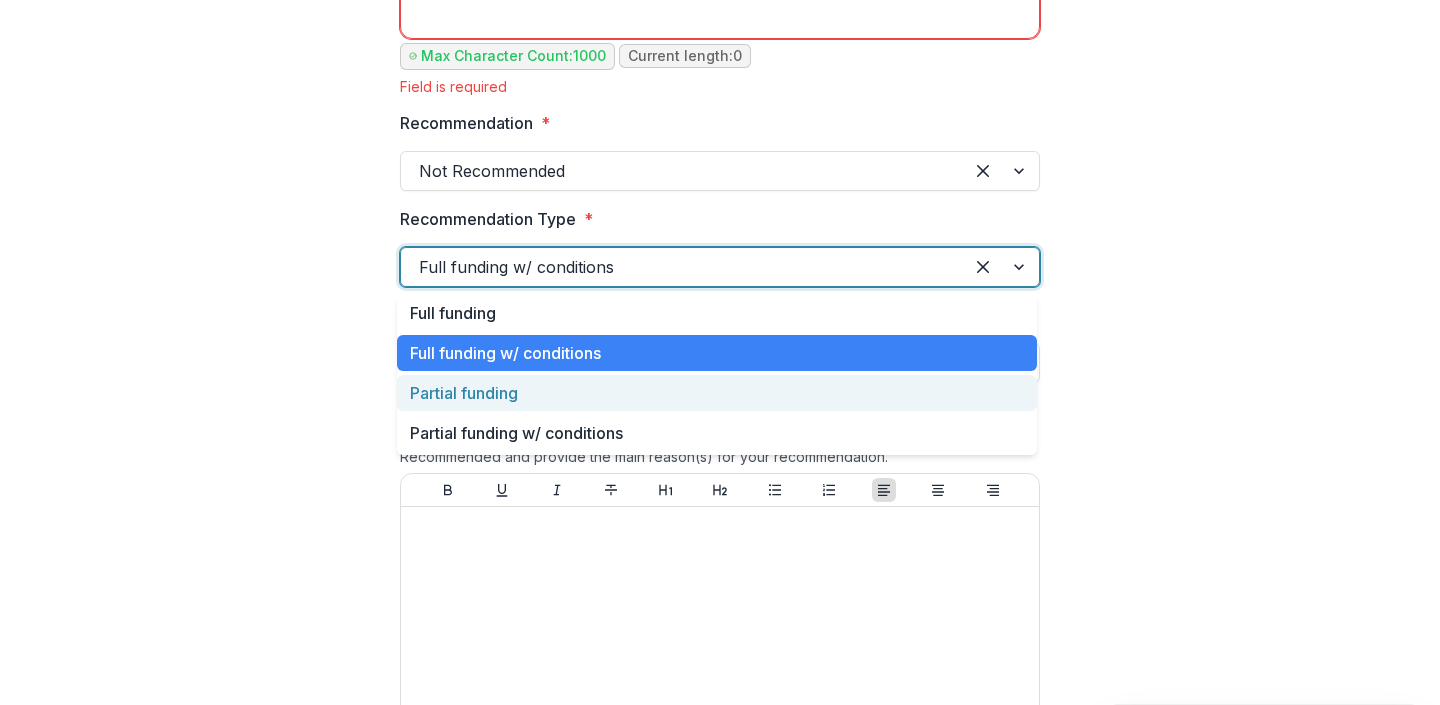 click on "Partial funding" at bounding box center [717, 393] 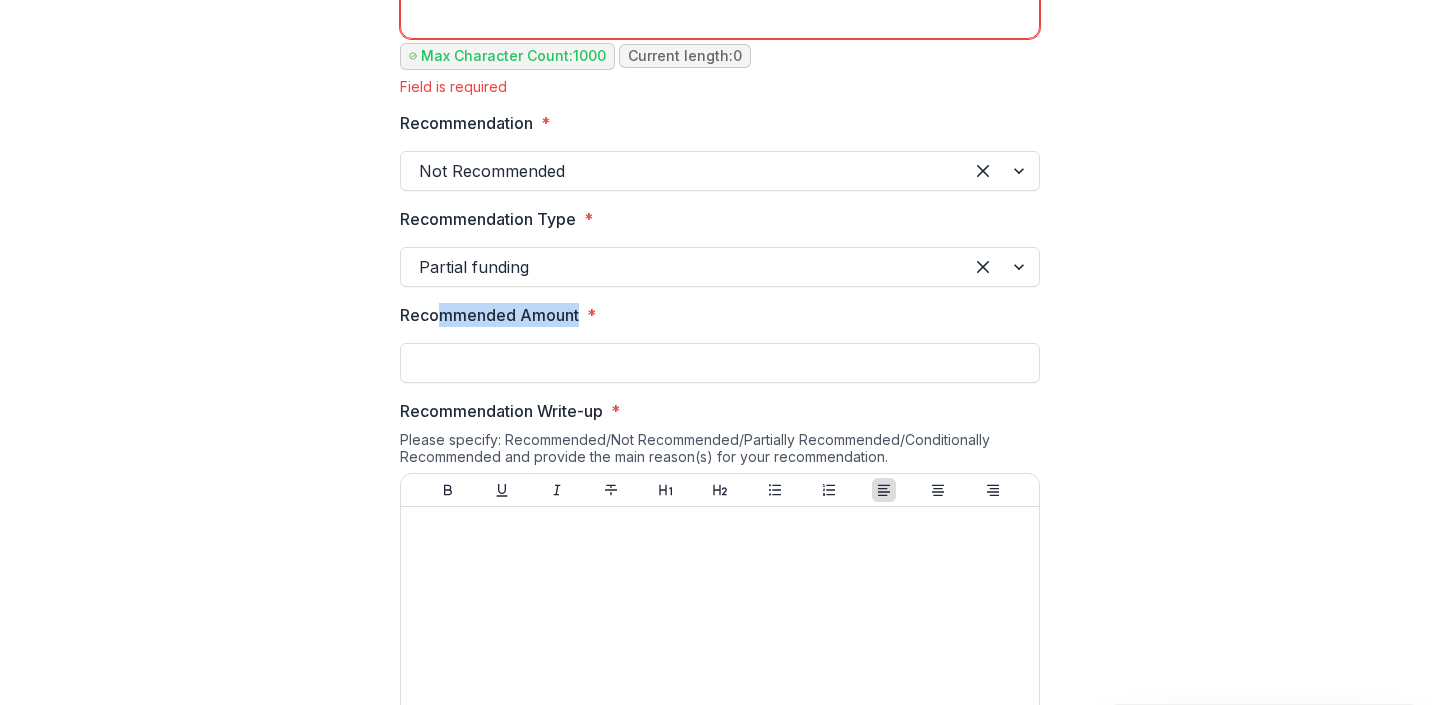 drag, startPoint x: 436, startPoint y: 322, endPoint x: 573, endPoint y: 320, distance: 137.0146 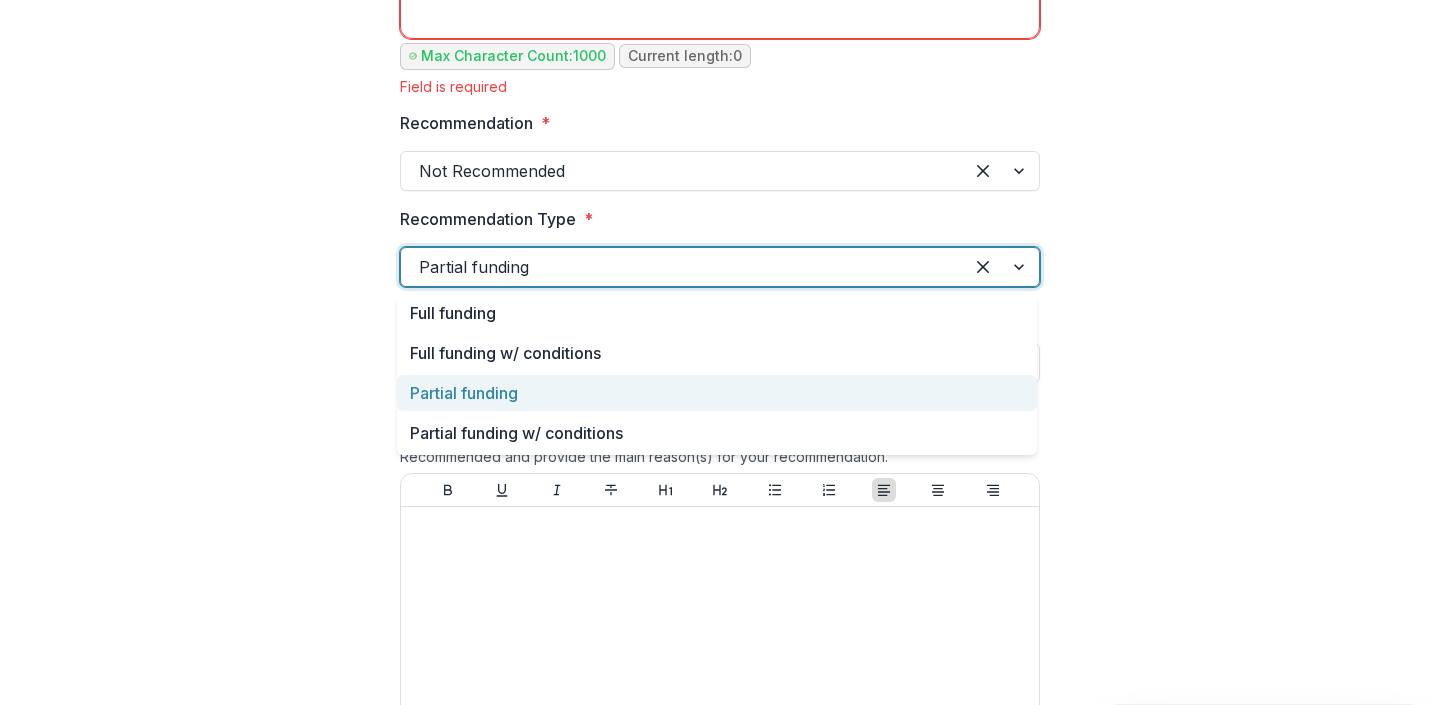 click at bounding box center (682, 267) 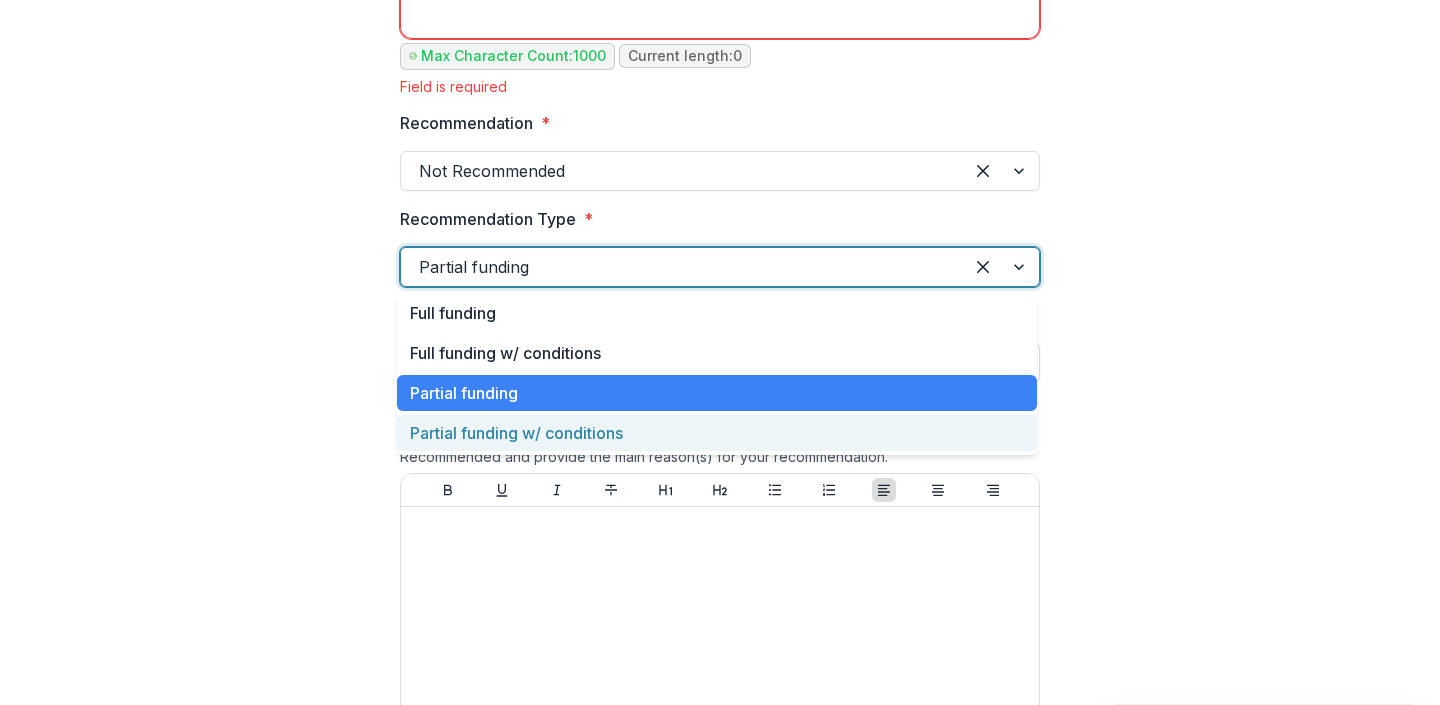 click on "Partial funding w/ conditions" at bounding box center (717, 433) 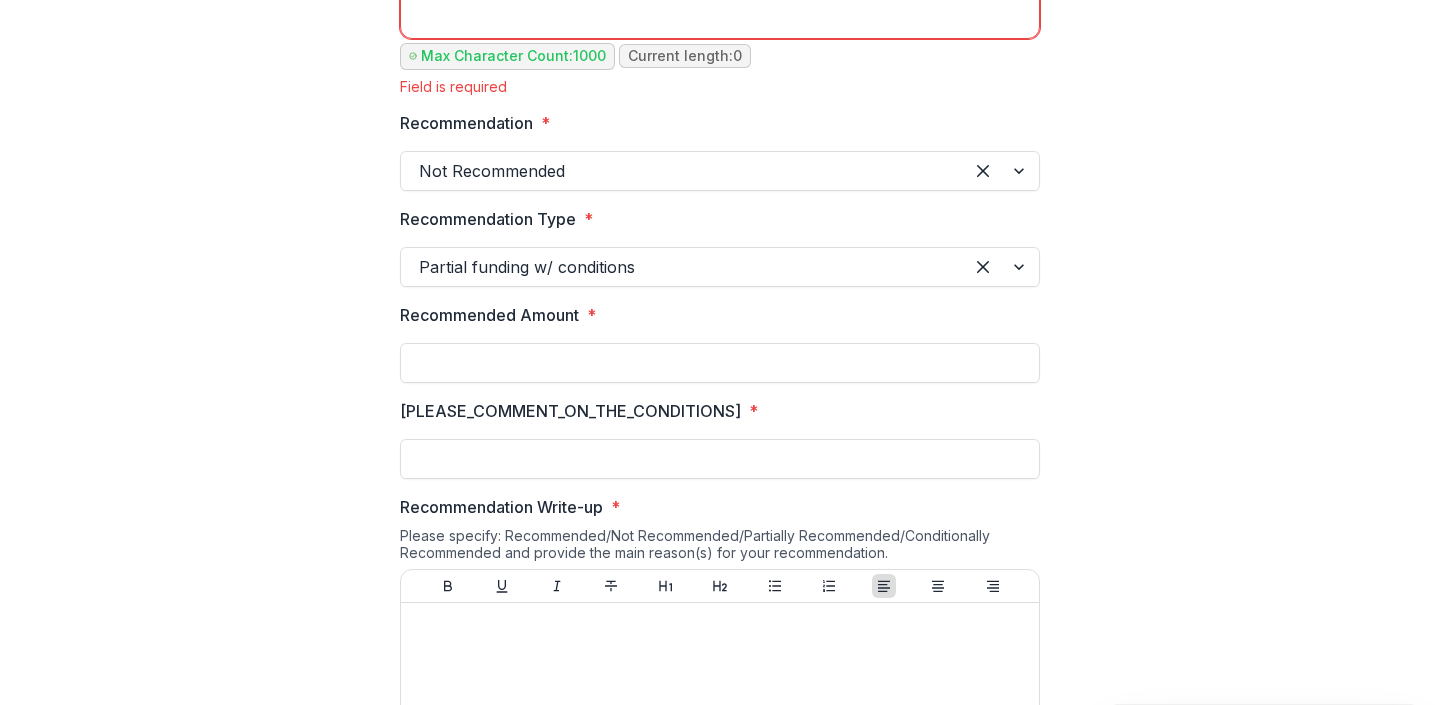 click at bounding box center [720, 435] 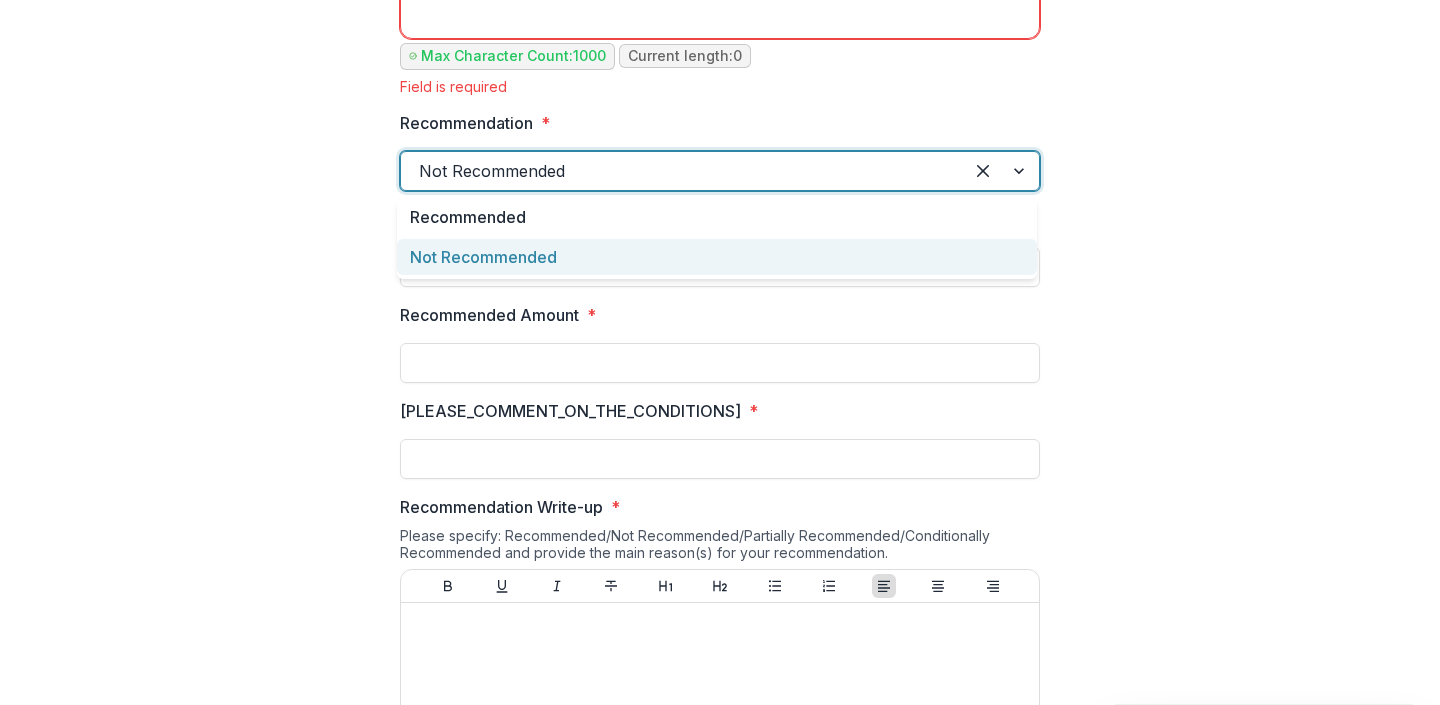 click at bounding box center (682, 171) 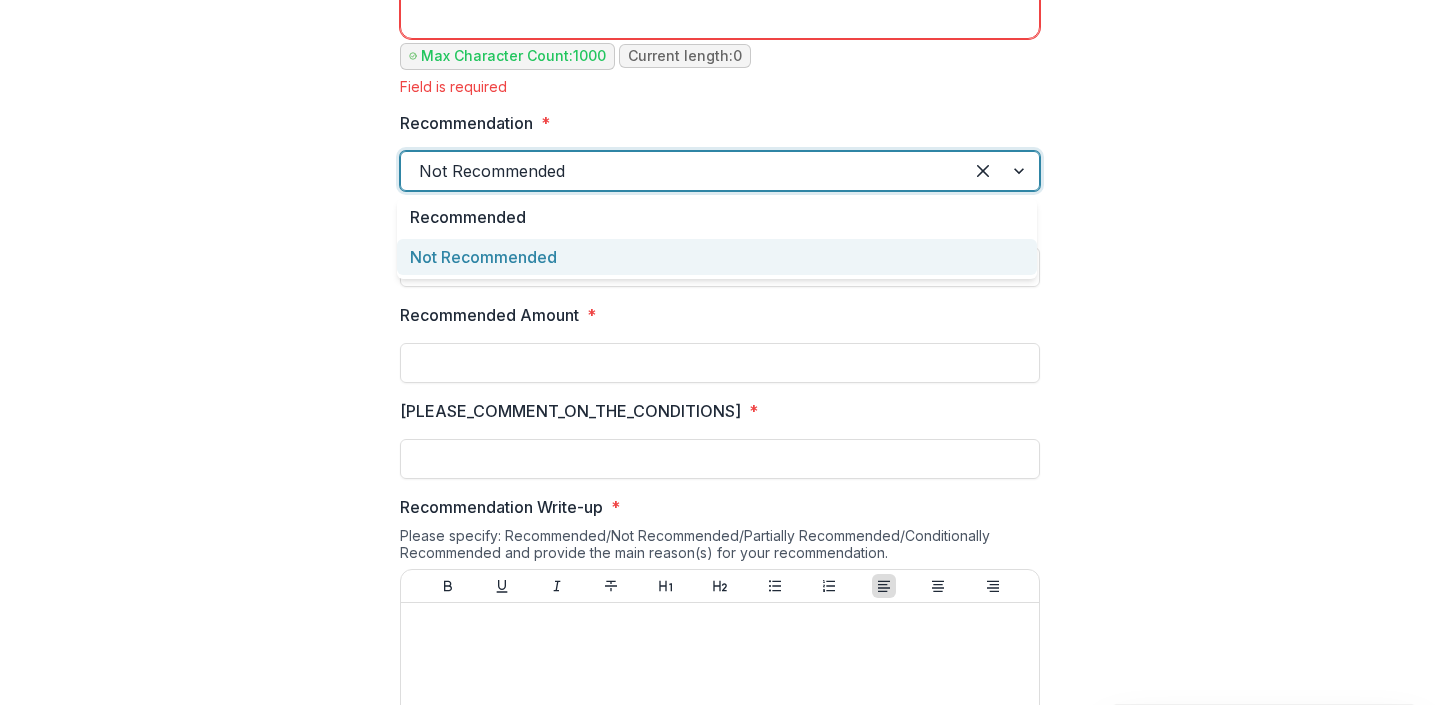 click on "Not Recommended" at bounding box center (717, 257) 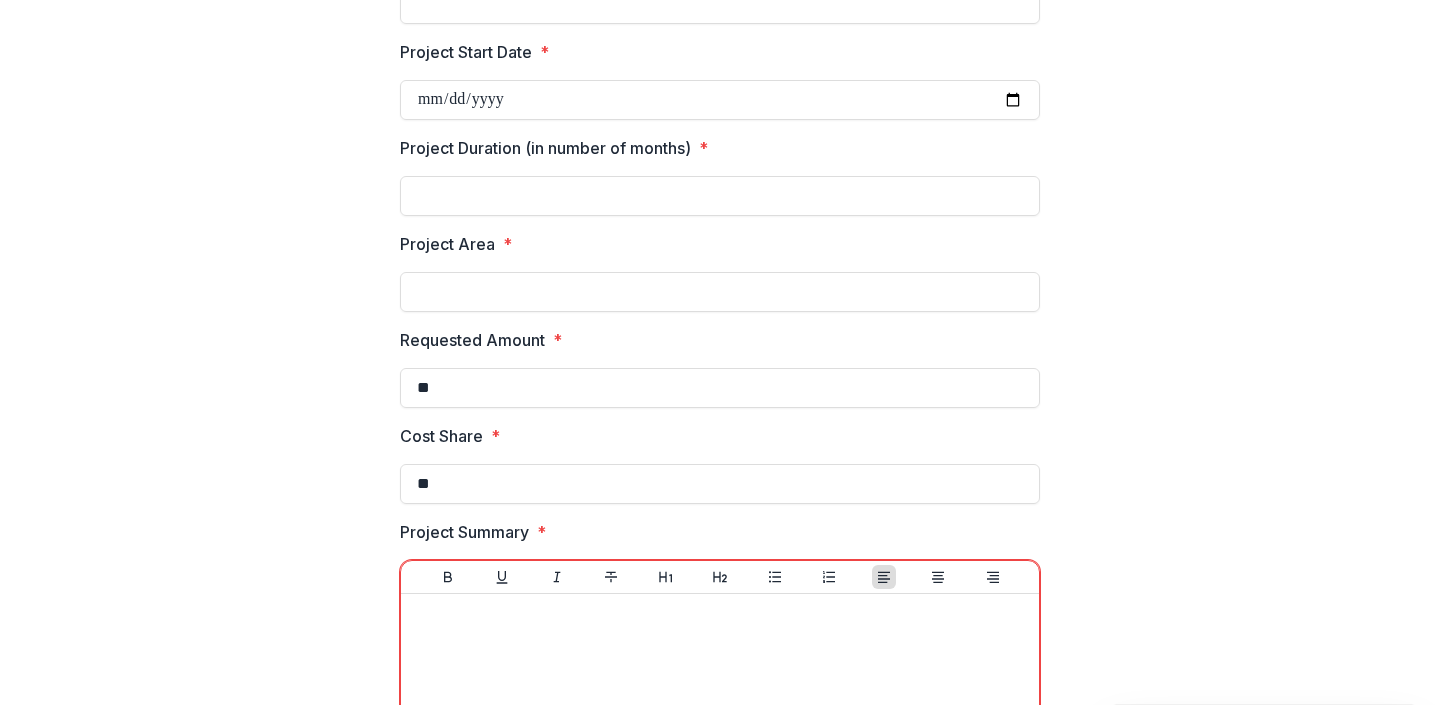 scroll, scrollTop: 0, scrollLeft: 0, axis: both 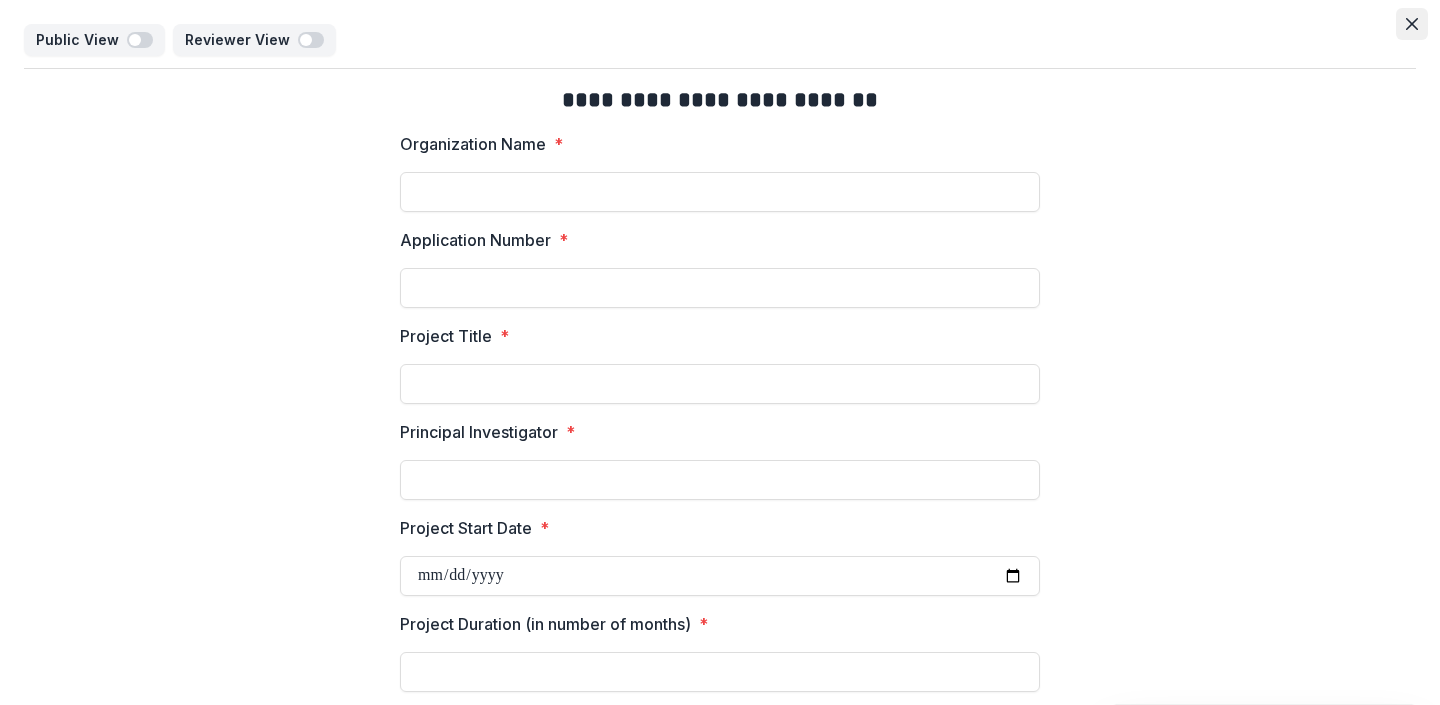 click 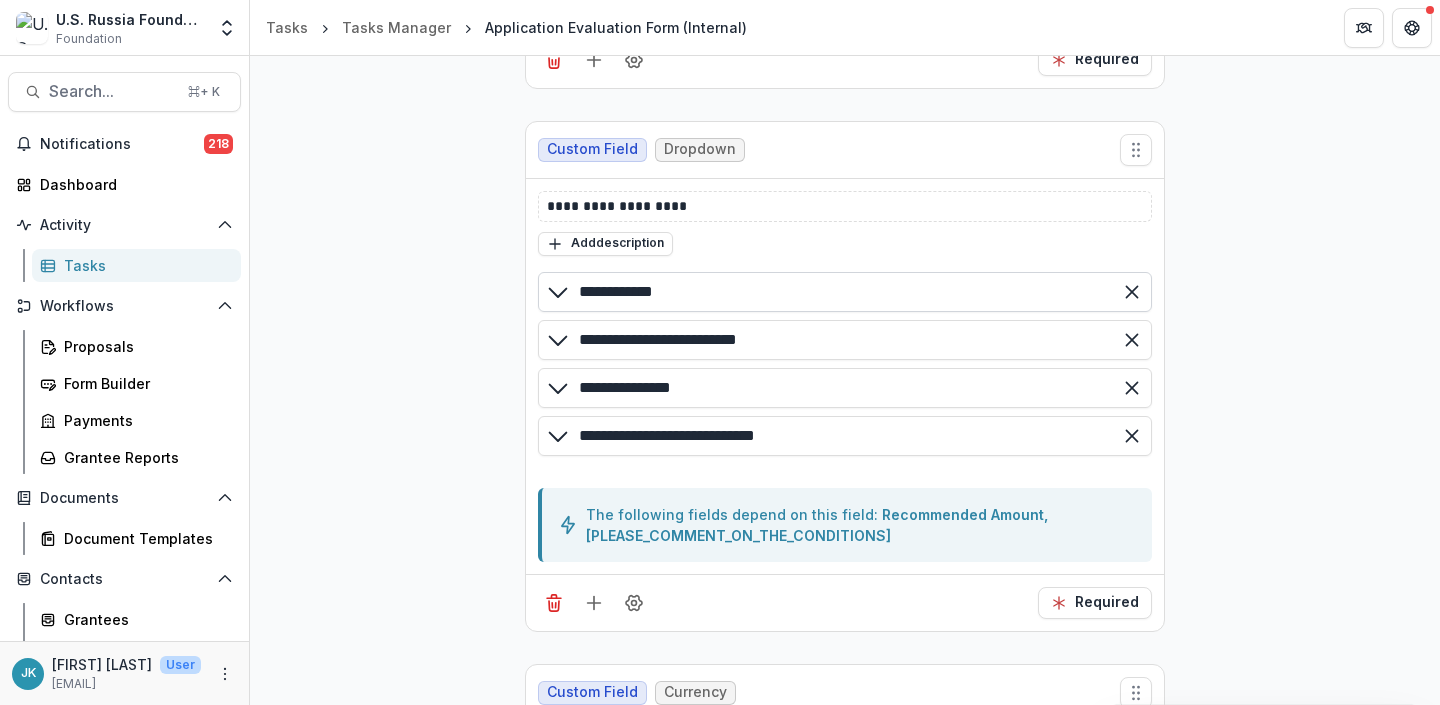scroll, scrollTop: 4801, scrollLeft: 0, axis: vertical 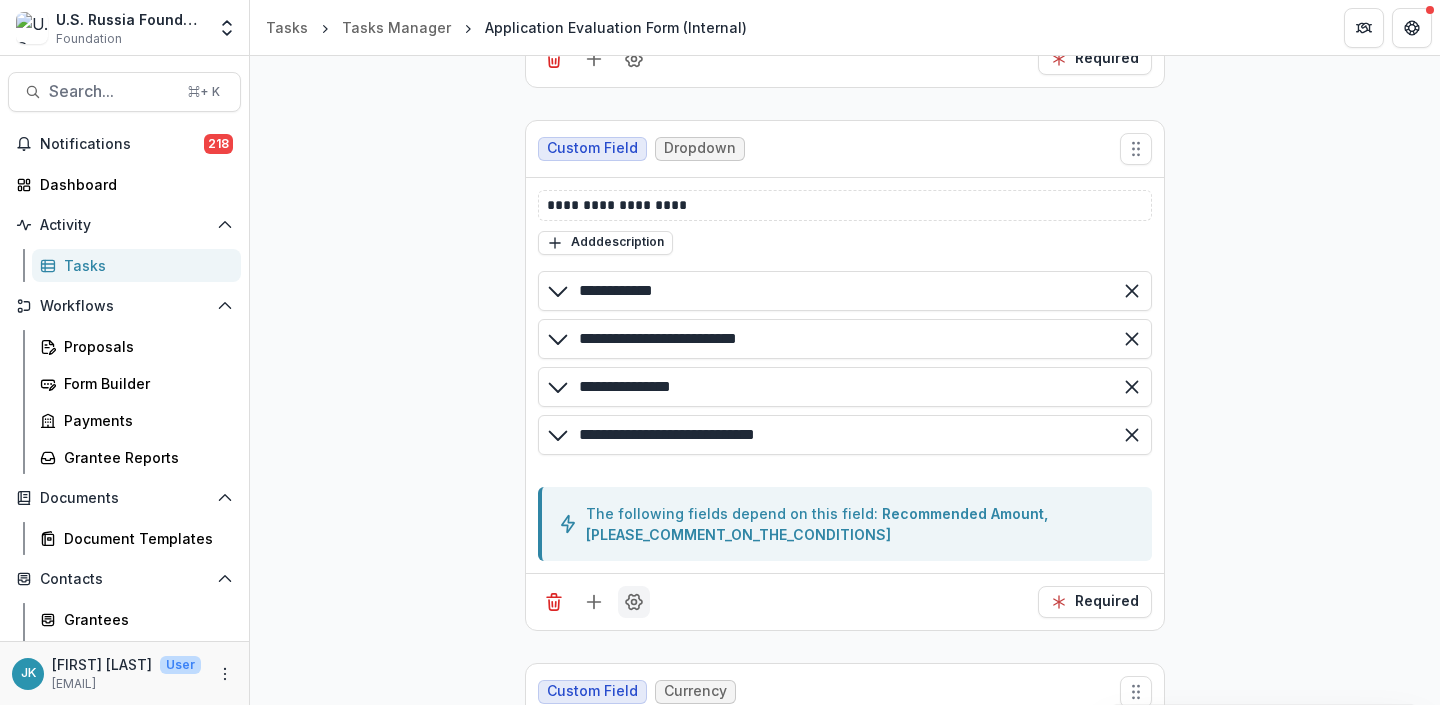 click 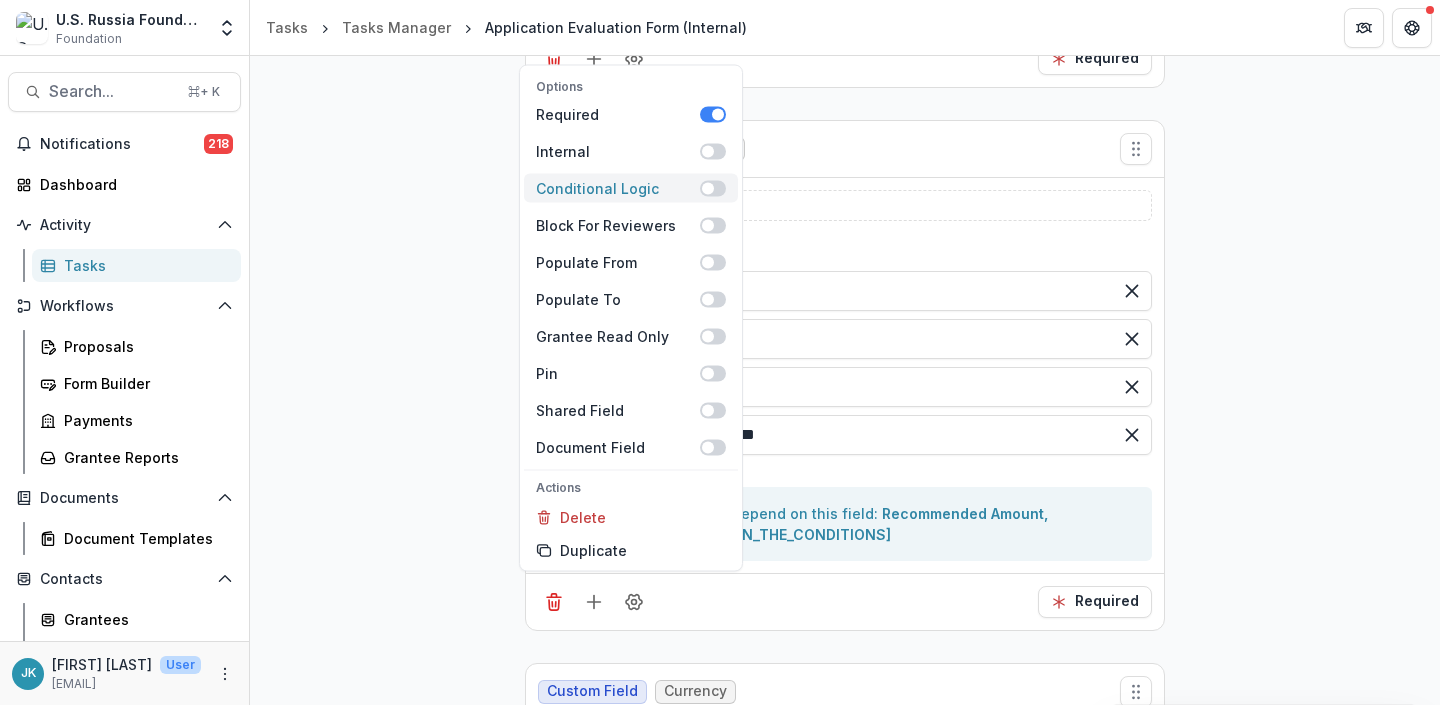 click at bounding box center (708, 188) 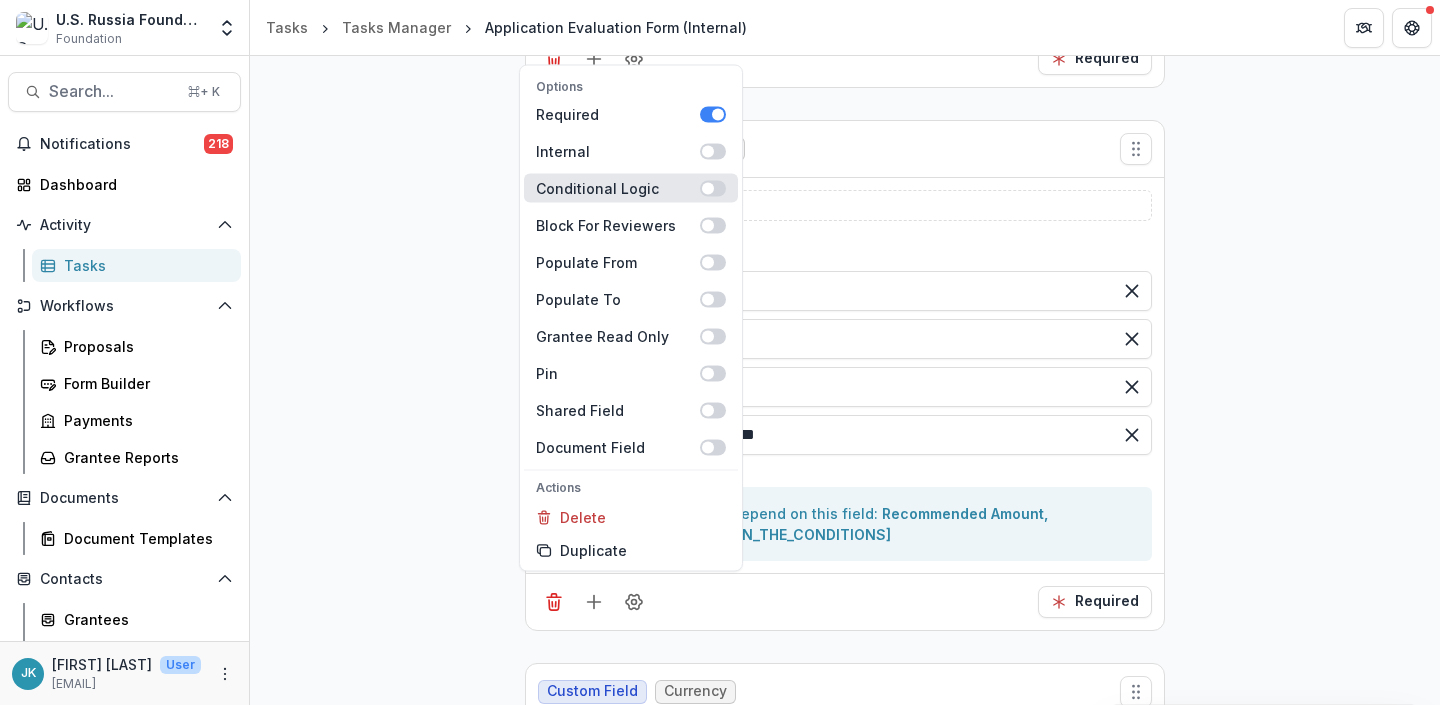 scroll, scrollTop: 4870, scrollLeft: 0, axis: vertical 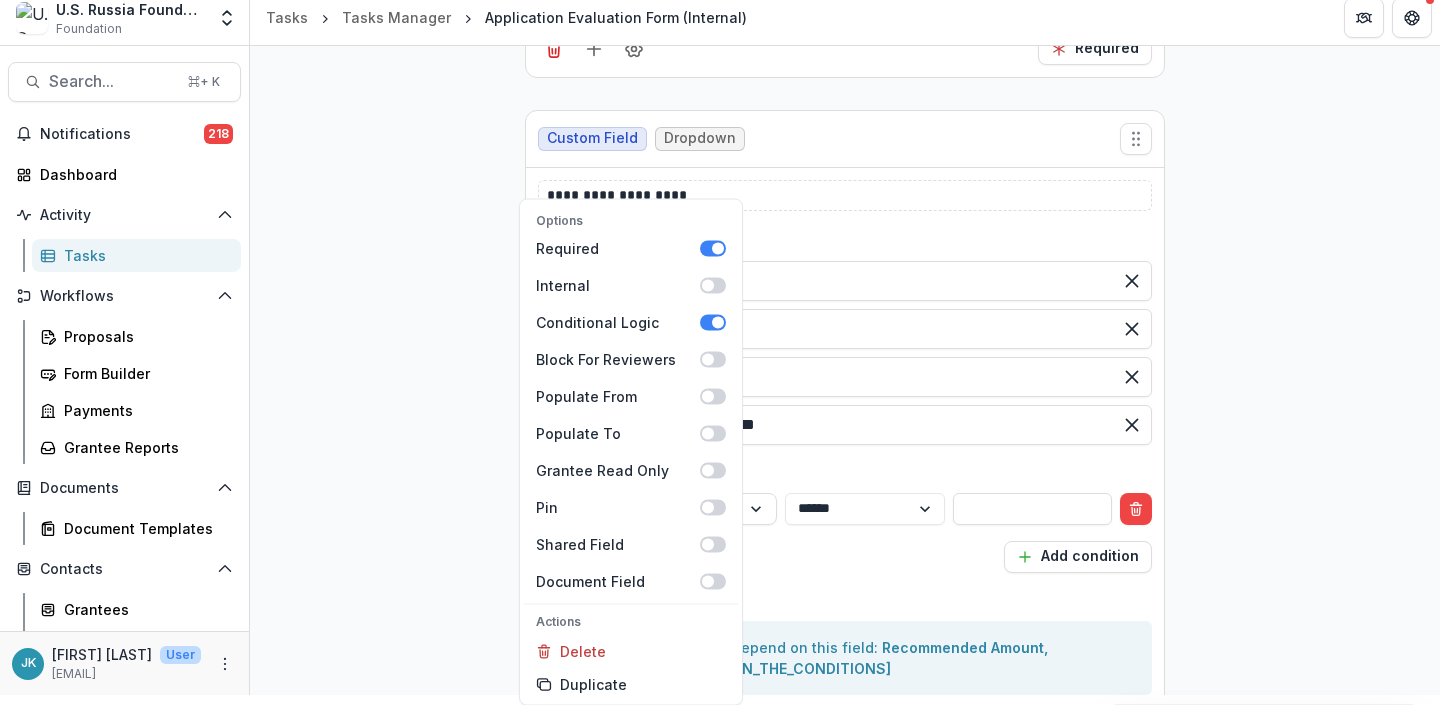 click on "**********" at bounding box center [845, 1410] 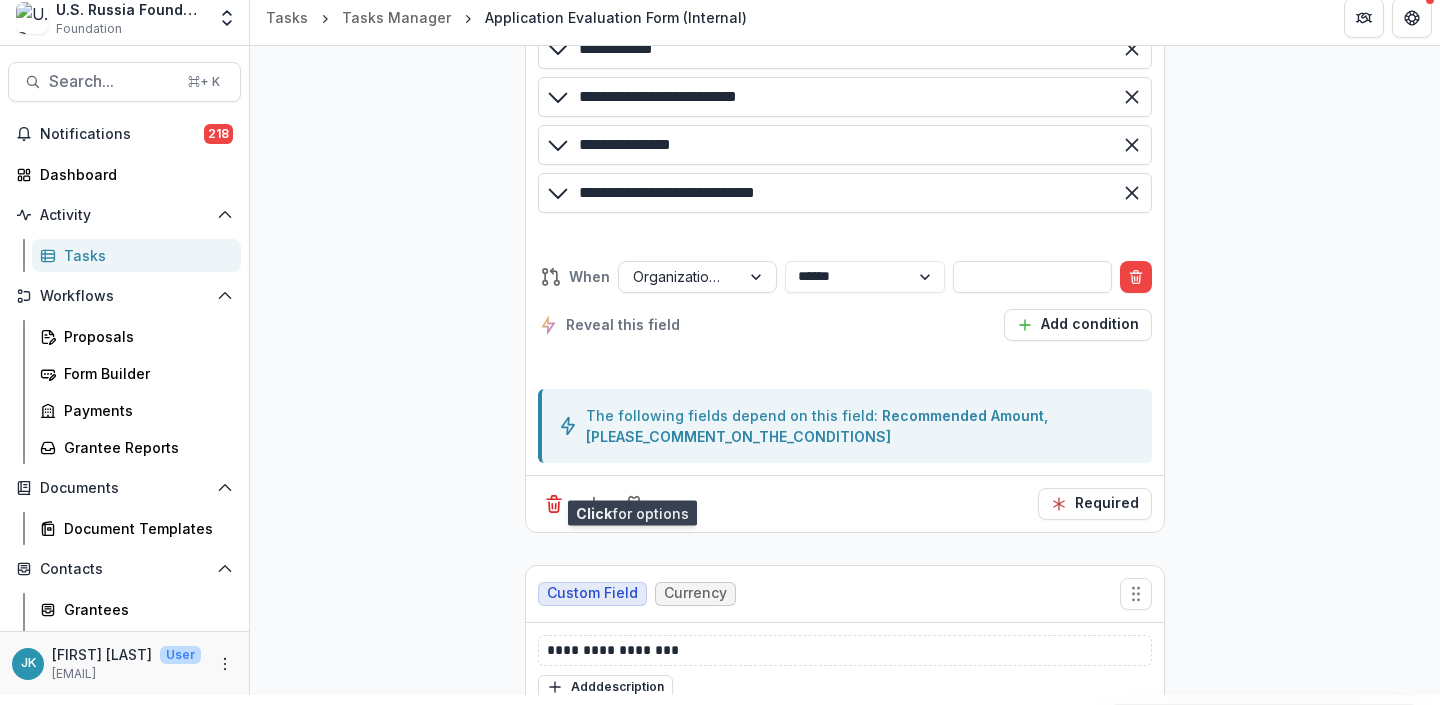 scroll, scrollTop: 5147, scrollLeft: 0, axis: vertical 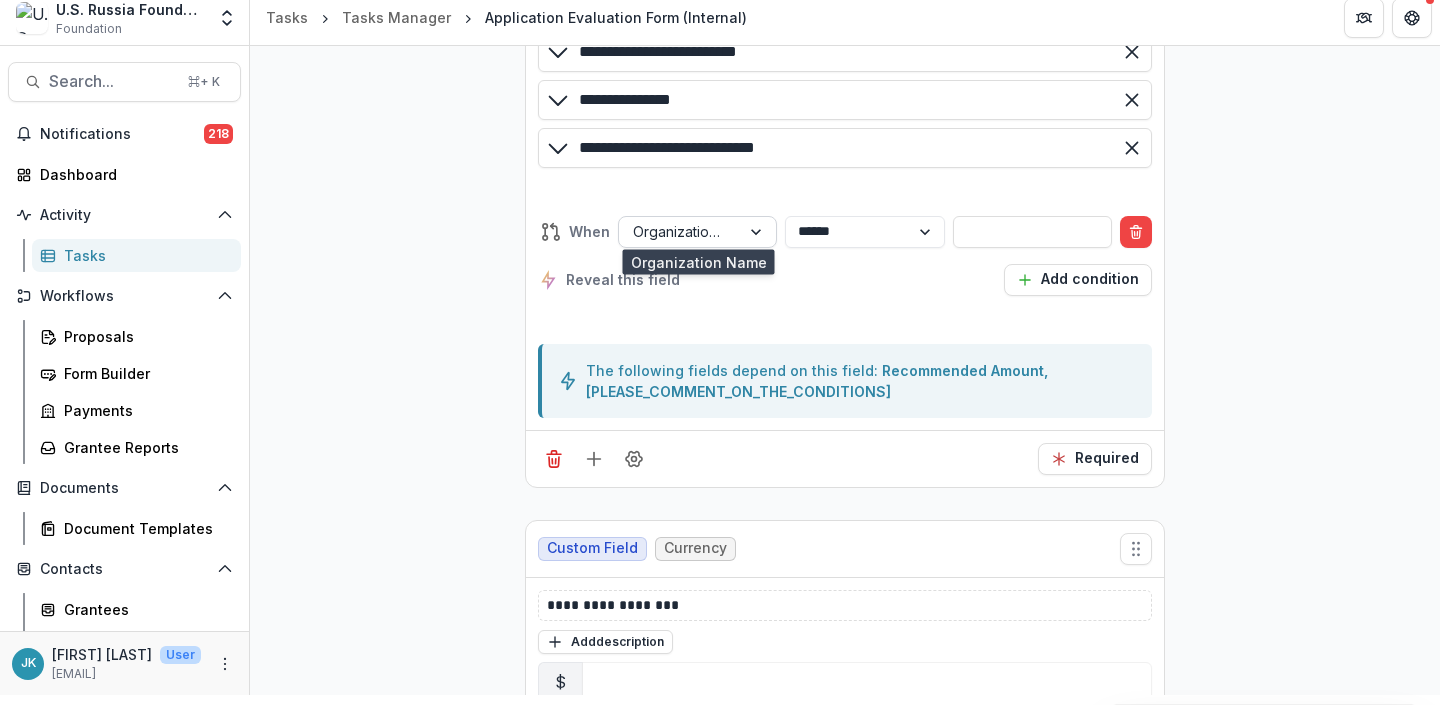 click at bounding box center [679, 231] 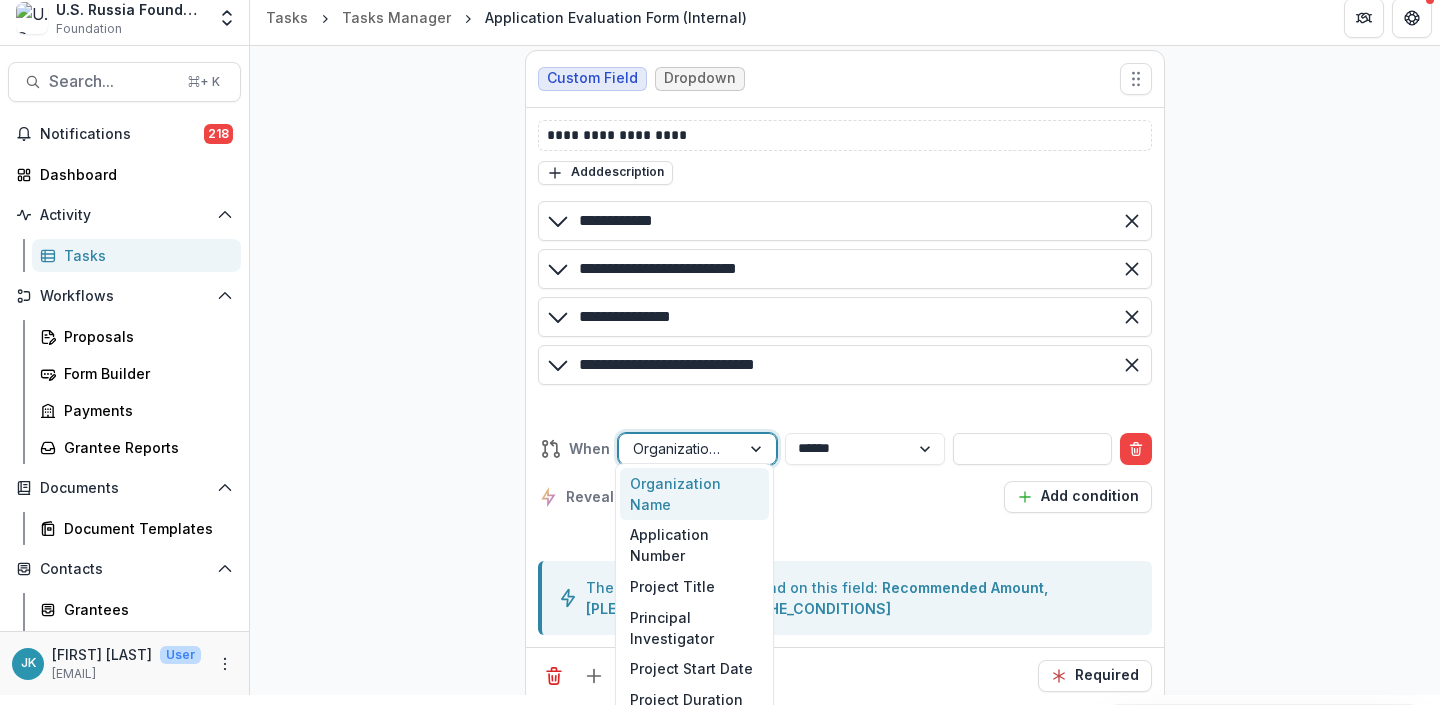 scroll, scrollTop: 4973, scrollLeft: 0, axis: vertical 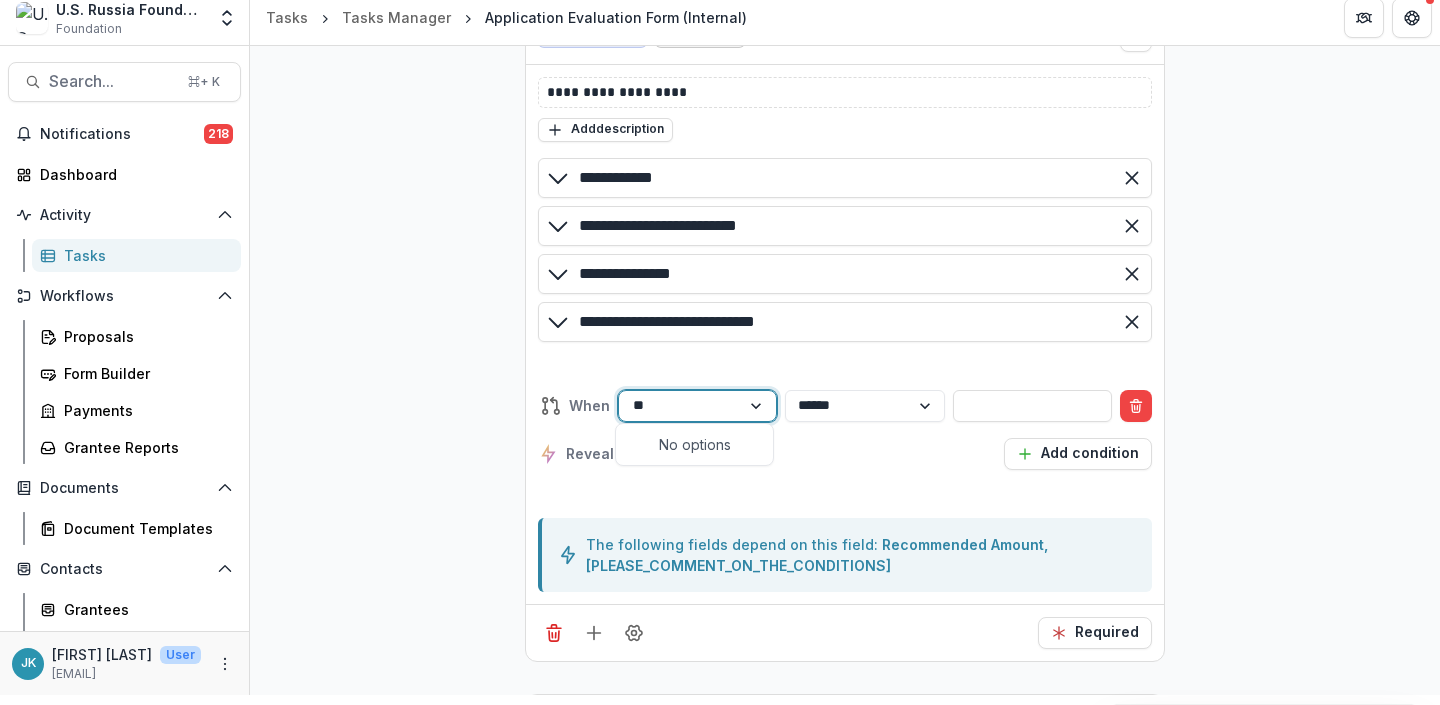 type on "*" 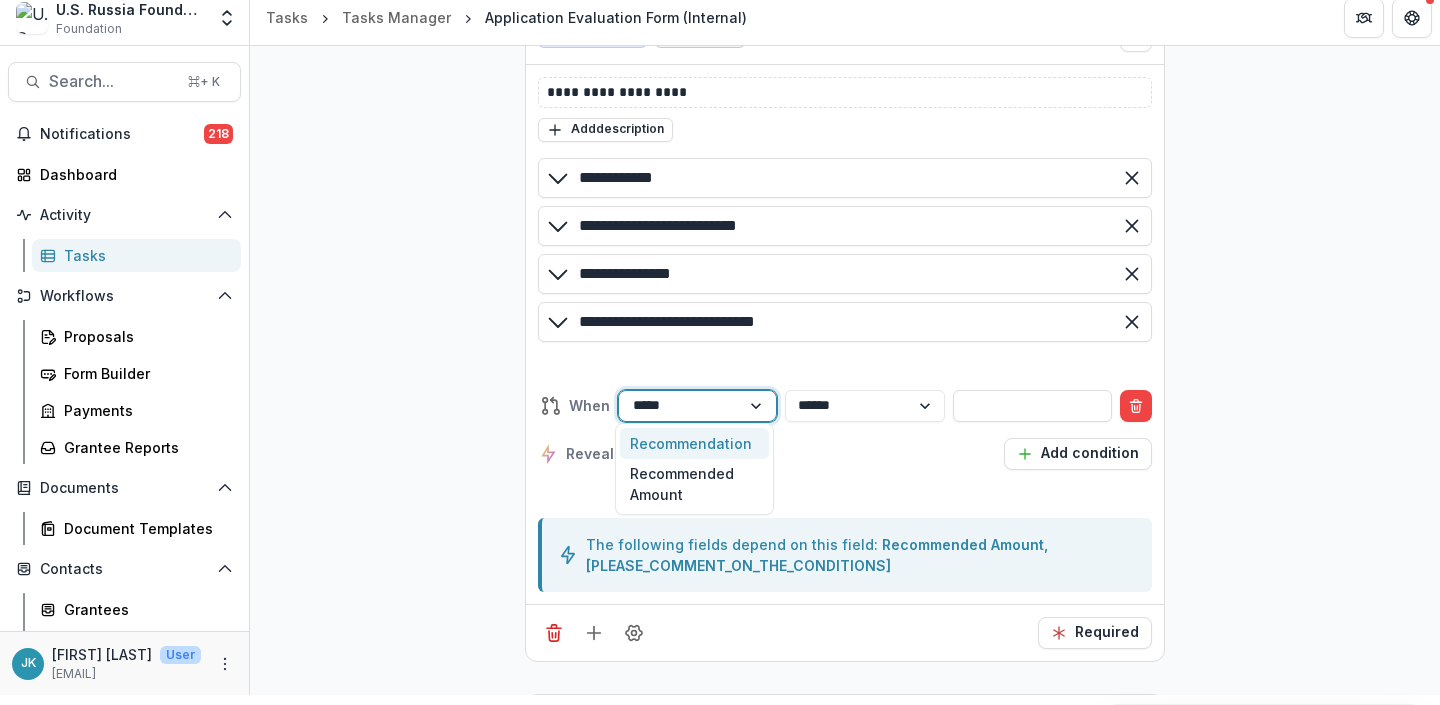type on "******" 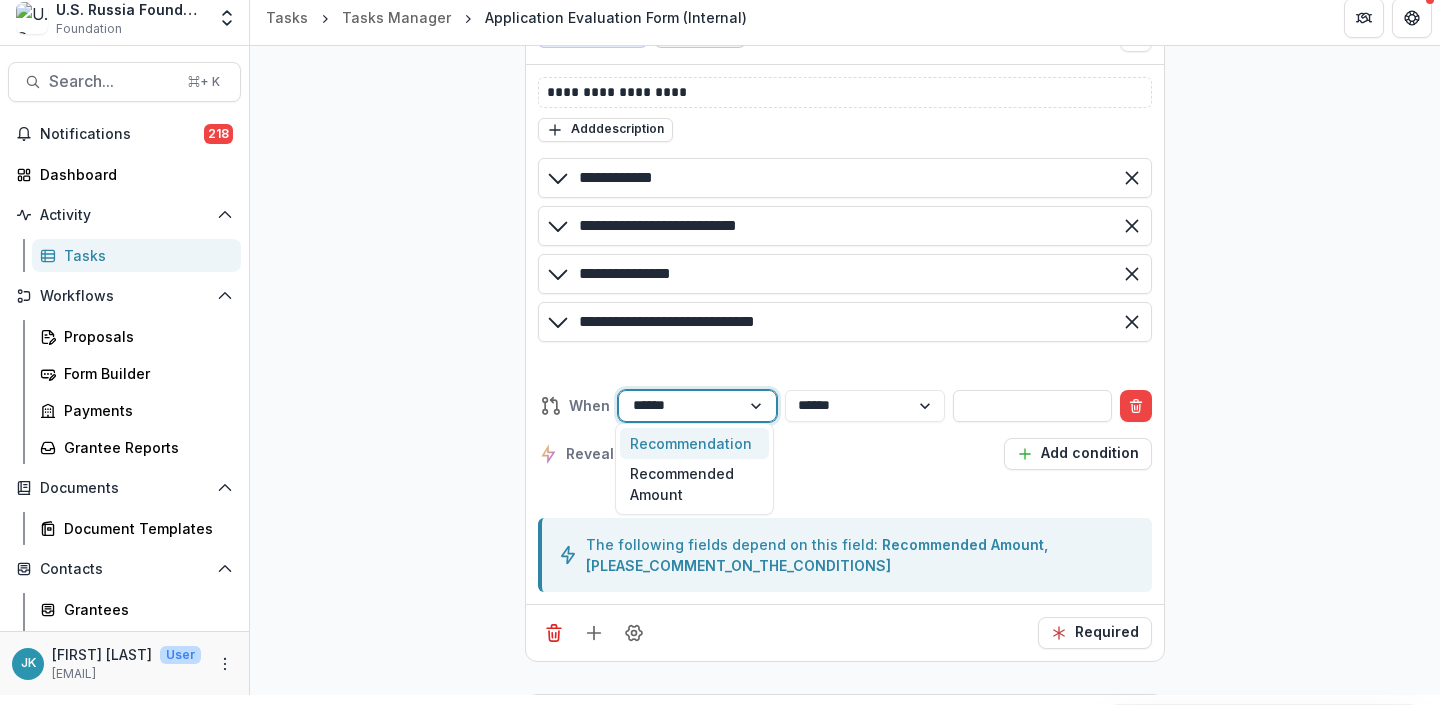 click on "Recommendation" at bounding box center (694, 443) 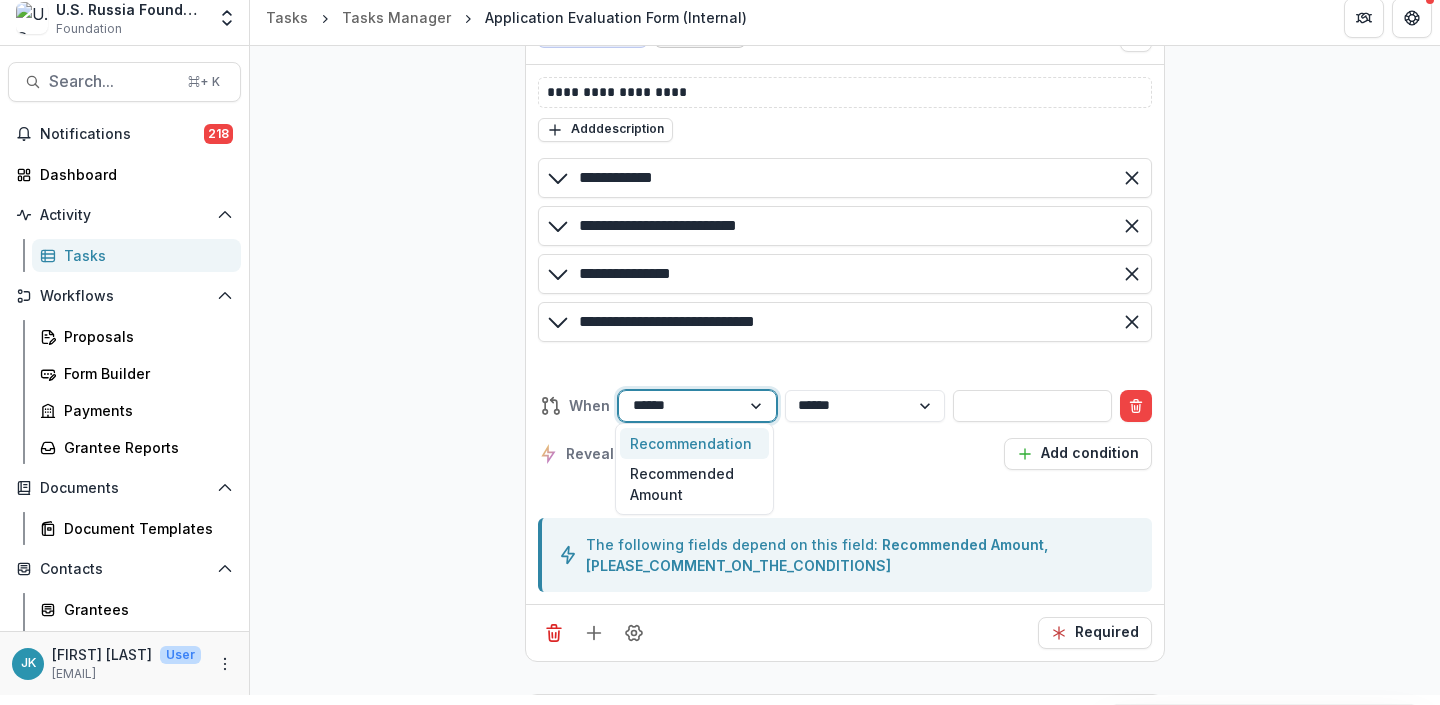 type 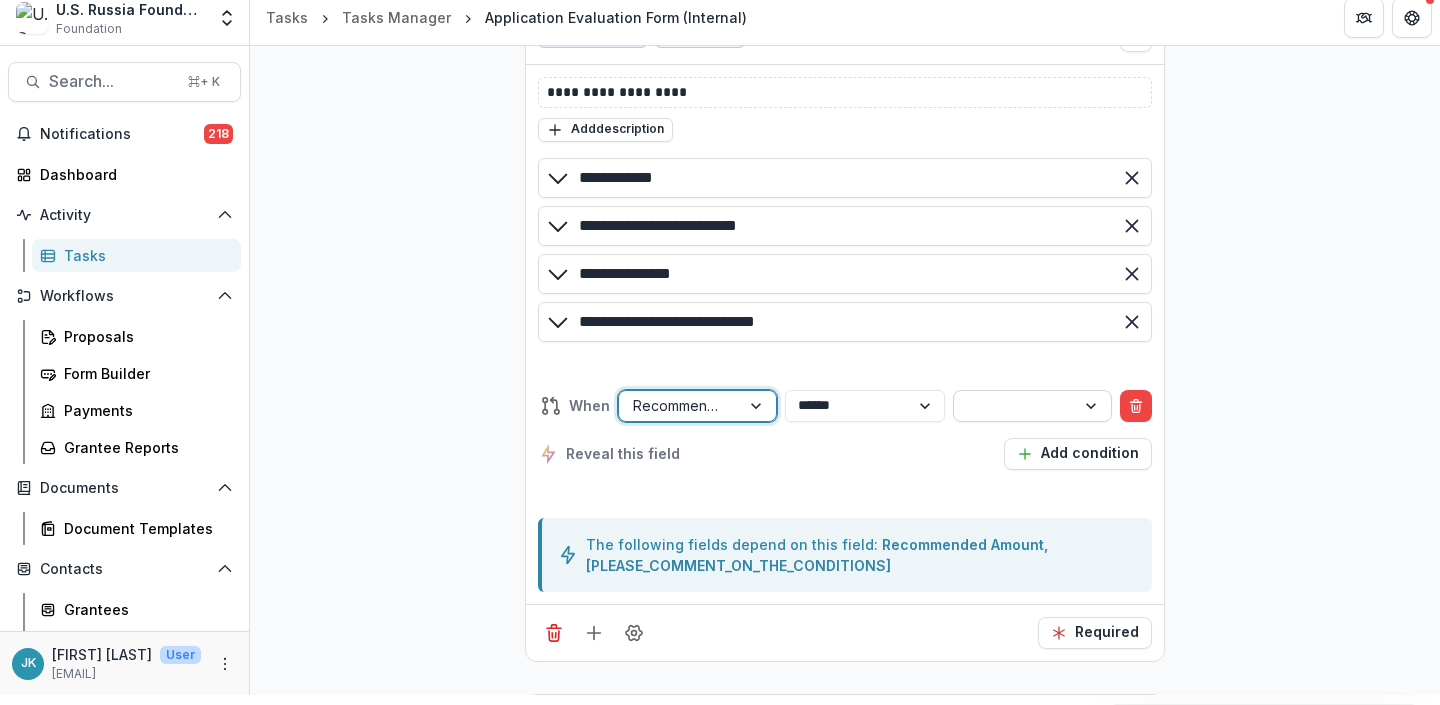 click at bounding box center (1014, 405) 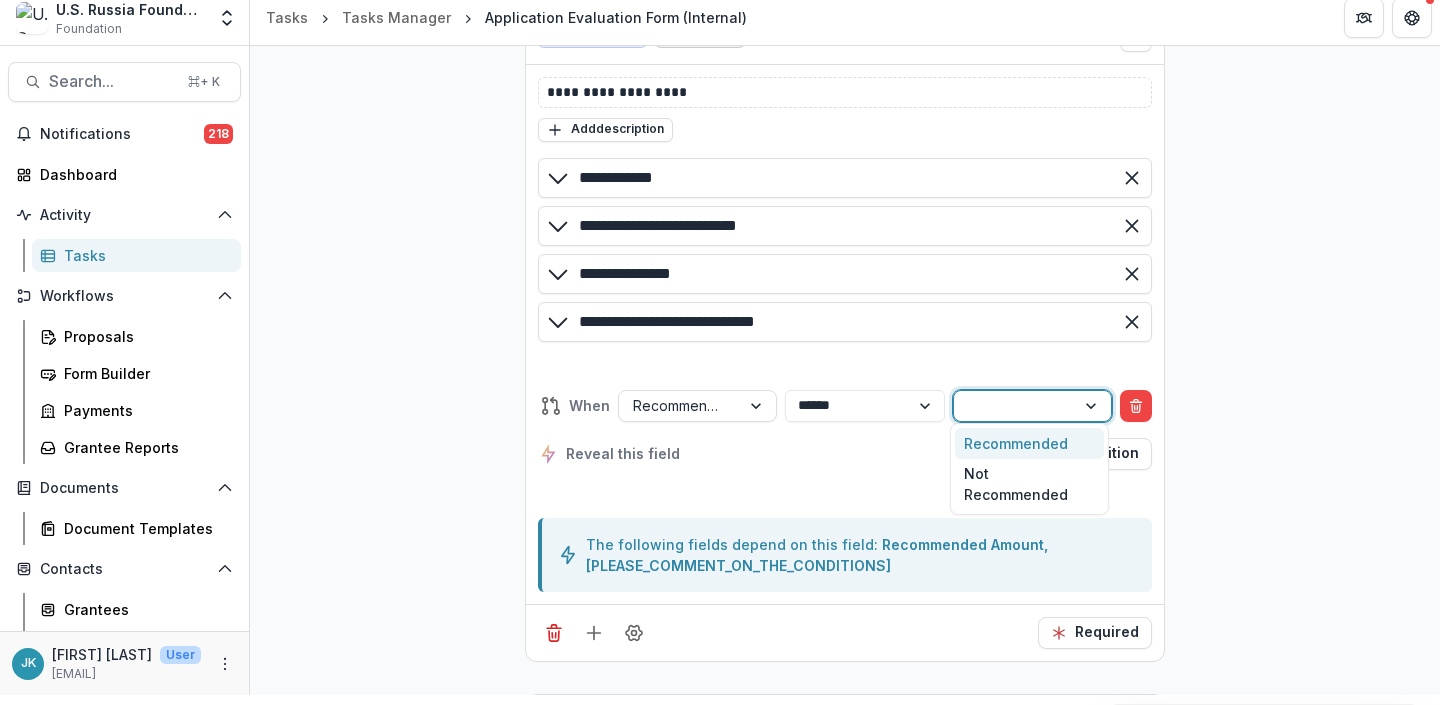 click on "Recommended" at bounding box center [1029, 443] 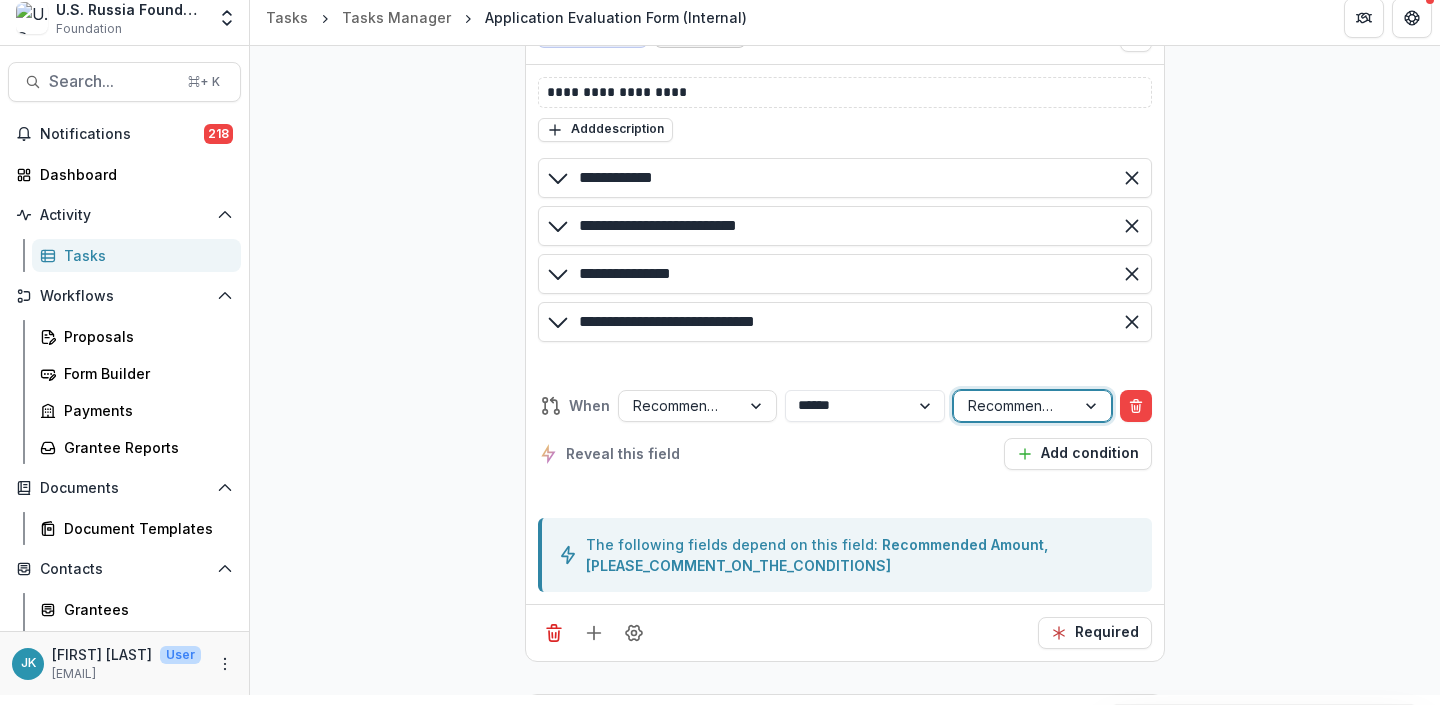 click on "**********" at bounding box center [845, 1307] 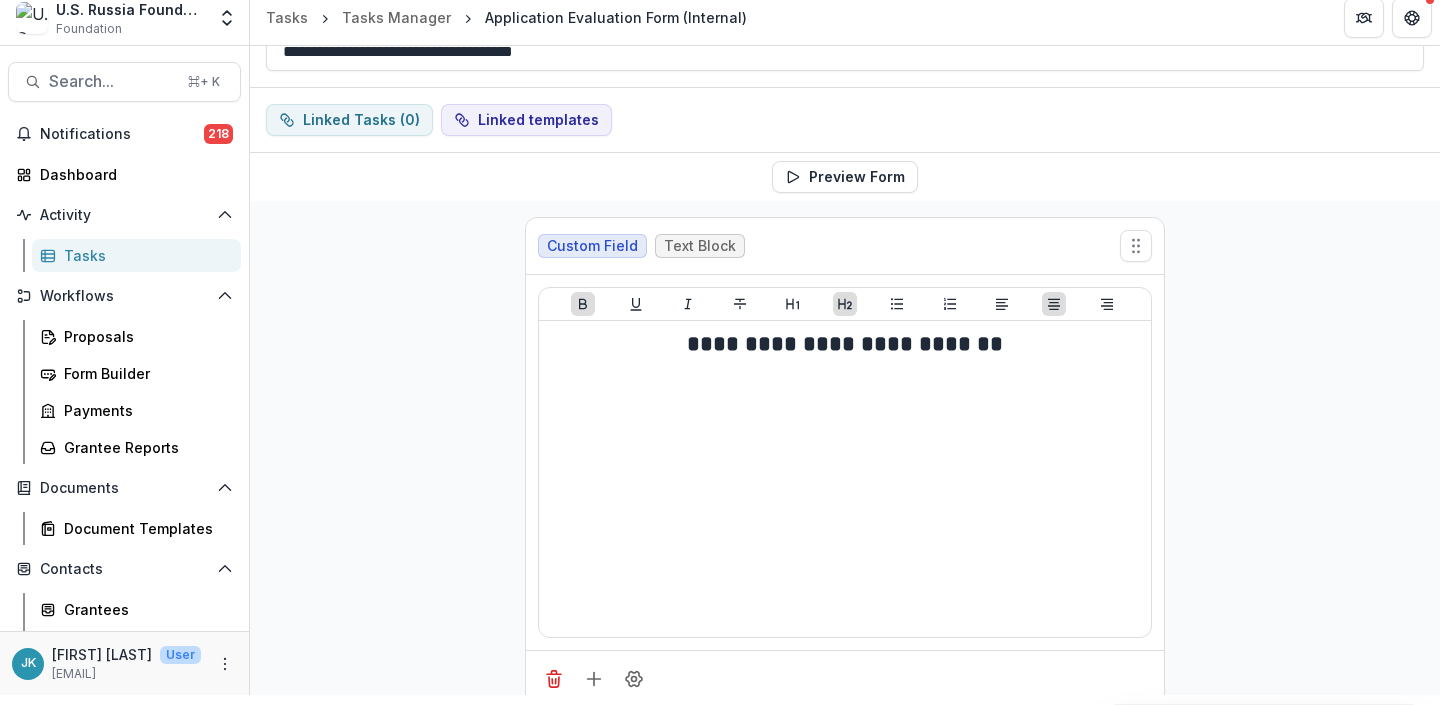 scroll, scrollTop: 0, scrollLeft: 0, axis: both 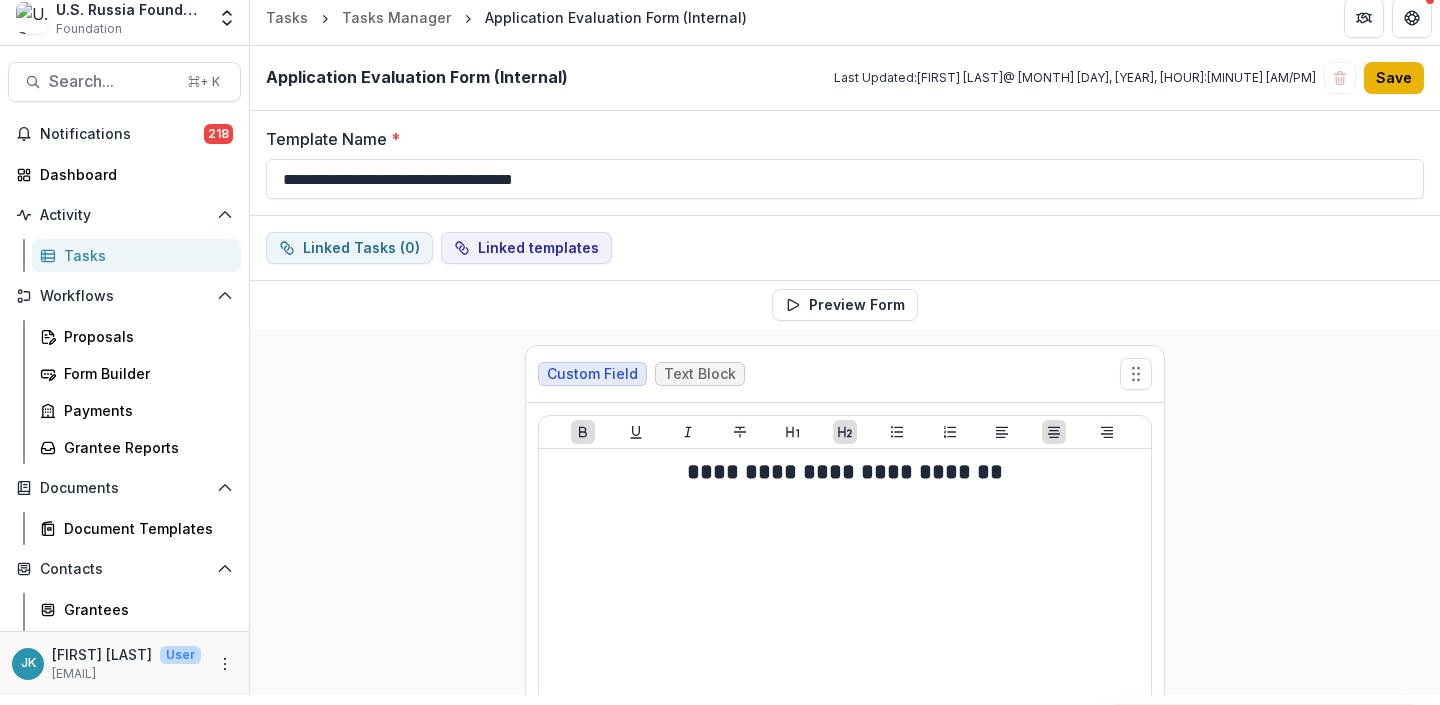 click on "Save" at bounding box center (1394, 78) 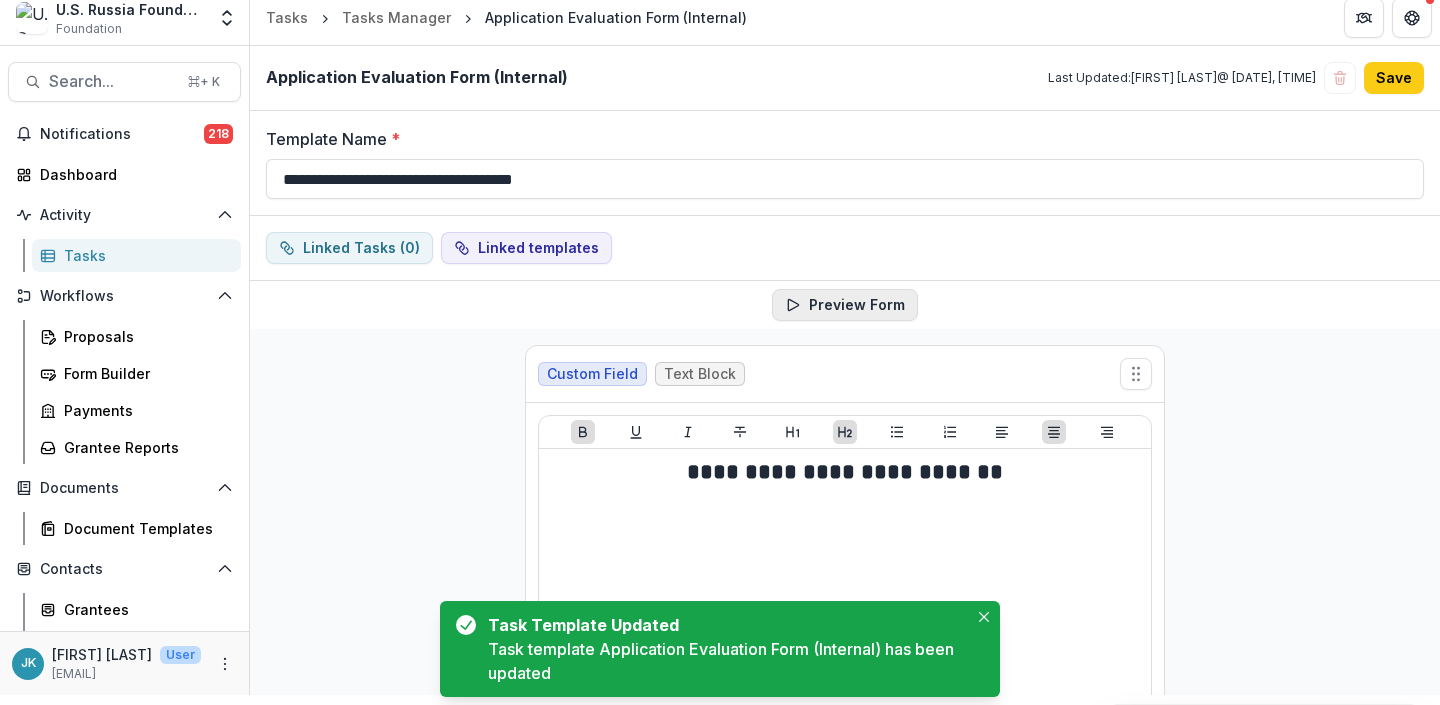 click on "Preview Form" at bounding box center [845, 305] 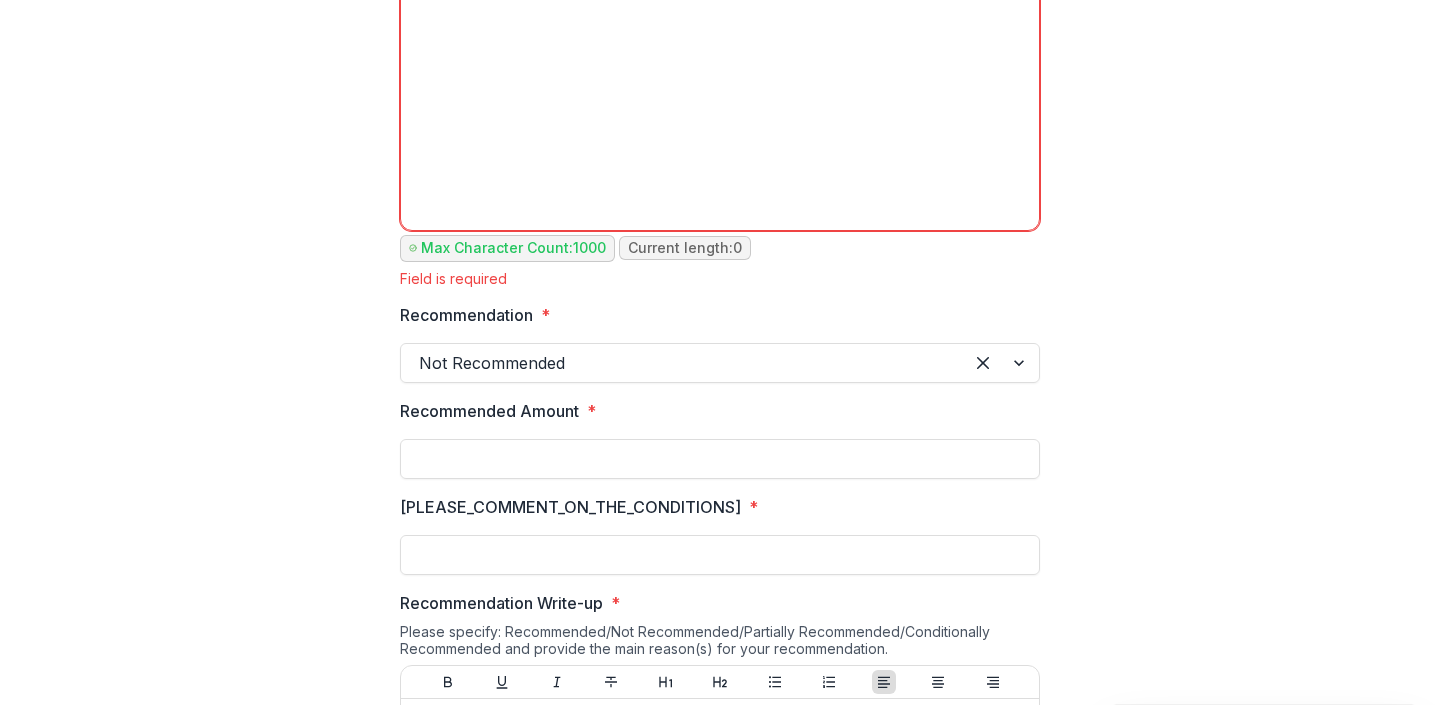 scroll, scrollTop: 1179, scrollLeft: 0, axis: vertical 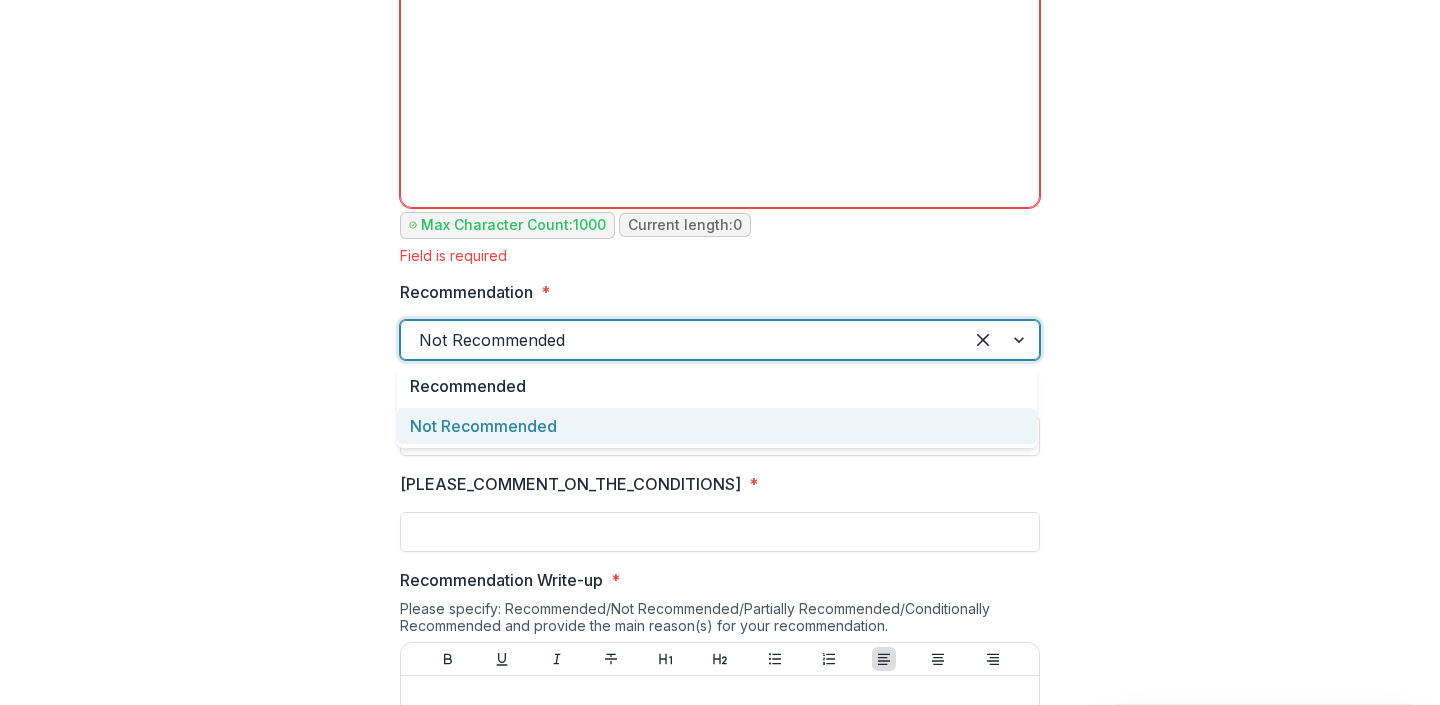 click at bounding box center (682, 340) 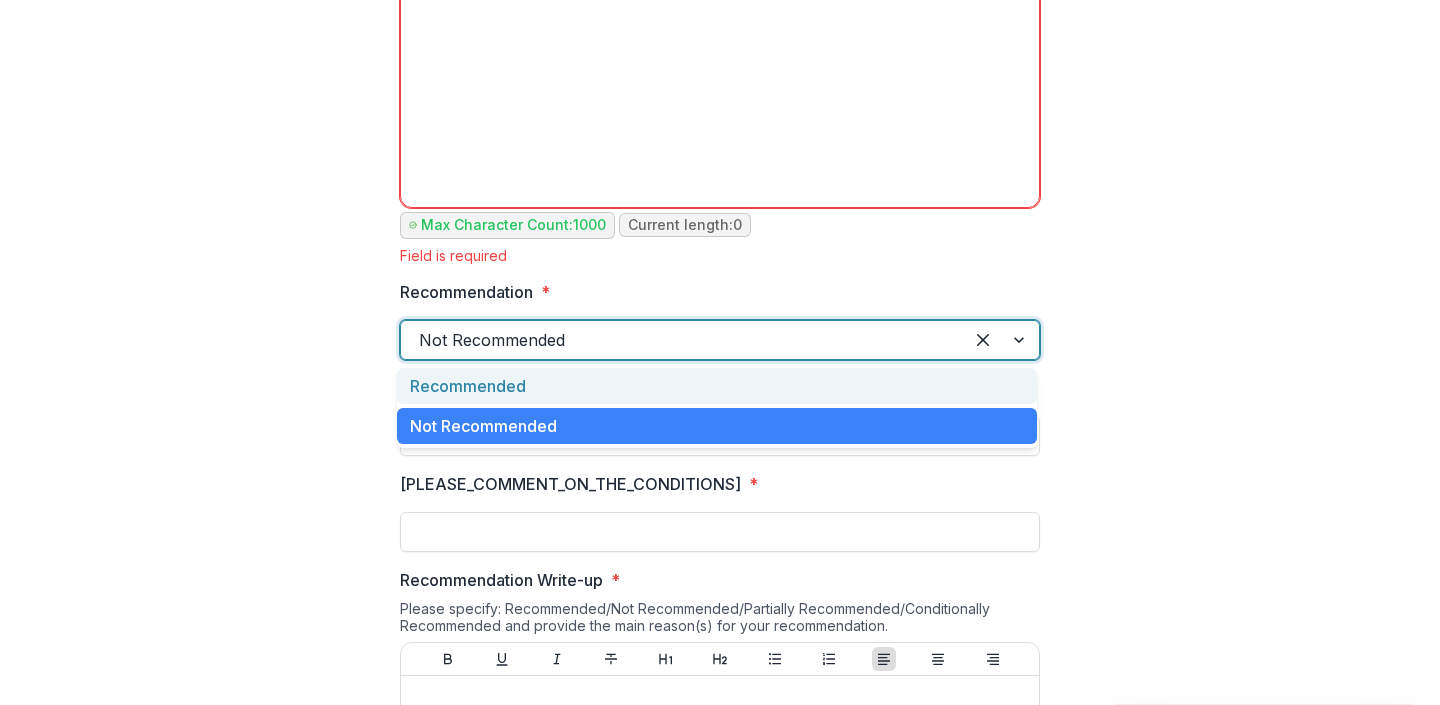 click on "Recommended" at bounding box center (717, 386) 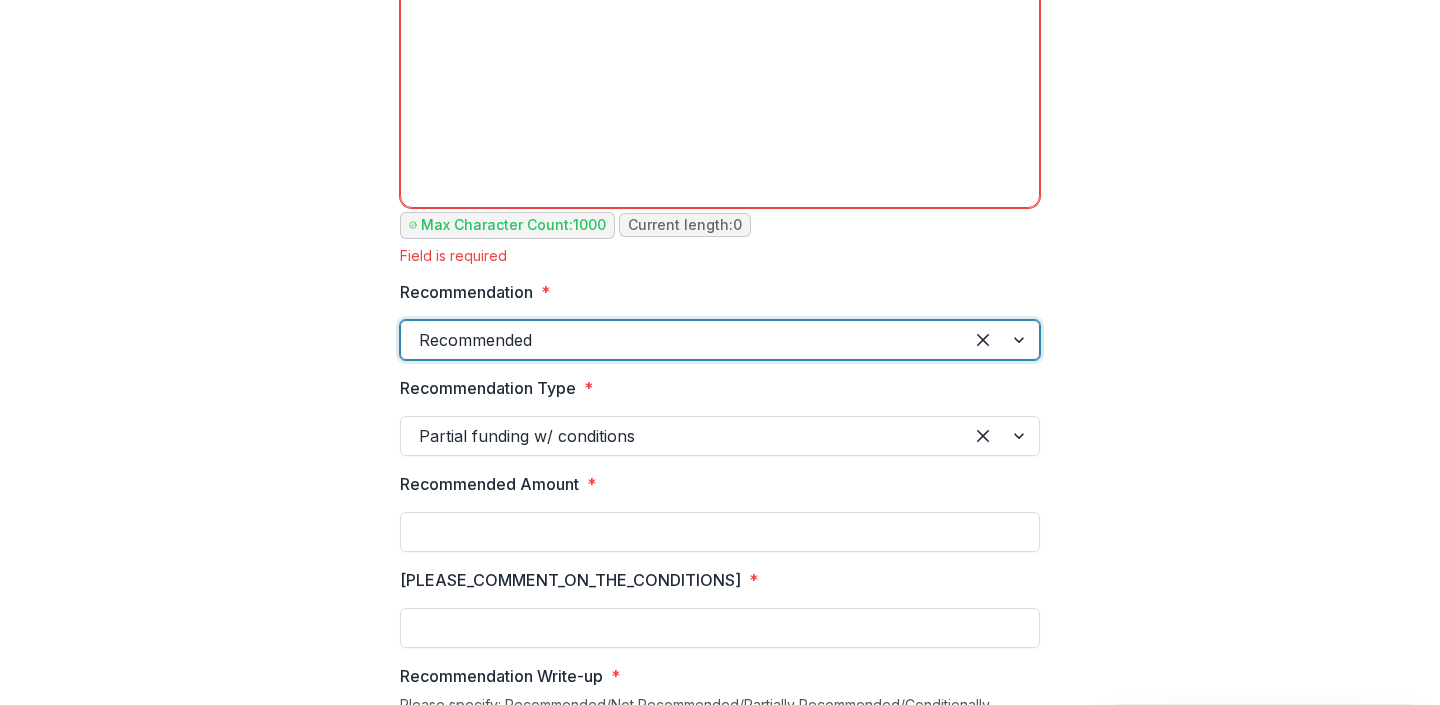 click at bounding box center [682, 436] 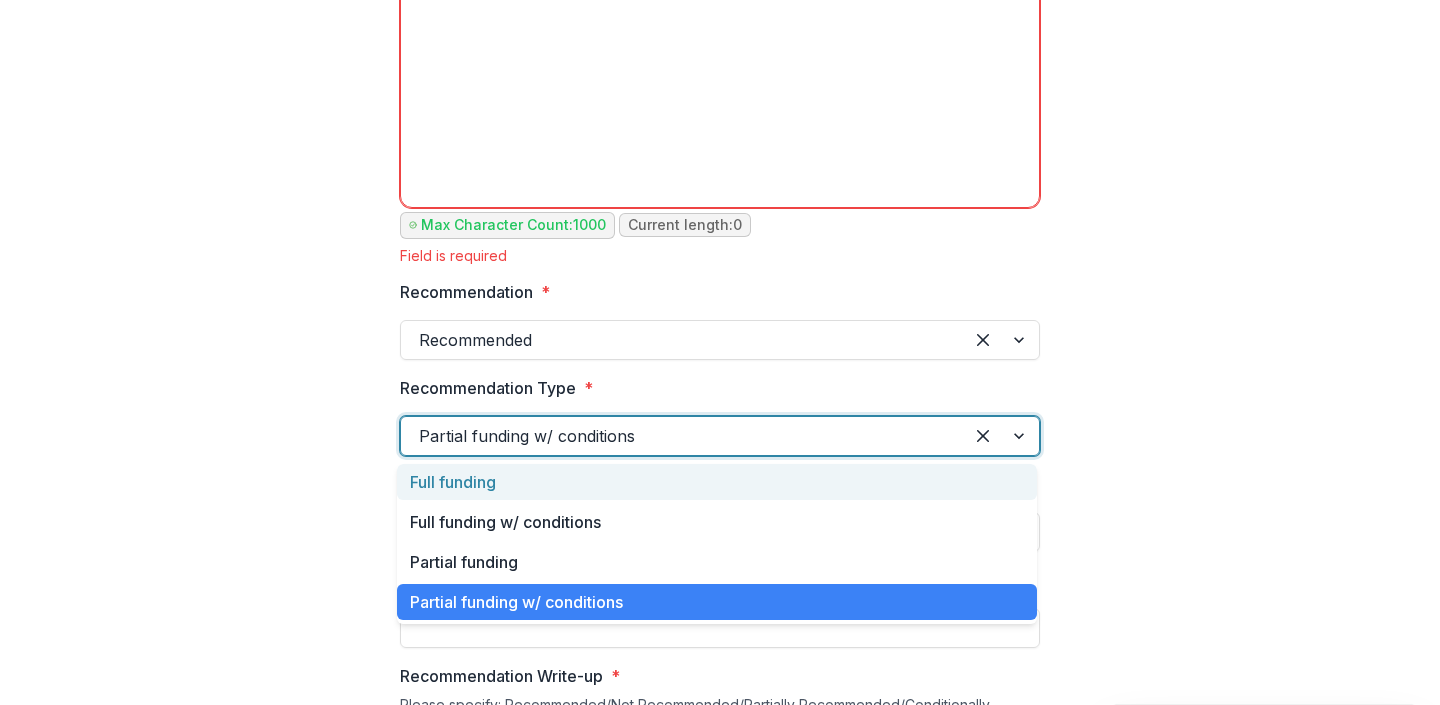click on "Full funding" at bounding box center (717, 482) 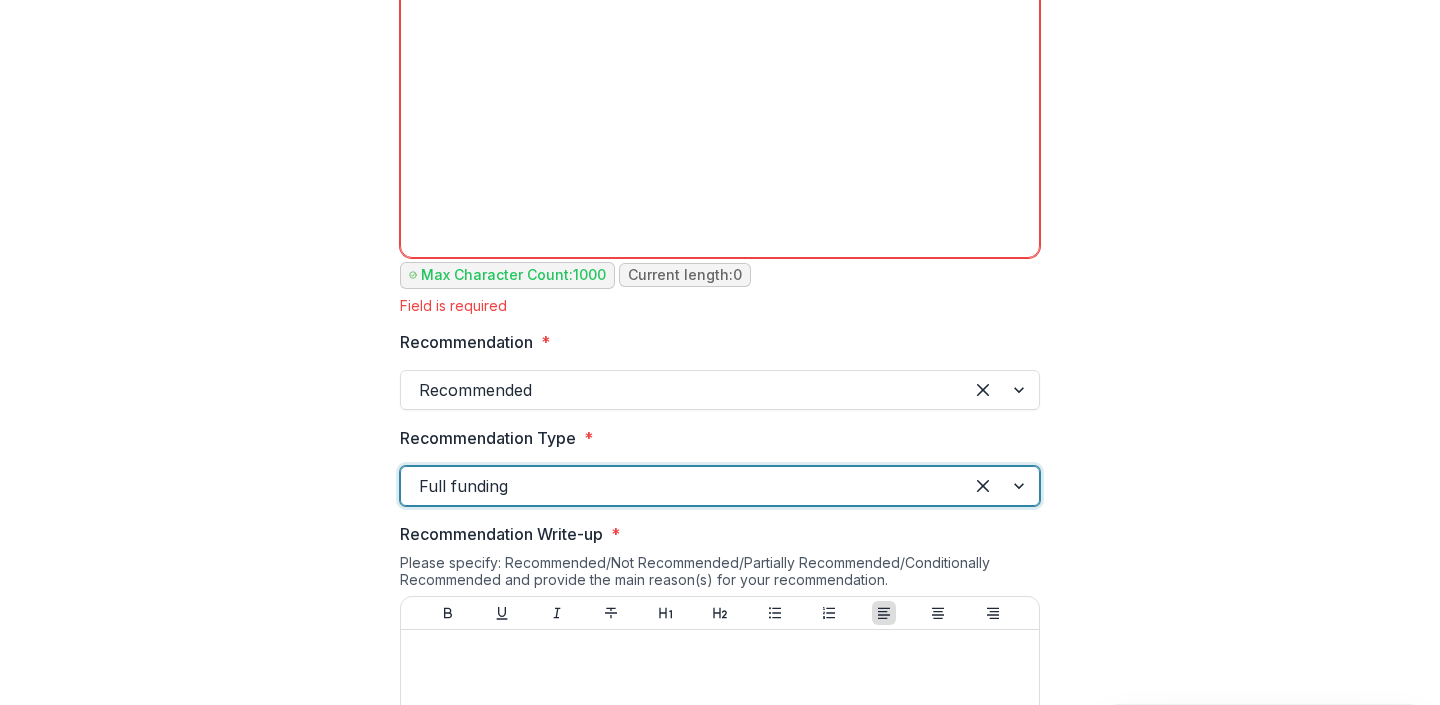 scroll, scrollTop: 1128, scrollLeft: 0, axis: vertical 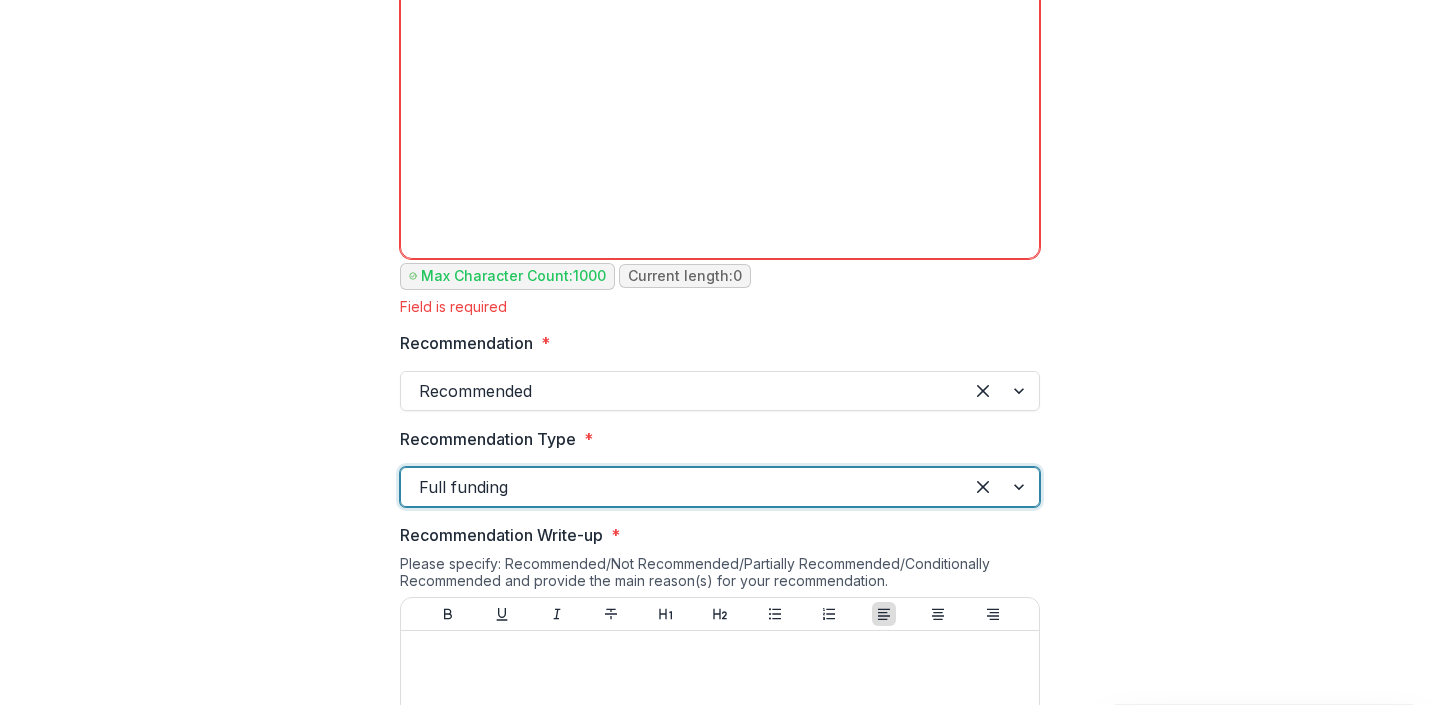 click on "Full funding" at bounding box center (720, 487) 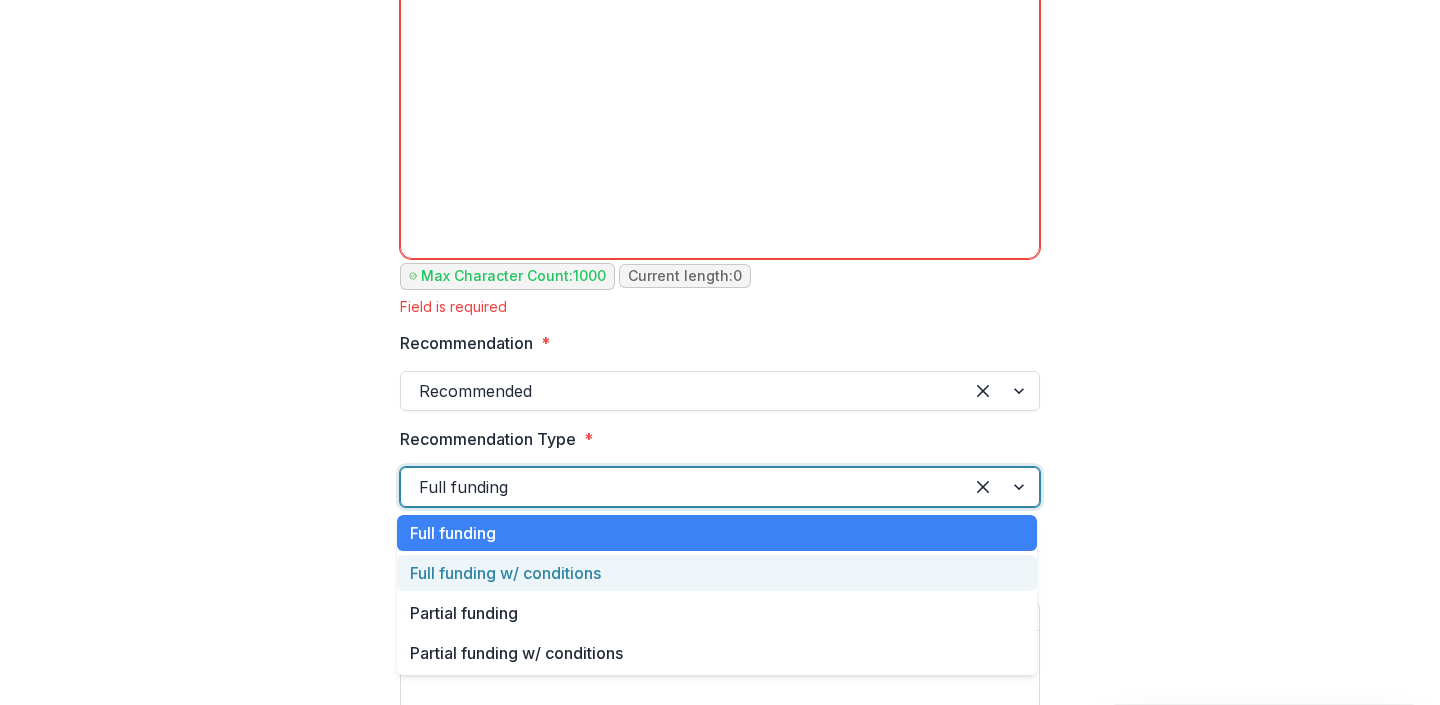 click on "Full funding w/ conditions" at bounding box center [717, 573] 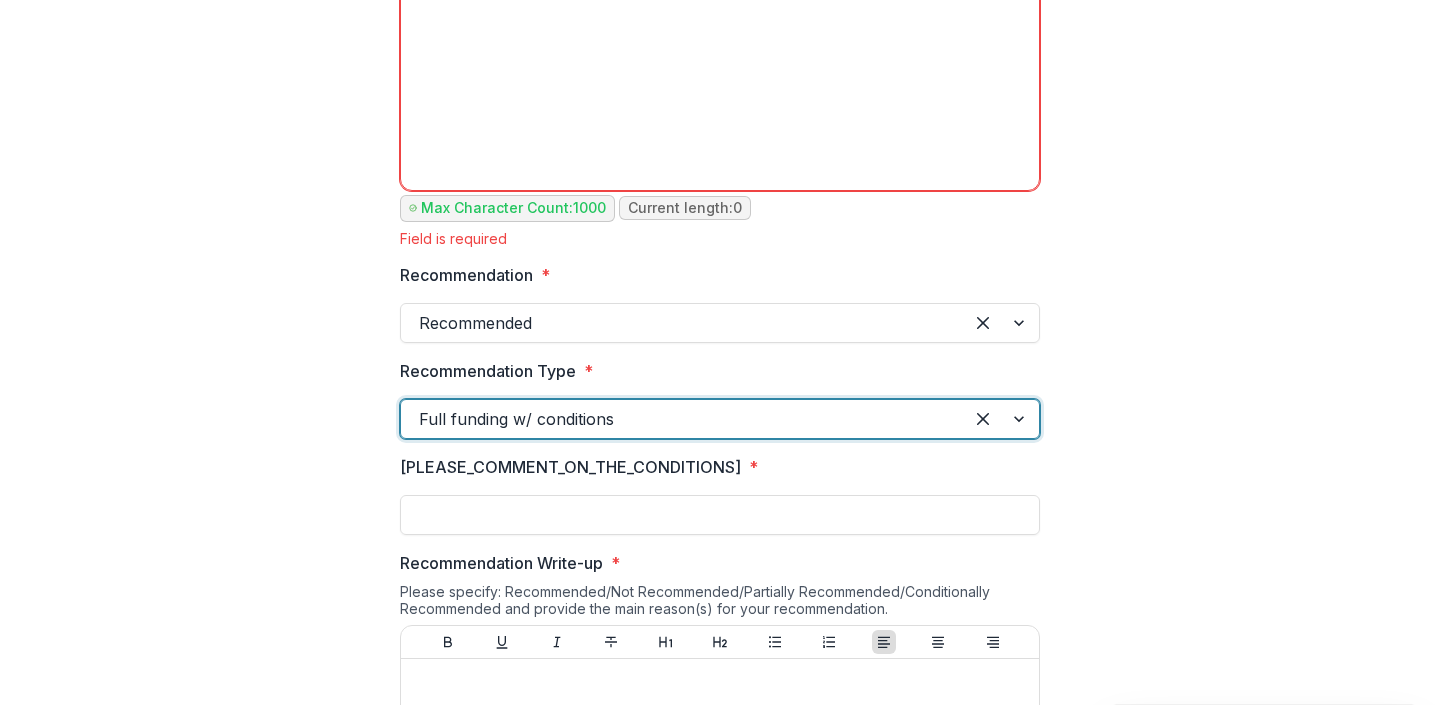 scroll, scrollTop: 1232, scrollLeft: 0, axis: vertical 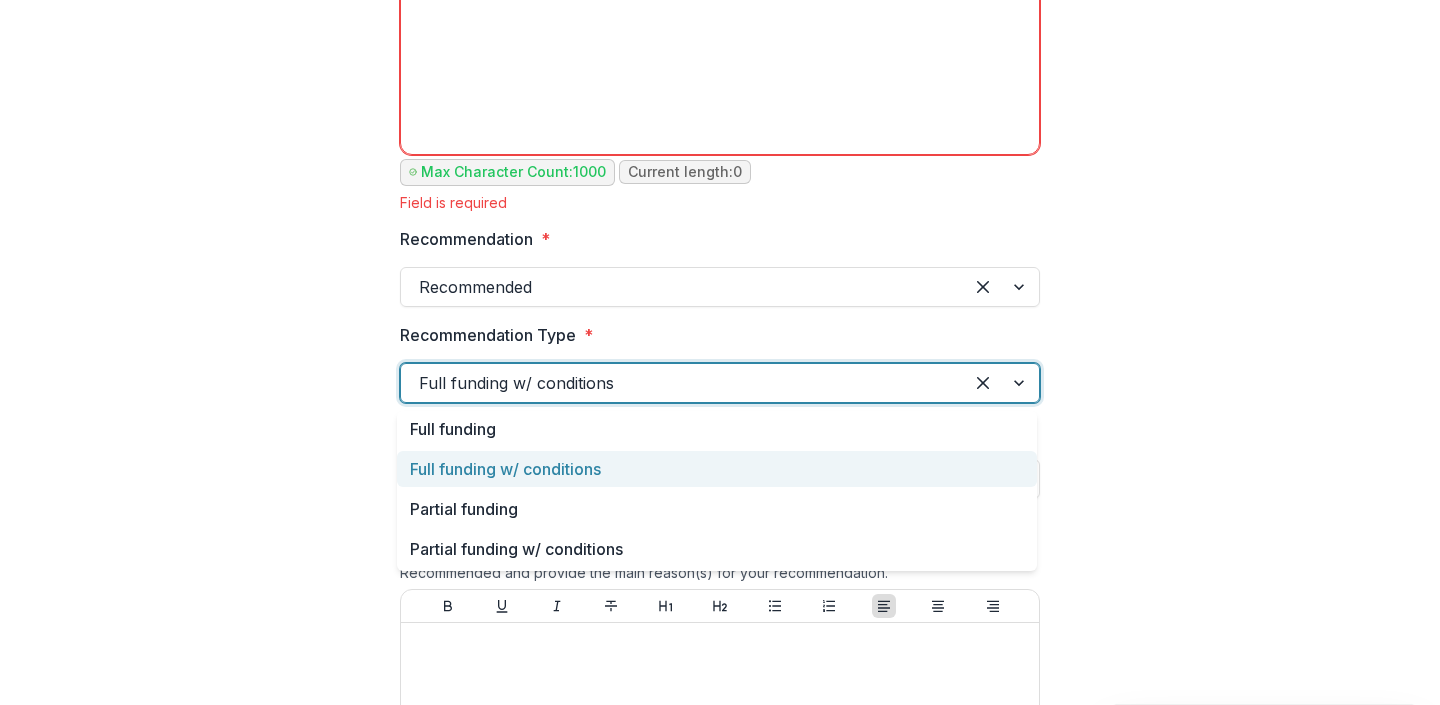 click at bounding box center (682, 383) 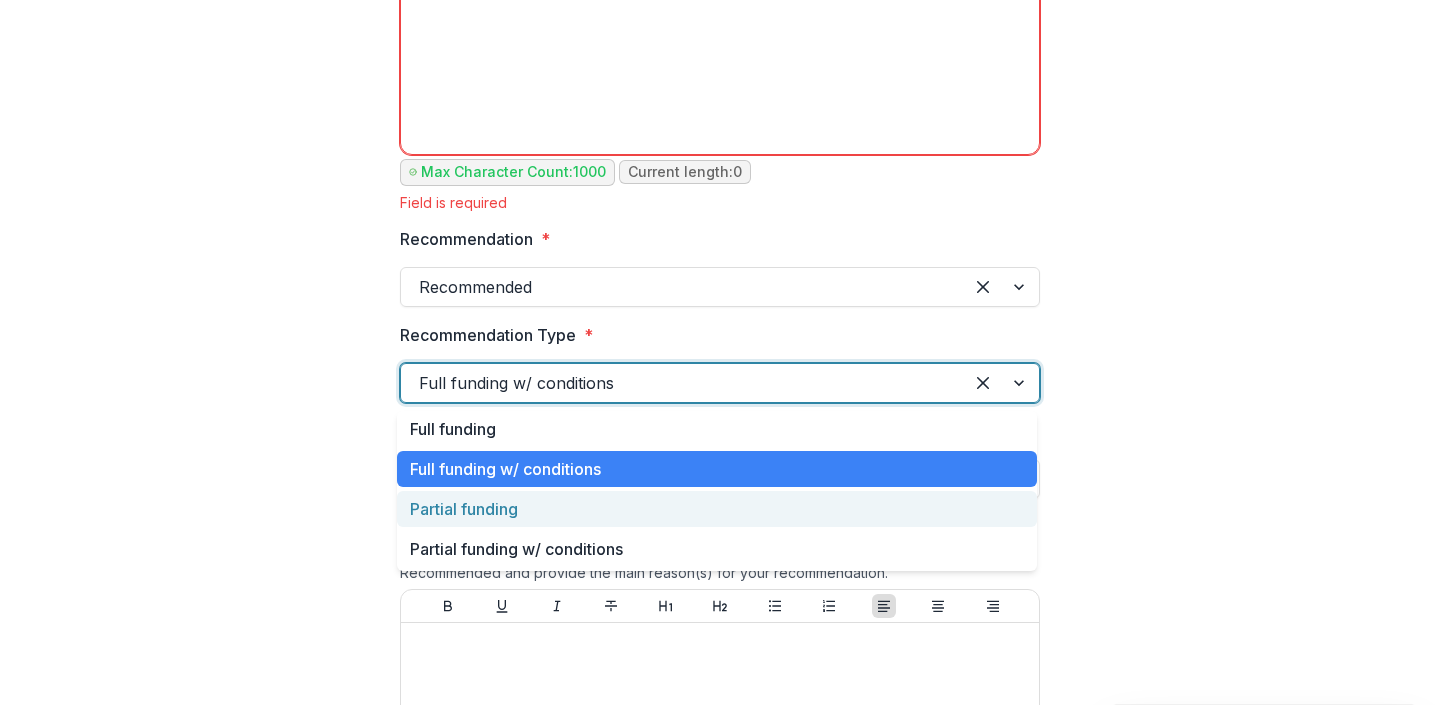 click on "Partial funding" at bounding box center (717, 509) 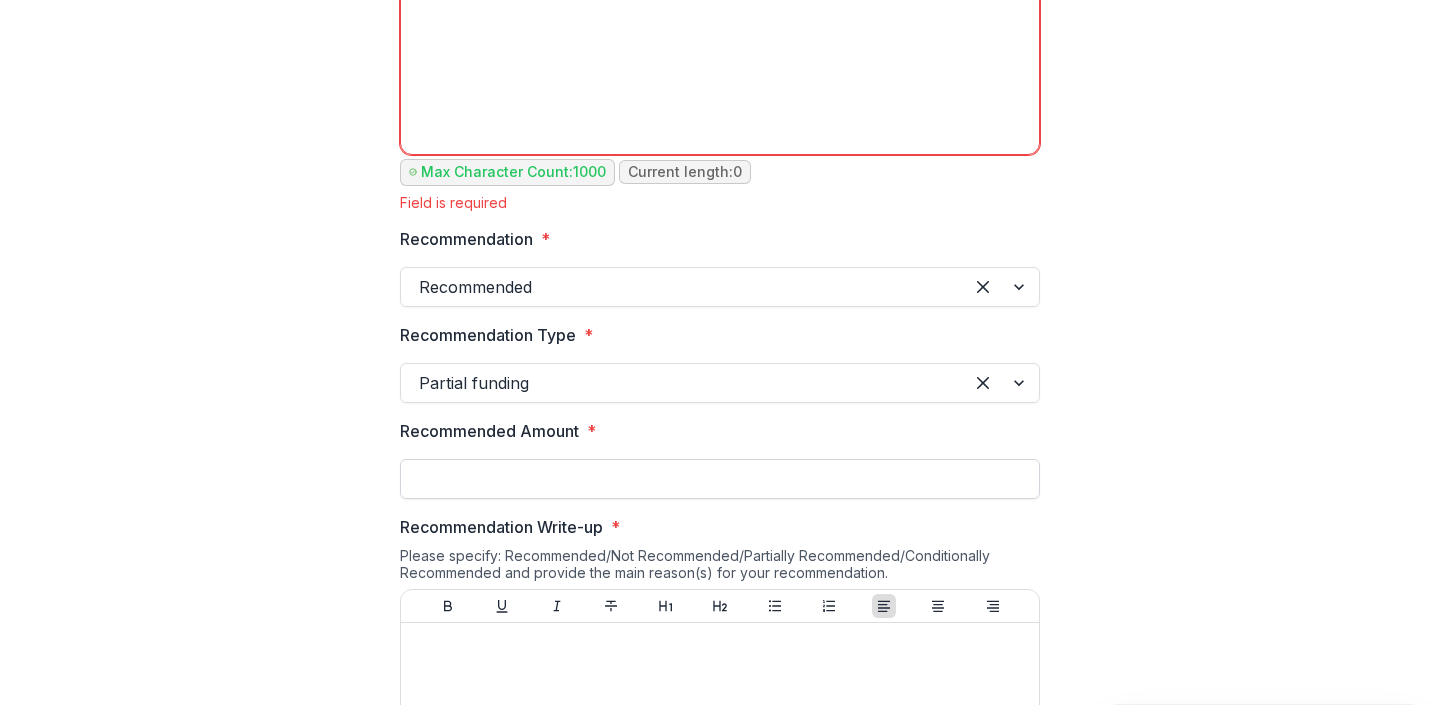 click on "Recommended Amount *" at bounding box center (720, 479) 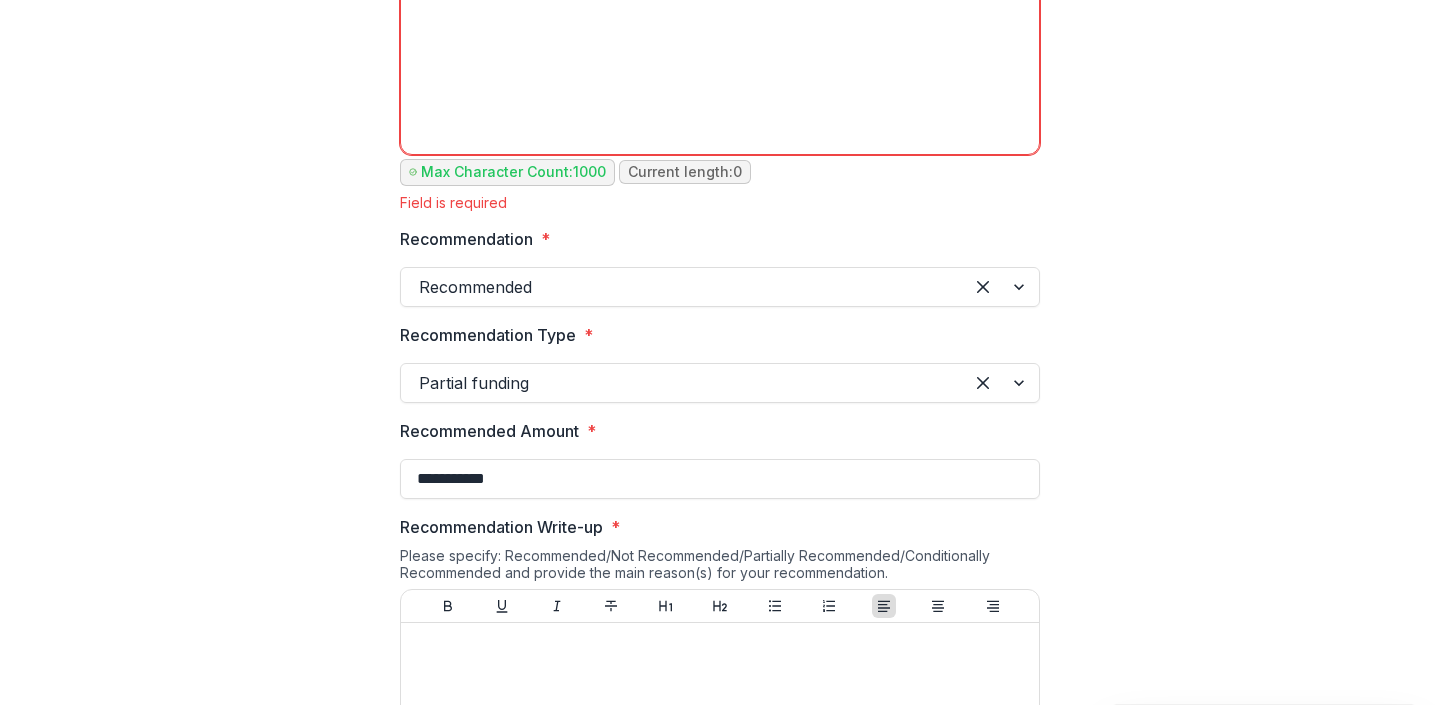 type on "**********" 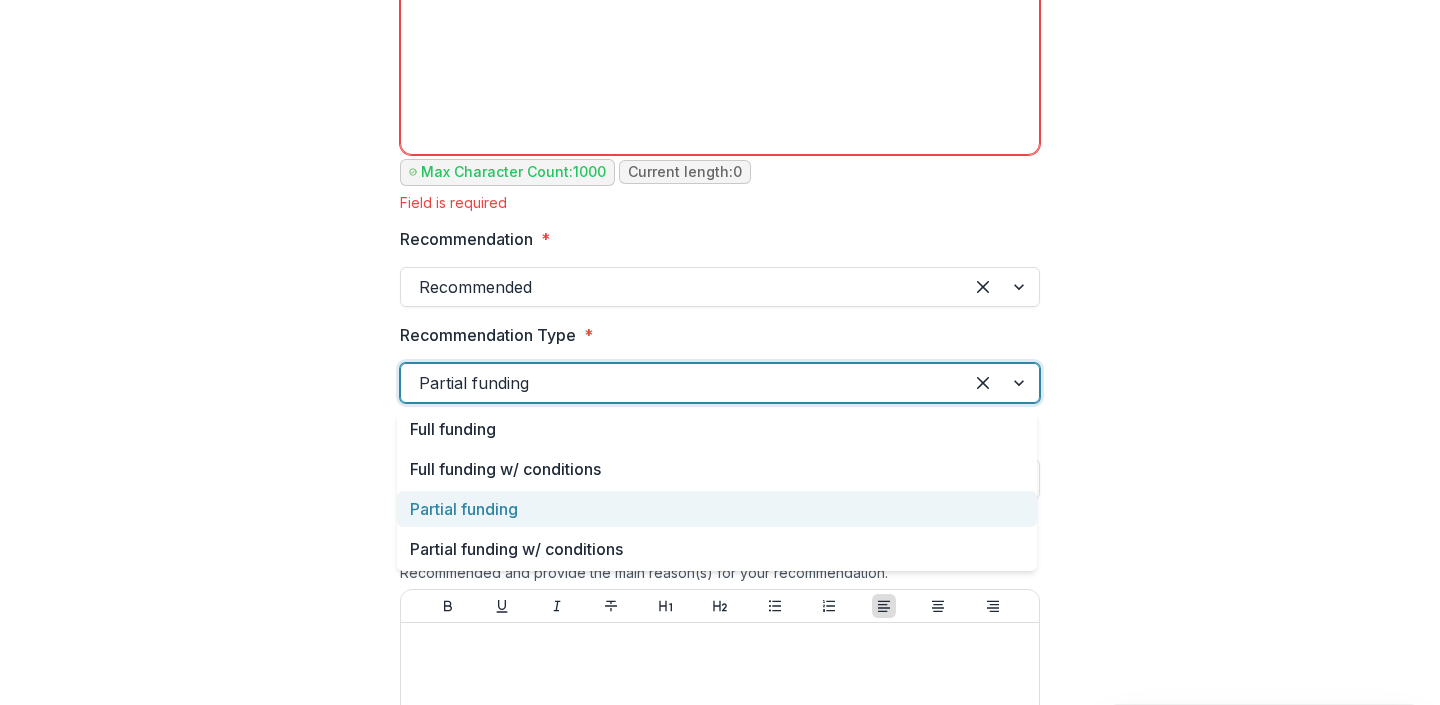 click at bounding box center (682, 383) 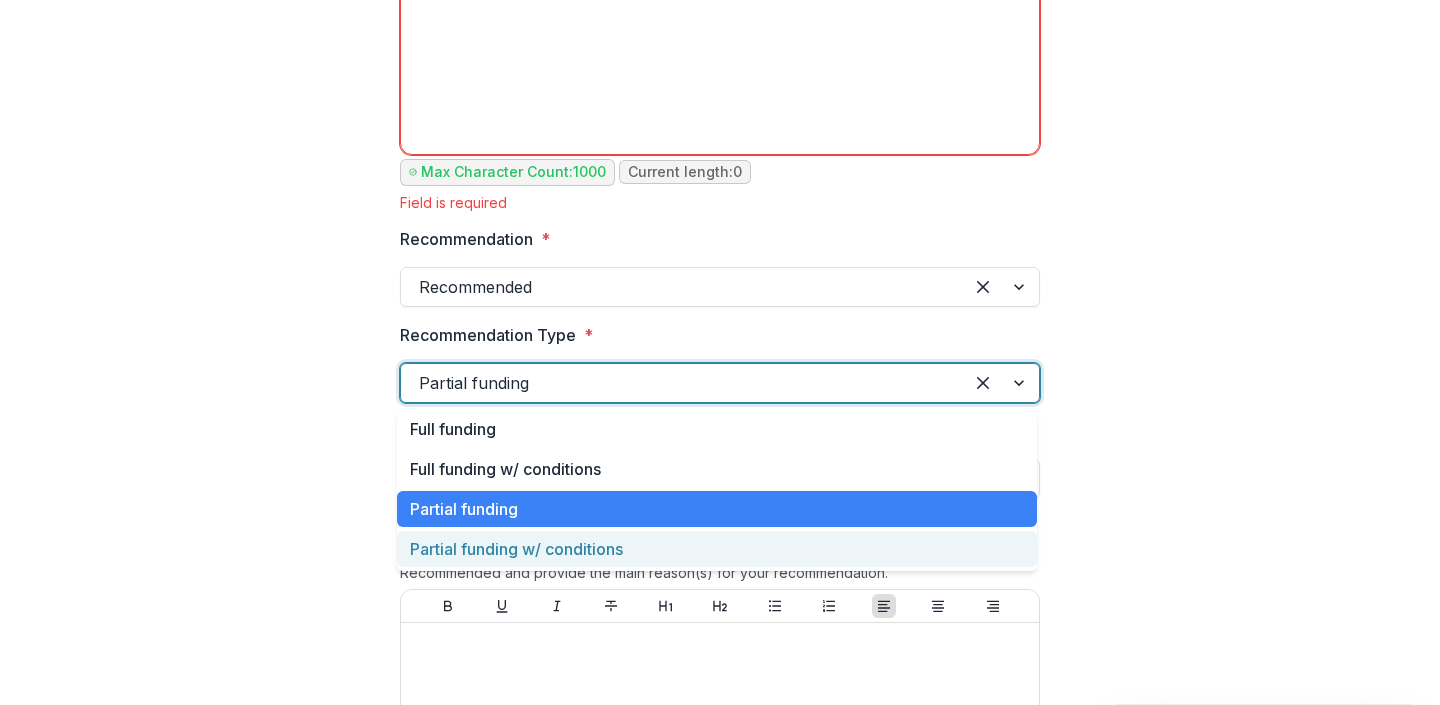 click on "Partial funding w/ conditions" at bounding box center [717, 549] 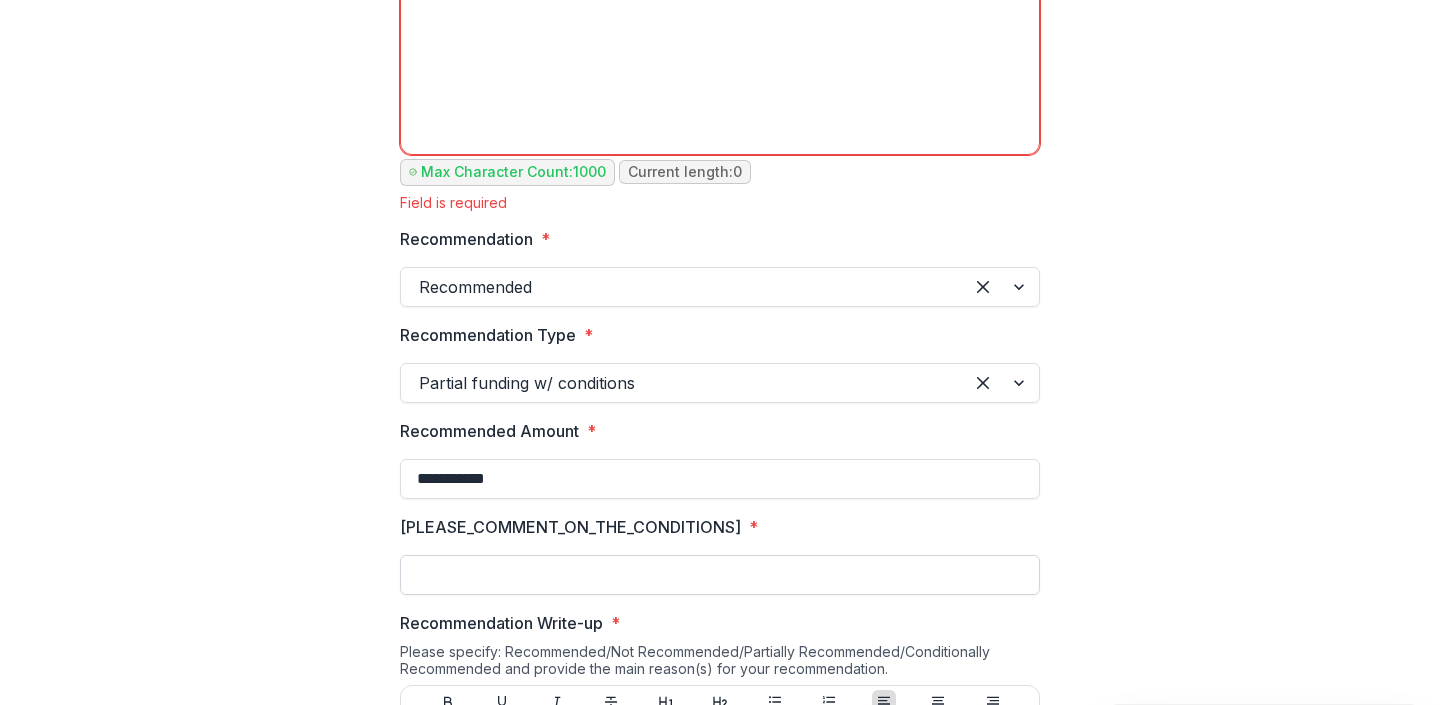 click on "Please comment on the conditions. *" at bounding box center (720, 575) 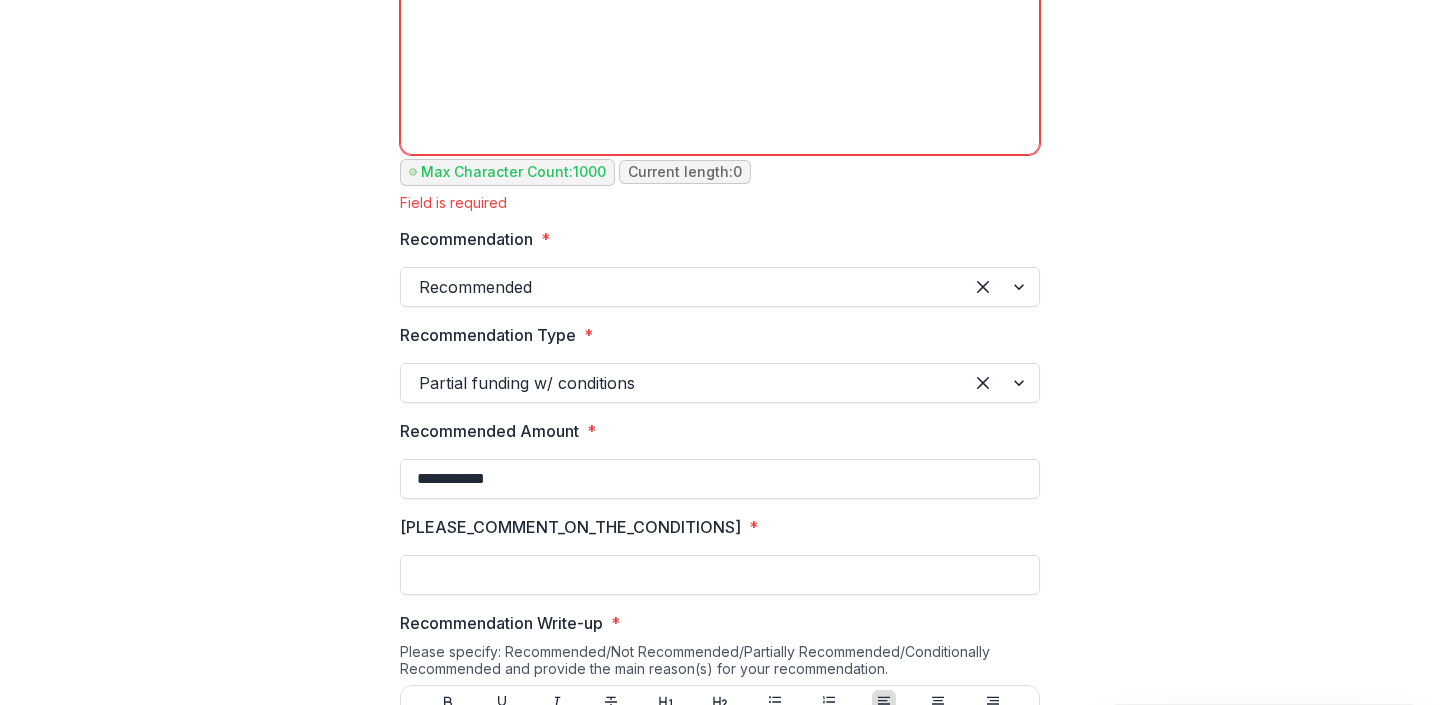 click at bounding box center [682, 287] 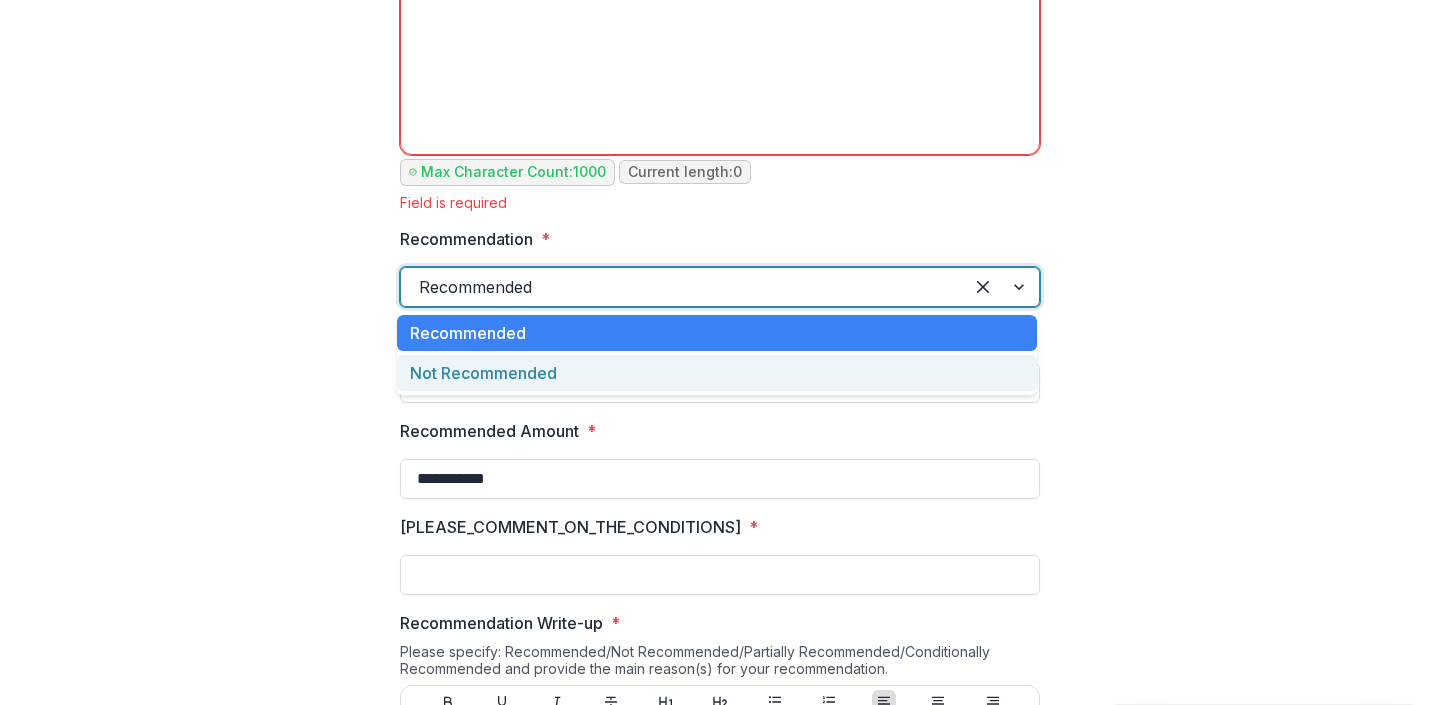 click on "Not Recommended" at bounding box center (717, 373) 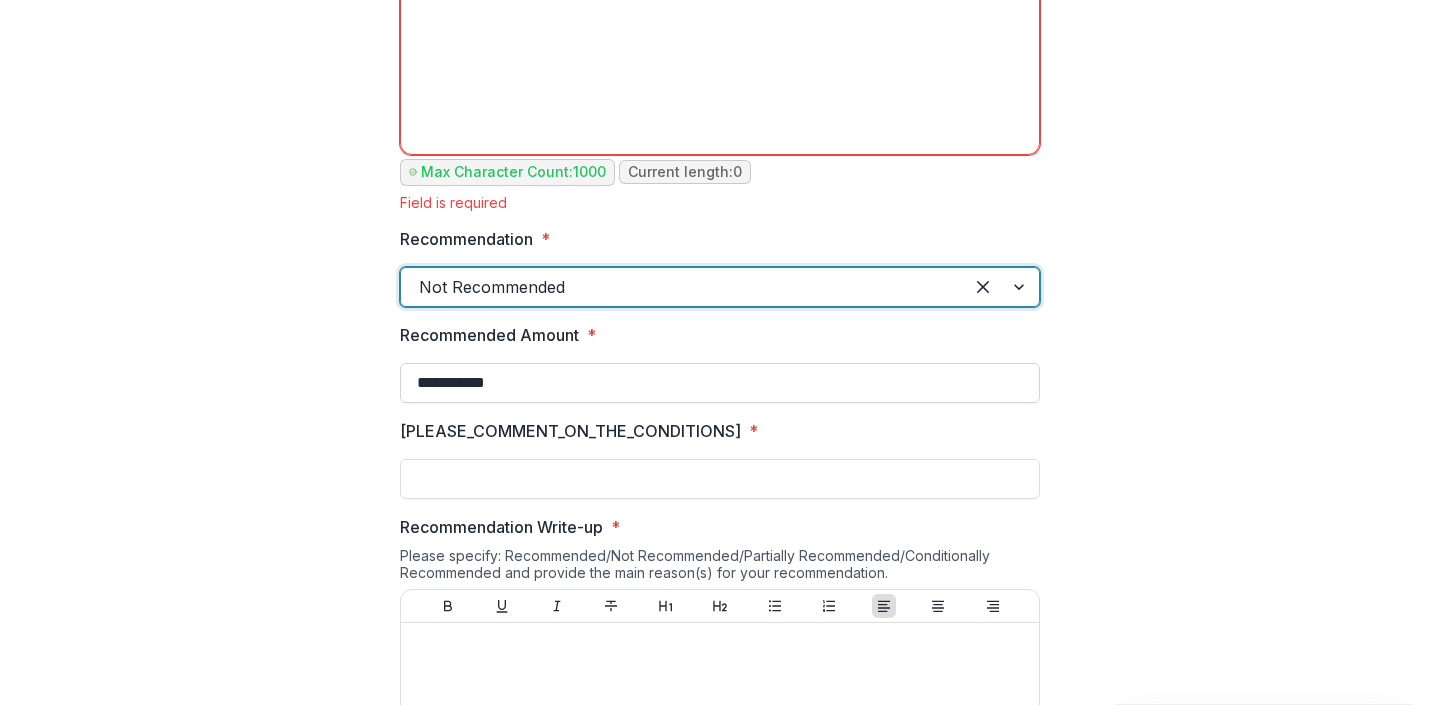 click on "**********" at bounding box center (720, 383) 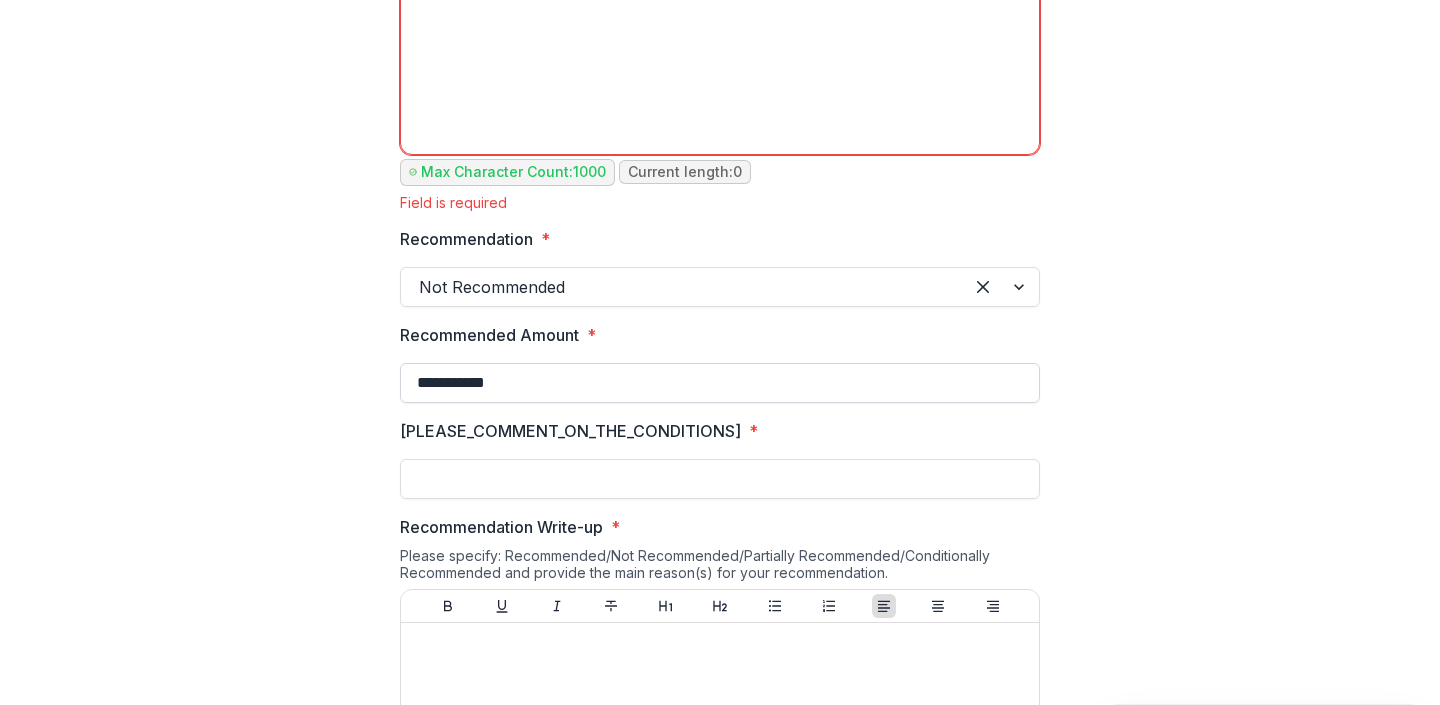 click on "**********" at bounding box center (720, 383) 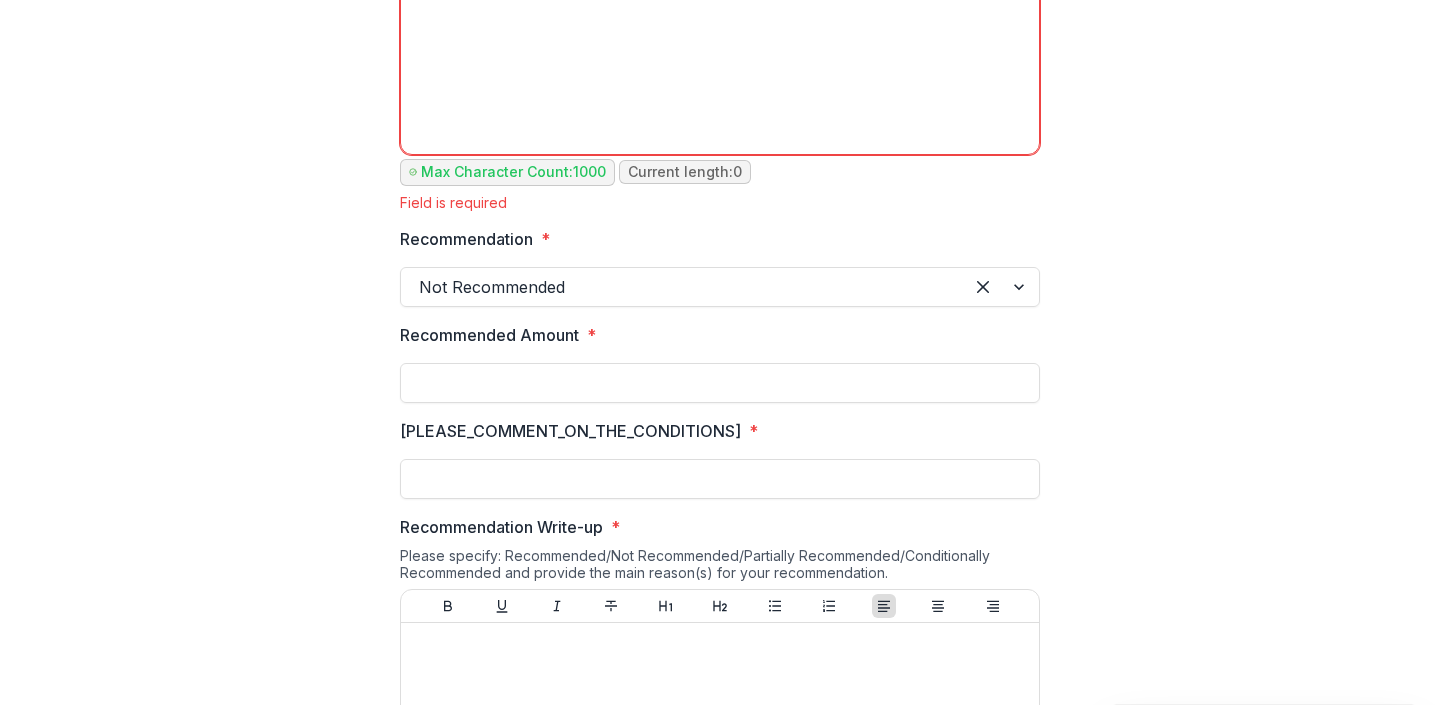 type on "**" 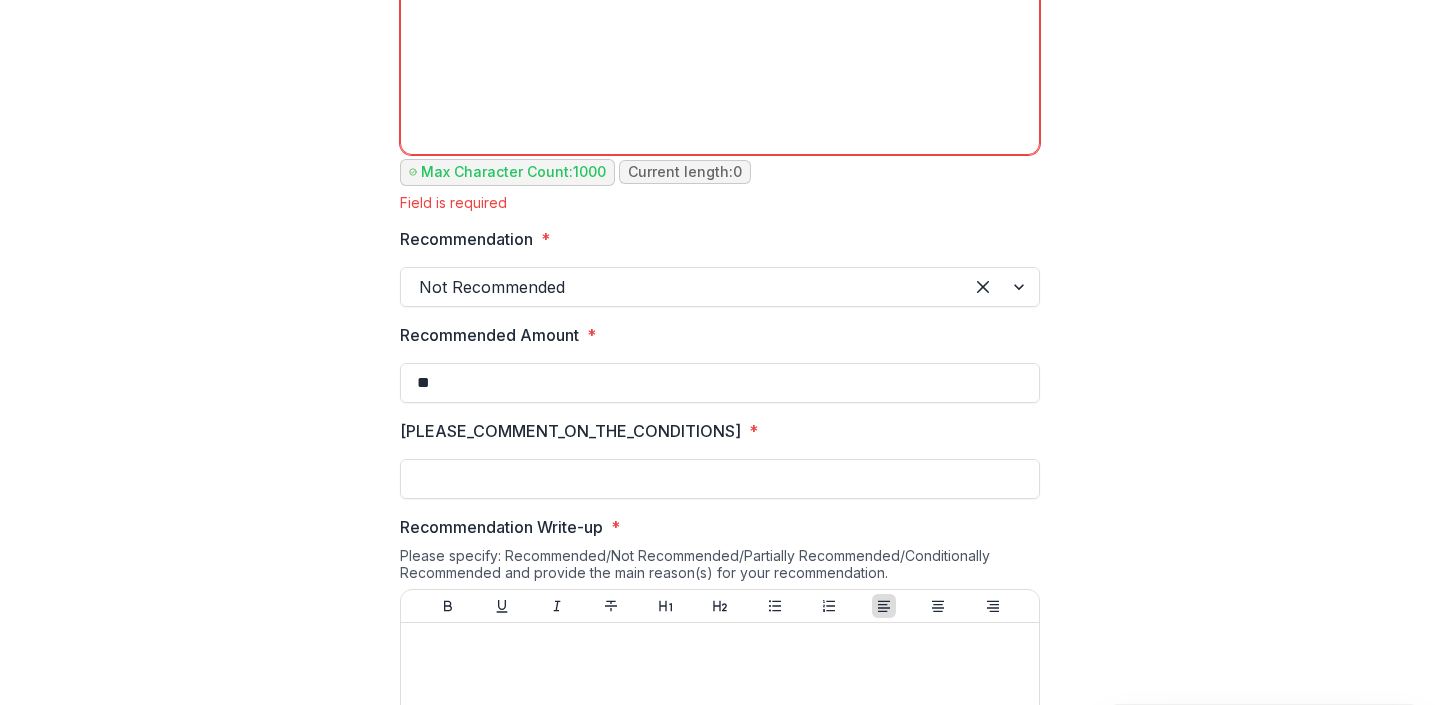 click at bounding box center [682, 287] 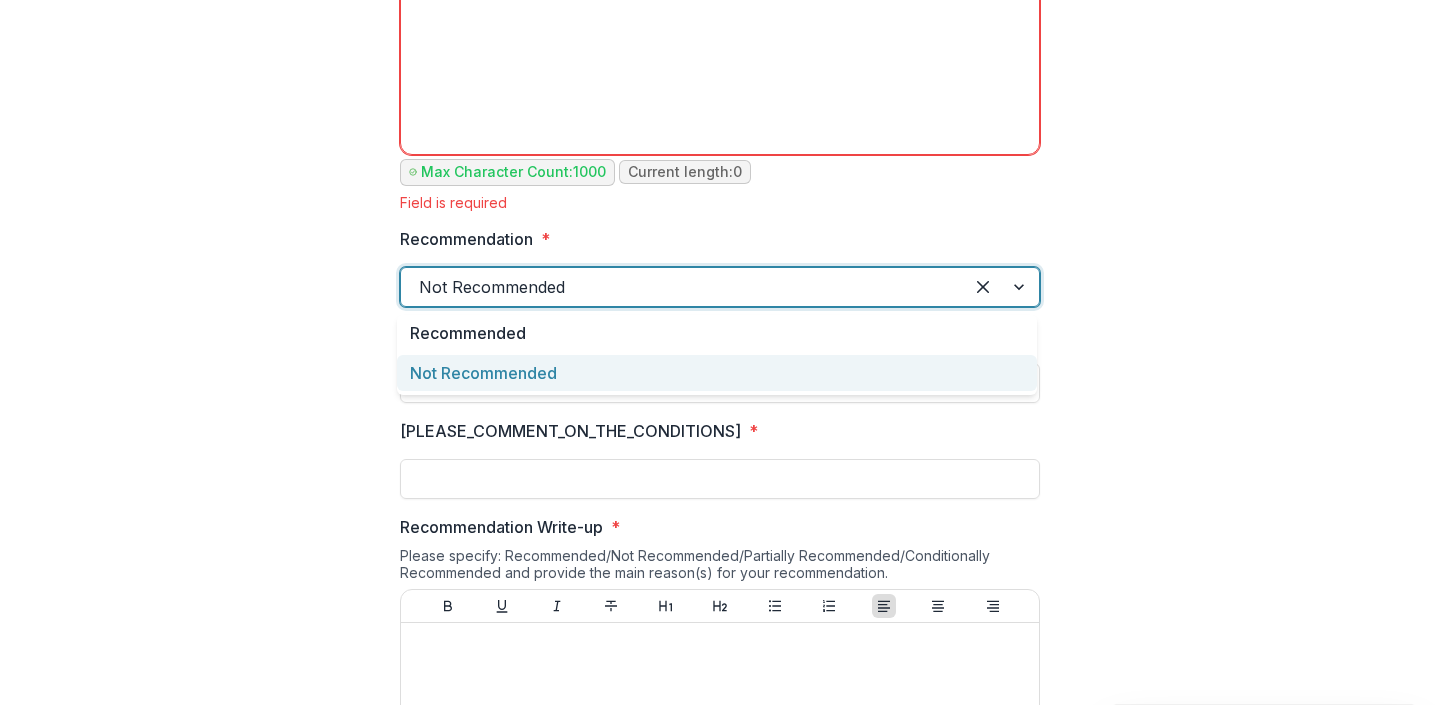 click on "Not Recommended" at bounding box center (717, 373) 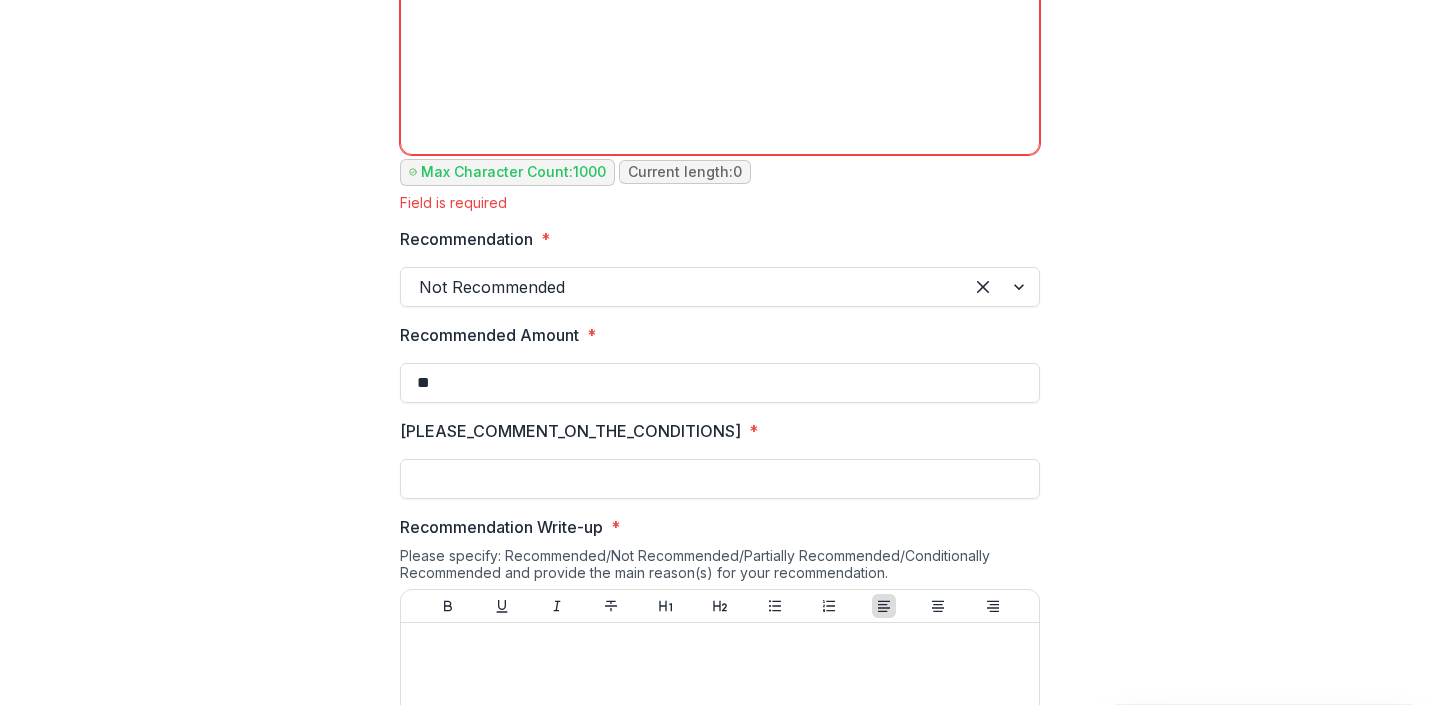 click on "**********" at bounding box center (720, 1543) 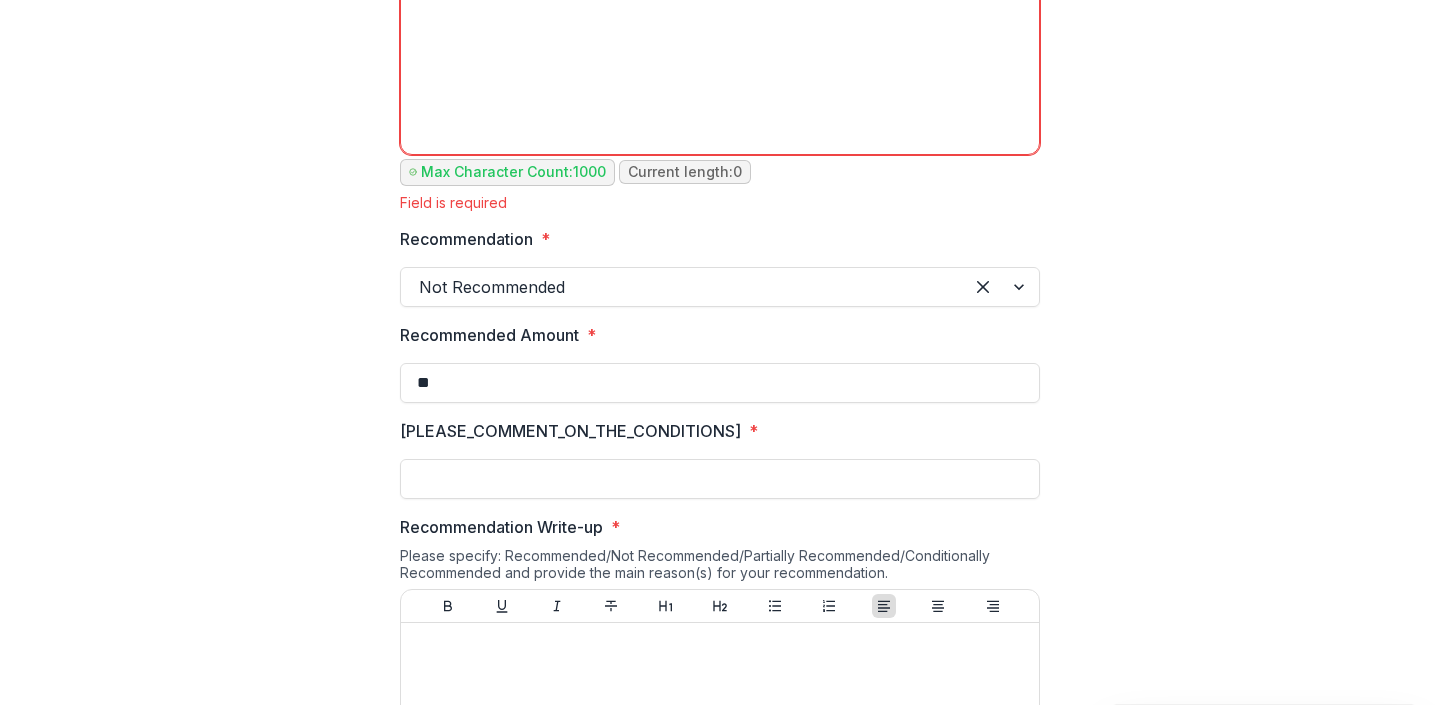 scroll, scrollTop: 0, scrollLeft: 0, axis: both 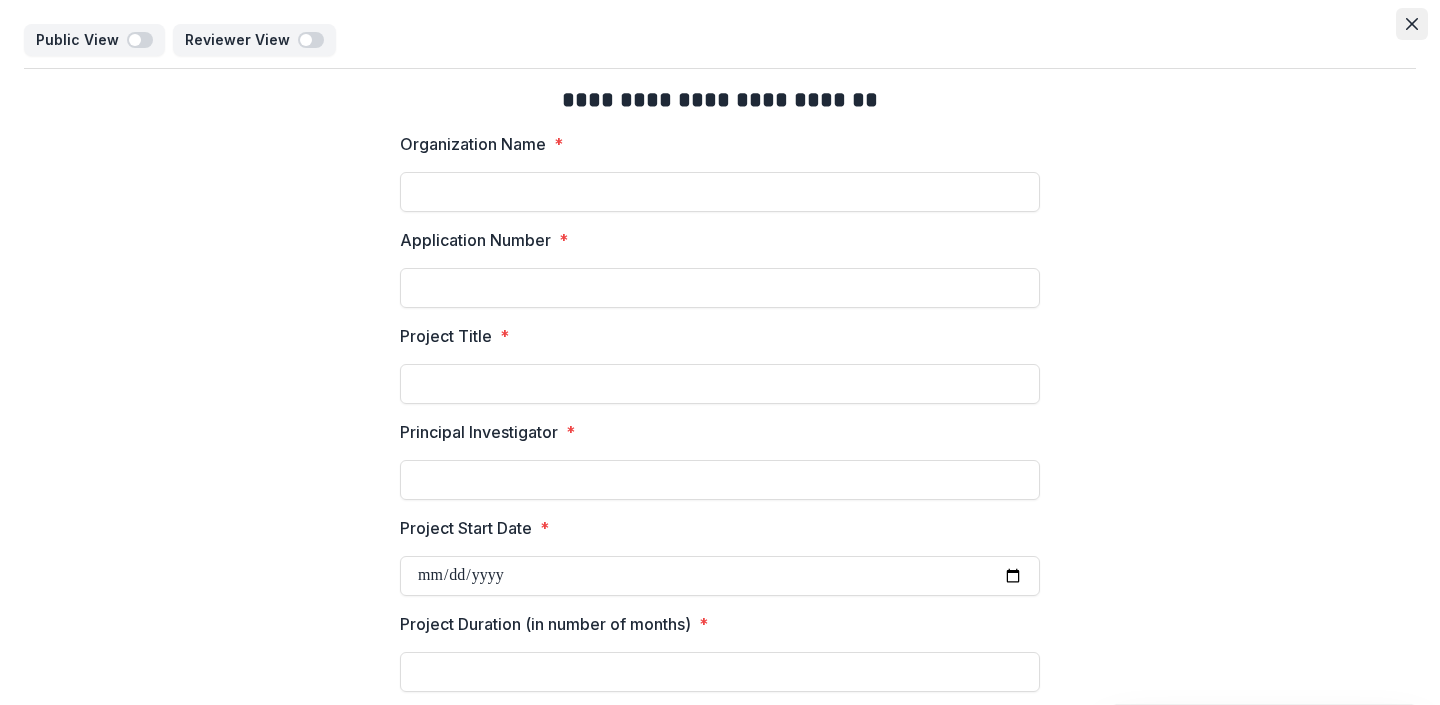 click at bounding box center [1412, 24] 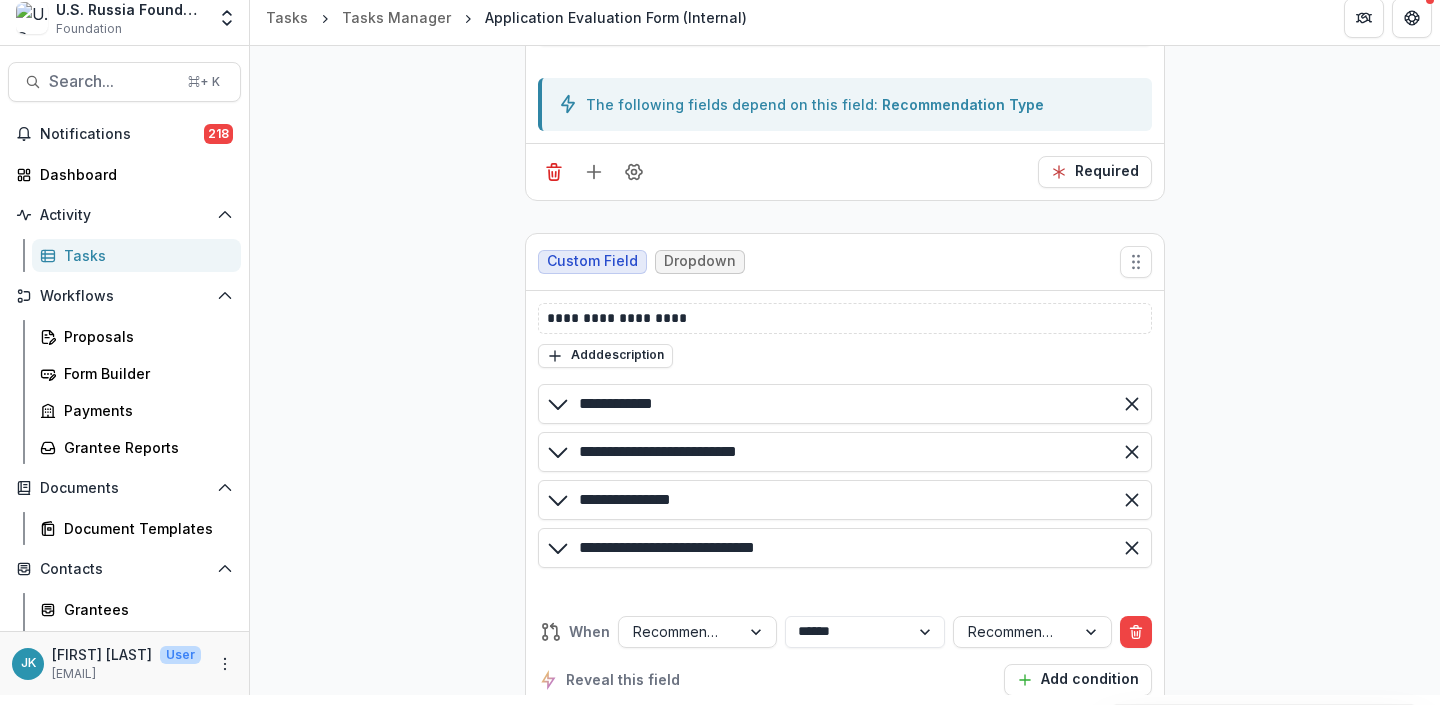 scroll, scrollTop: 4752, scrollLeft: 0, axis: vertical 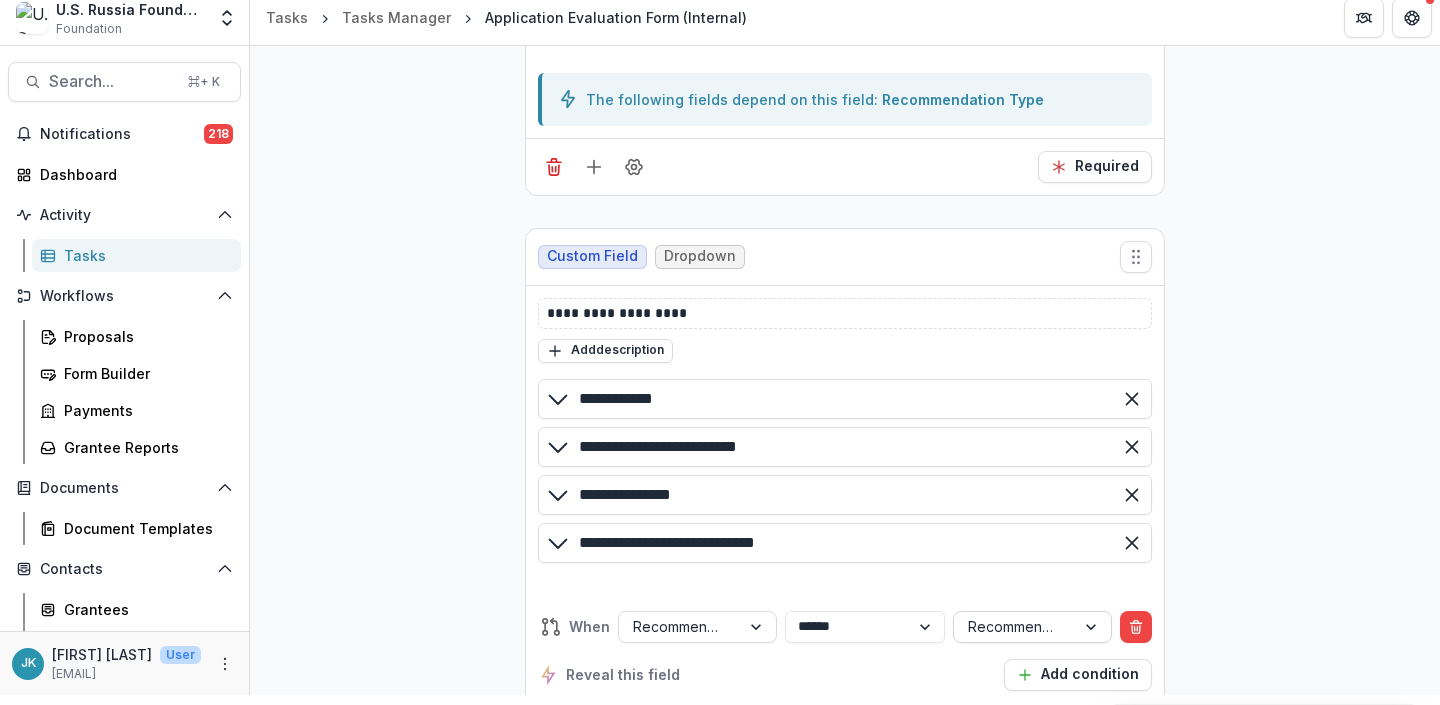 click at bounding box center (1014, 626) 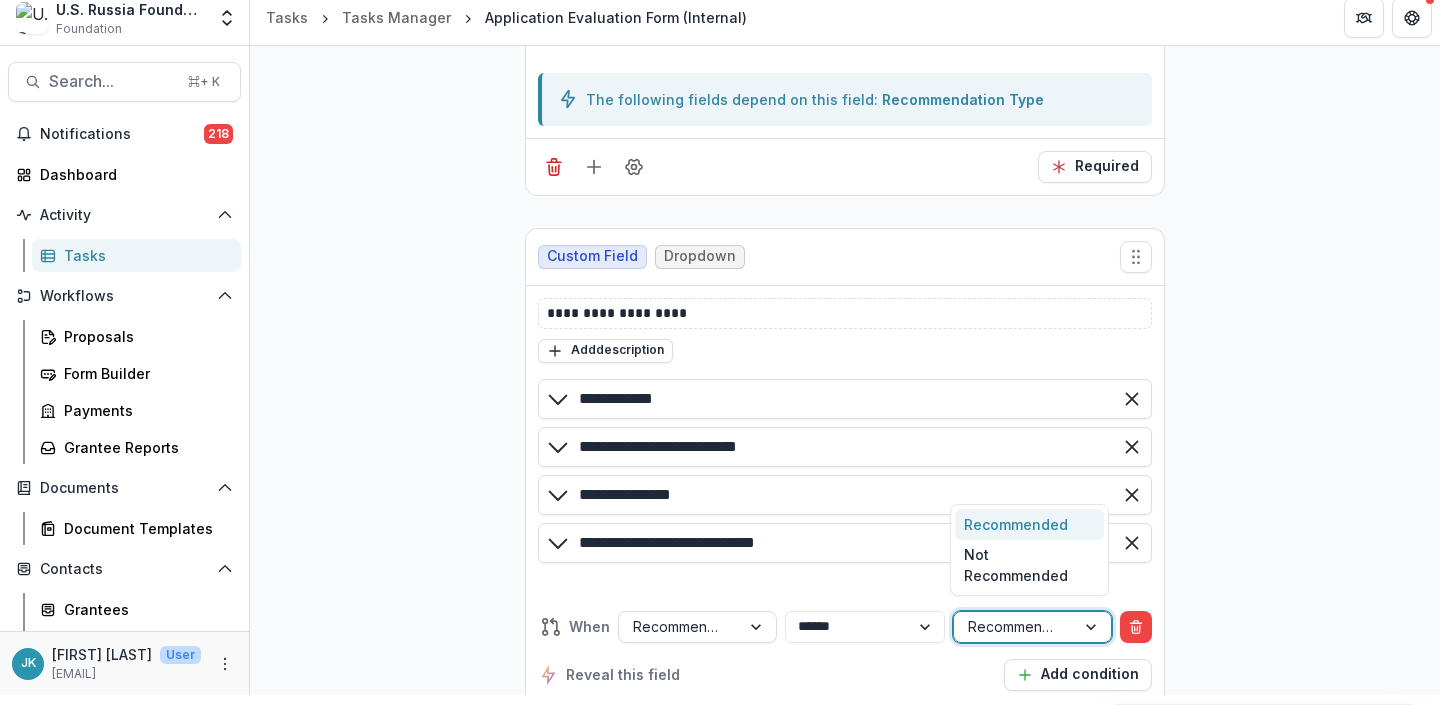click on "Recommended" at bounding box center (1029, 524) 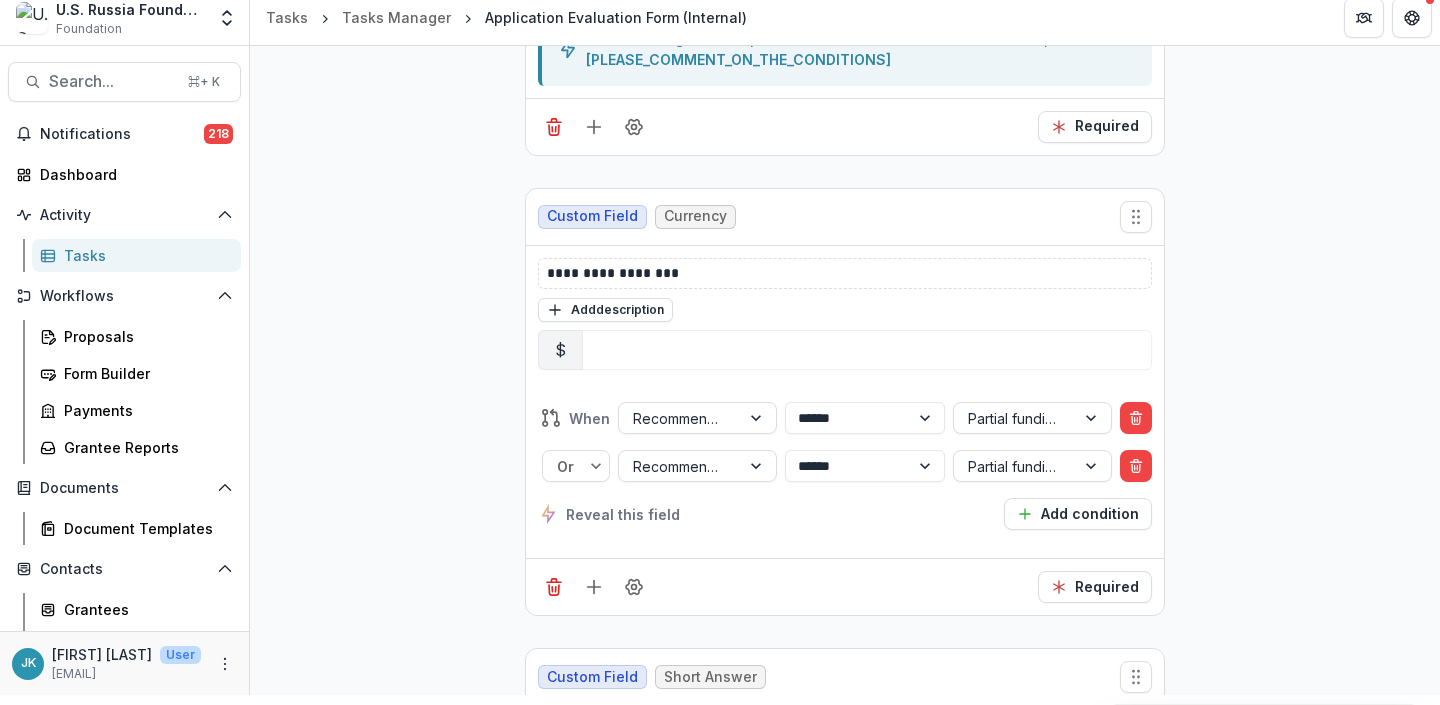 scroll, scrollTop: 5492, scrollLeft: 0, axis: vertical 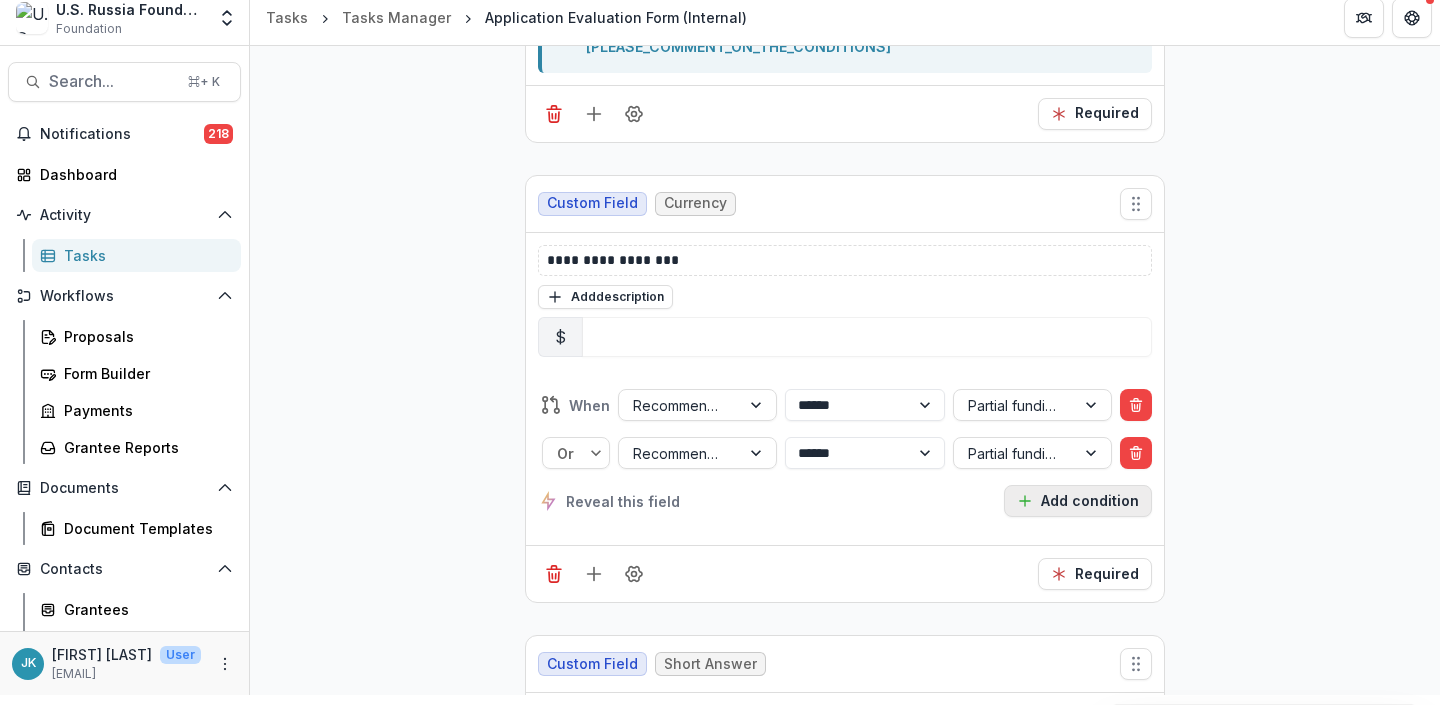 click on "Add condition" at bounding box center (1078, 501) 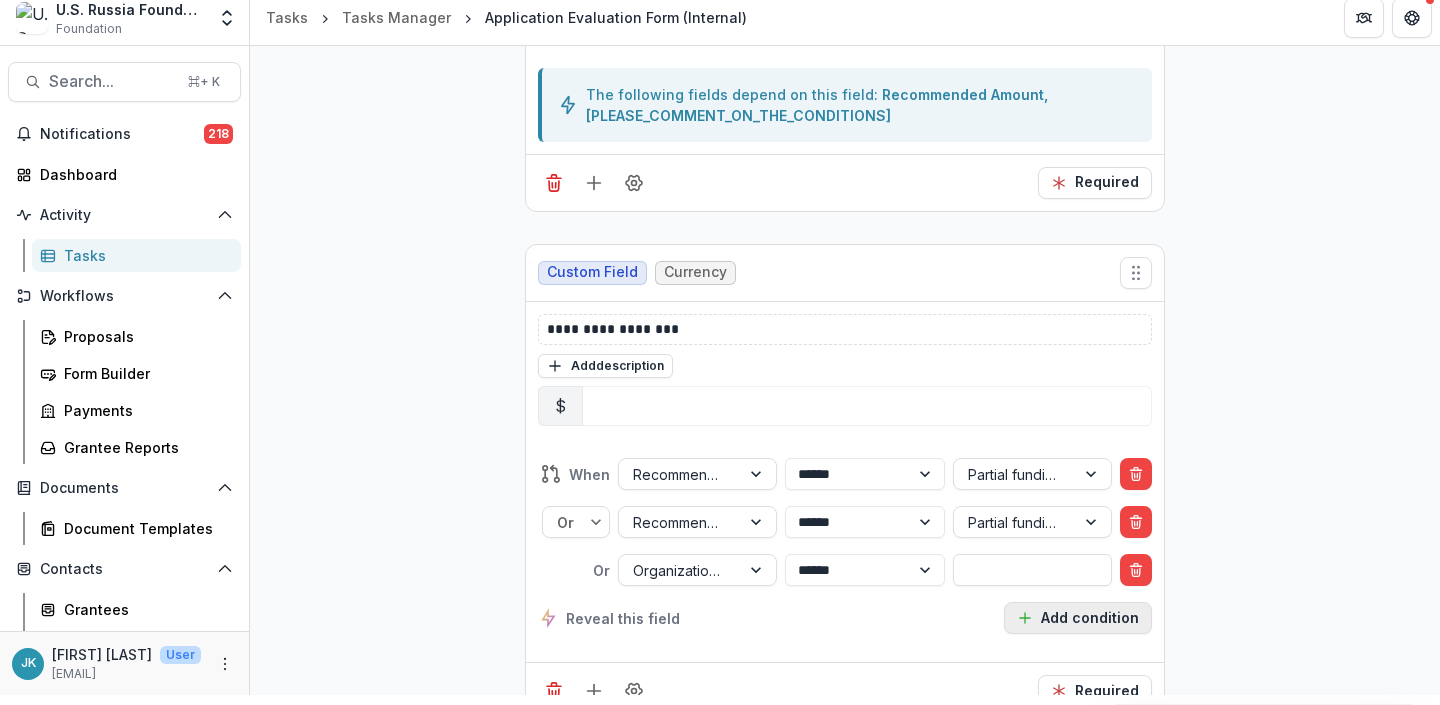scroll, scrollTop: 5561, scrollLeft: 0, axis: vertical 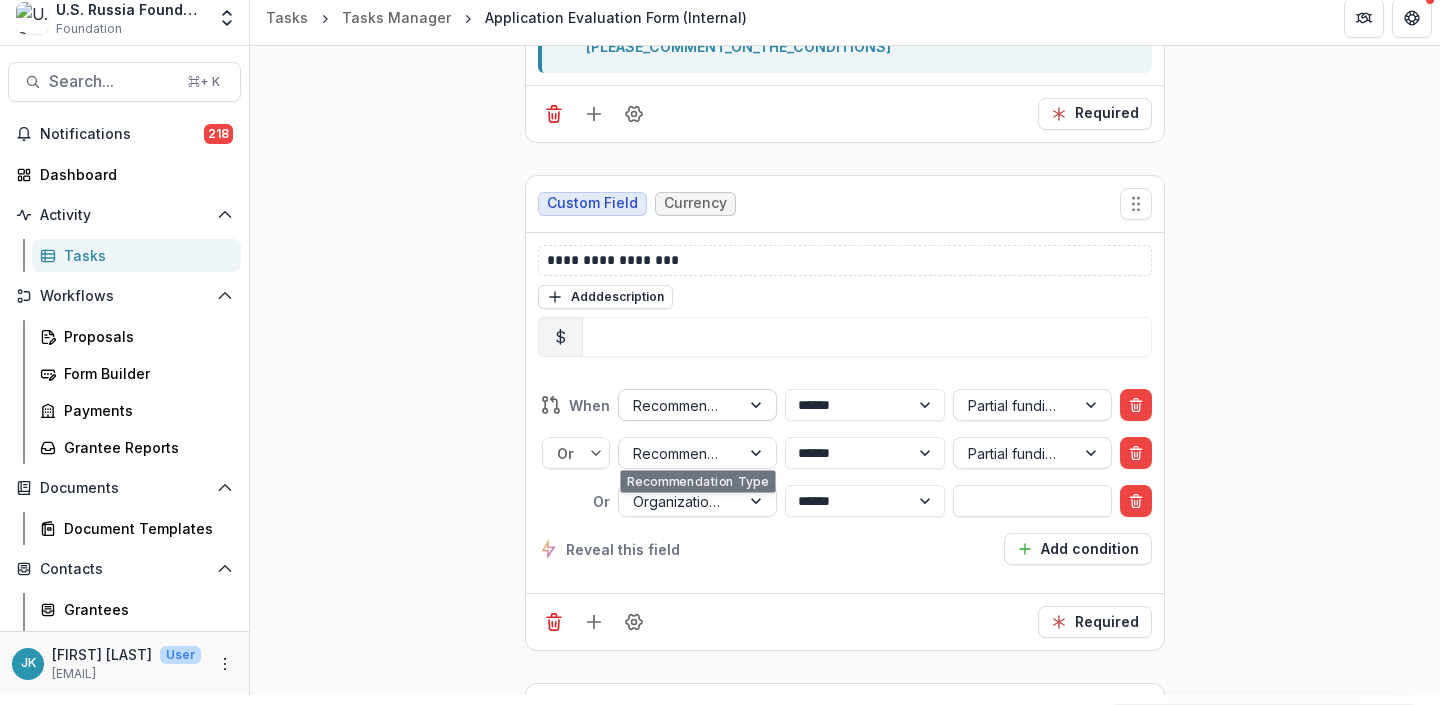 click at bounding box center (679, 405) 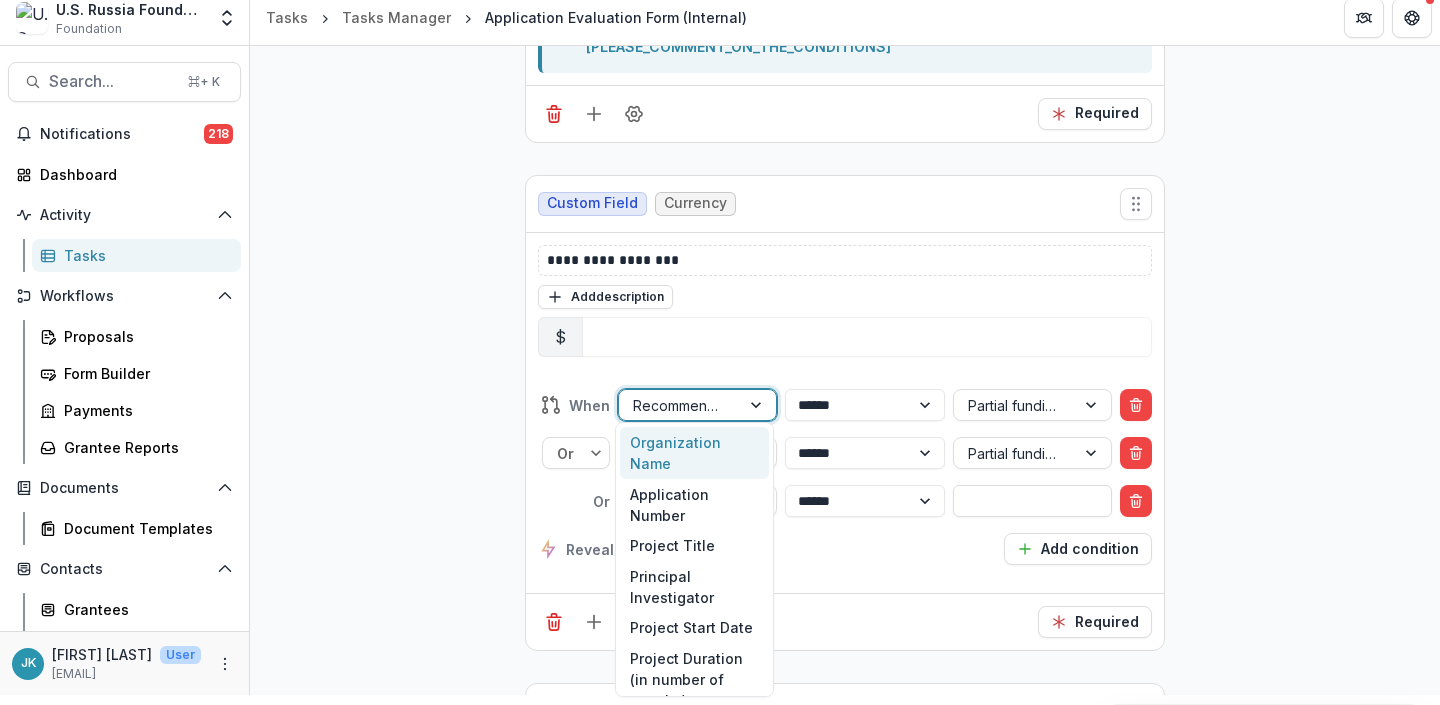 click on "[WHEN] [ORGANIZATION] [OPTION] [PARTIAL_FUNDING] [OPTION] [PARTIAL_FUNDING_W_CONDITIONS] [REVEAL_THIS_FIELD] [ADD_CONDITION]" at bounding box center (845, 469) 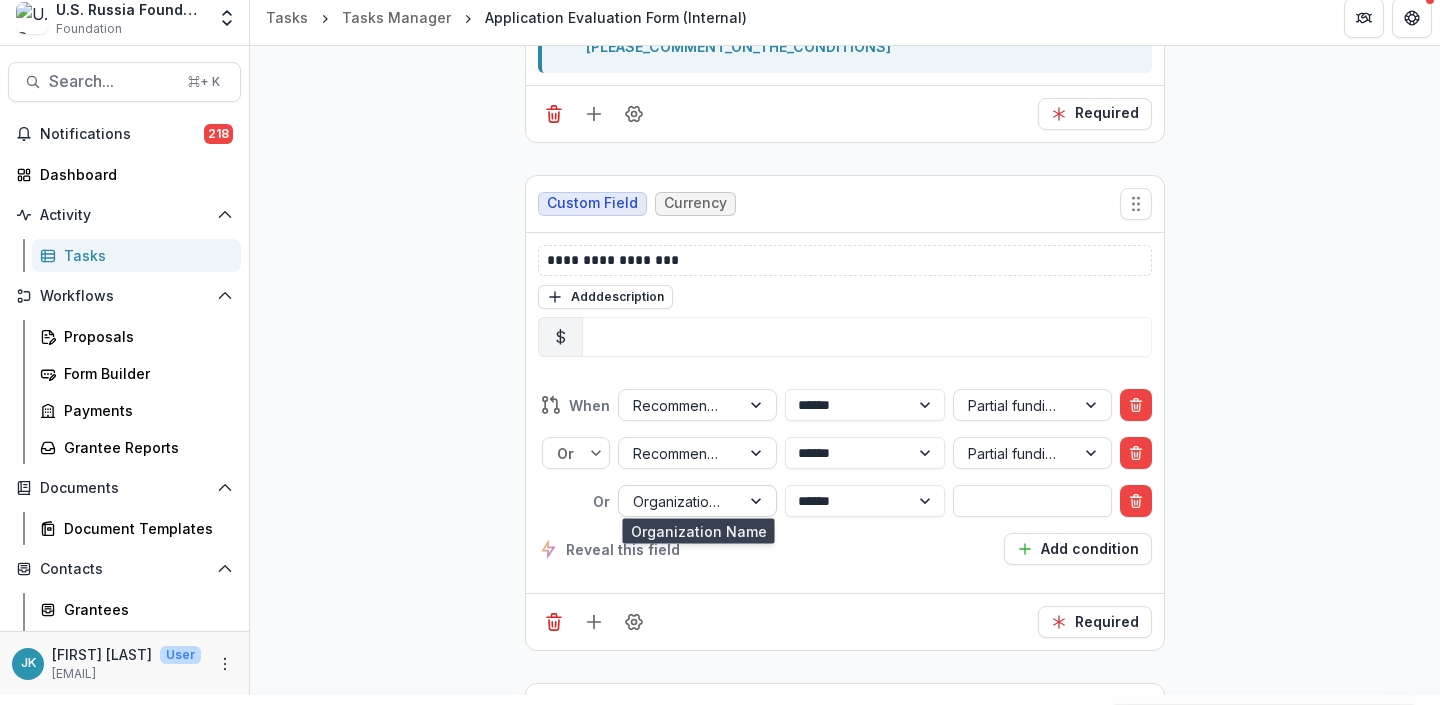 click at bounding box center (679, 501) 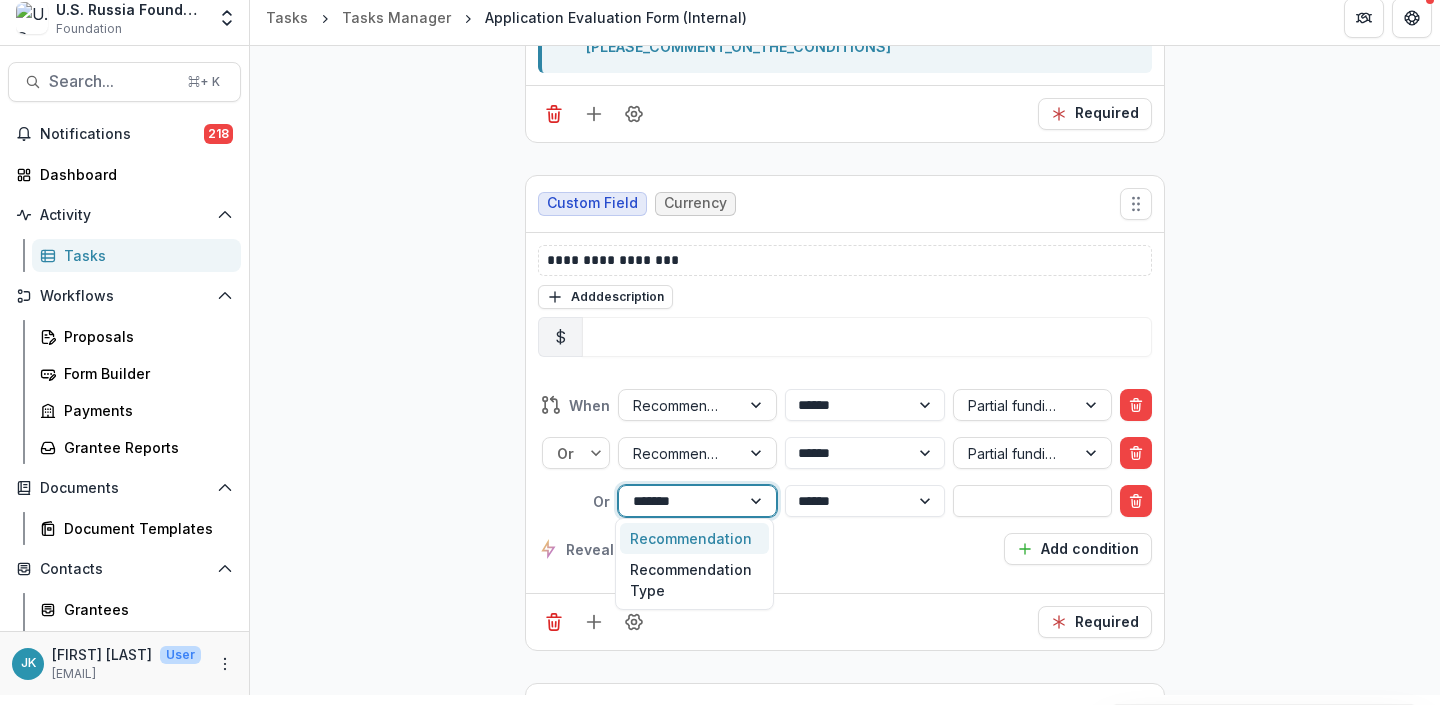 type on "********" 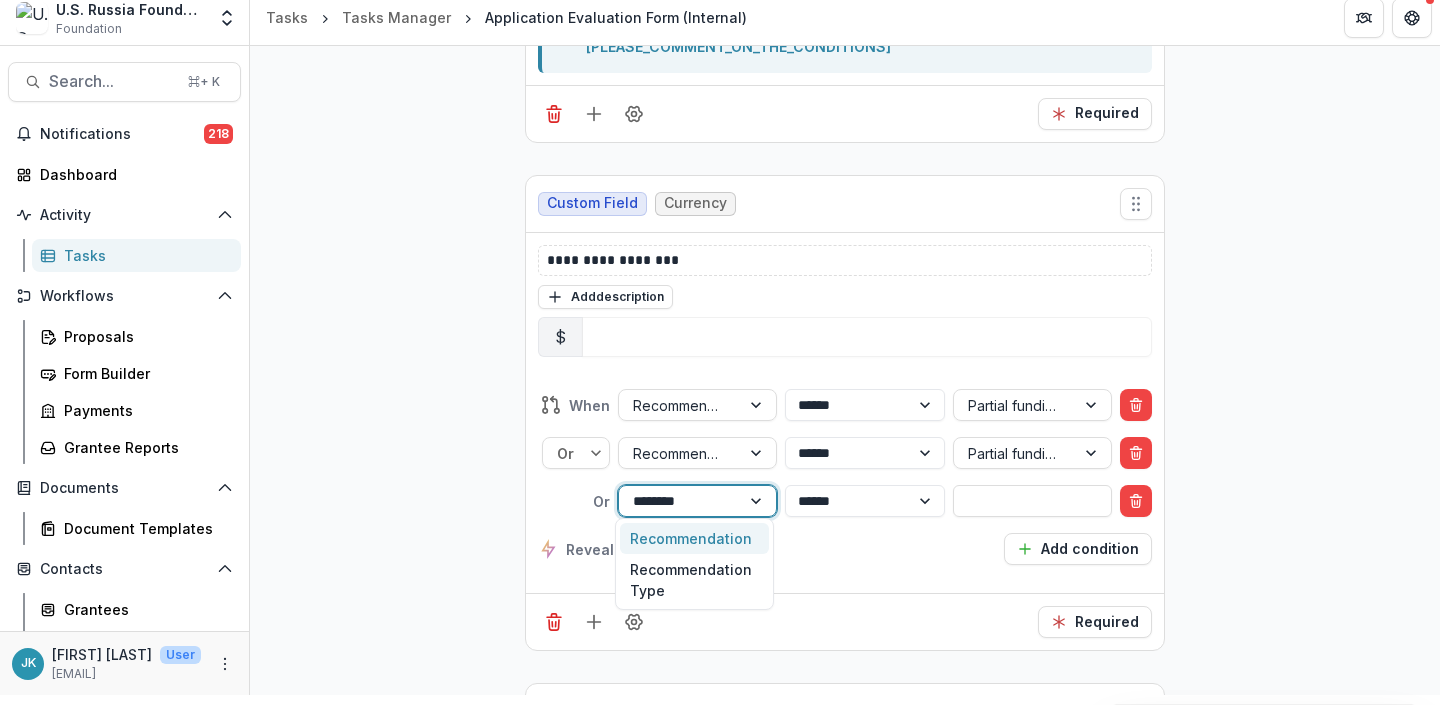 click on "Recommendation" at bounding box center (694, 538) 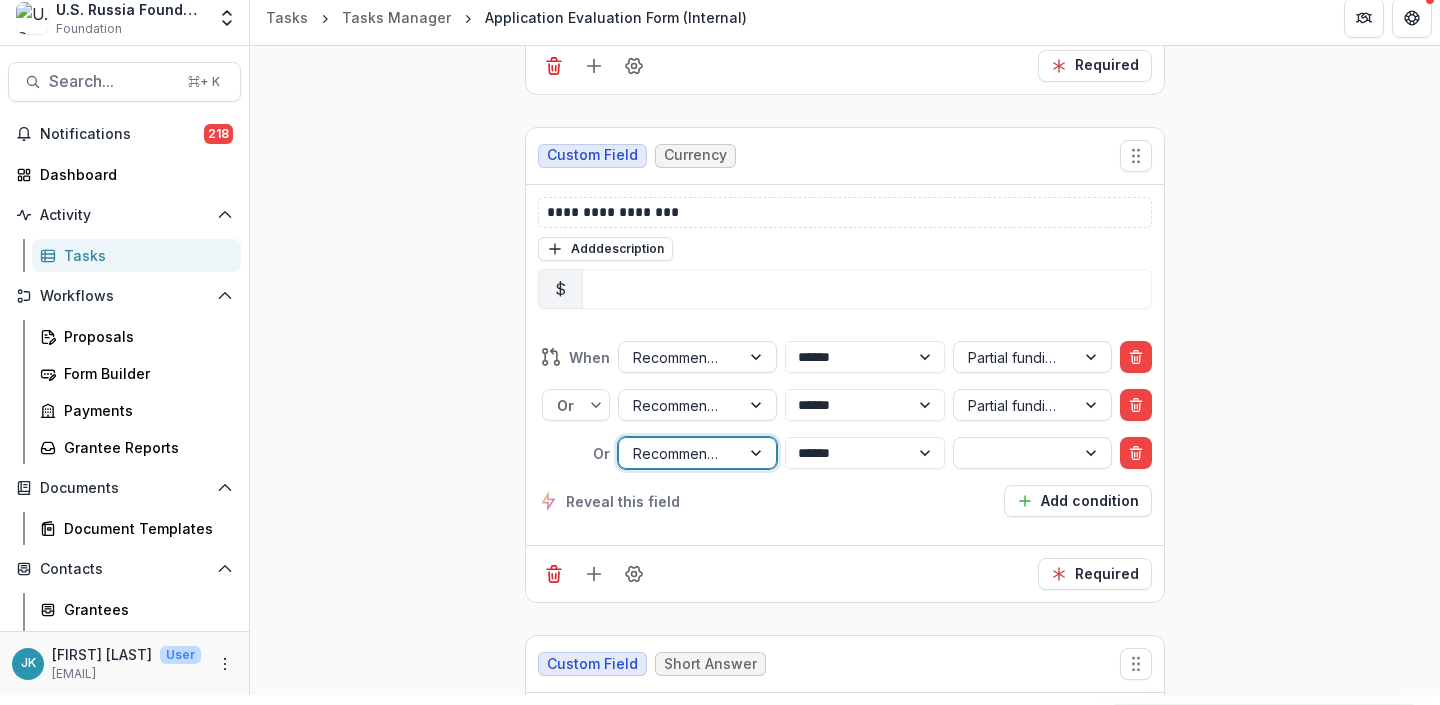scroll, scrollTop: 5513, scrollLeft: 0, axis: vertical 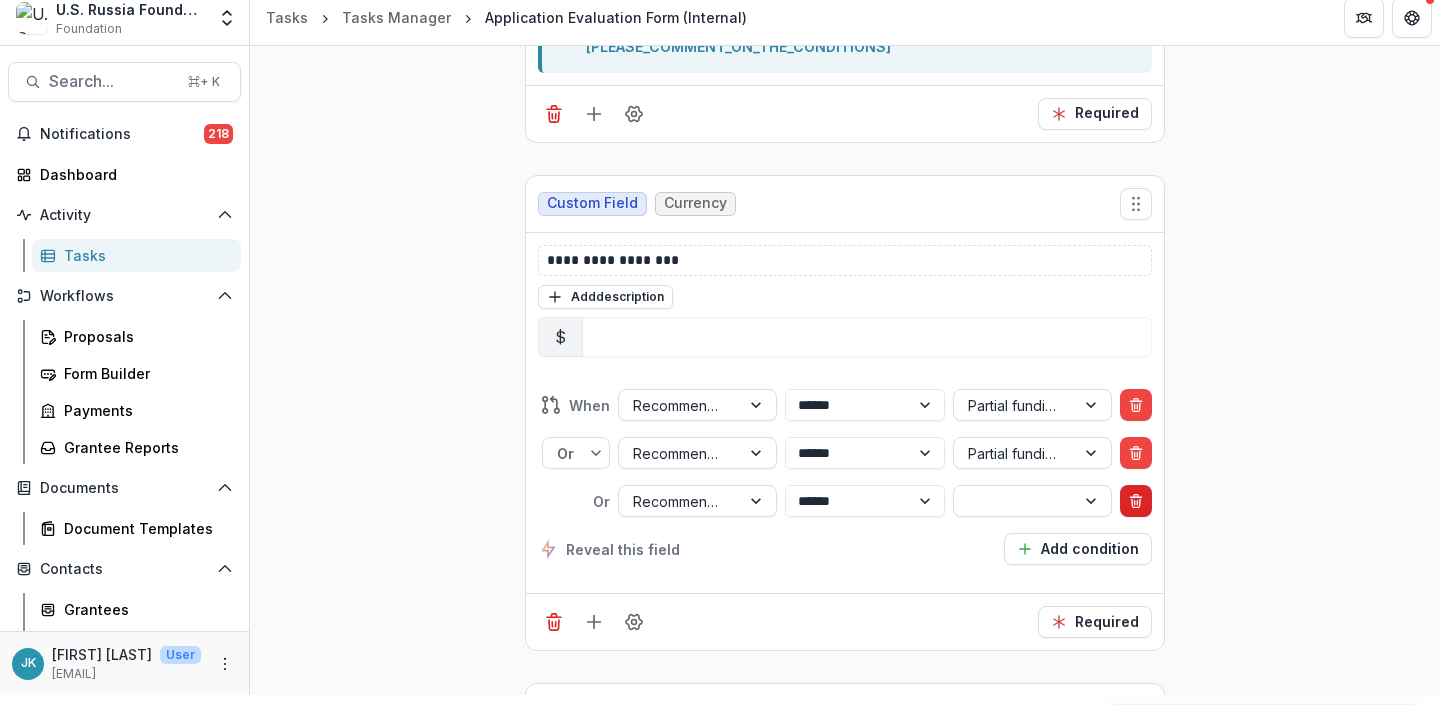 click 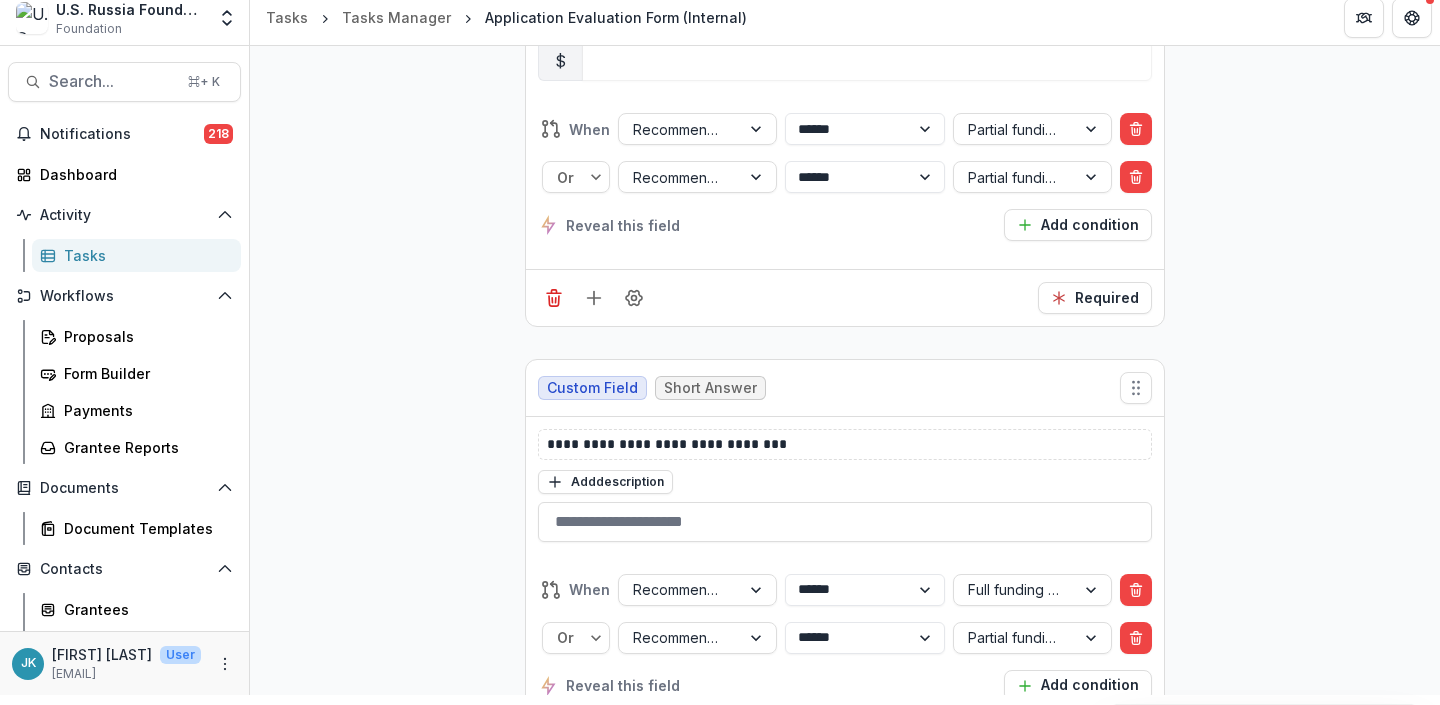 scroll, scrollTop: 5828, scrollLeft: 0, axis: vertical 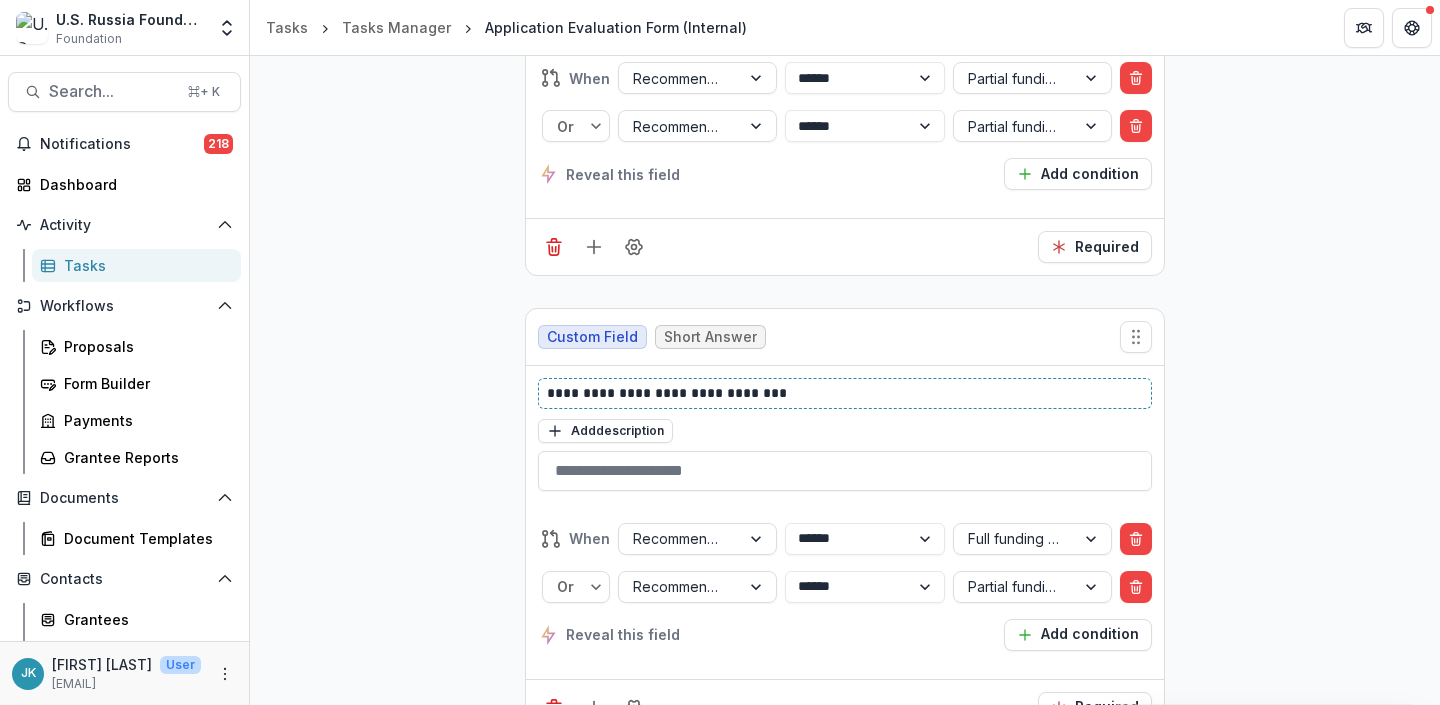 click on "**********" at bounding box center [845, 393] 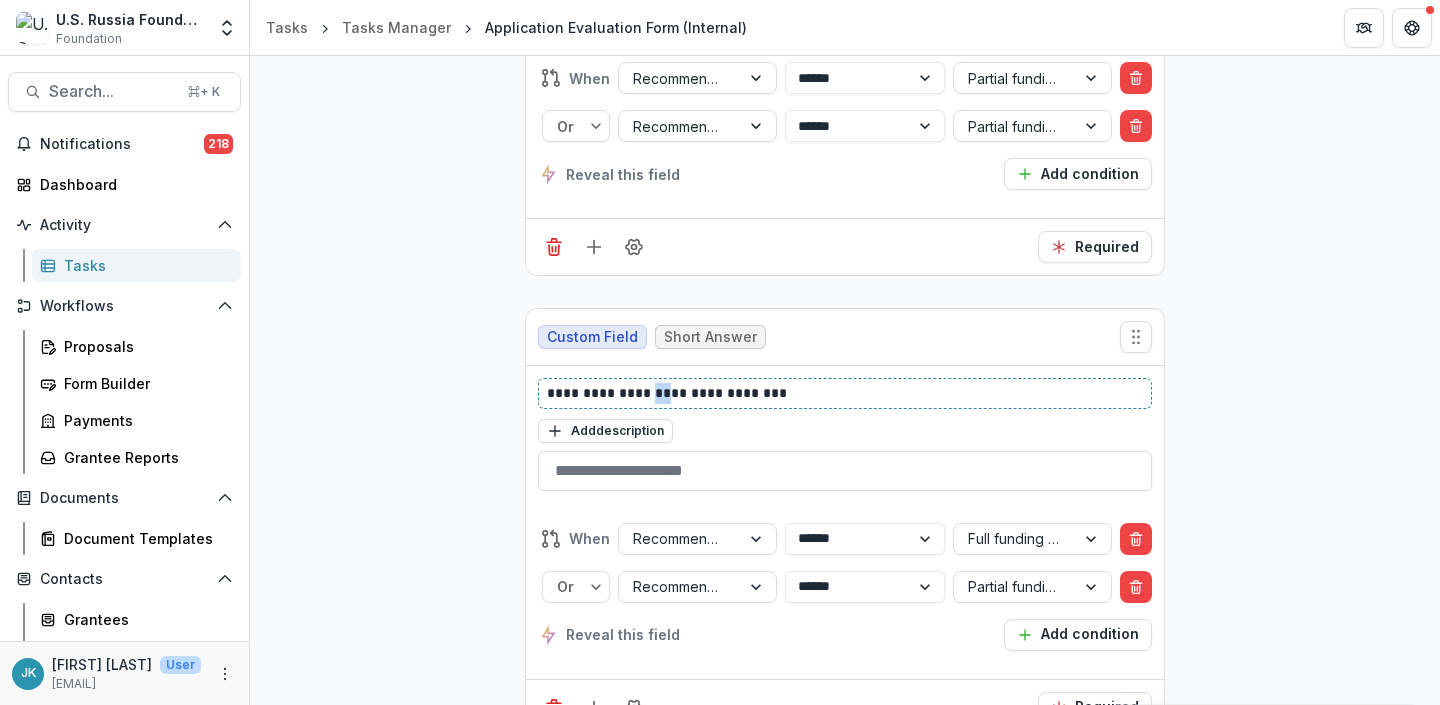 click on "**********" at bounding box center [845, 393] 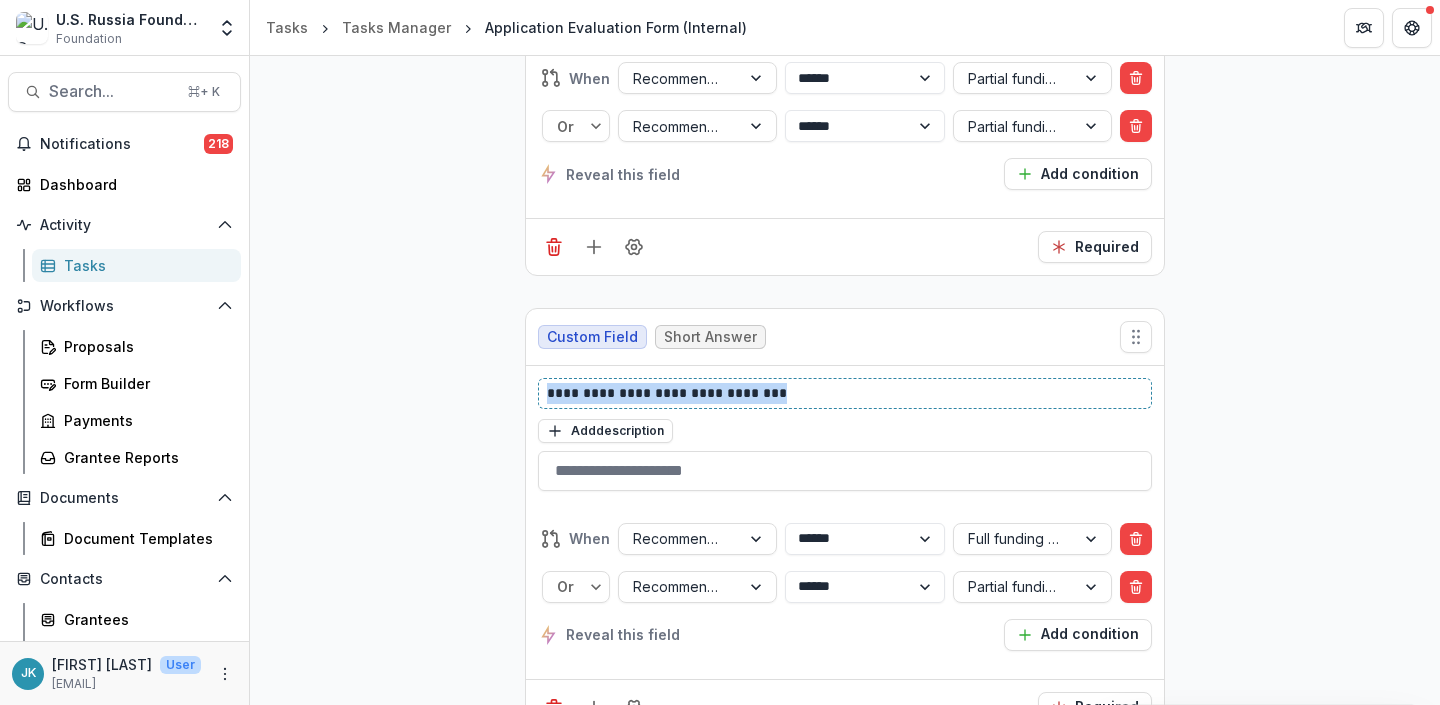click on "**********" at bounding box center (845, 393) 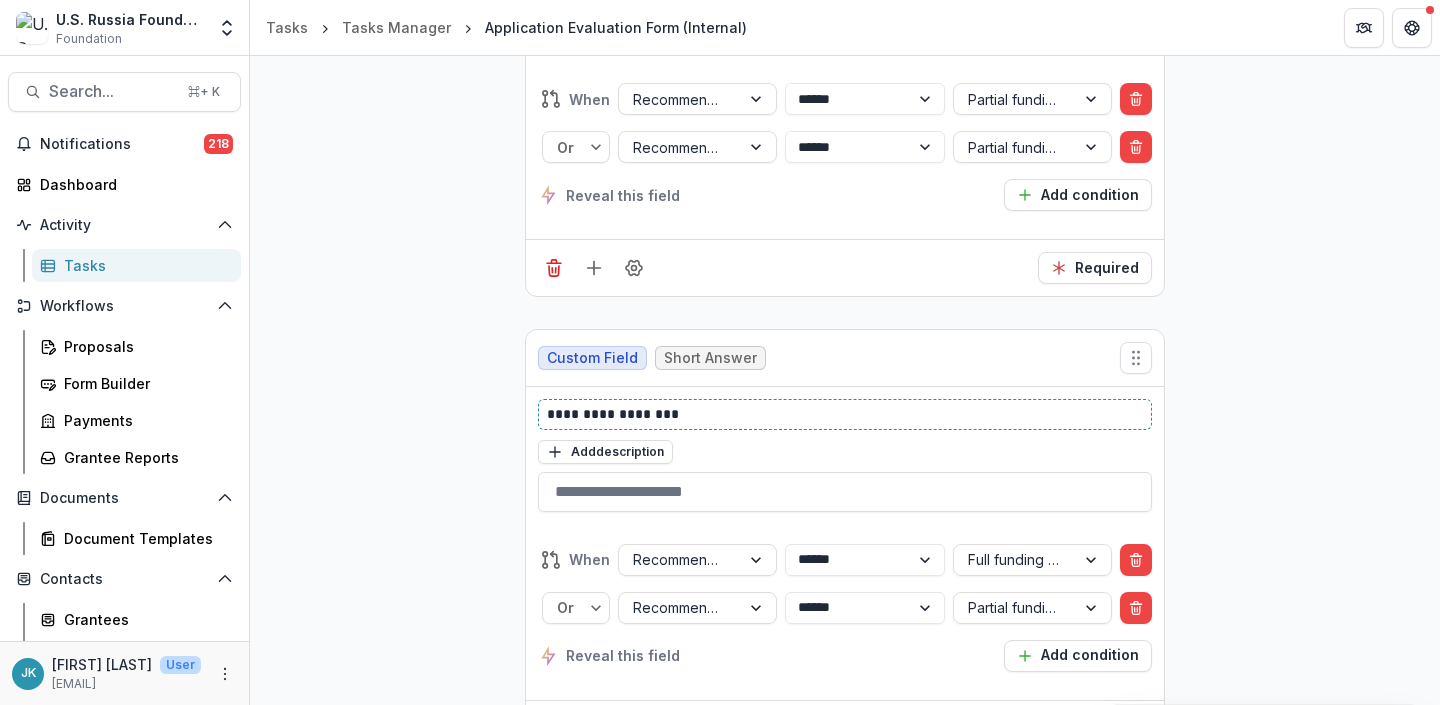 scroll, scrollTop: 5829, scrollLeft: 0, axis: vertical 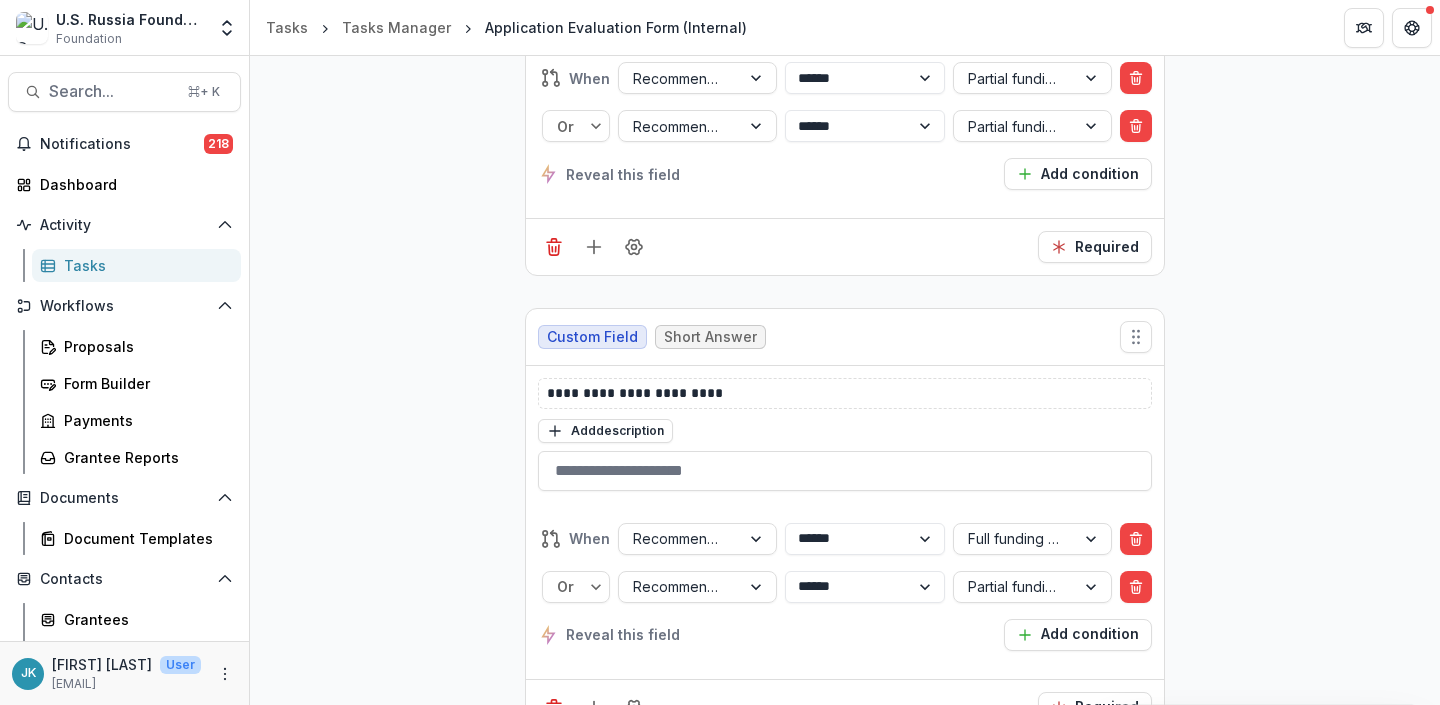 click on "[WHEN] [ORGANIZATION] [OPTION] [PARTIAL_FUNDING] [OPTION] [PARTIAL_FUNDING_W_CONDITIONS] [REVEAL_THIS_FIELD] [ADD_CONDITION]" at bounding box center [845, 587] 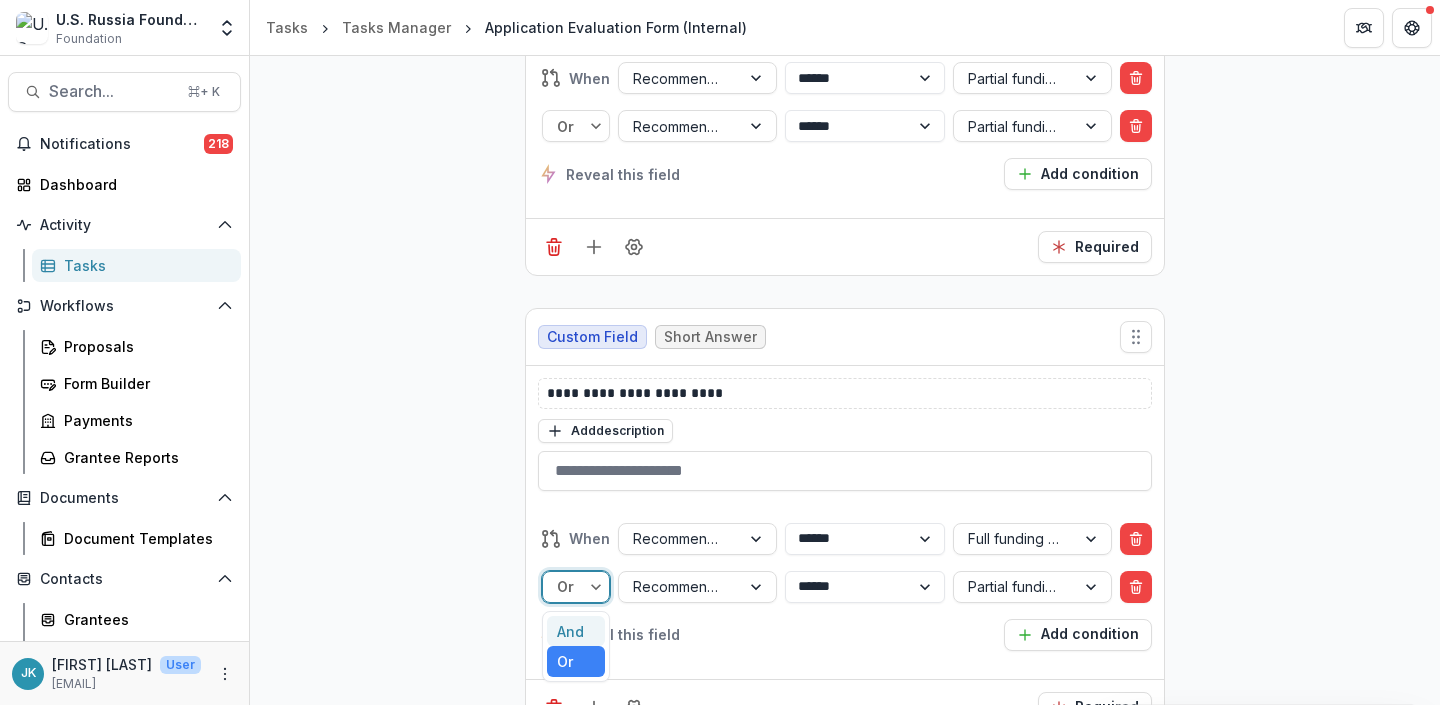 click at bounding box center [571, 586] 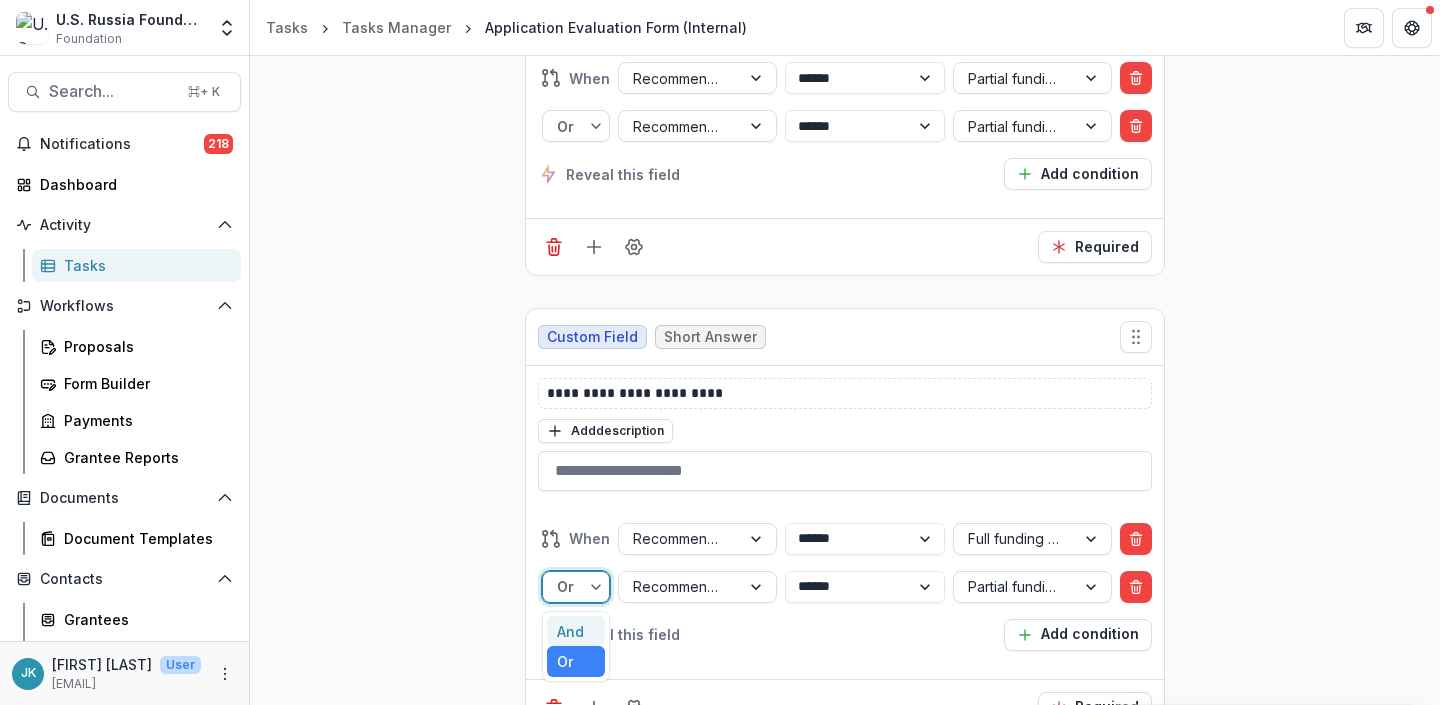 click on "Reveal this field Add condition" at bounding box center (845, 635) 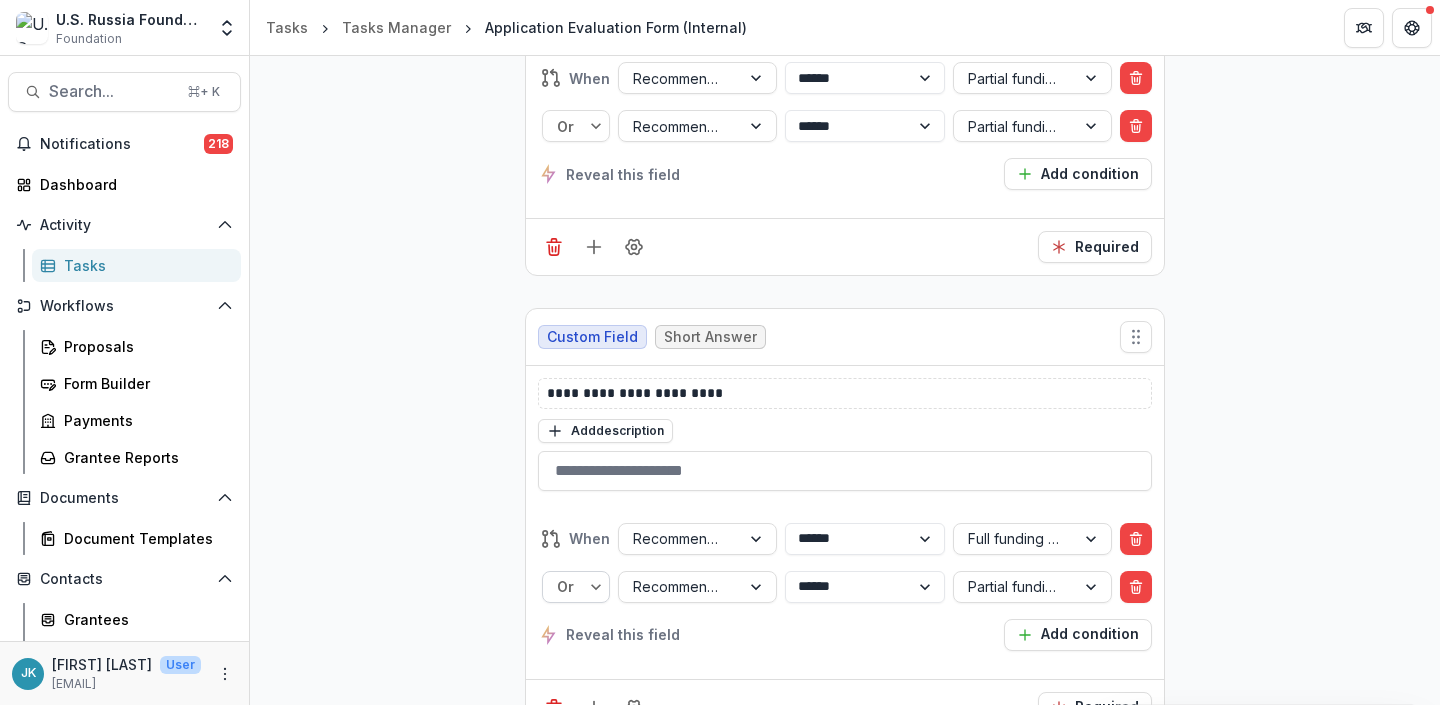 click at bounding box center [598, 587] 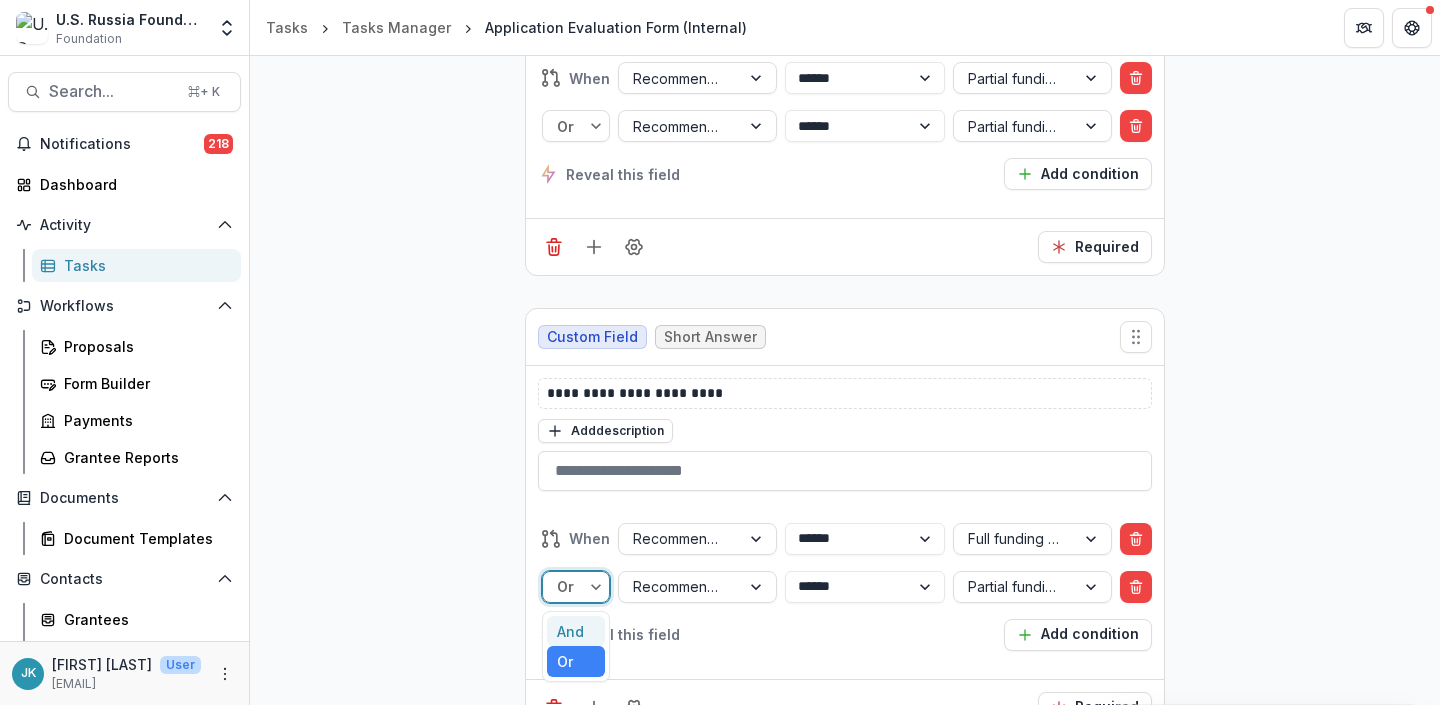 click on "And" at bounding box center [576, 631] 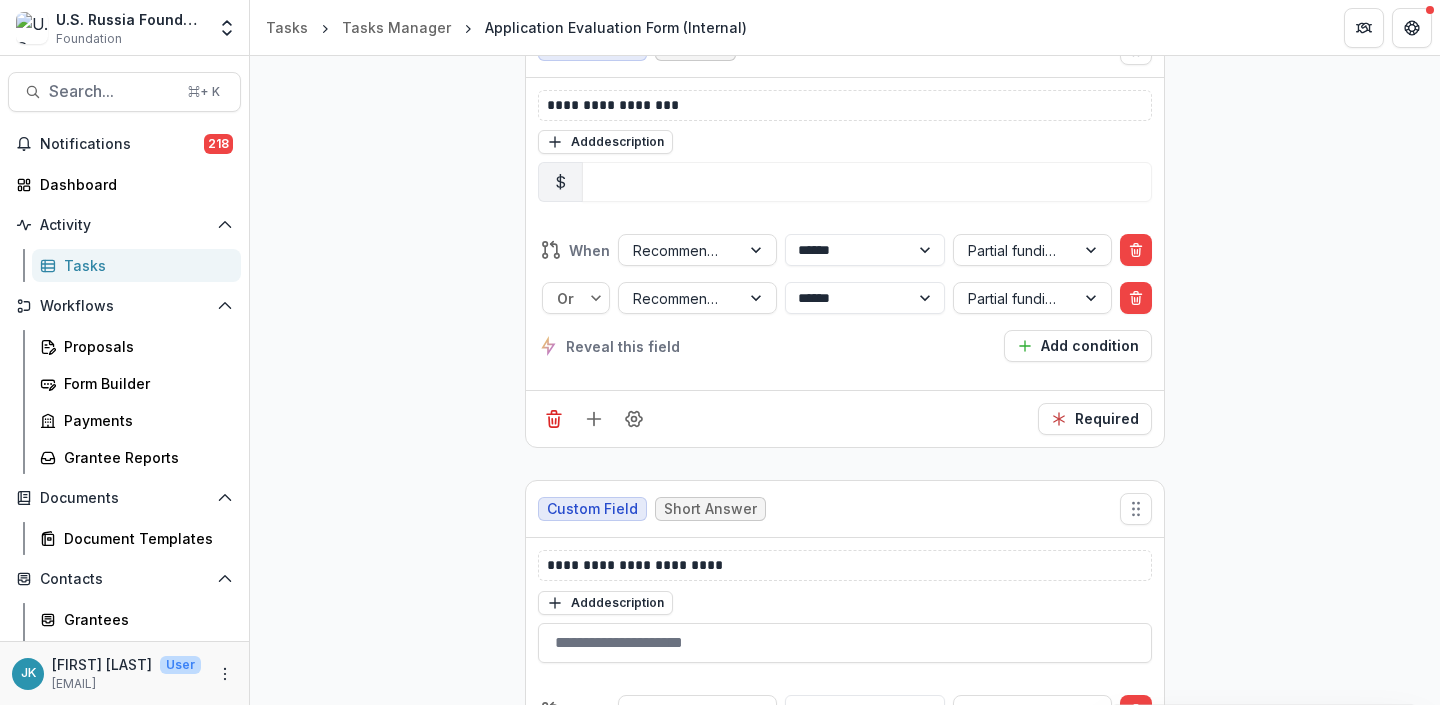 scroll, scrollTop: 5563, scrollLeft: 0, axis: vertical 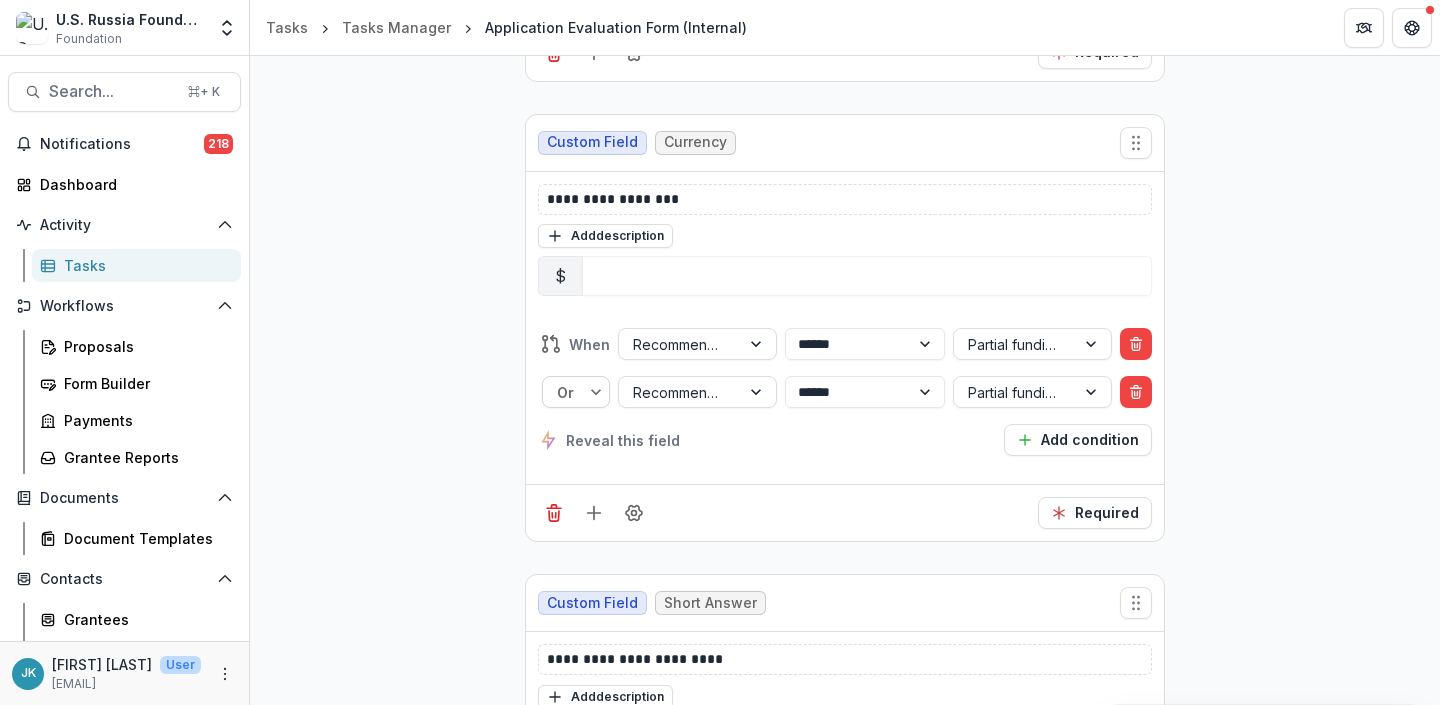 click at bounding box center [571, 392] 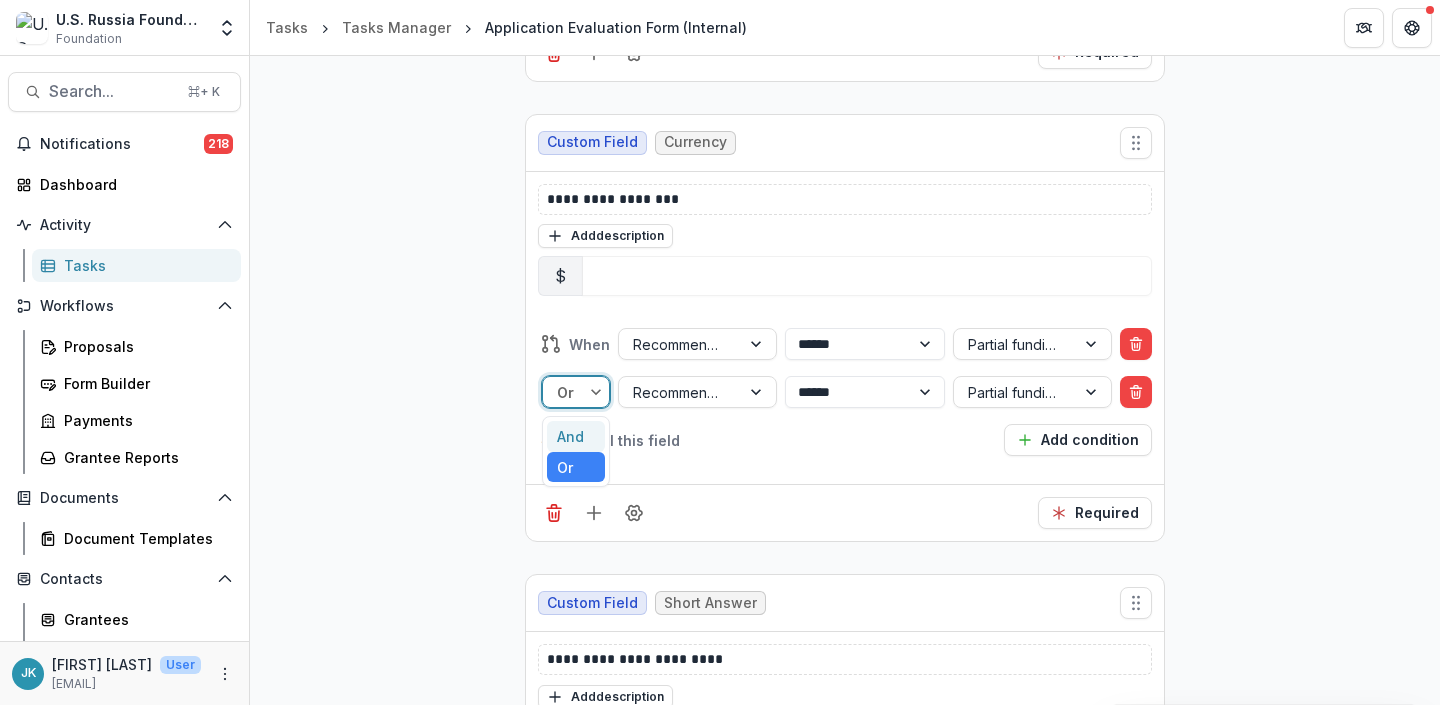 click on "And" at bounding box center [576, 436] 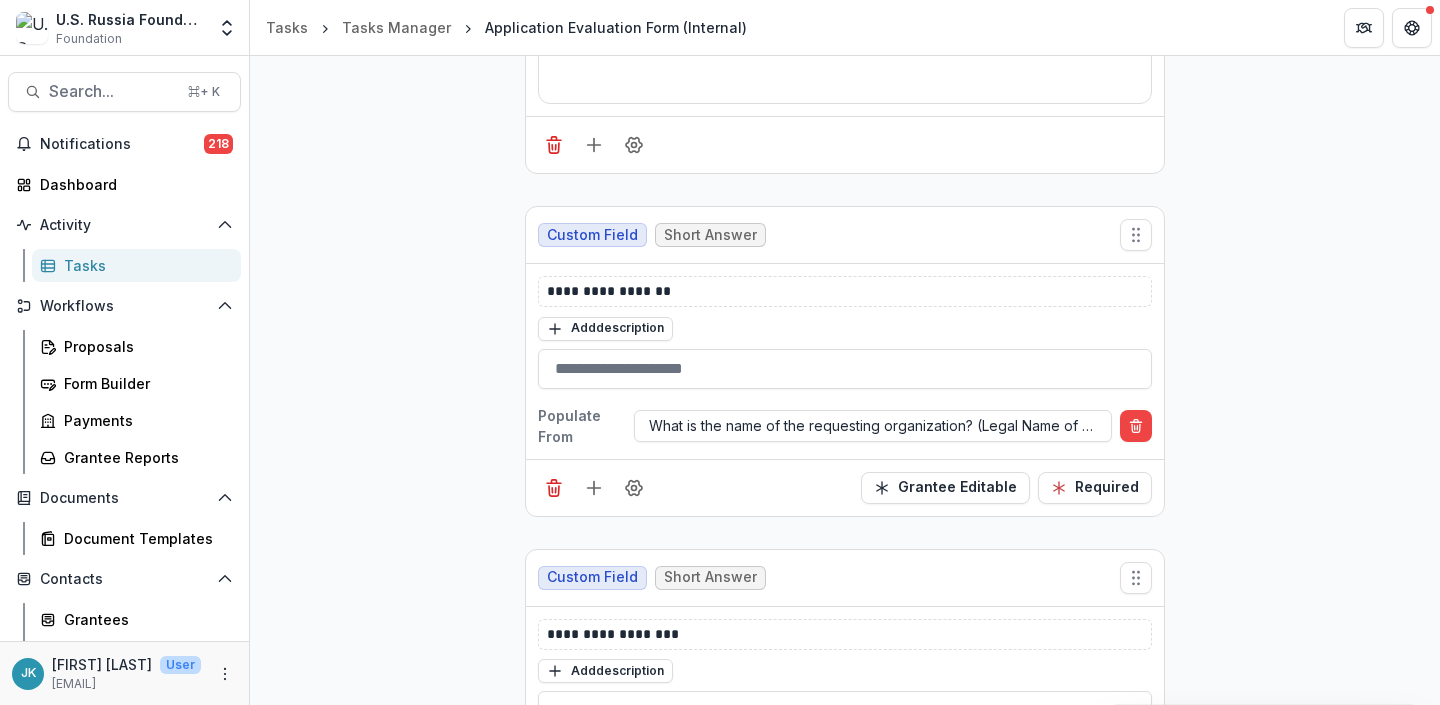 scroll, scrollTop: 0, scrollLeft: 0, axis: both 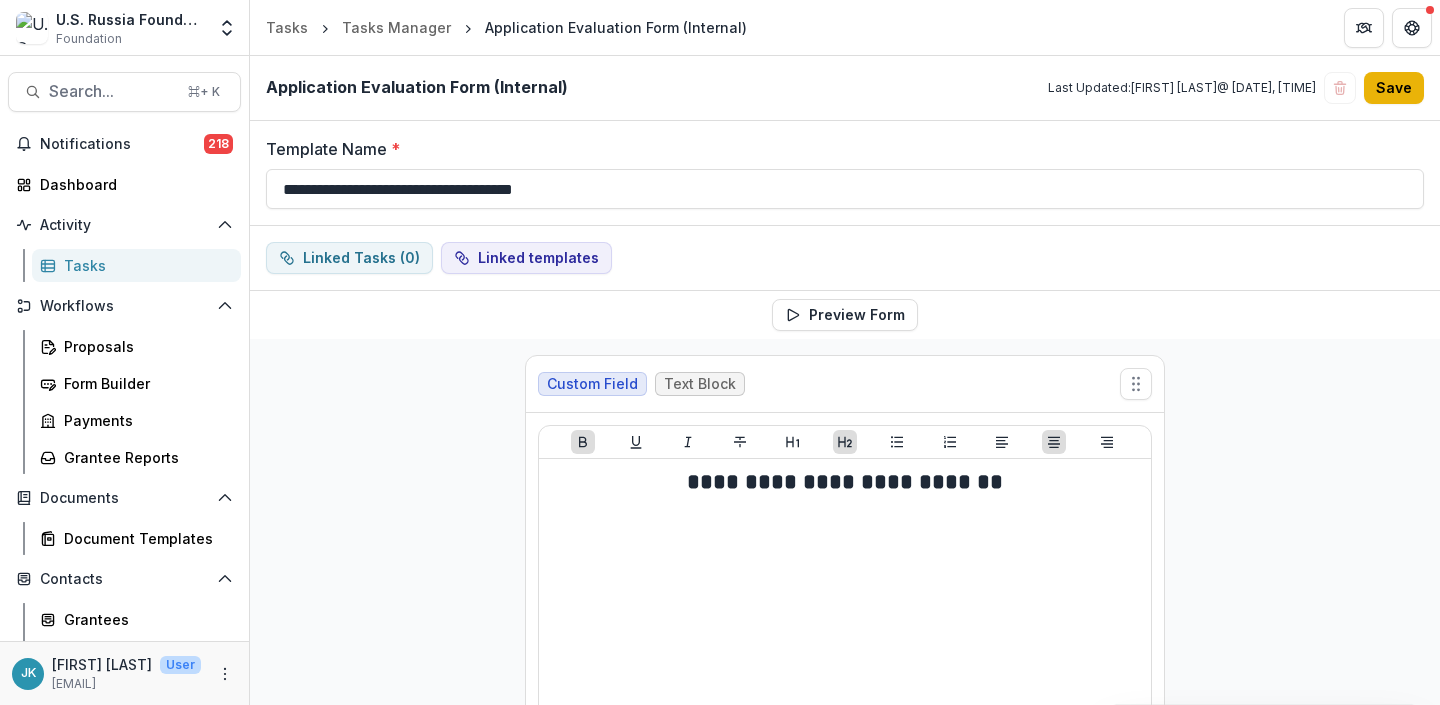 click on "Save" at bounding box center (1394, 88) 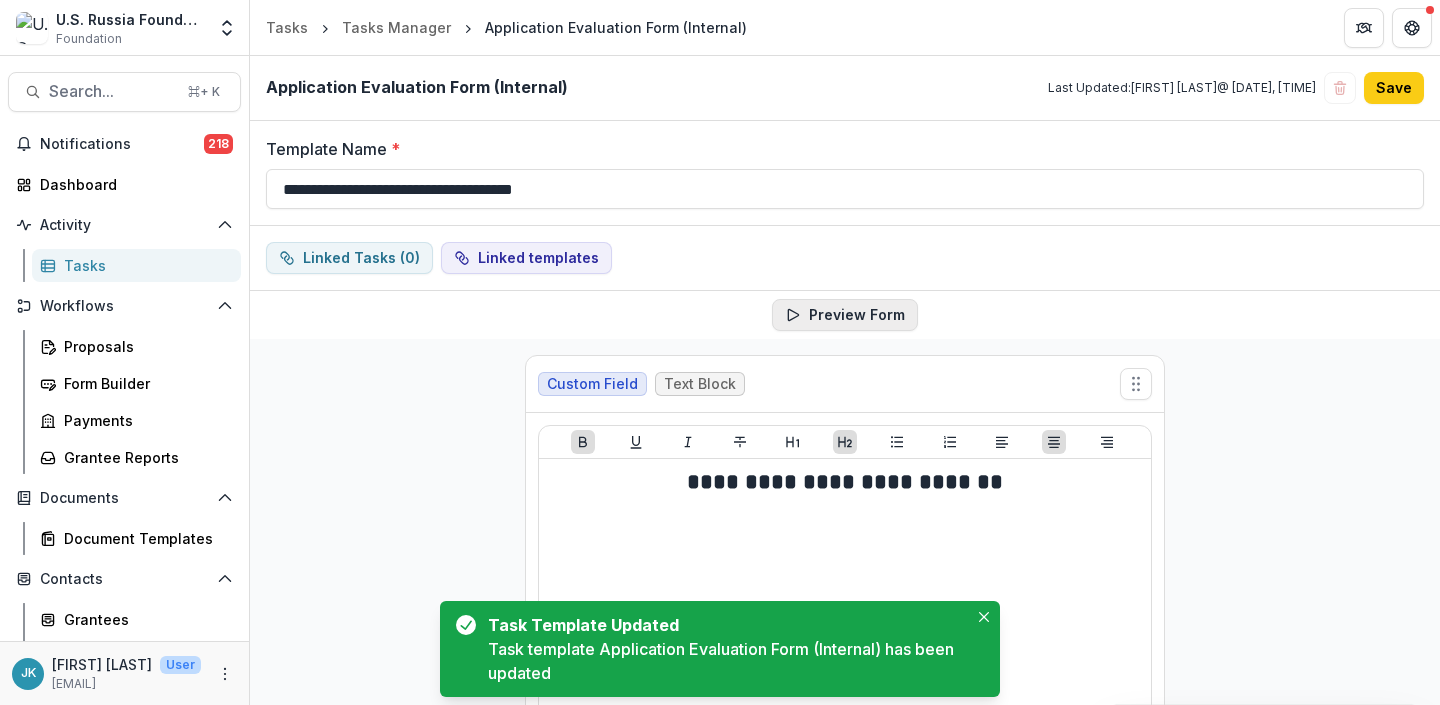 click on "Preview Form" at bounding box center [845, 315] 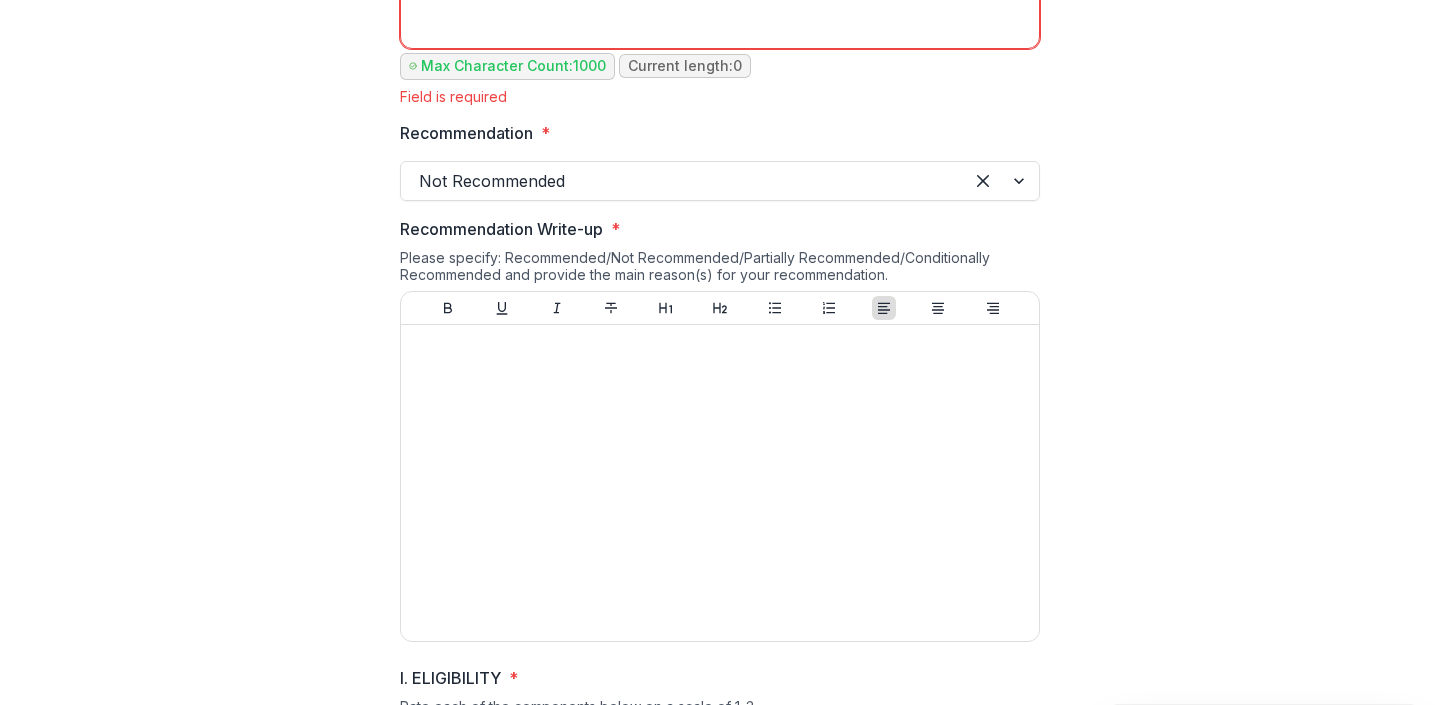 scroll, scrollTop: 1384, scrollLeft: 0, axis: vertical 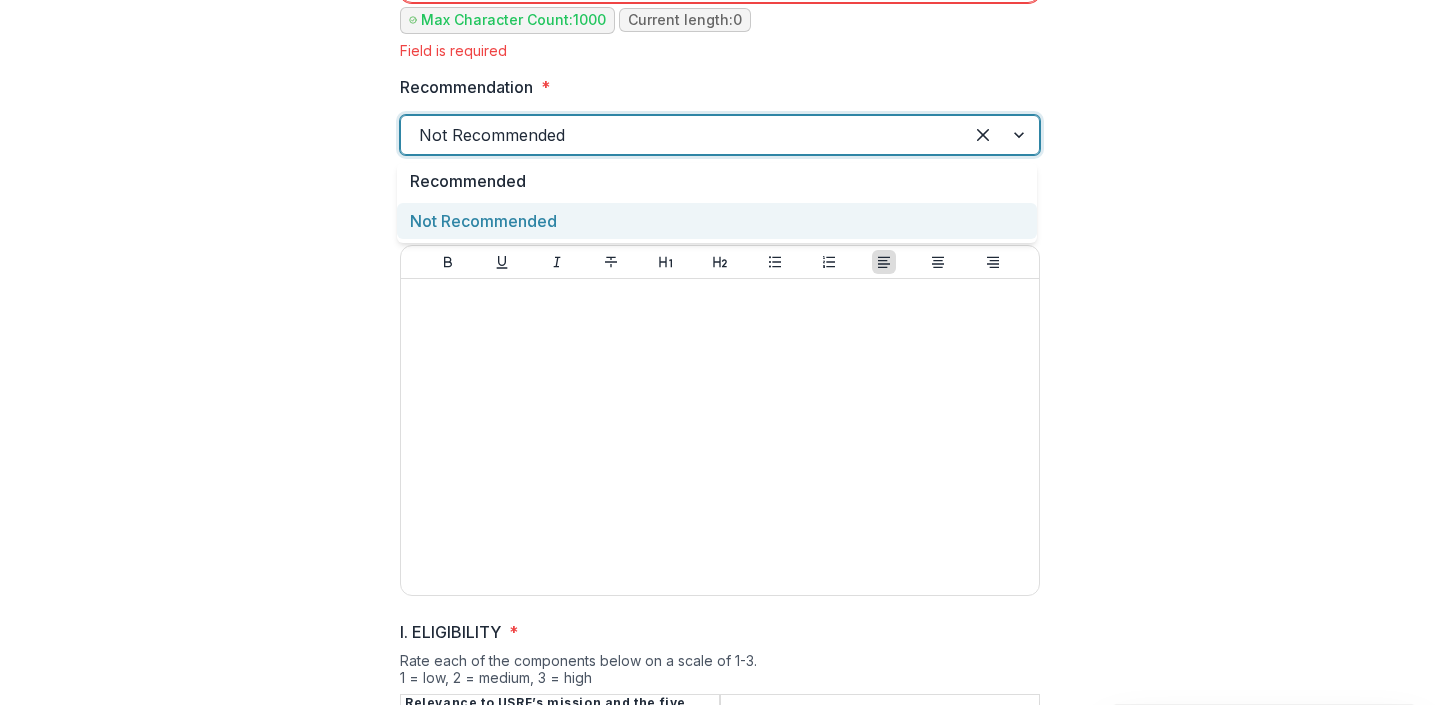 click at bounding box center (682, 135) 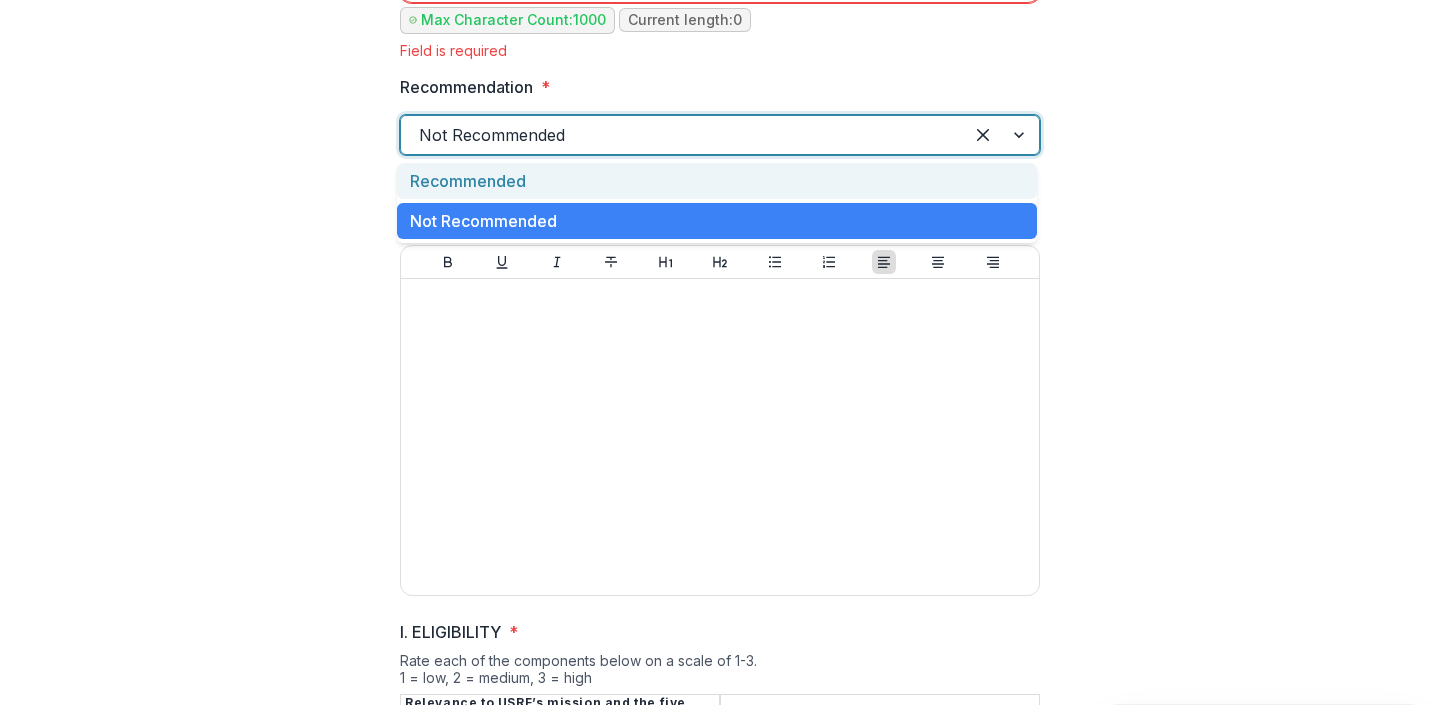 click on "Recommended" at bounding box center (717, 181) 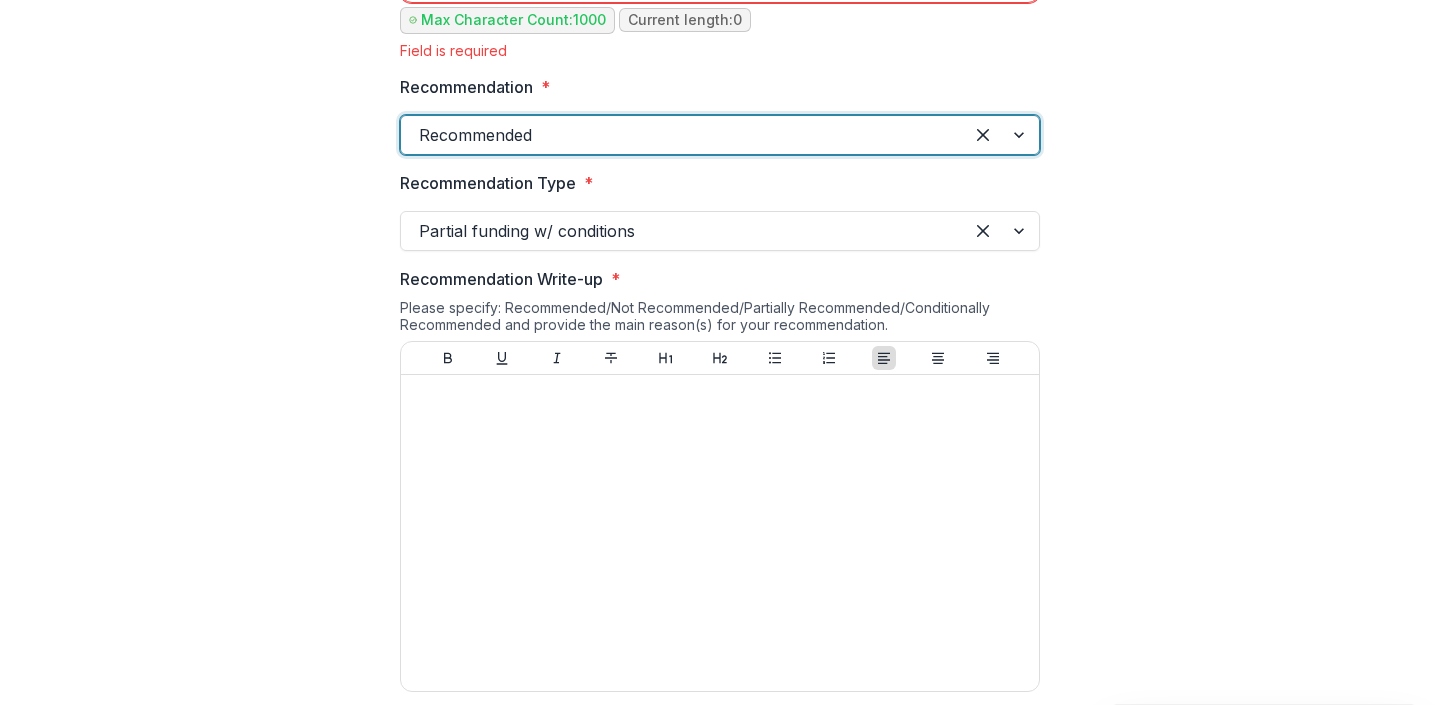 click at bounding box center (682, 231) 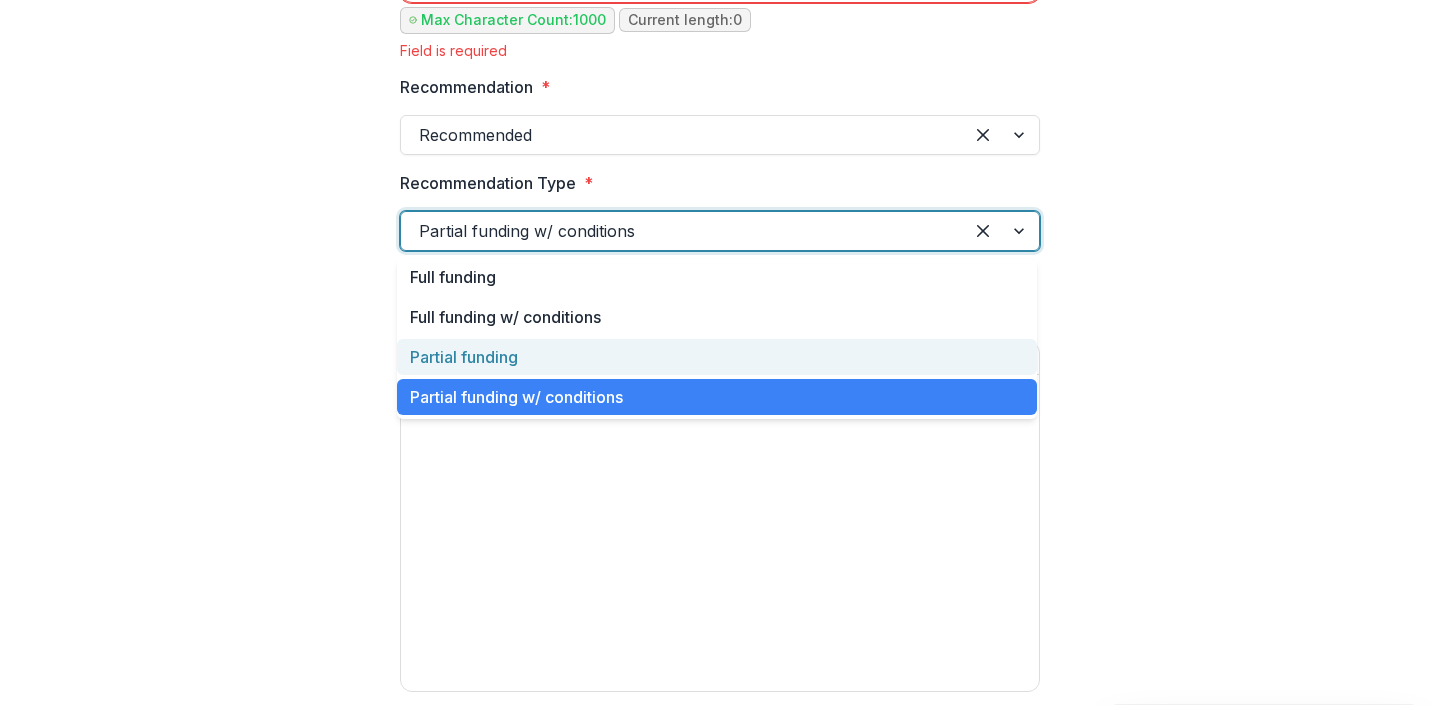 click on "Partial funding" at bounding box center (717, 357) 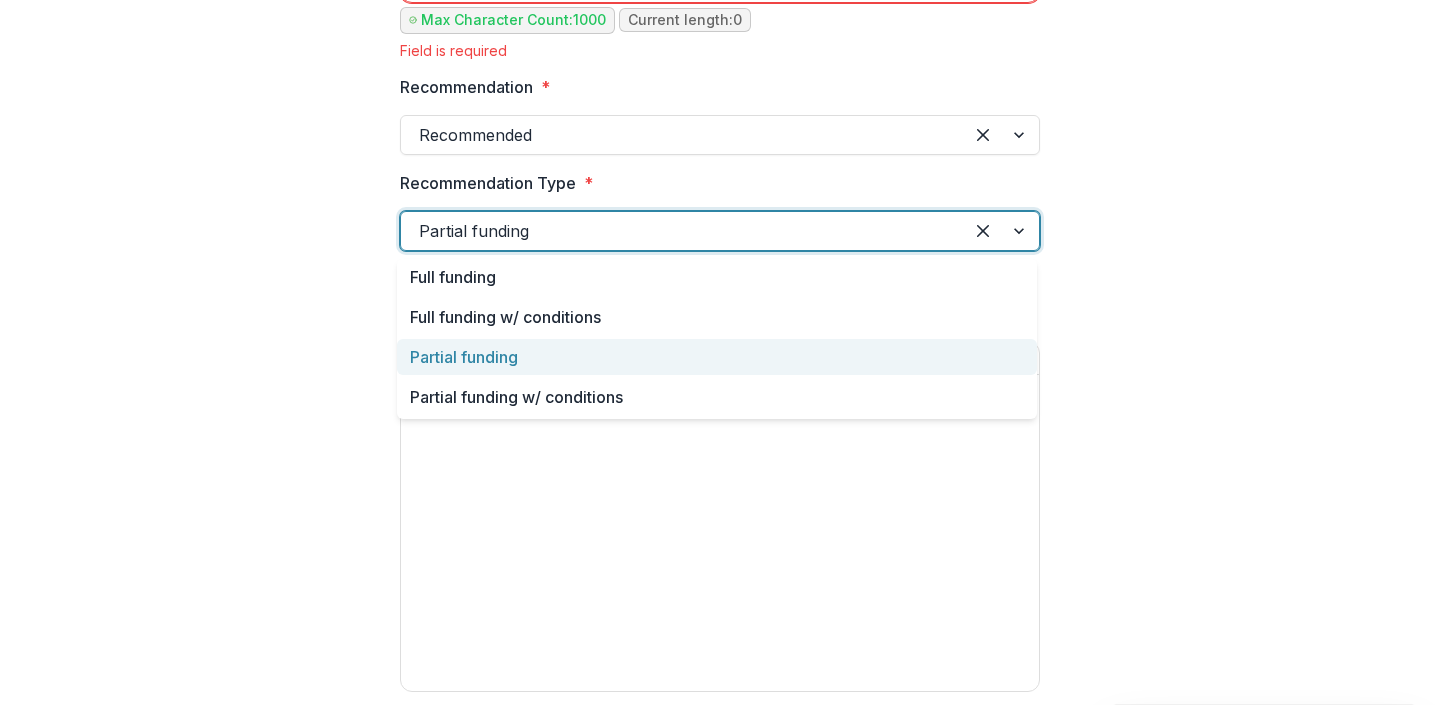 click at bounding box center (682, 231) 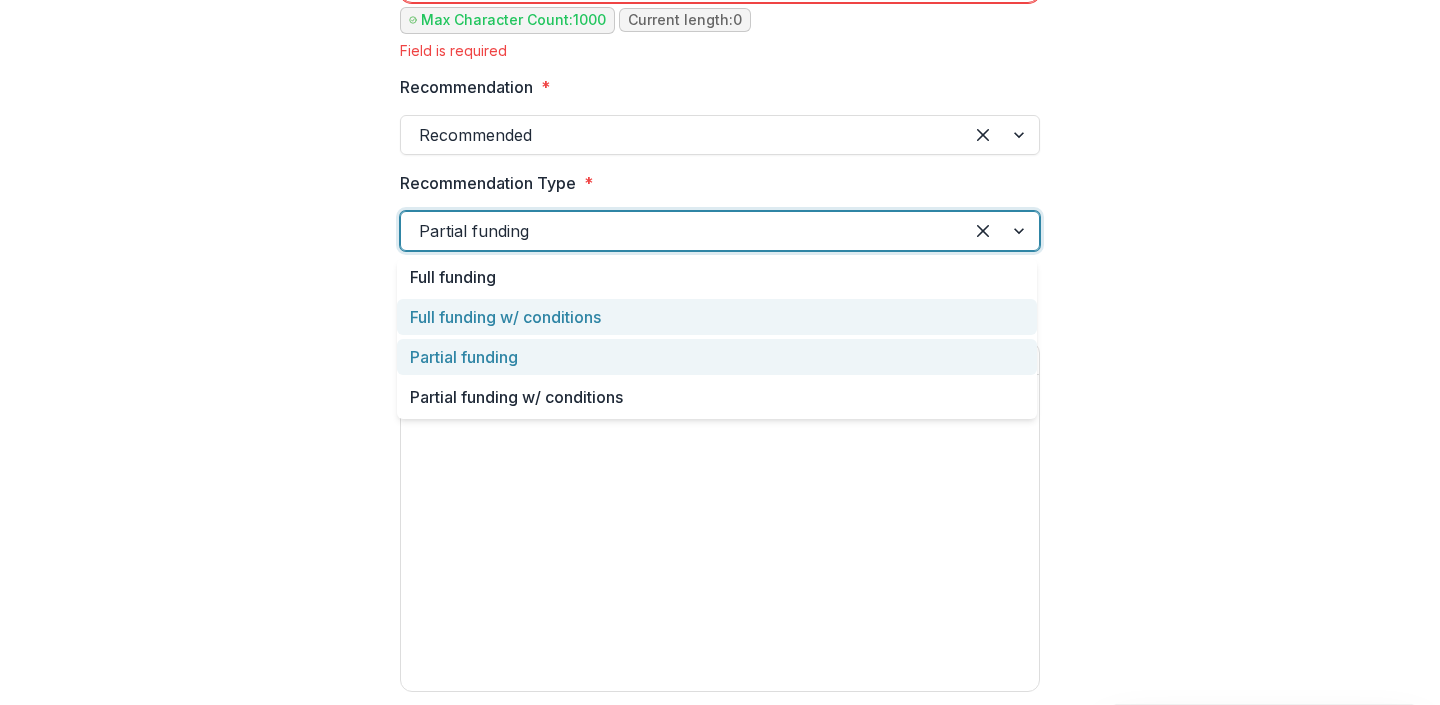 click on "Full funding w/ conditions" at bounding box center [717, 317] 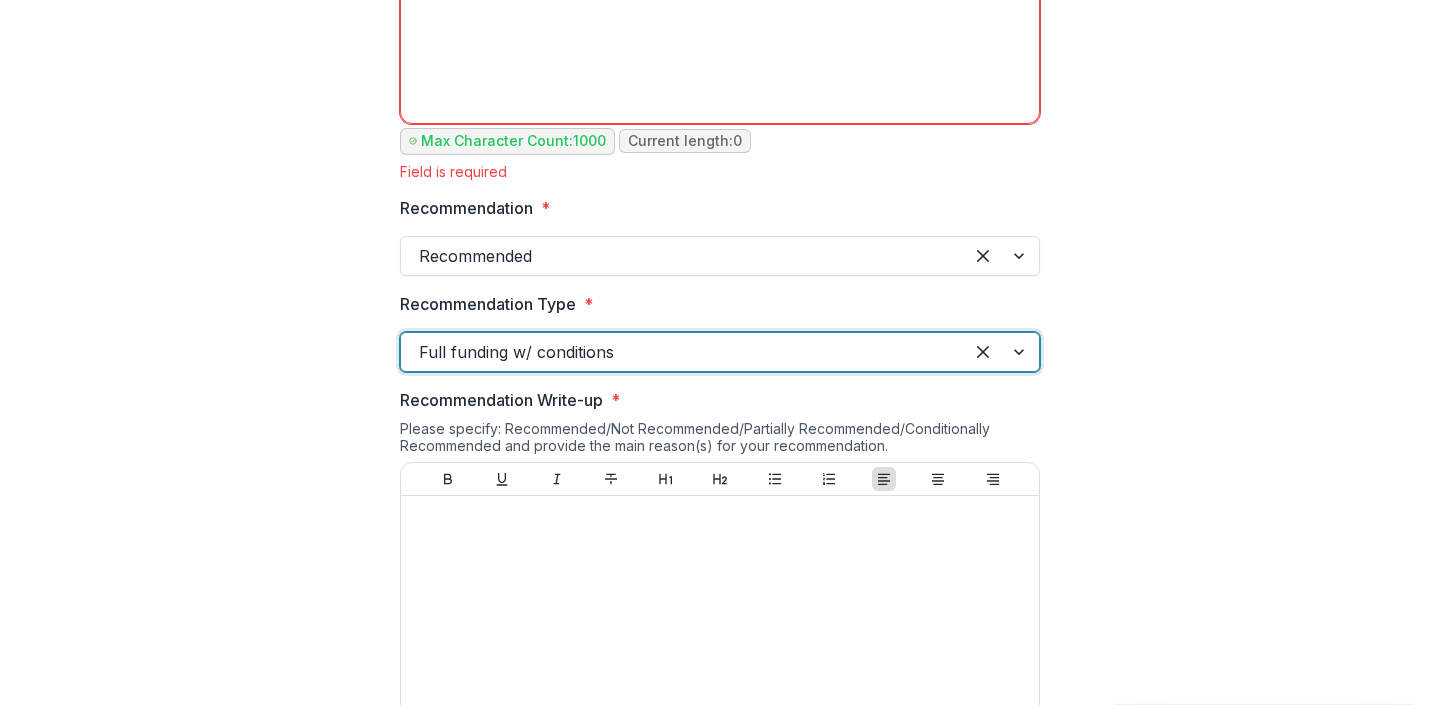 scroll, scrollTop: 1264, scrollLeft: 0, axis: vertical 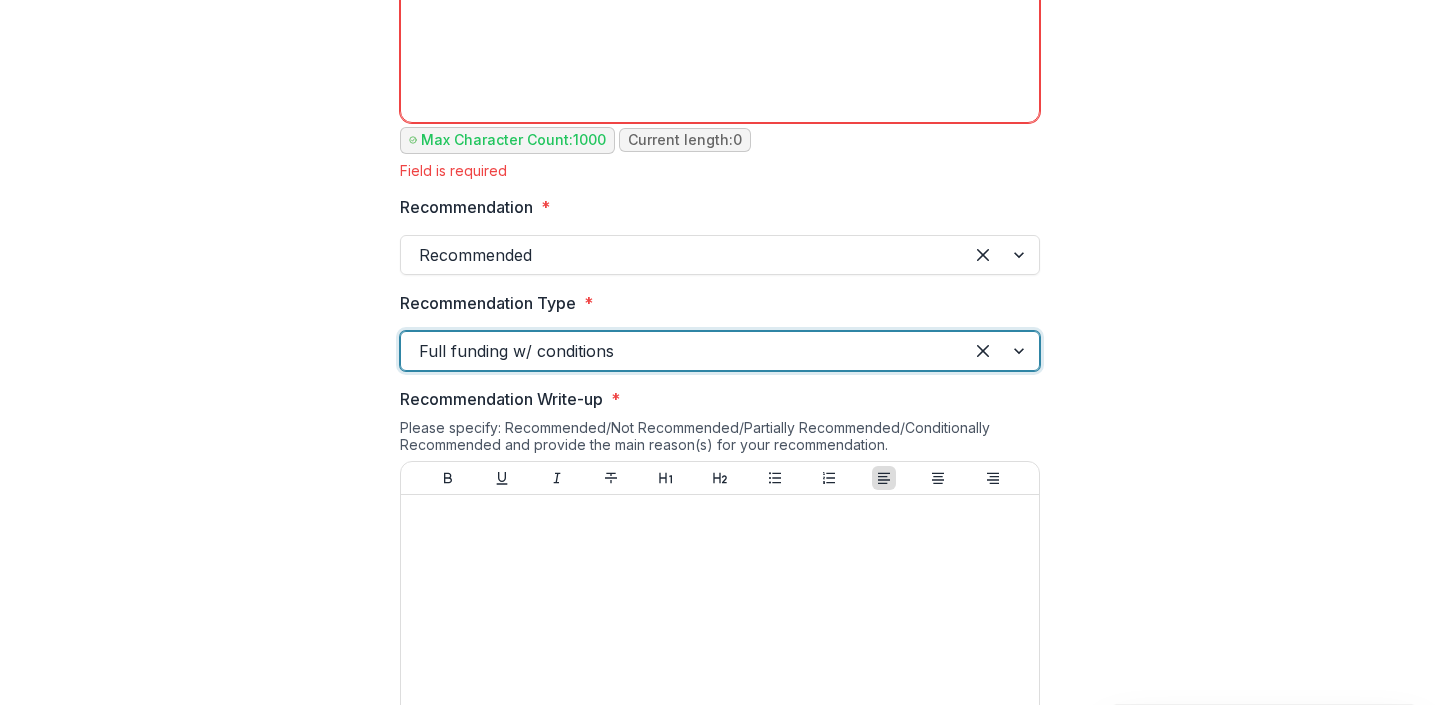click at bounding box center (682, 351) 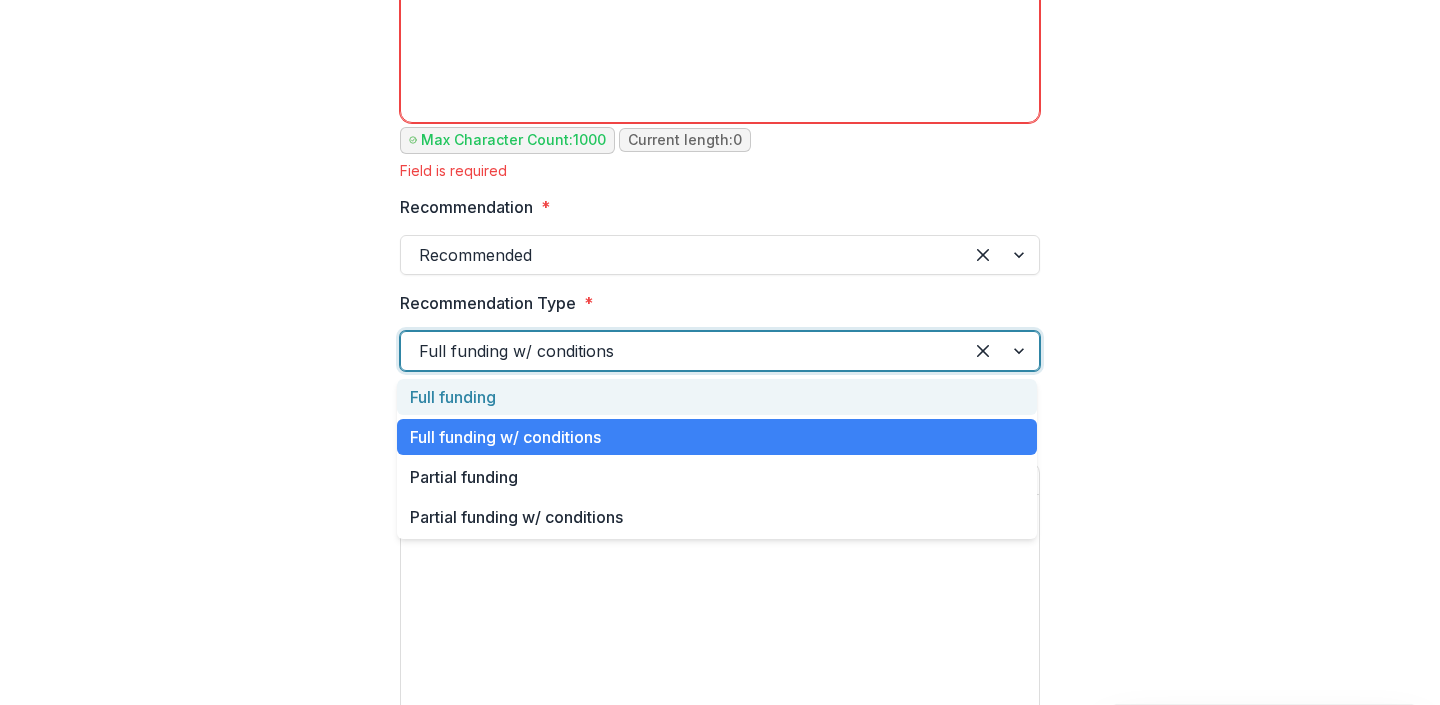 click on "Full funding" at bounding box center (717, 397) 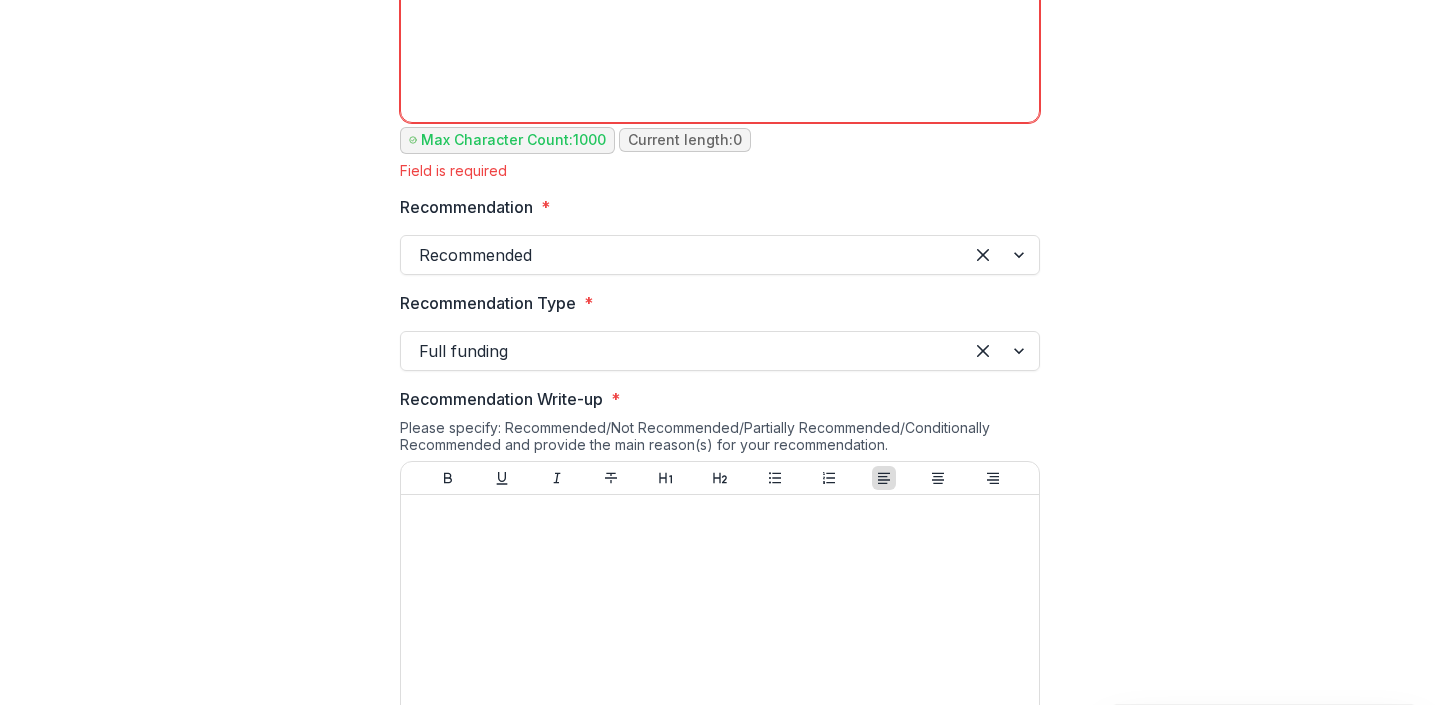 click on "Recommendation Write-up" at bounding box center [501, 399] 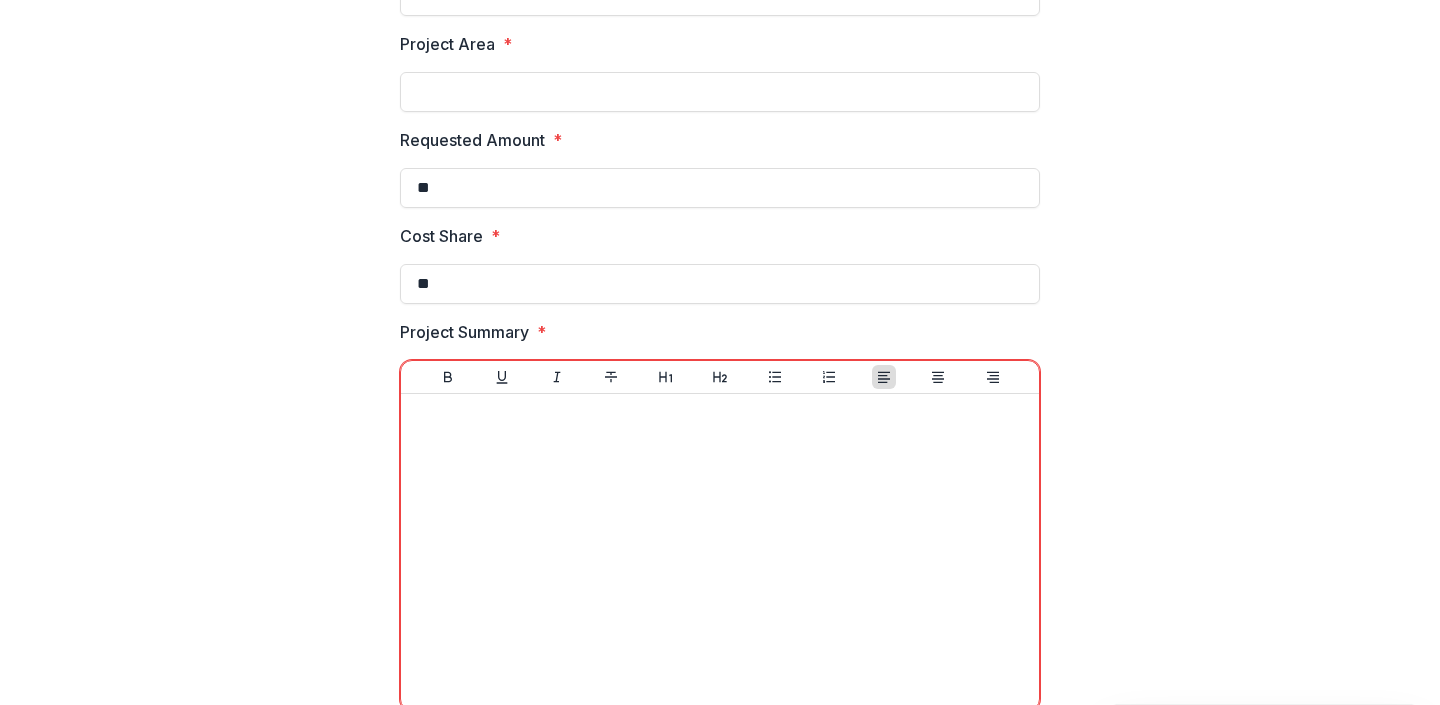 scroll, scrollTop: 0, scrollLeft: 0, axis: both 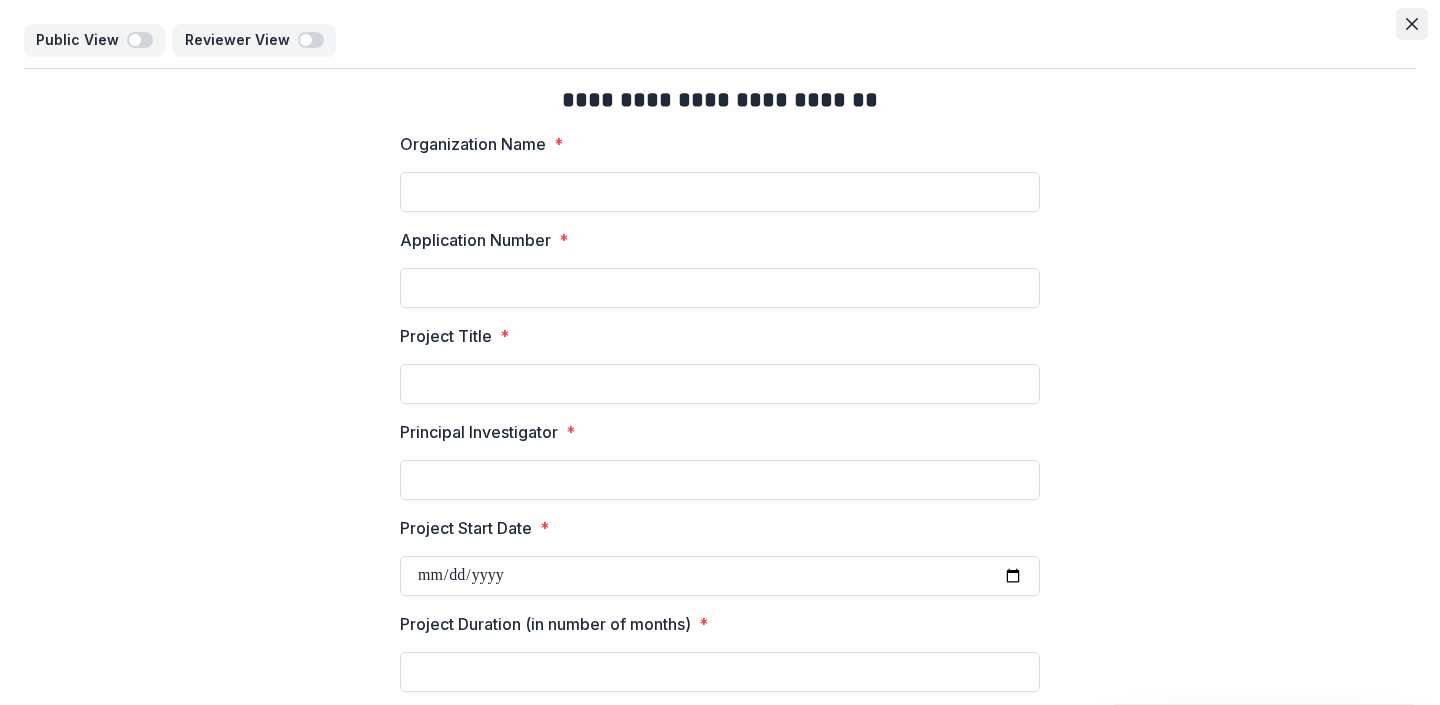 click at bounding box center (1412, 24) 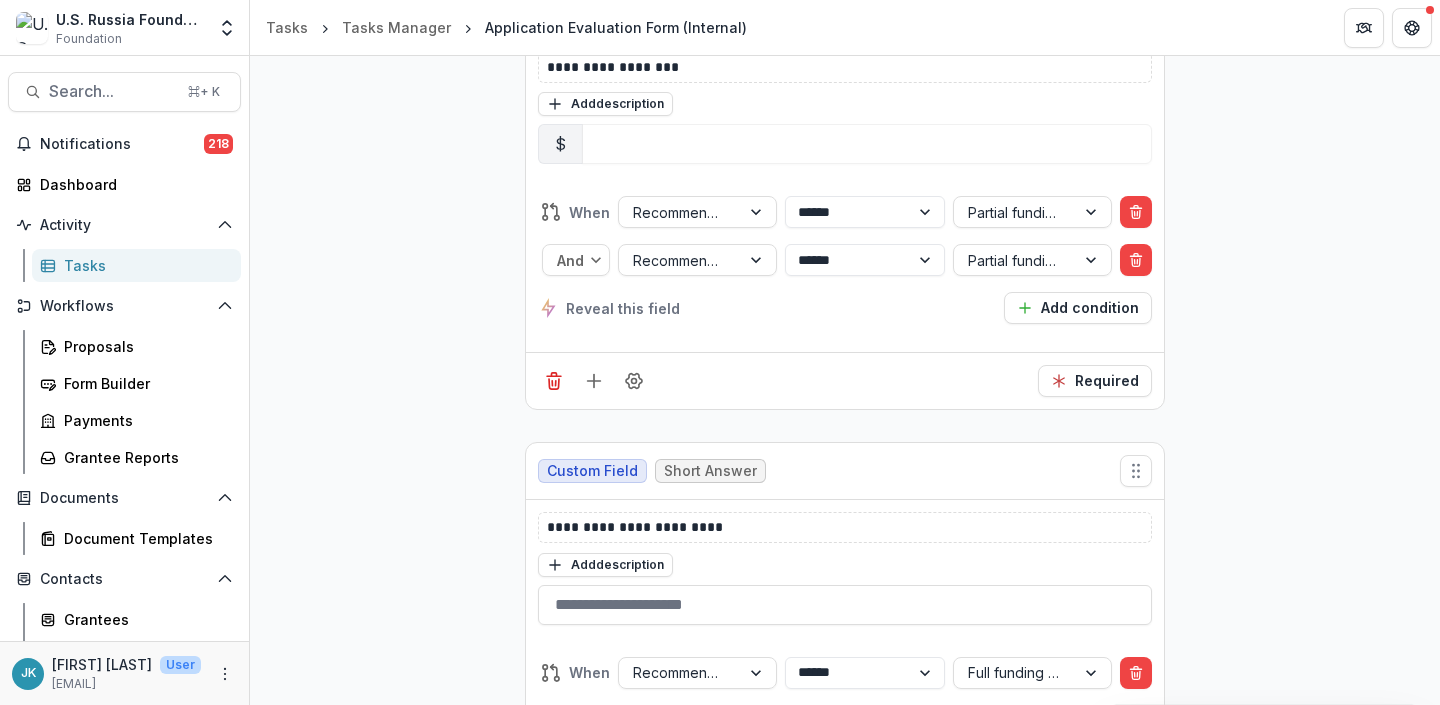scroll, scrollTop: 5688, scrollLeft: 0, axis: vertical 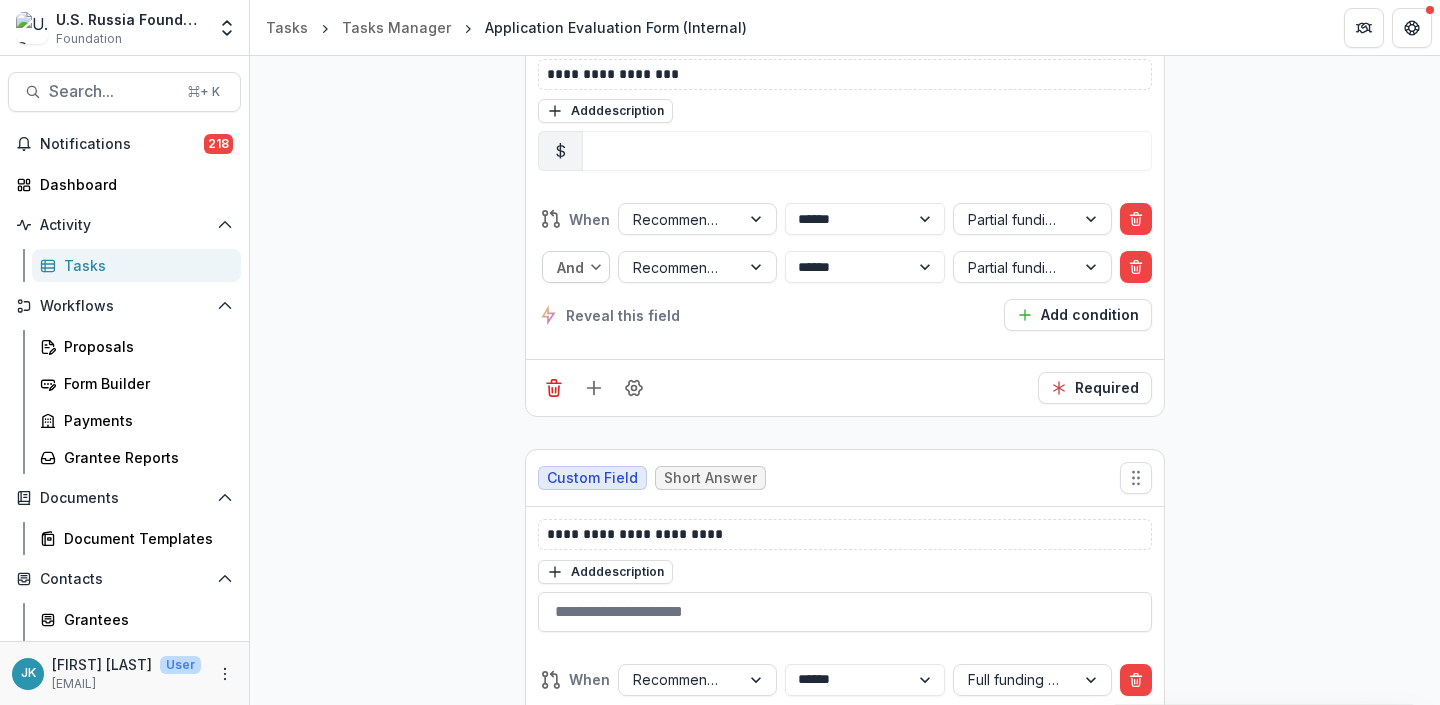 click at bounding box center [598, 267] 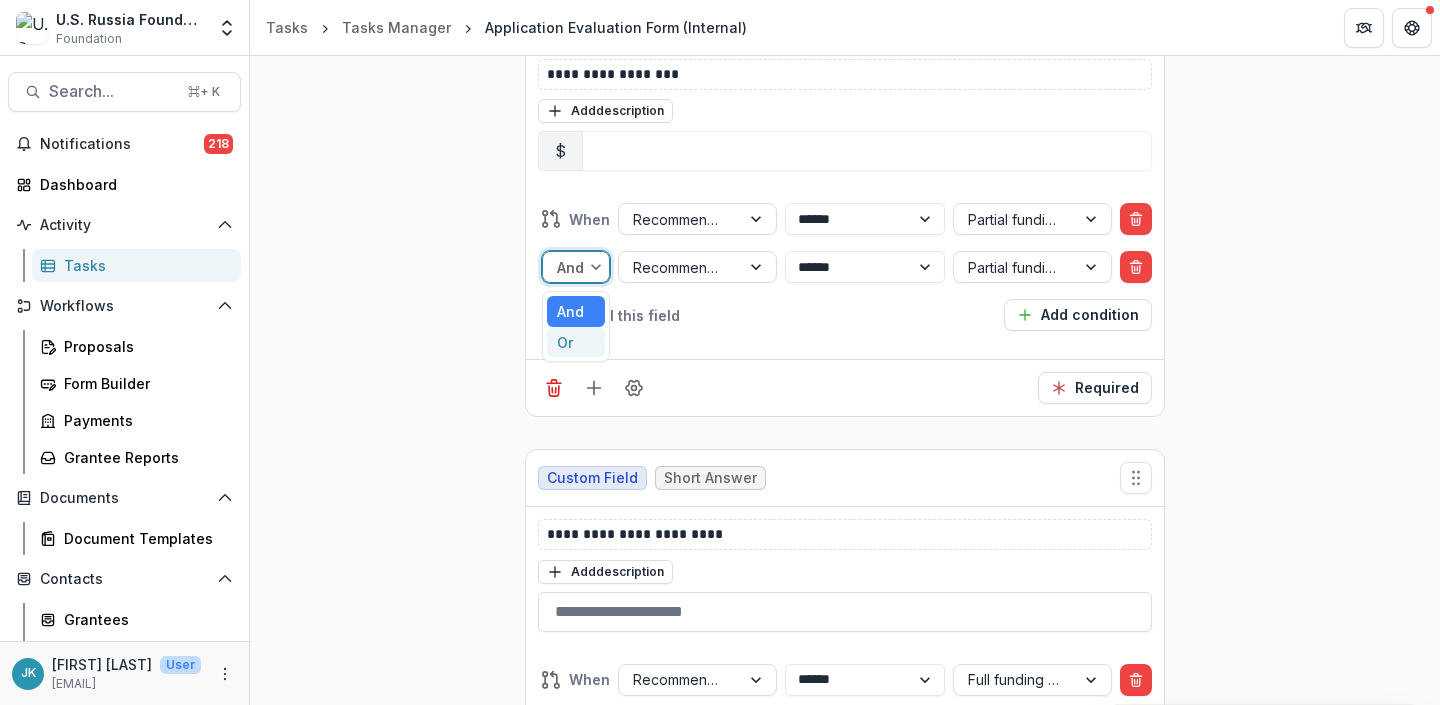 click on "Or" at bounding box center (576, 342) 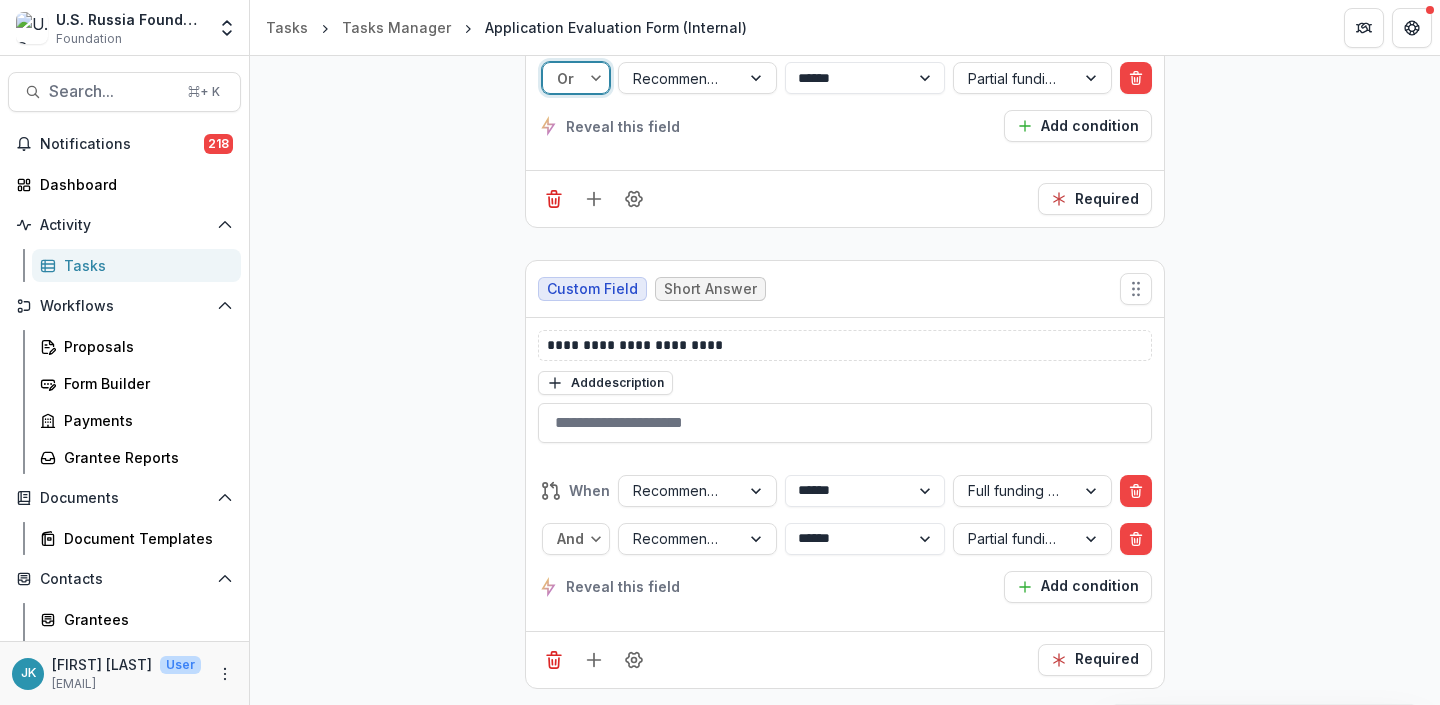 scroll, scrollTop: 5876, scrollLeft: 0, axis: vertical 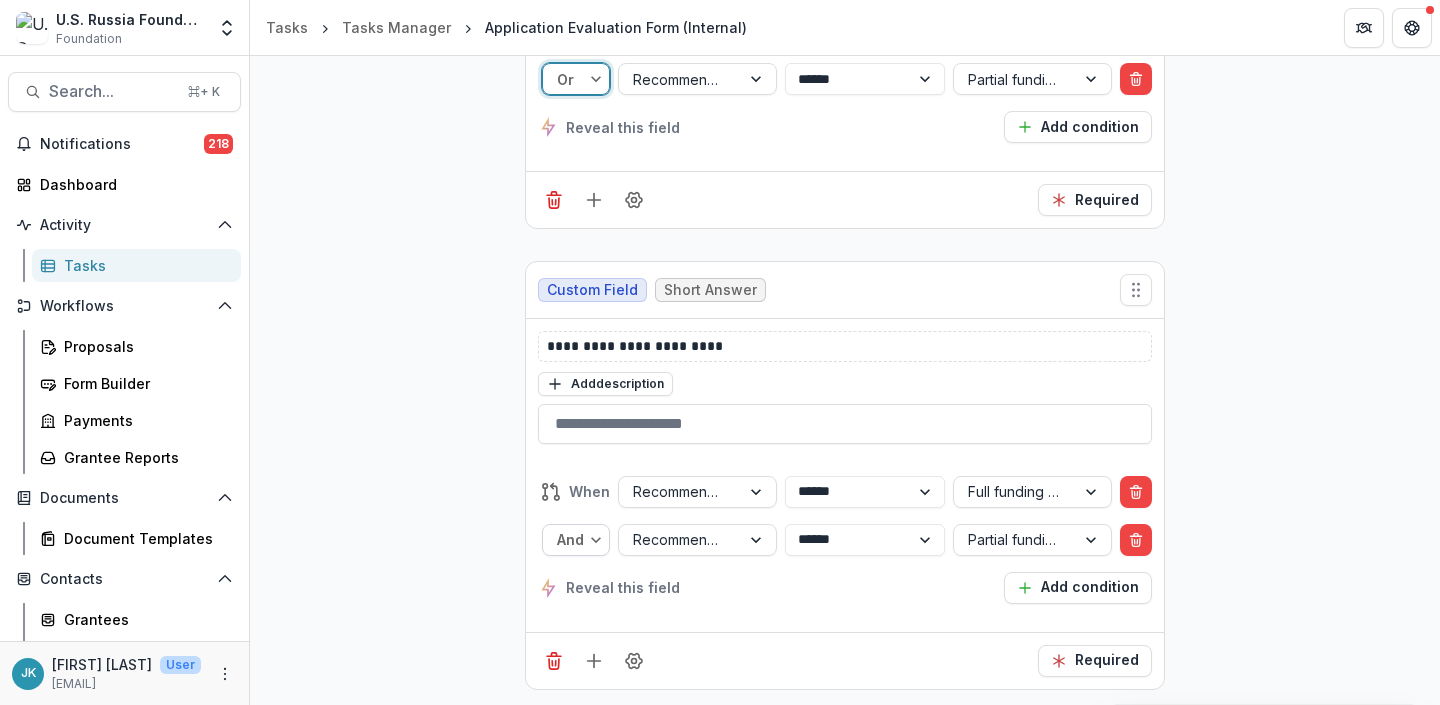 click at bounding box center (598, 540) 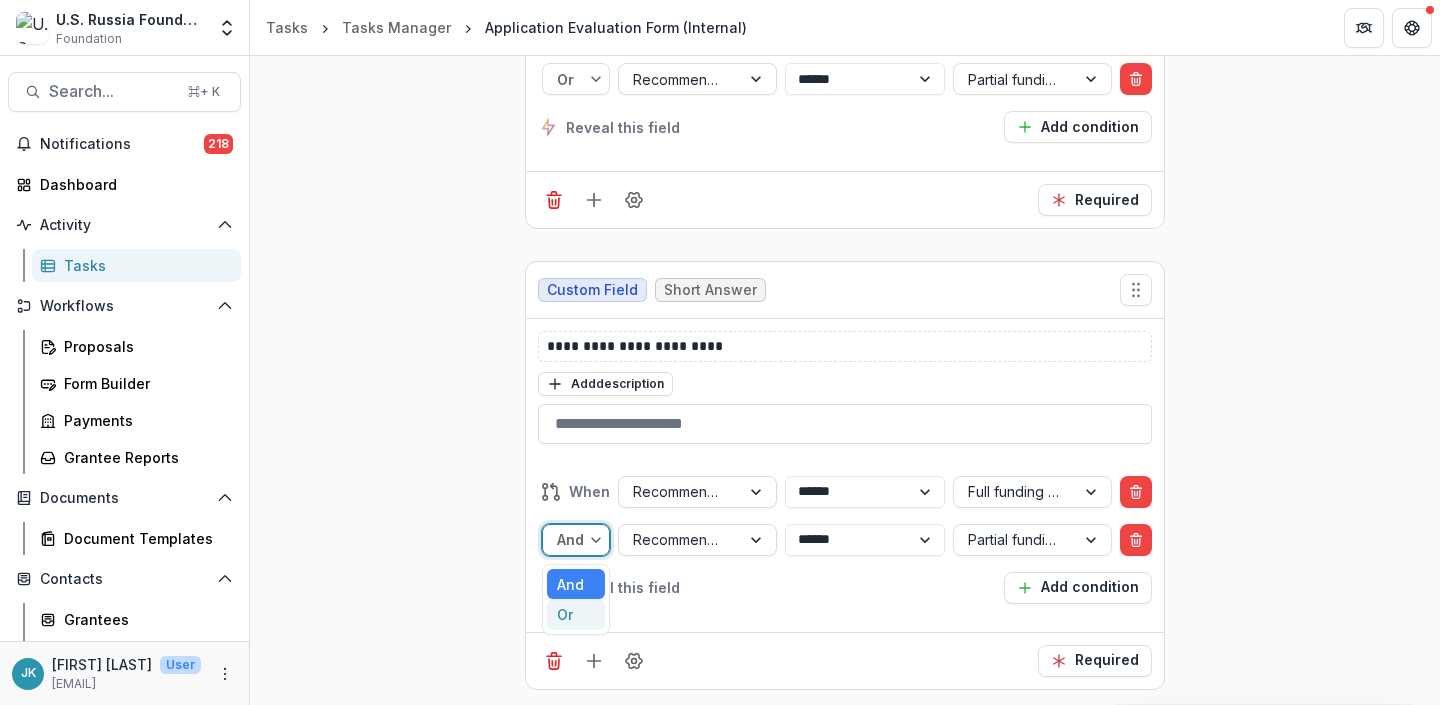 click on "Or" at bounding box center (576, 614) 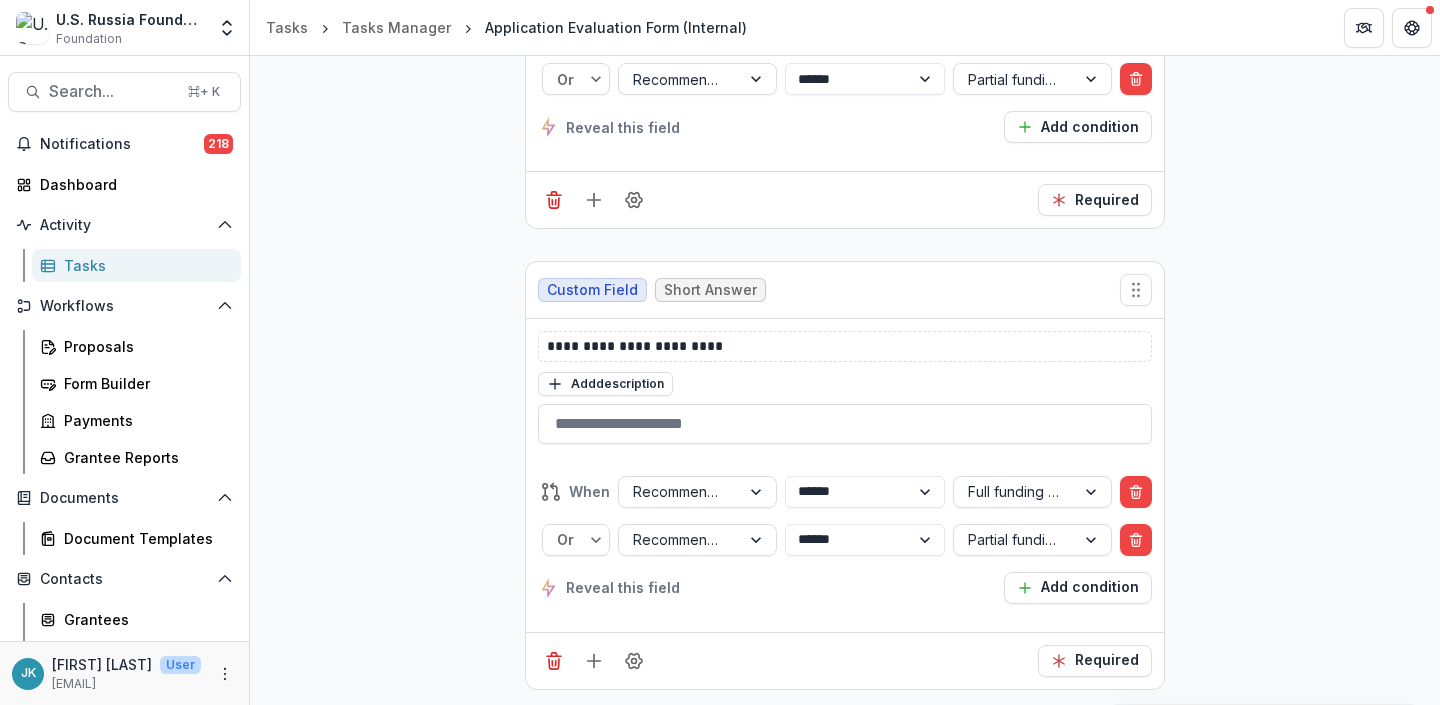 click on "**********" at bounding box center [845, 414] 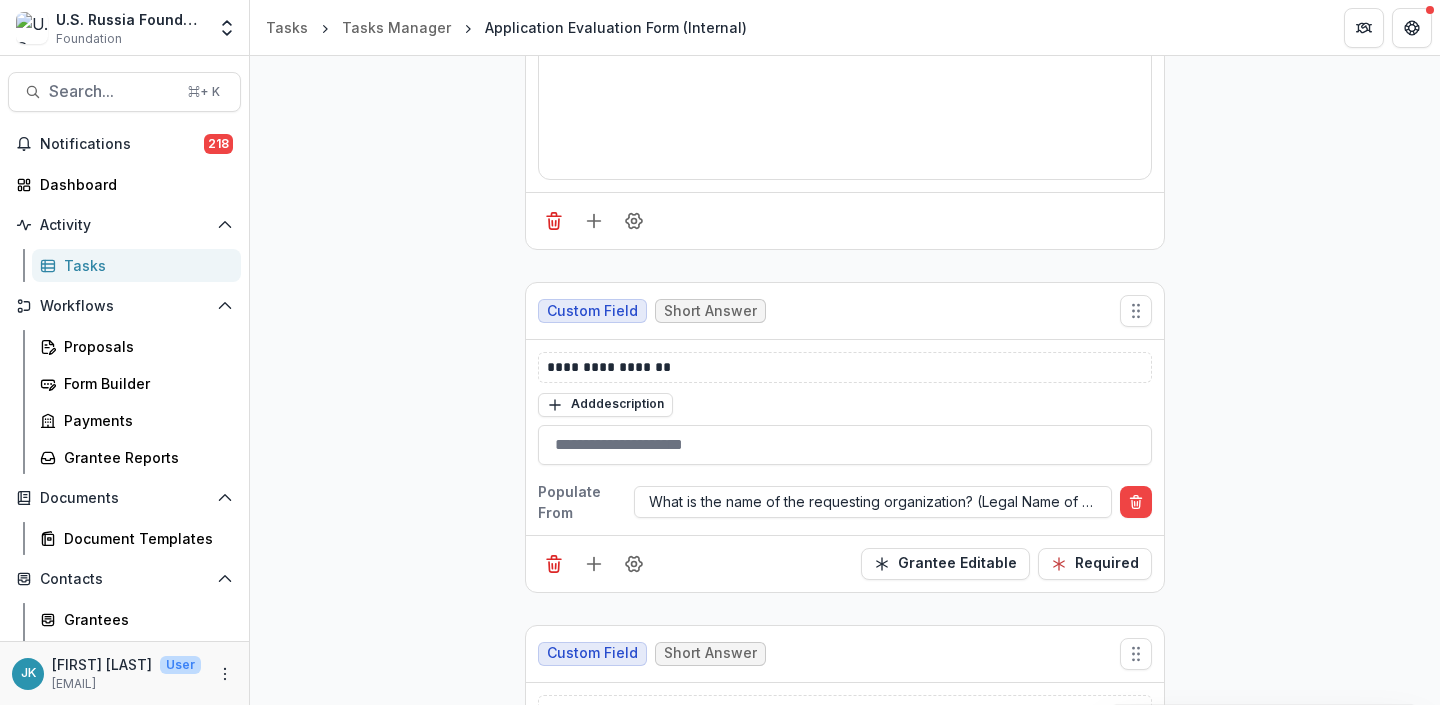 scroll, scrollTop: 0, scrollLeft: 0, axis: both 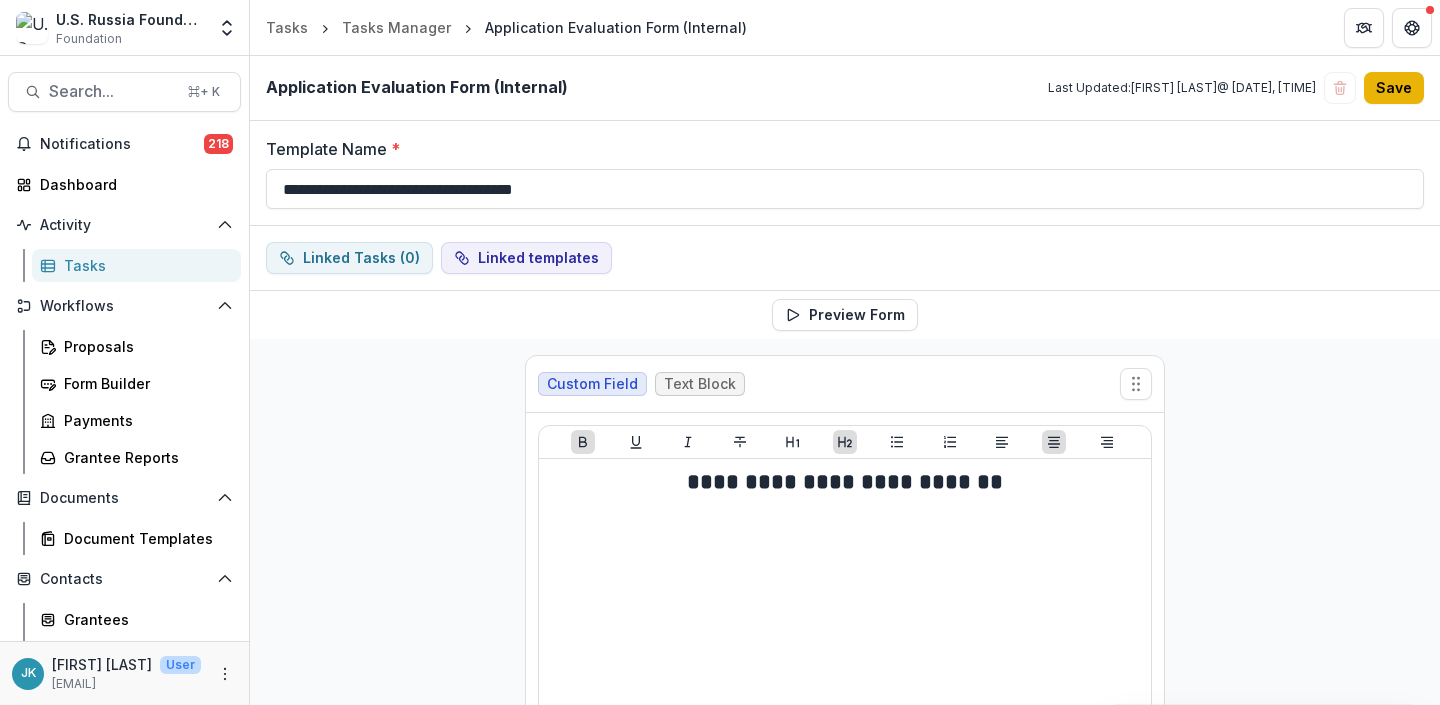 click on "Save" at bounding box center (1394, 88) 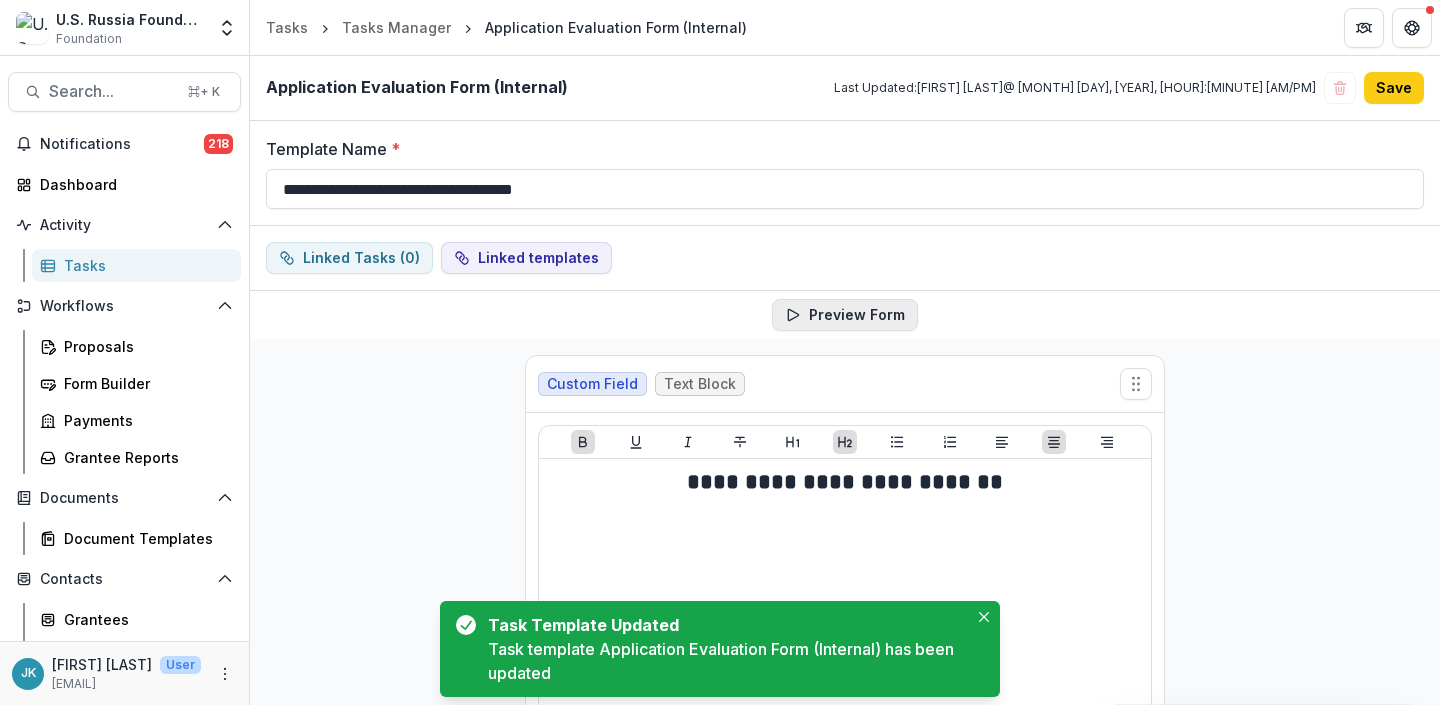 click on "Preview Form" at bounding box center (845, 315) 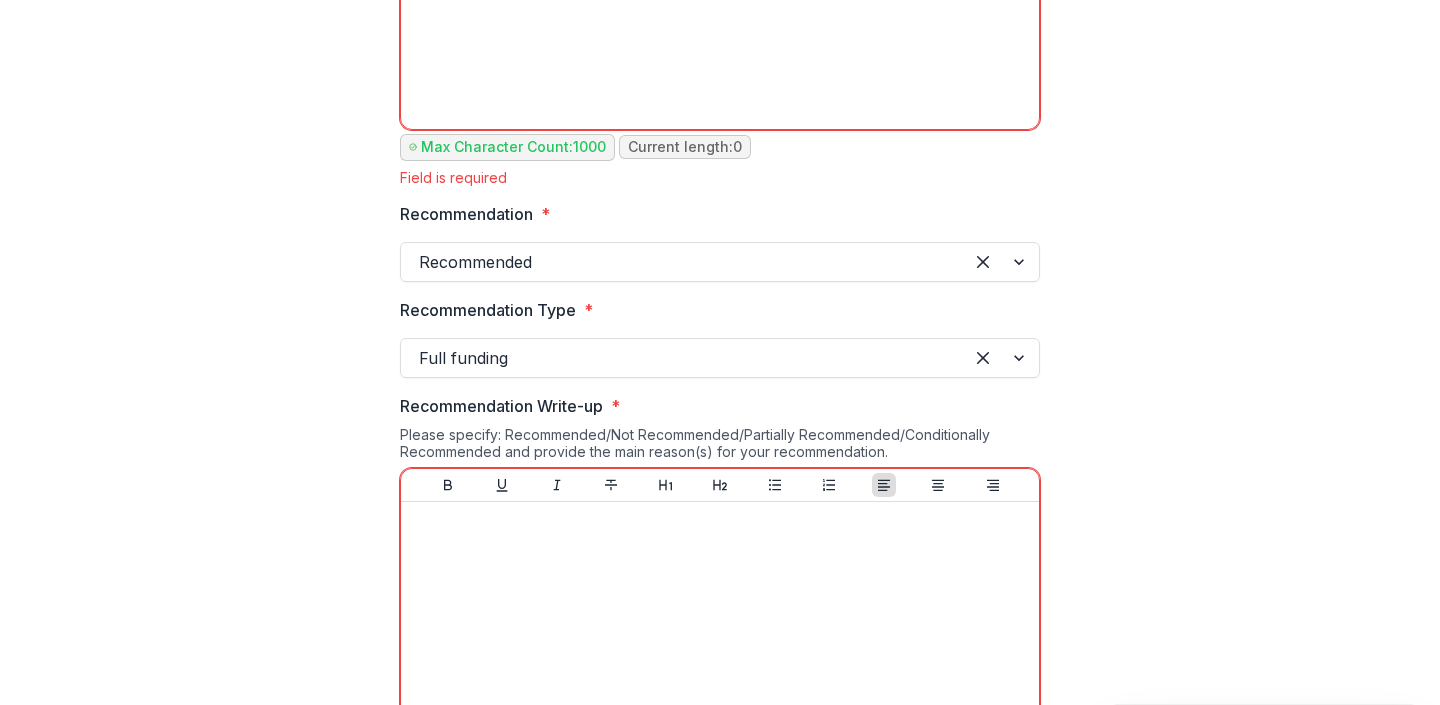 scroll, scrollTop: 1250, scrollLeft: 0, axis: vertical 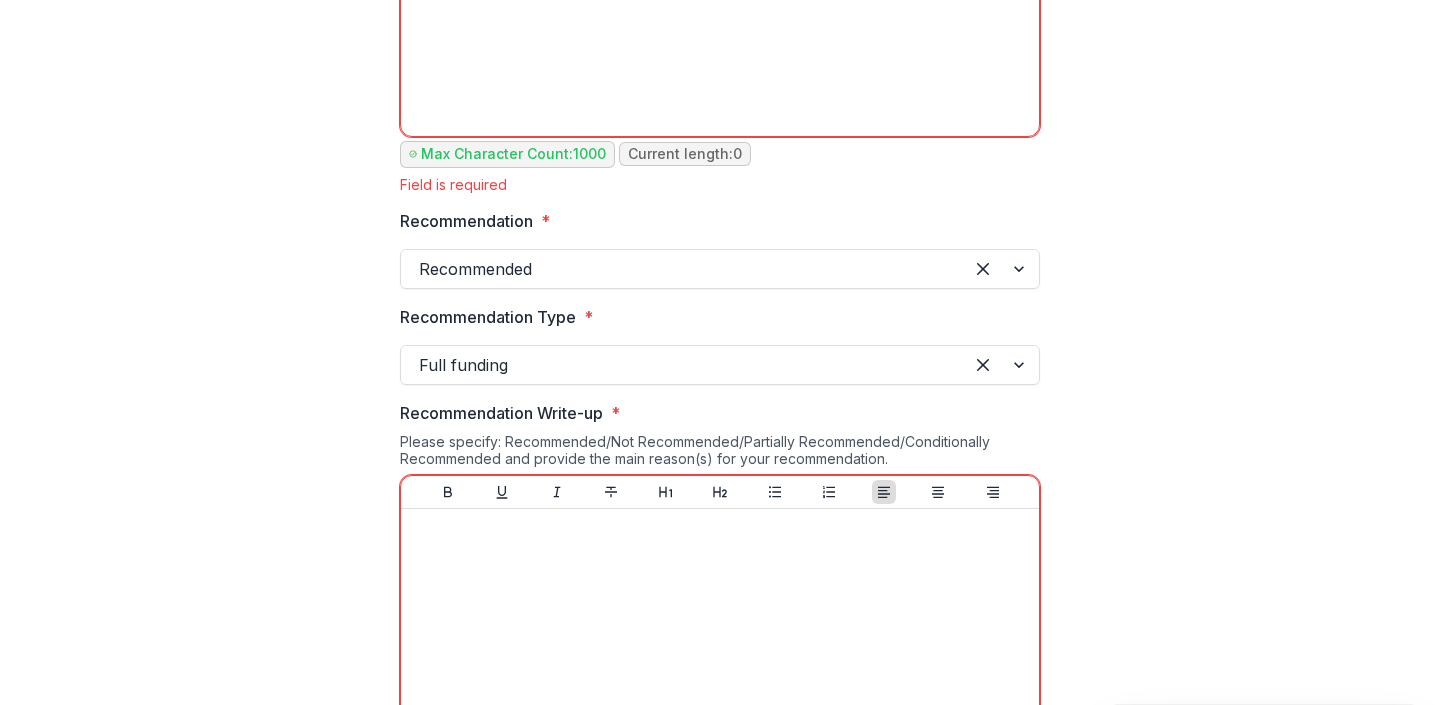 click at bounding box center [682, 269] 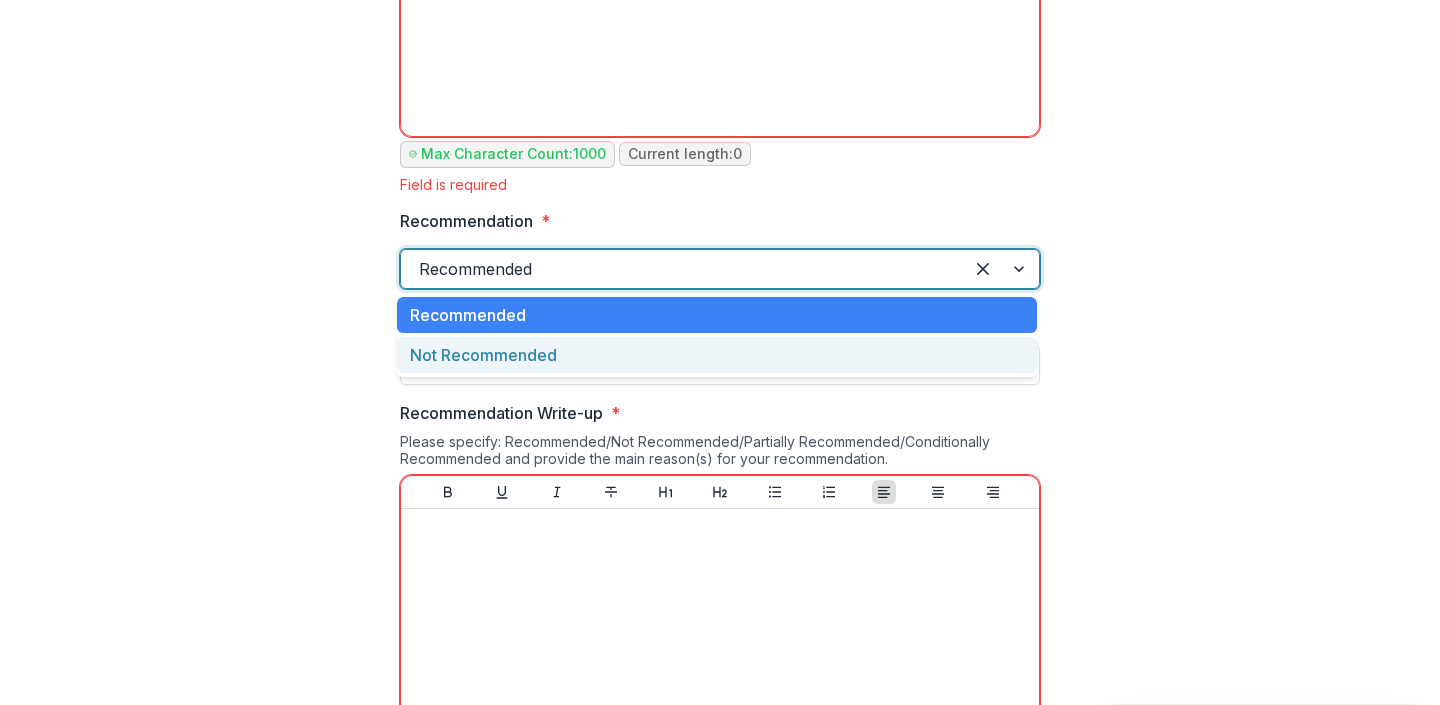click on "Not Recommended" at bounding box center (717, 355) 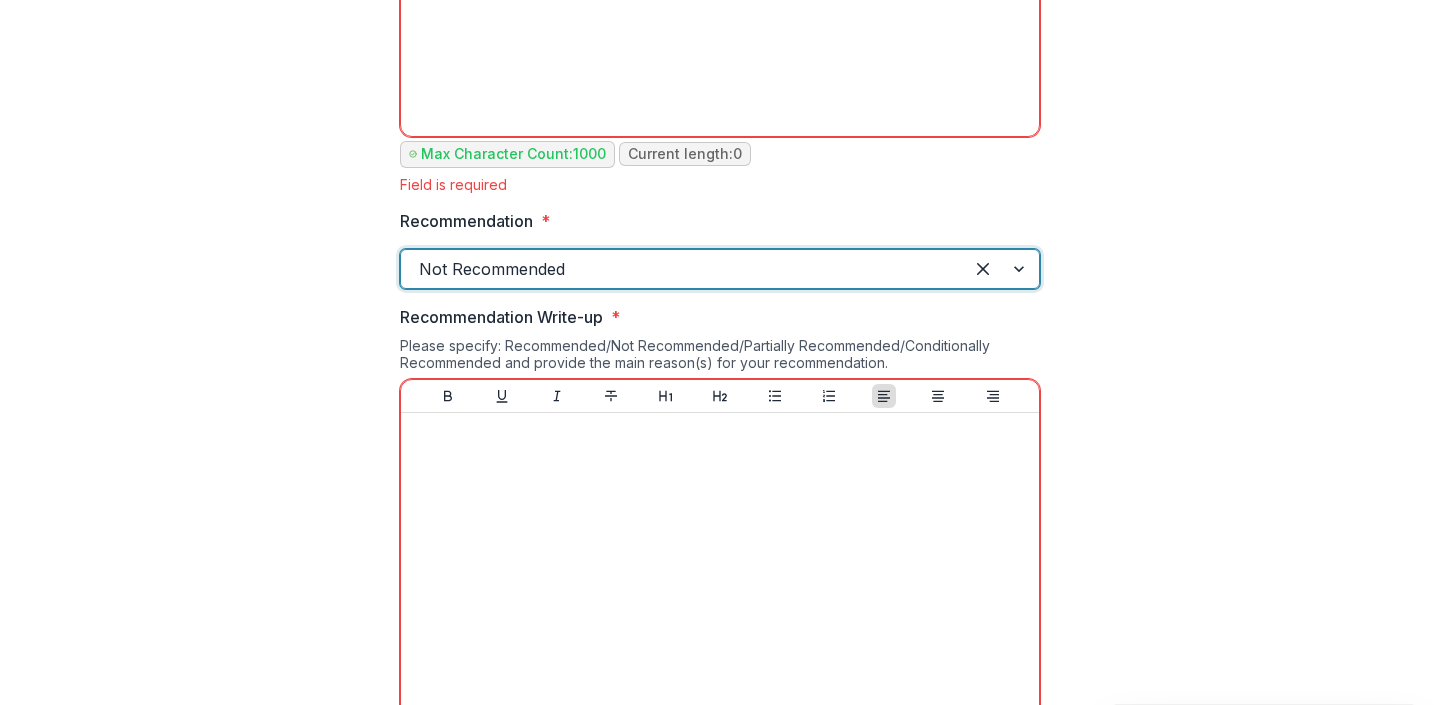 click at bounding box center (682, 269) 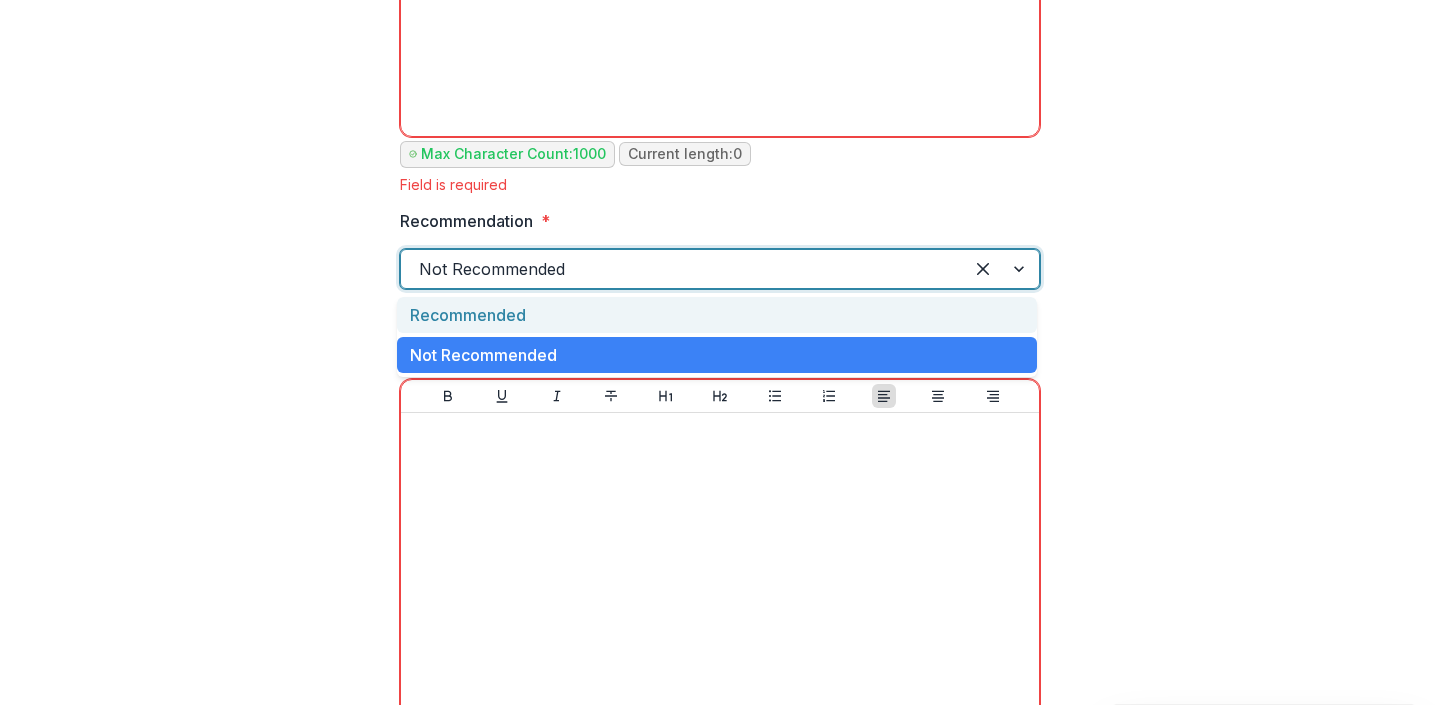 click on "Recommended" at bounding box center (717, 315) 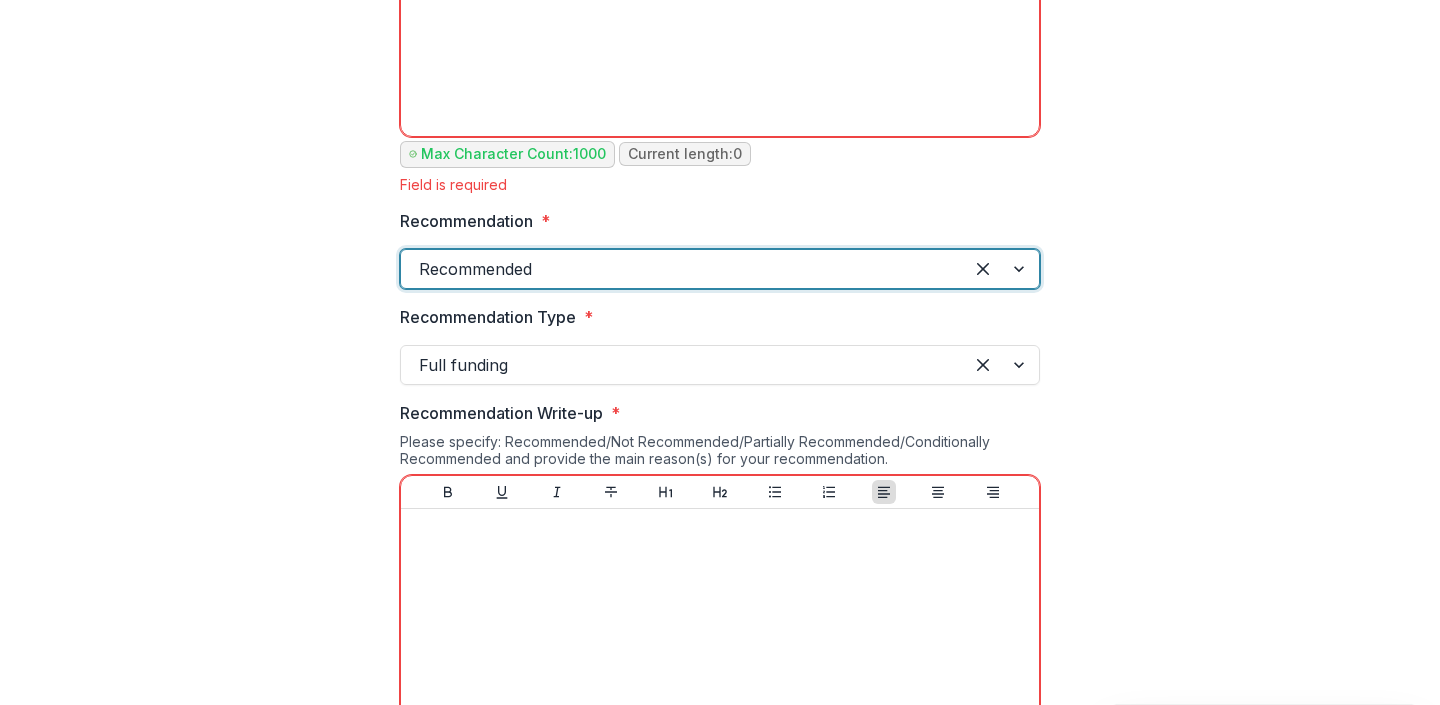 click on "Full funding" at bounding box center [682, 365] 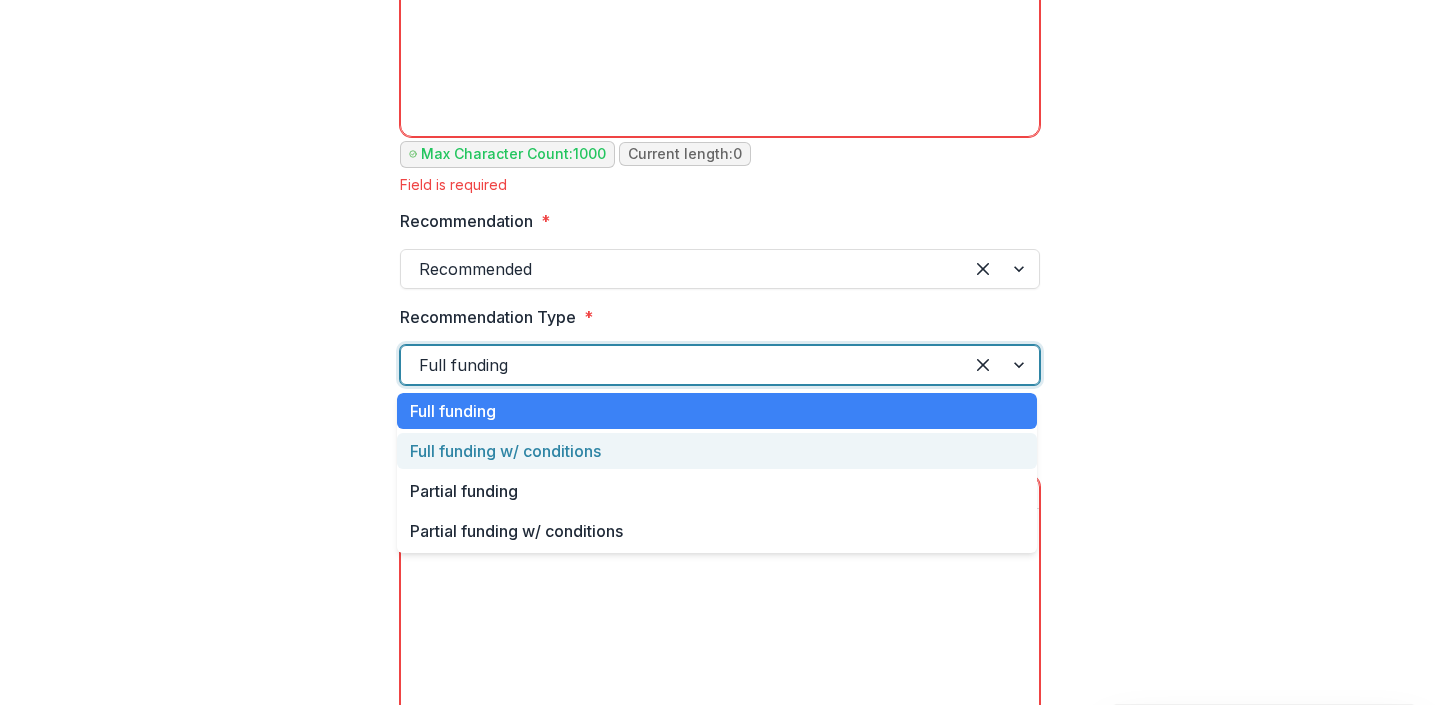 click on "Full funding w/ conditions" at bounding box center [717, 451] 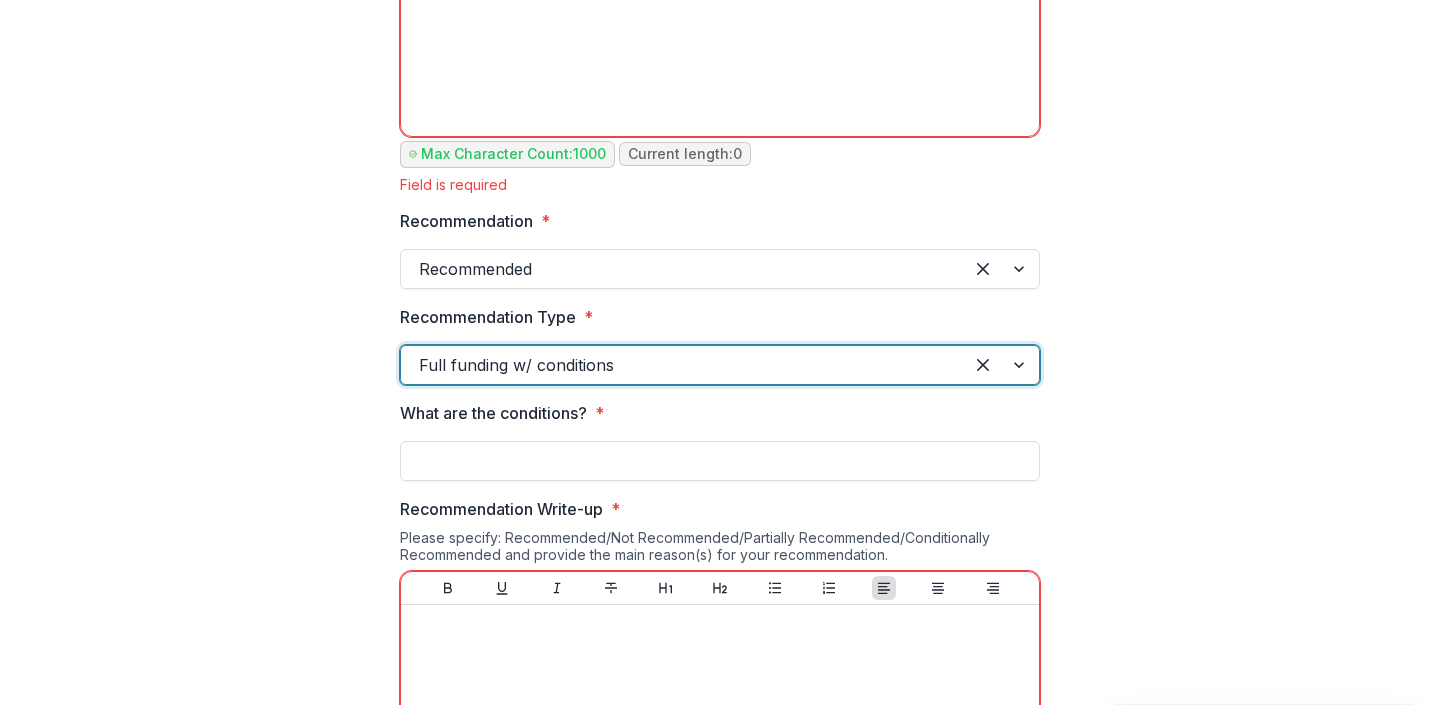 click at bounding box center [682, 365] 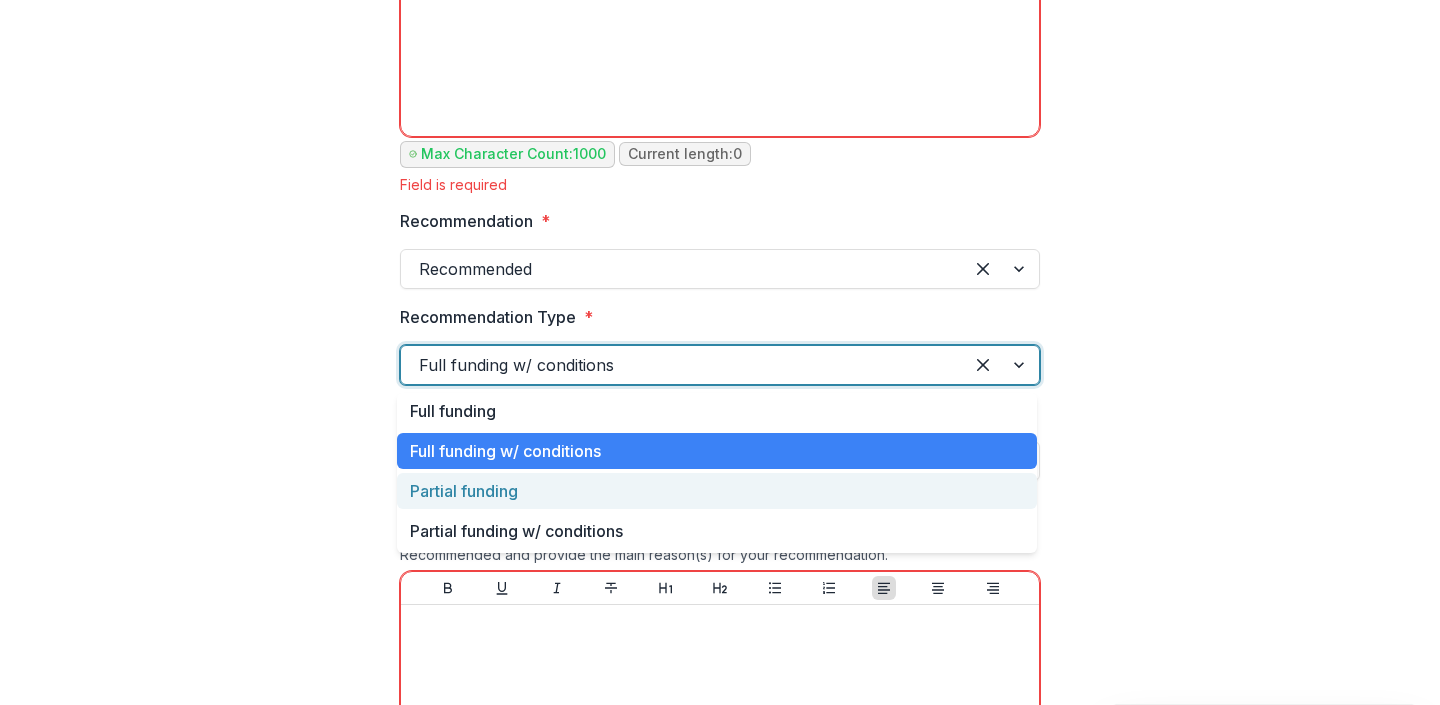 click on "Partial funding" at bounding box center [717, 491] 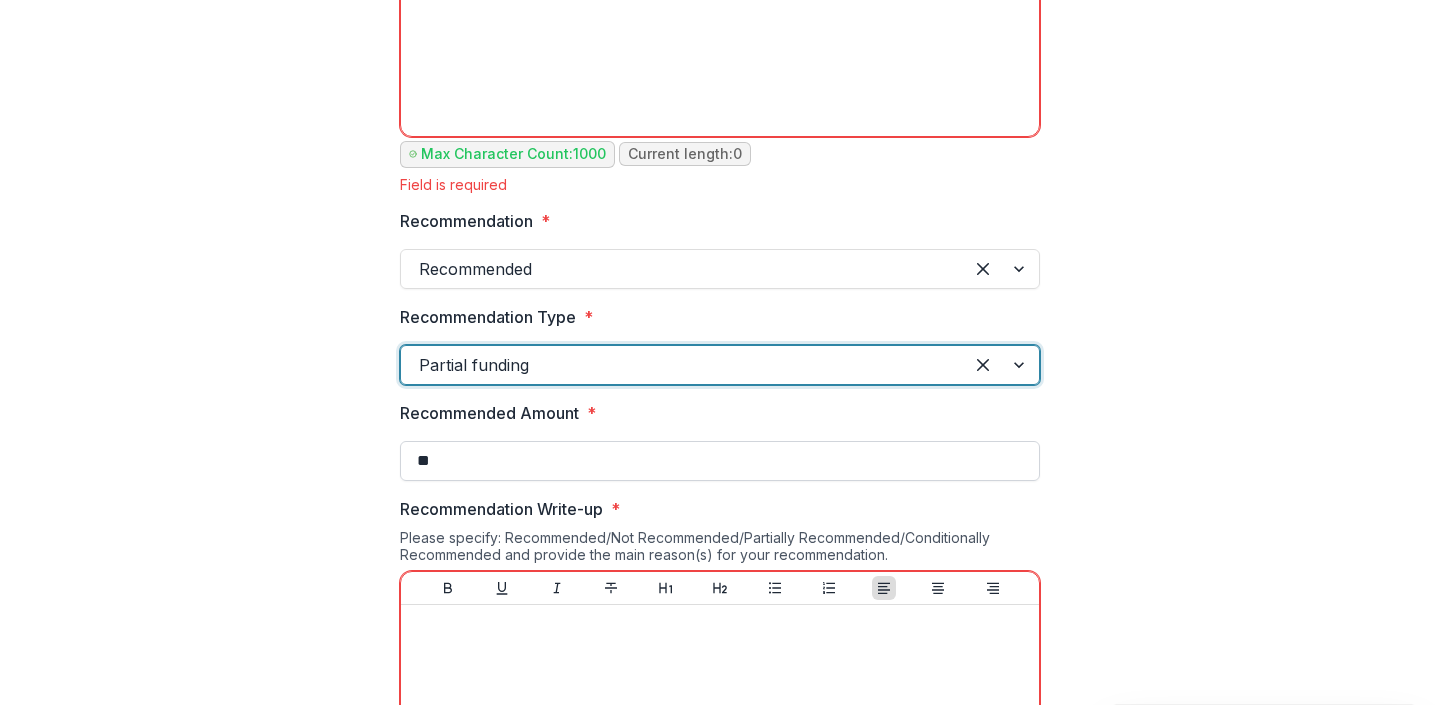 click on "**" at bounding box center (720, 461) 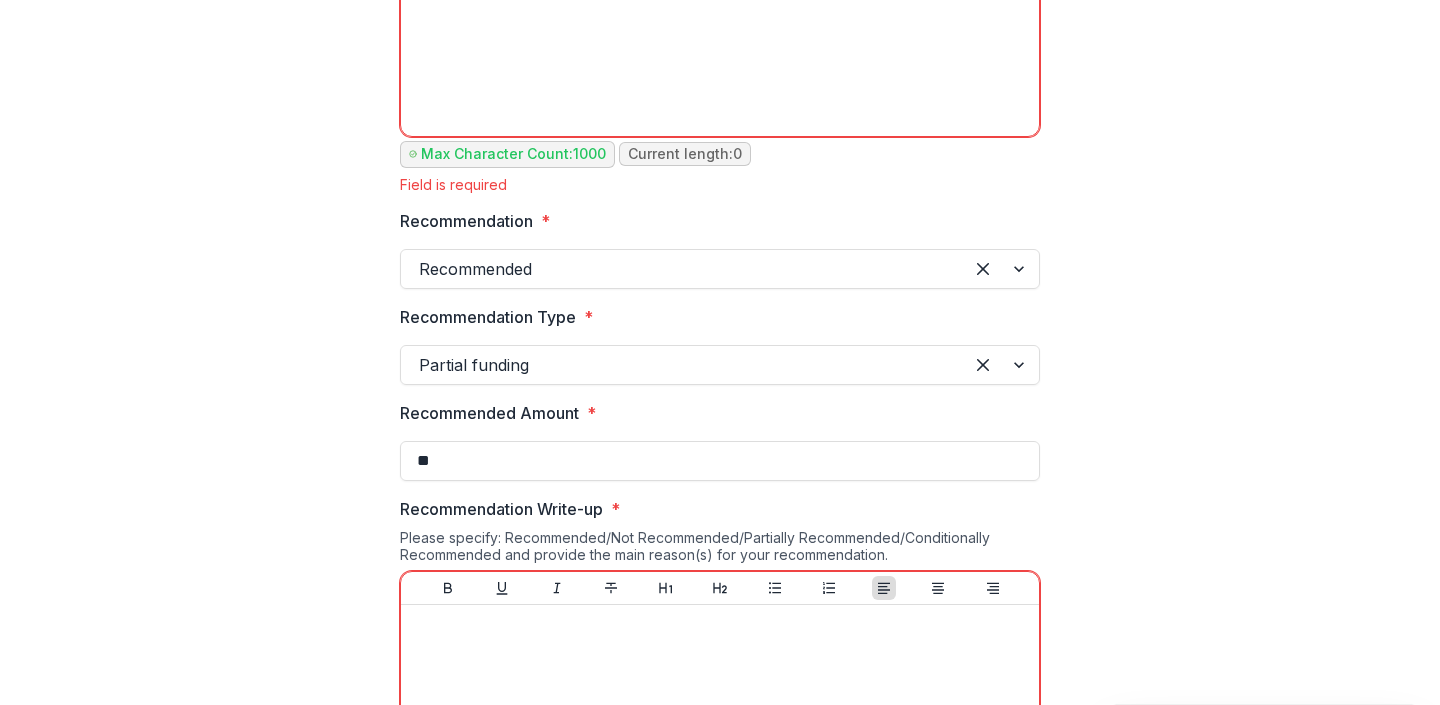 click at bounding box center [682, 365] 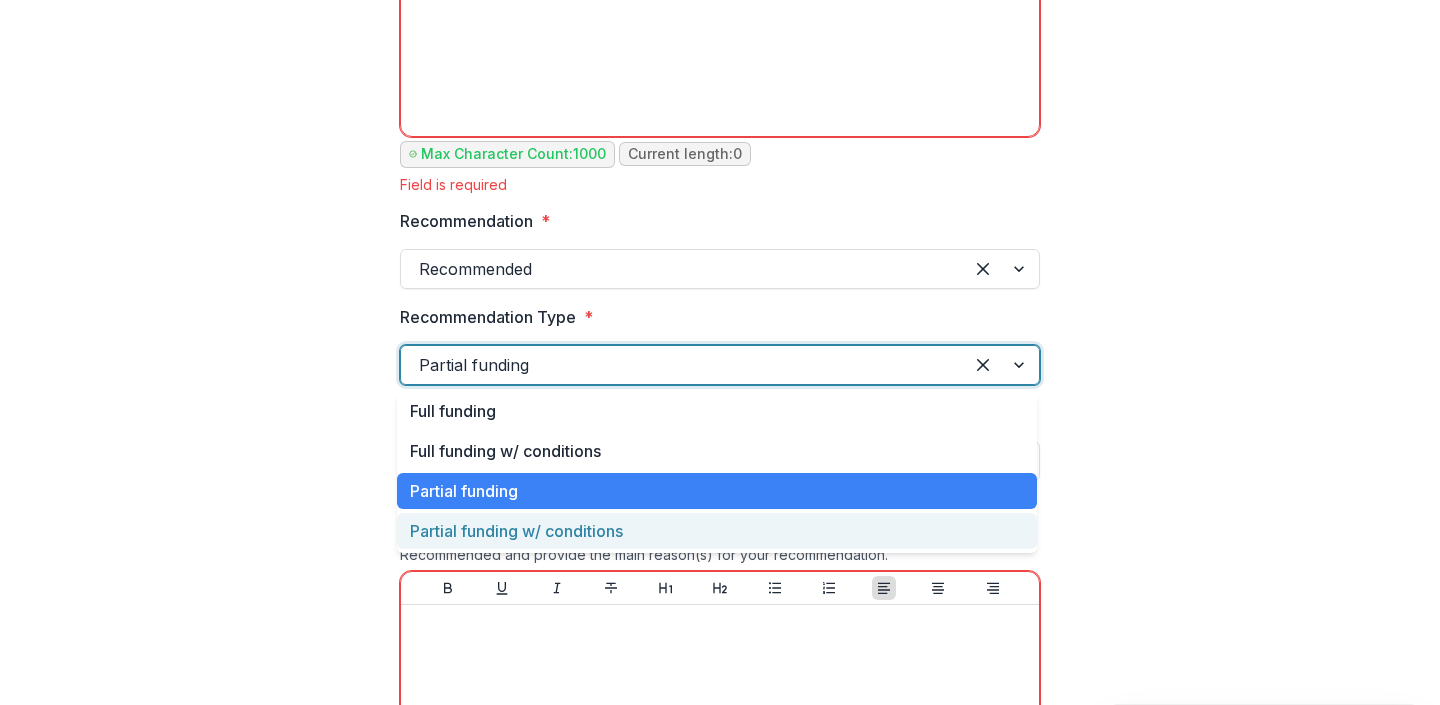click on "Partial funding w/ conditions" at bounding box center (717, 531) 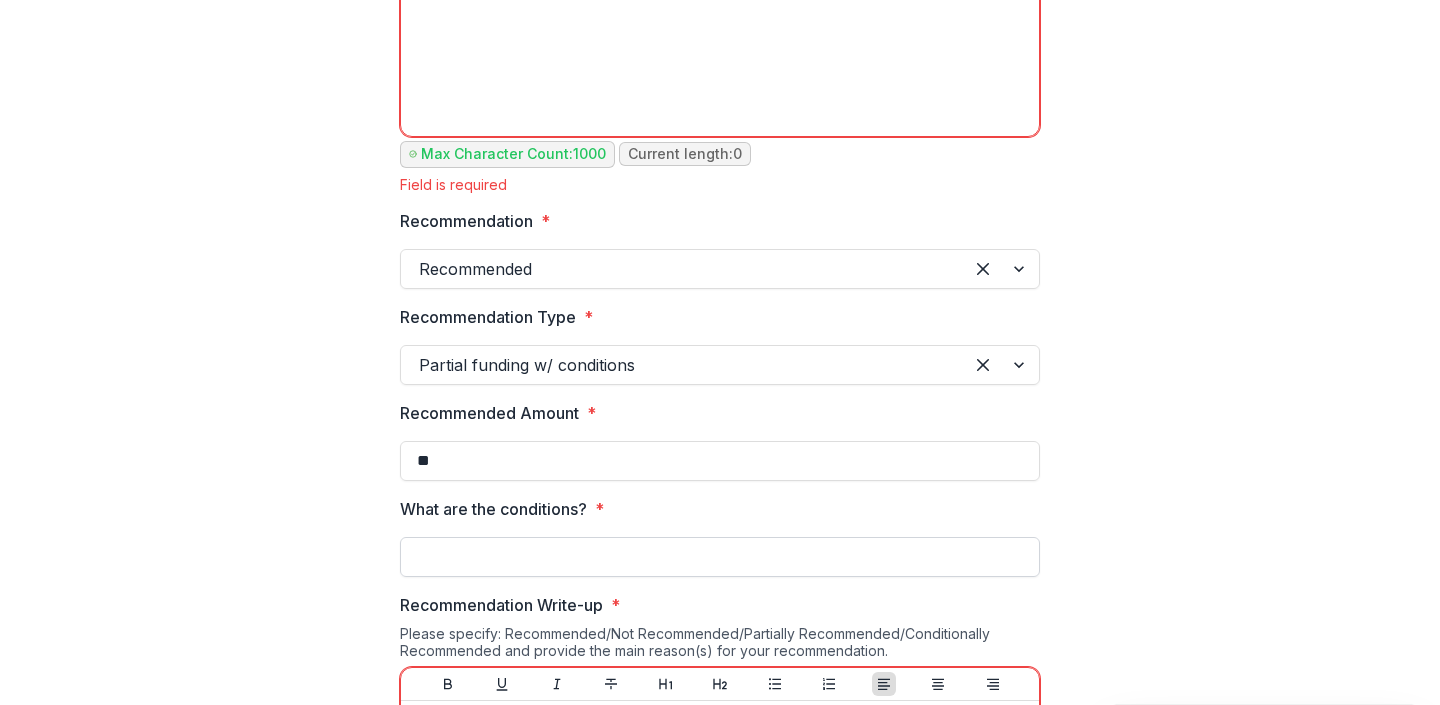 click on "What are the [CONDITIONS] *" at bounding box center (720, 557) 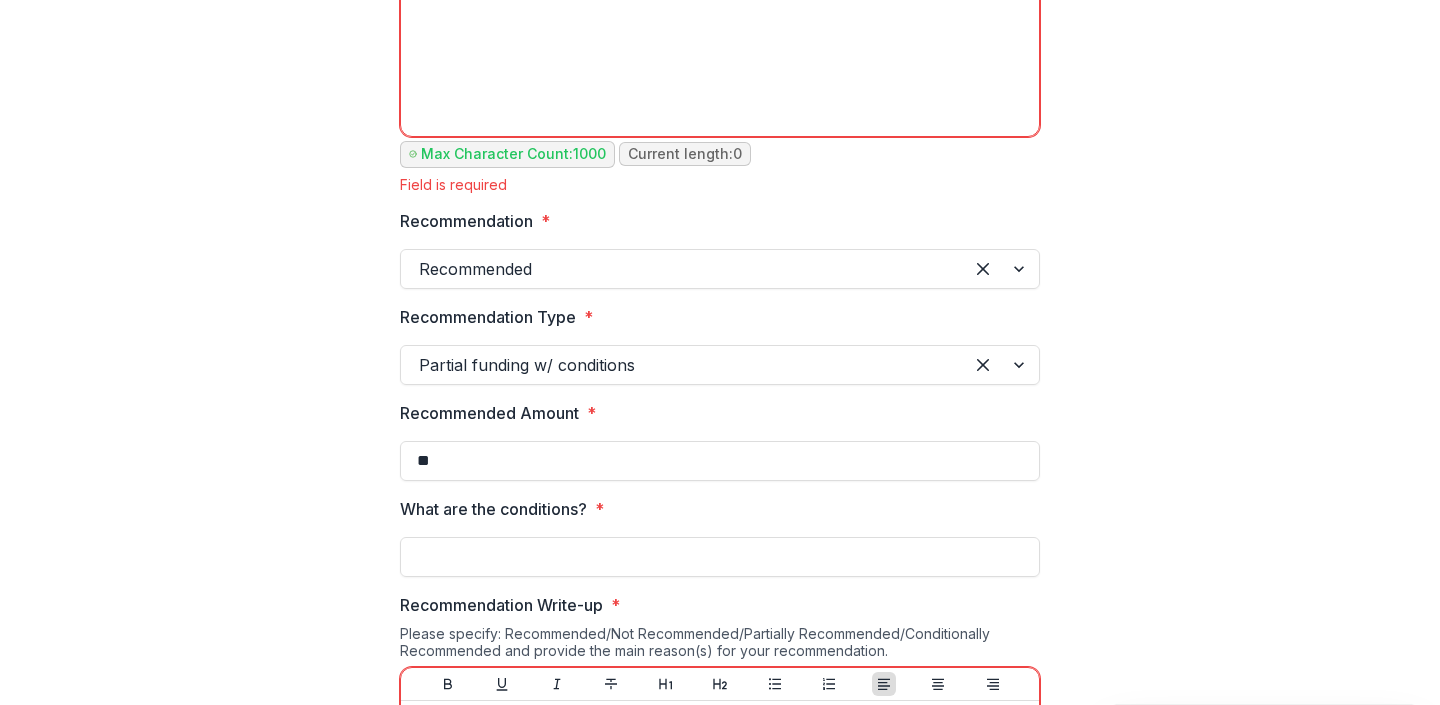 click on "**********" at bounding box center [720, 1584] 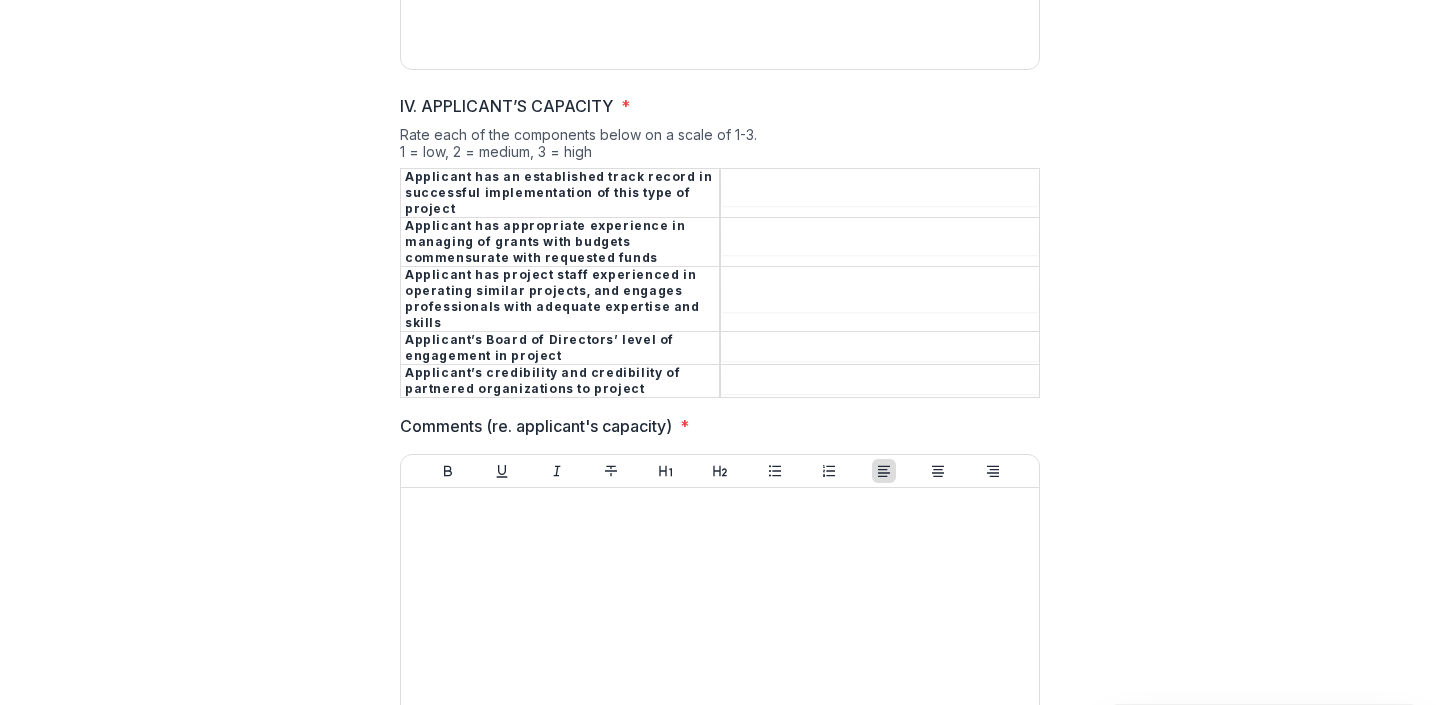 scroll, scrollTop: 4300, scrollLeft: 0, axis: vertical 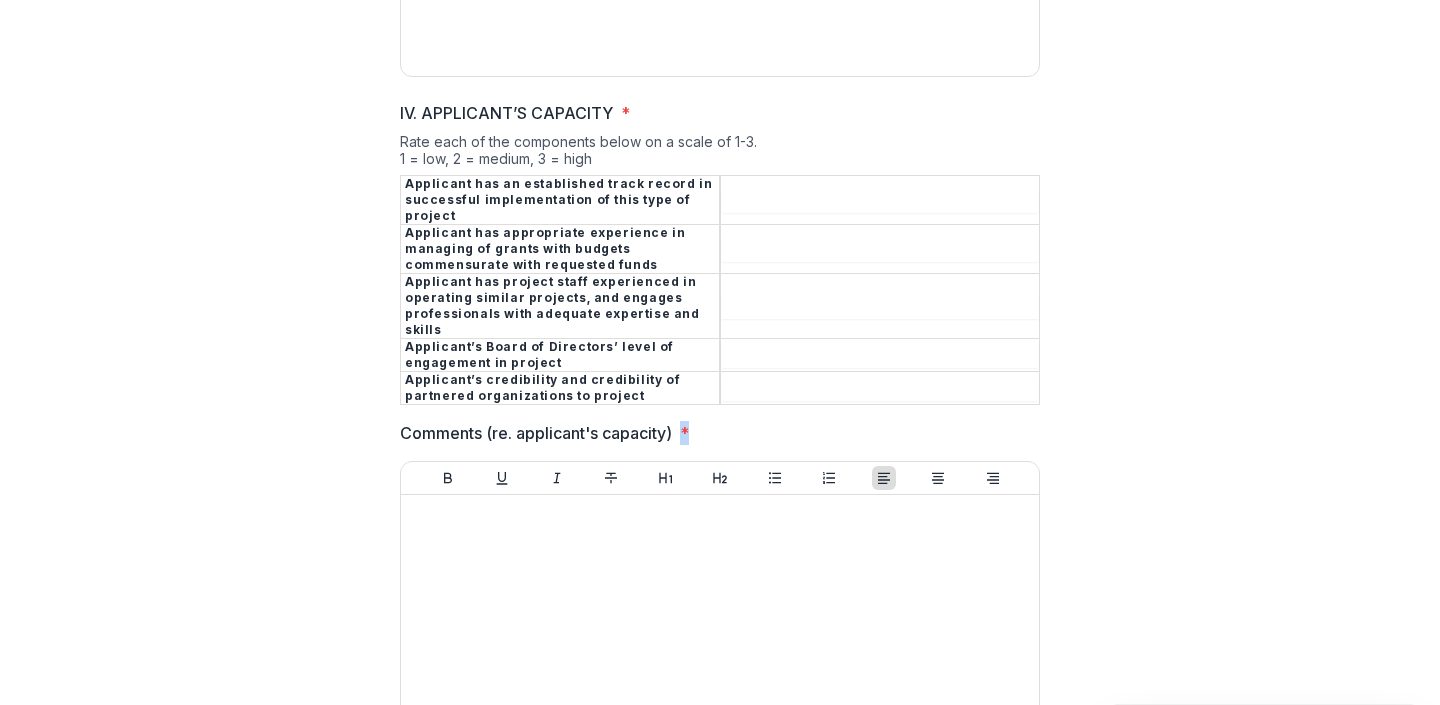 click on "Comments (re. applicant's capacity) *" at bounding box center (714, 433) 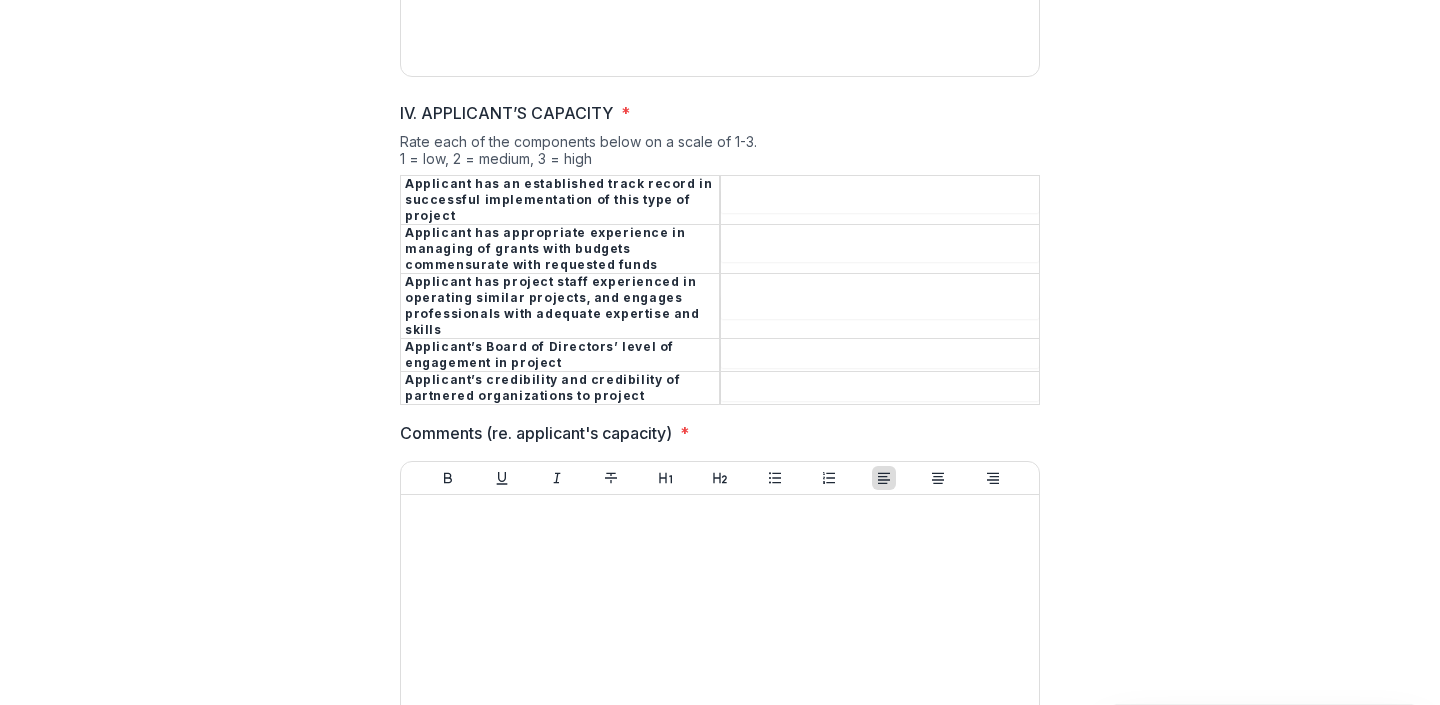 click on "[APPLICANT_S_CAPACITY] *" at bounding box center [714, 113] 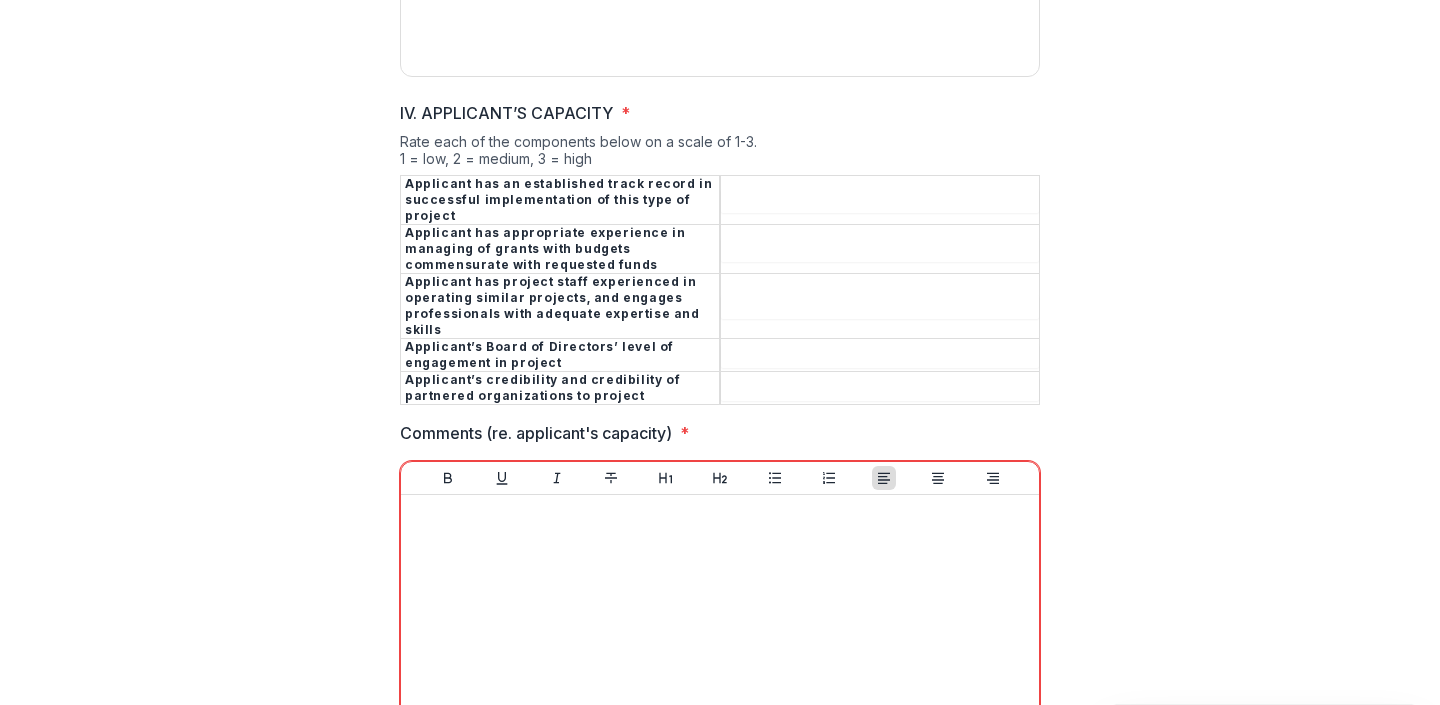 click at bounding box center (880, 200) 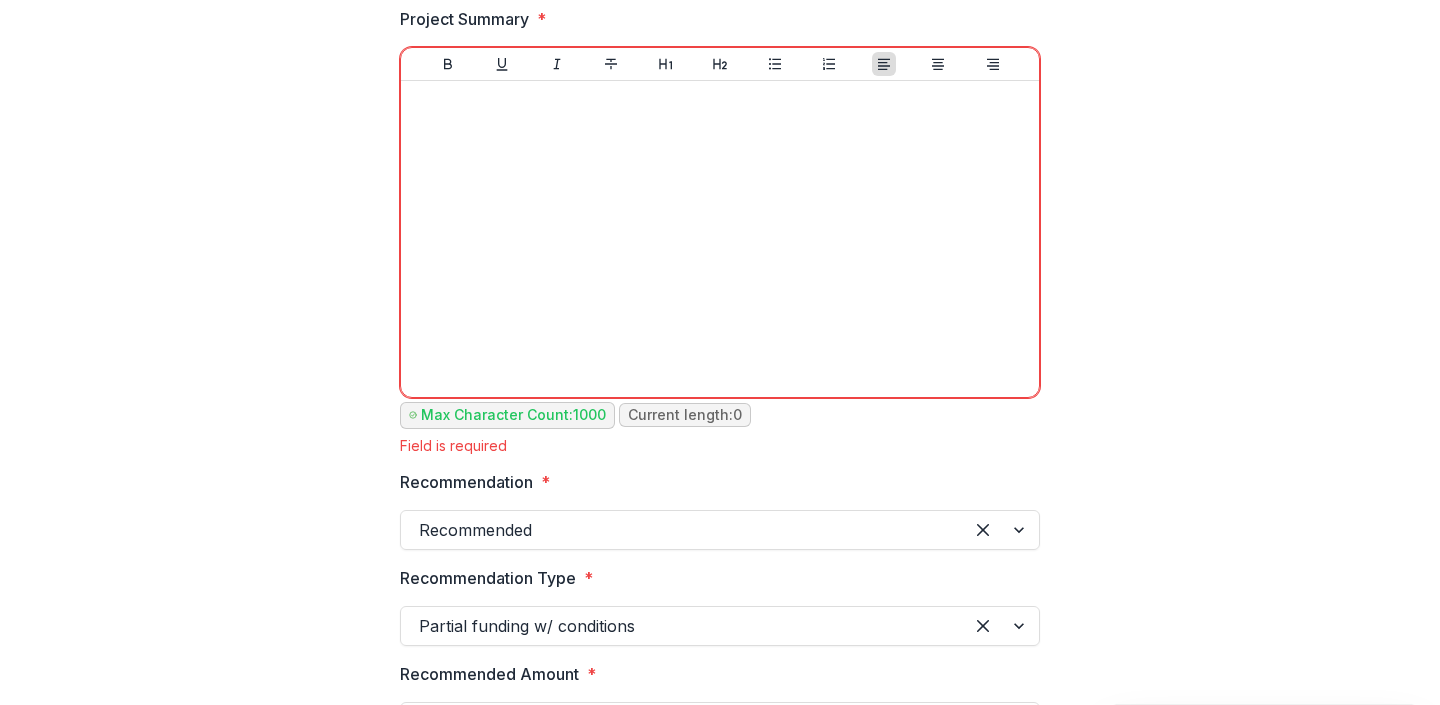scroll, scrollTop: 0, scrollLeft: 0, axis: both 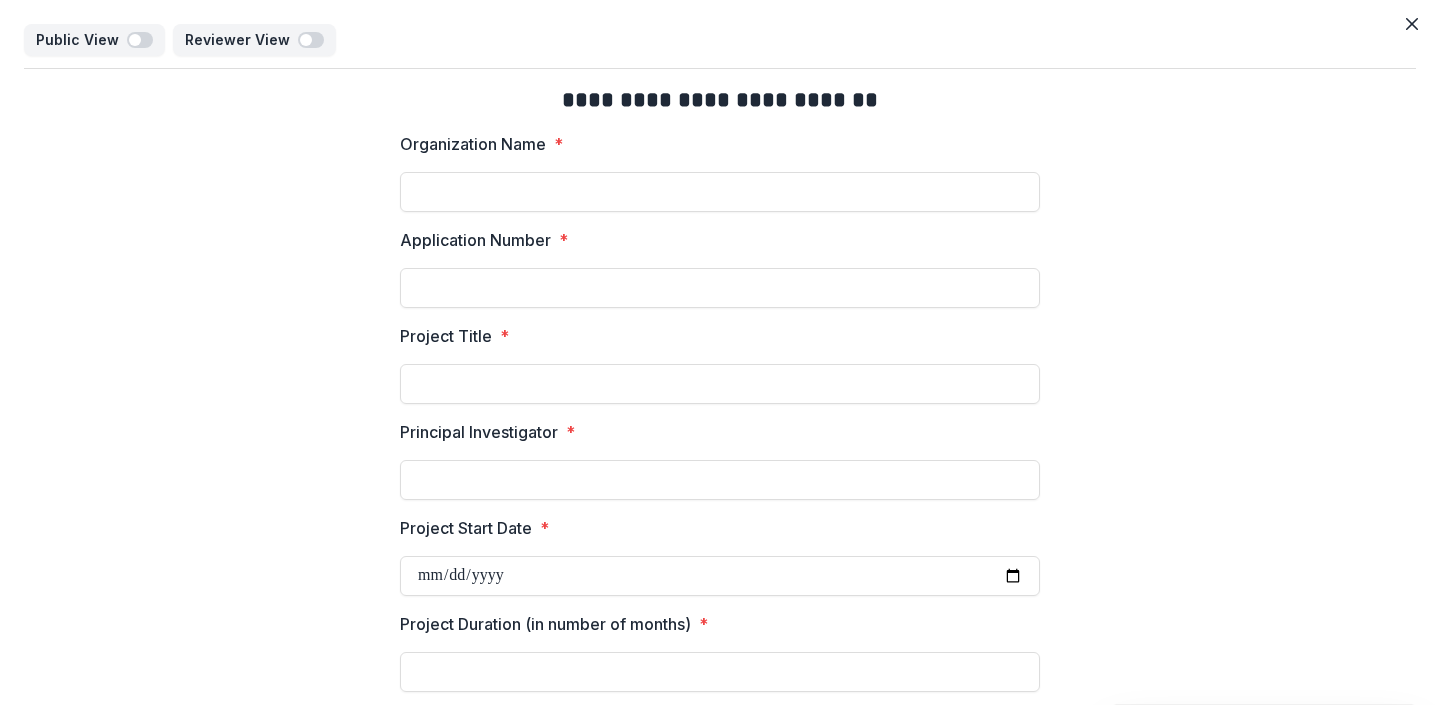 click on "Public View Reviewer View" at bounding box center [720, 46] 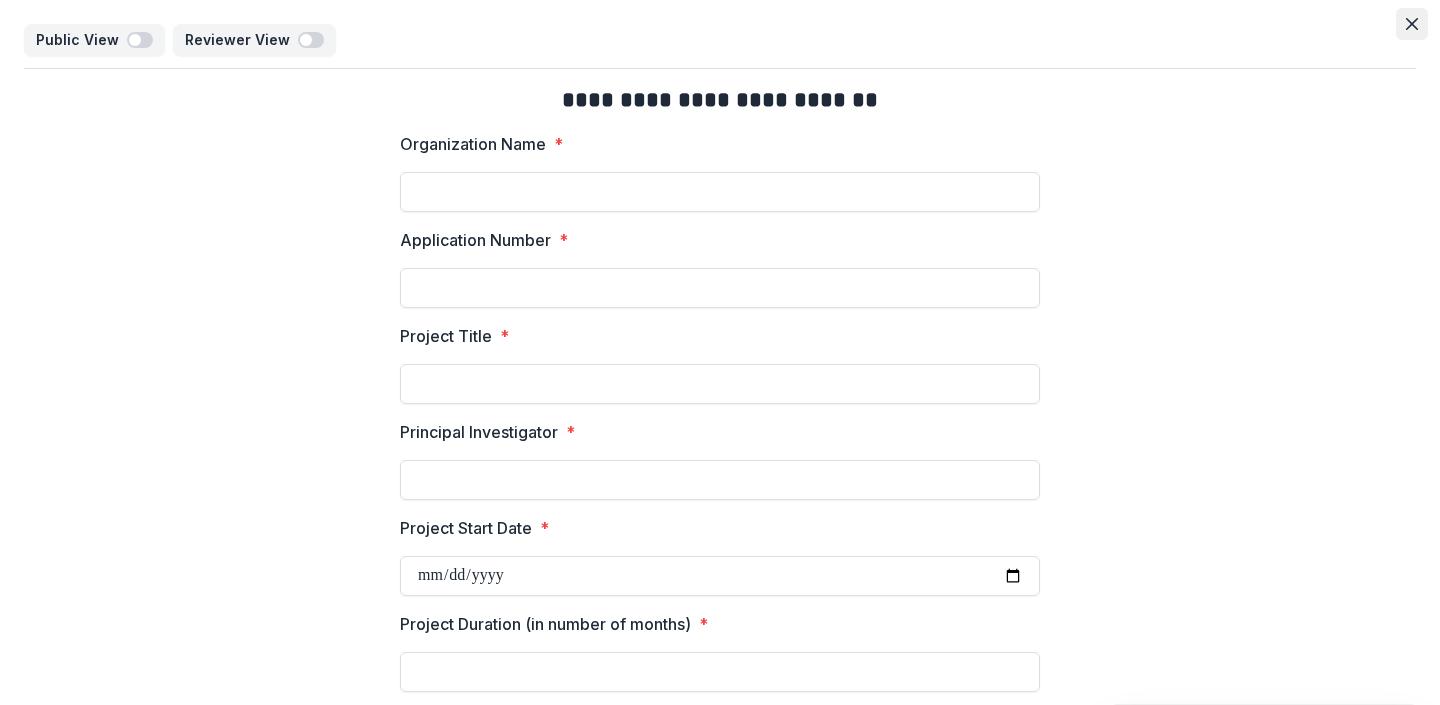 click at bounding box center [1412, 24] 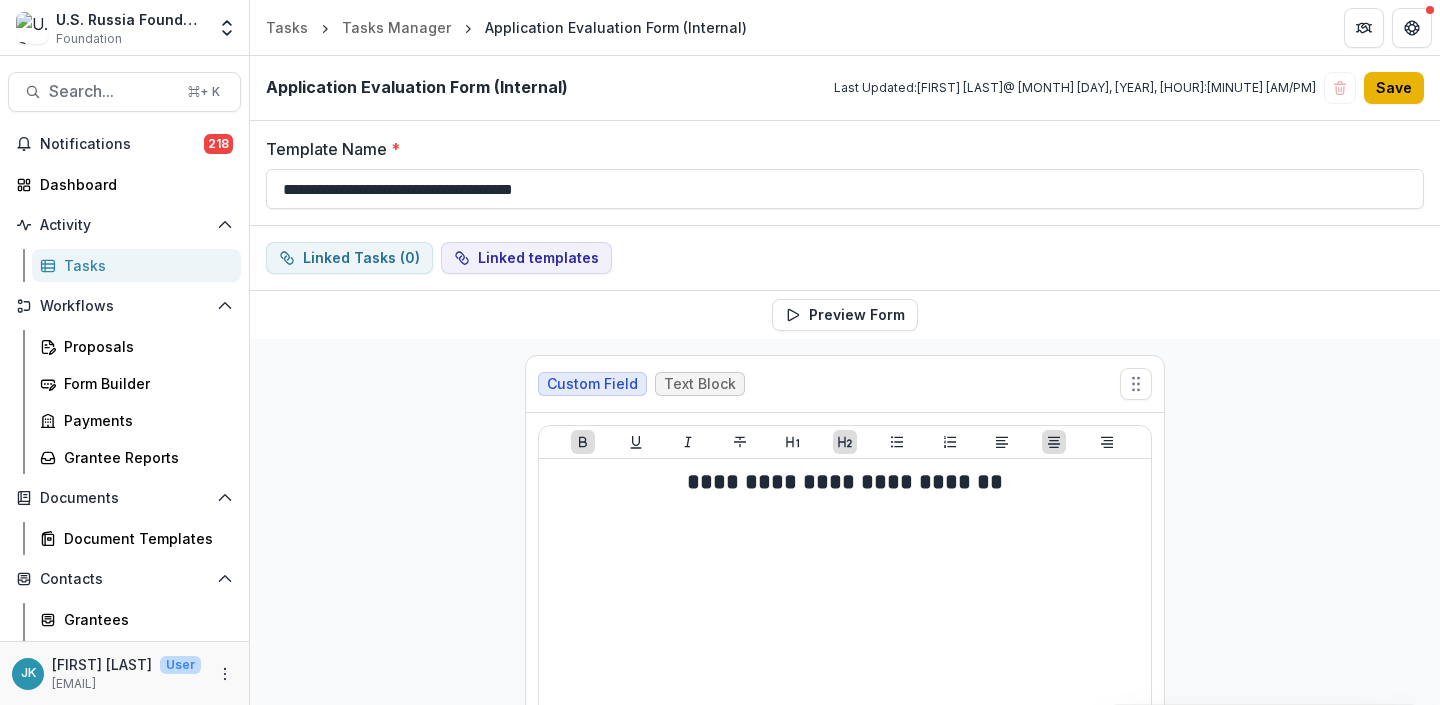 click on "Save" at bounding box center (1394, 88) 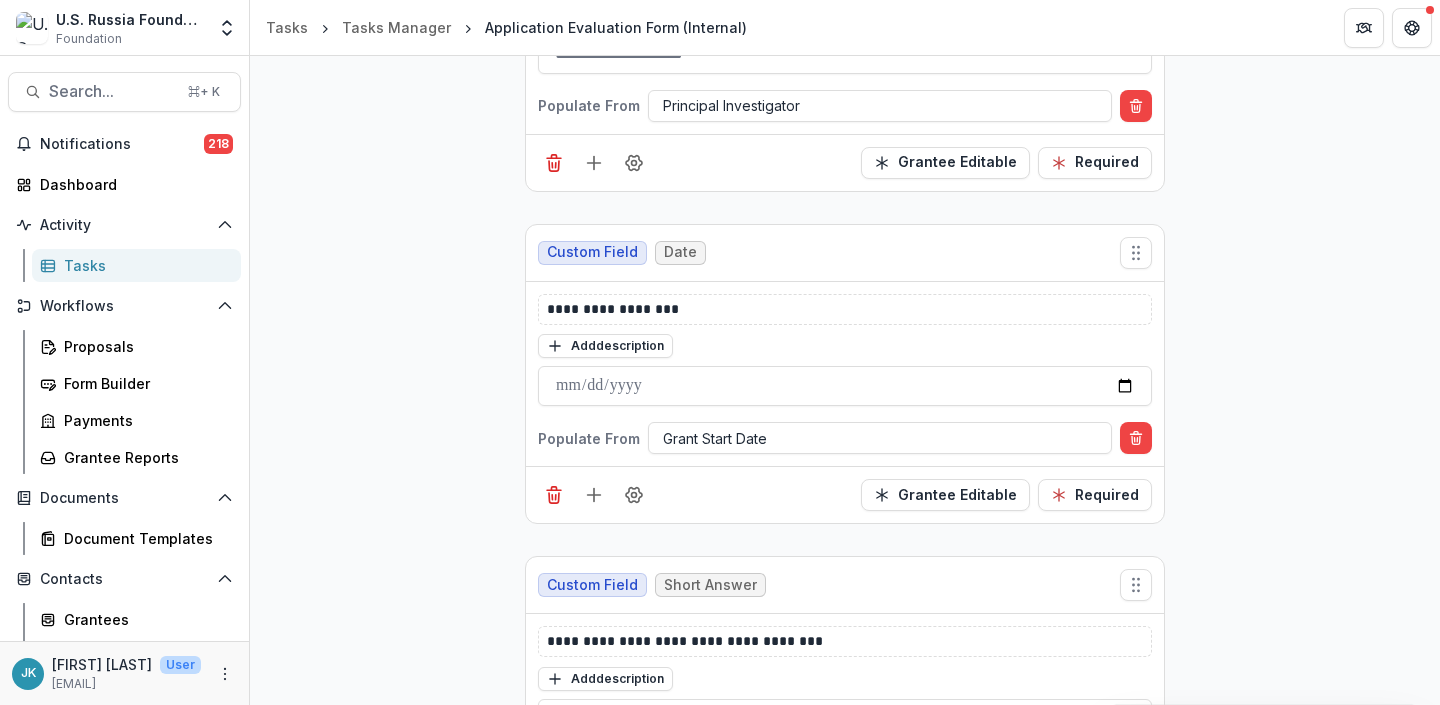 scroll, scrollTop: 0, scrollLeft: 0, axis: both 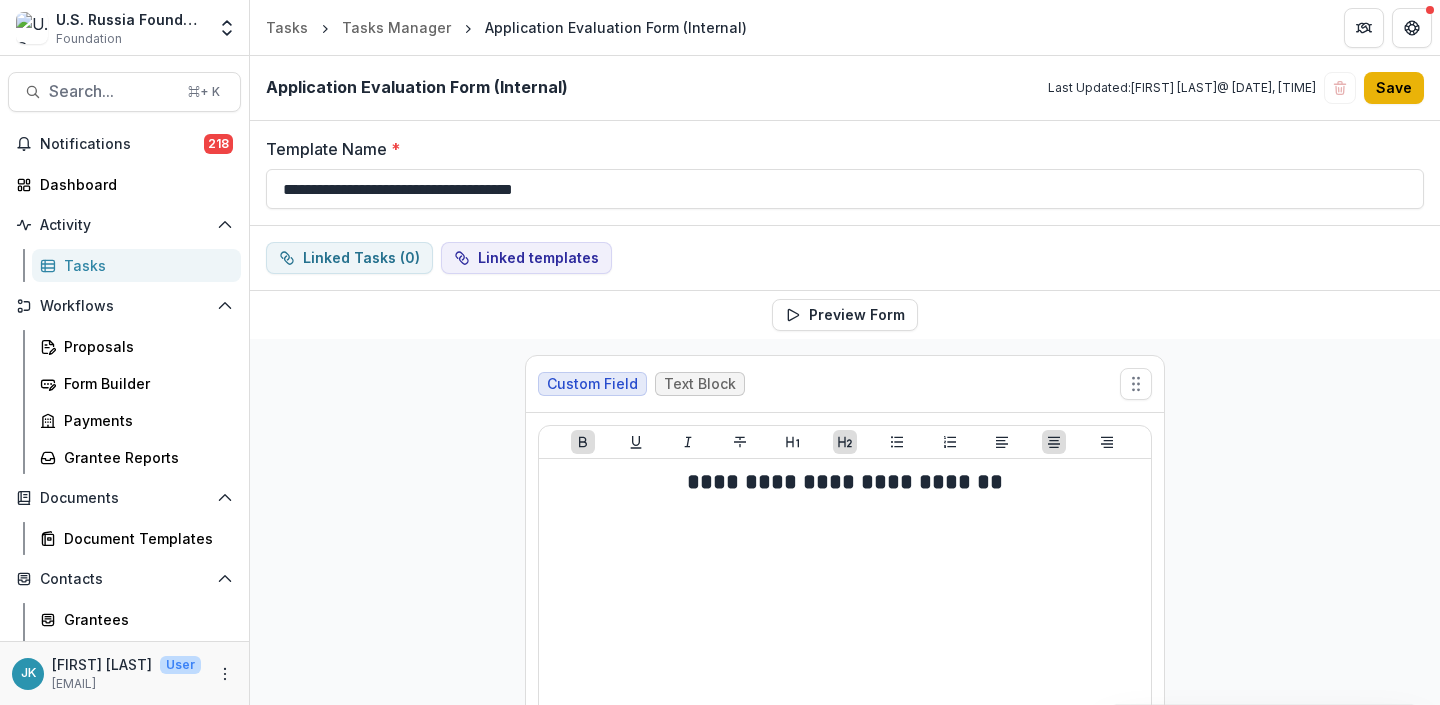 click on "Save" at bounding box center (1394, 88) 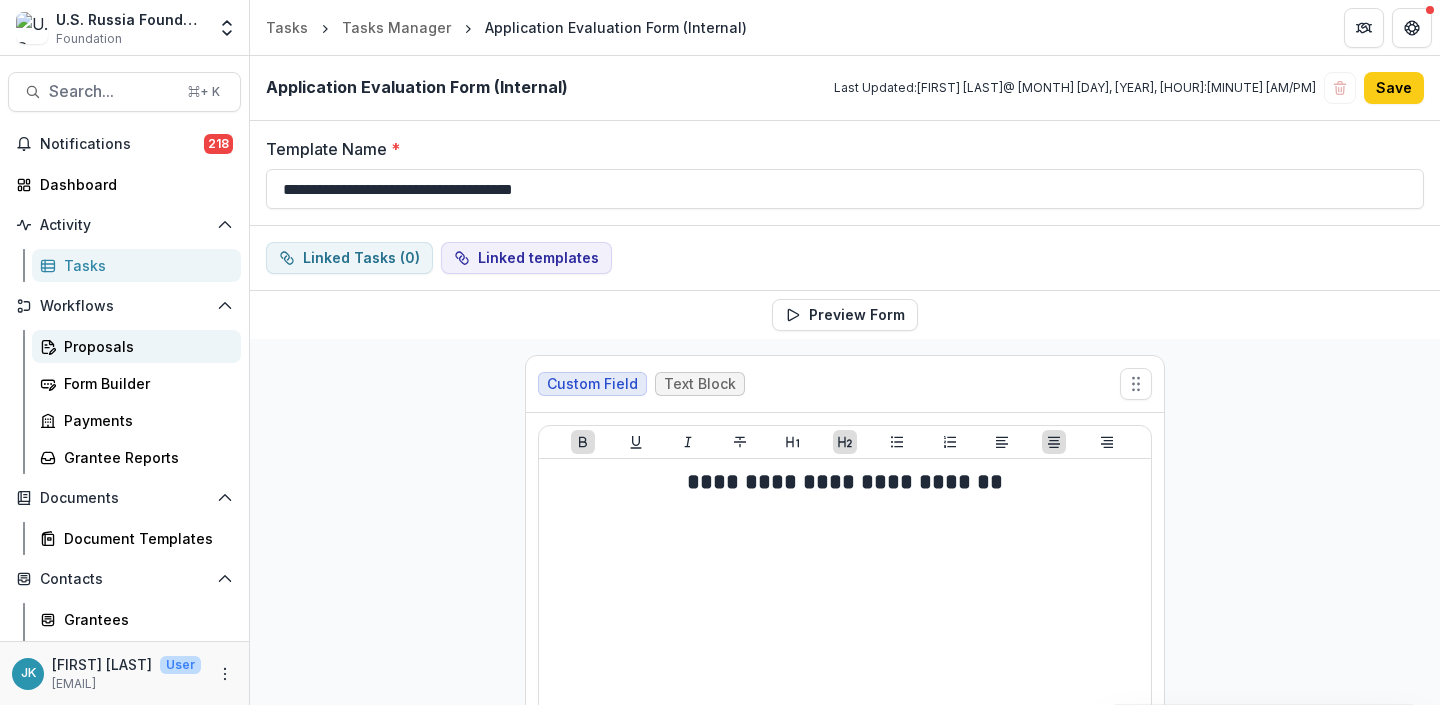 click on "Proposals" at bounding box center (136, 346) 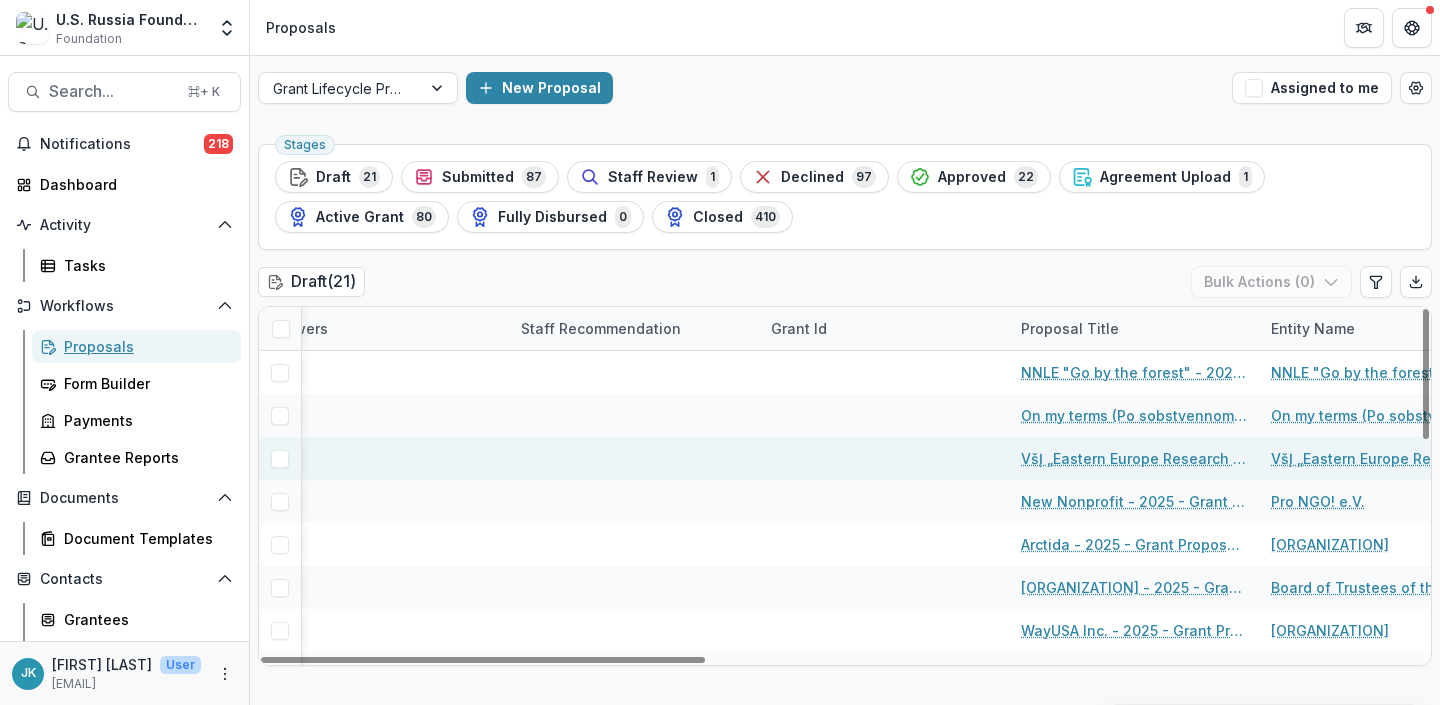 scroll, scrollTop: 0, scrollLeft: 45, axis: horizontal 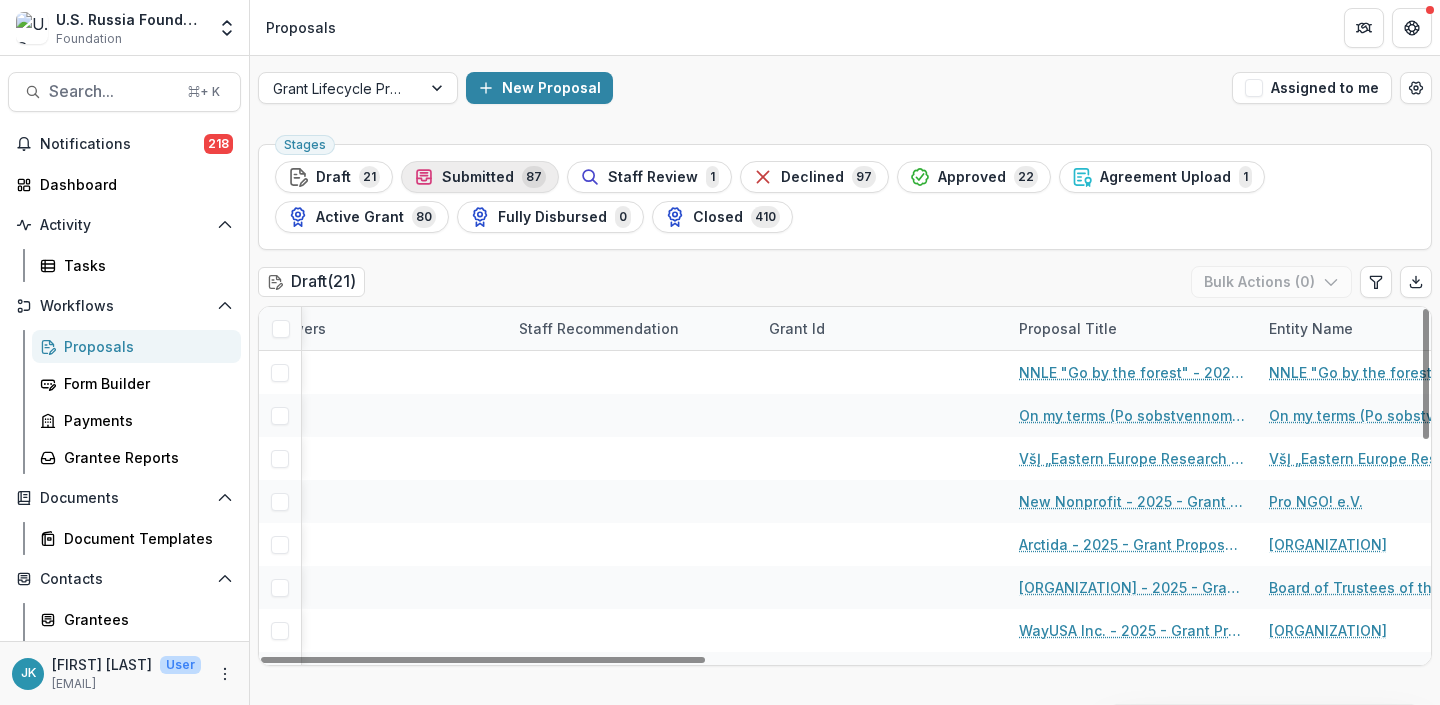 click on "Submitted 87" at bounding box center [480, 177] 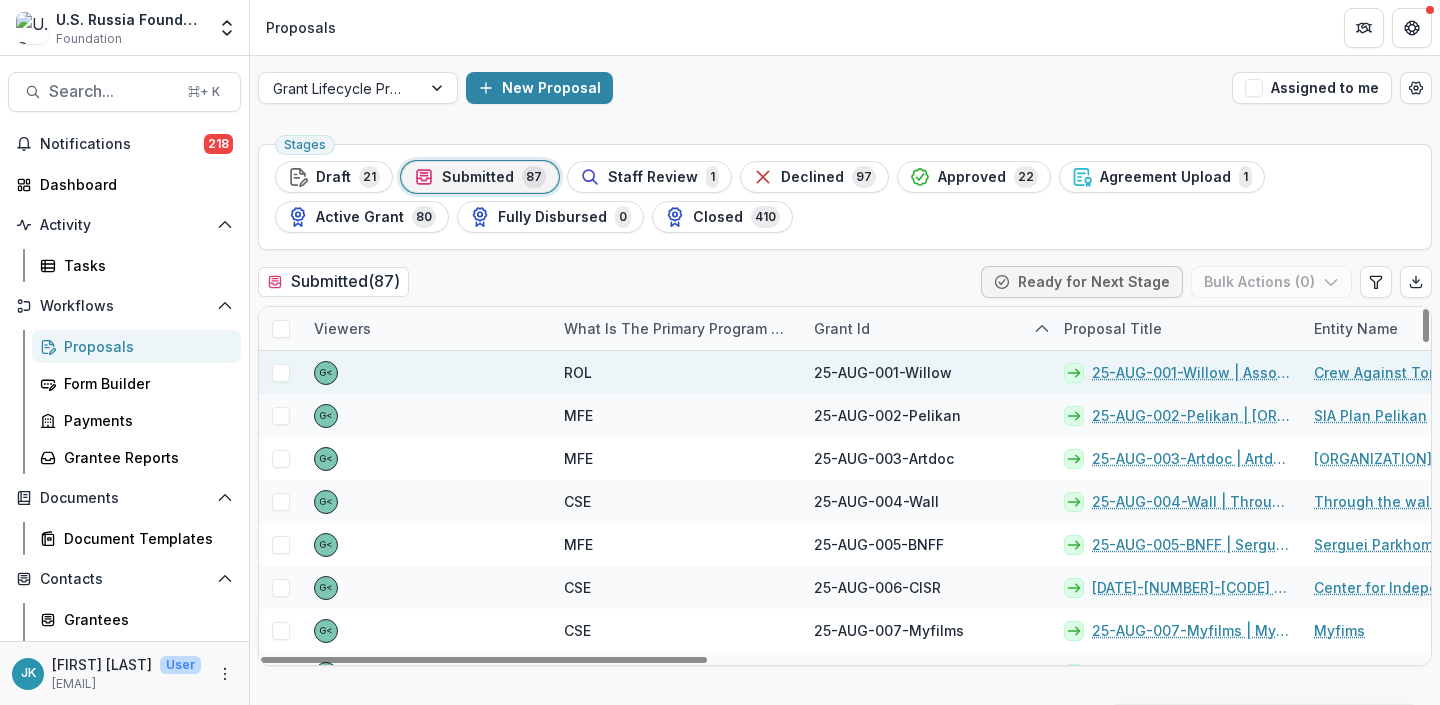 click on "25-AUG-001-Willow | Association Willow - 2025 - Grant Proposal Application (August 2025)" at bounding box center [1191, 372] 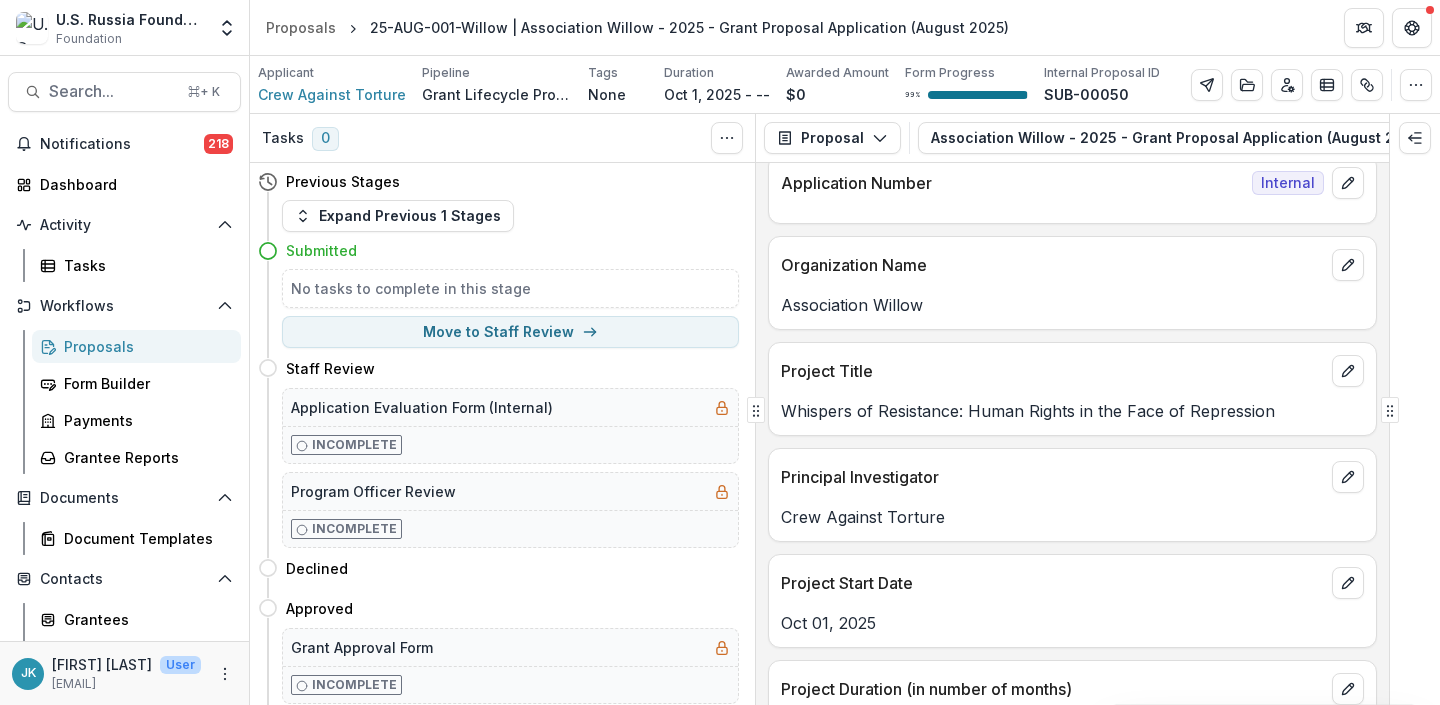 scroll, scrollTop: 0, scrollLeft: 0, axis: both 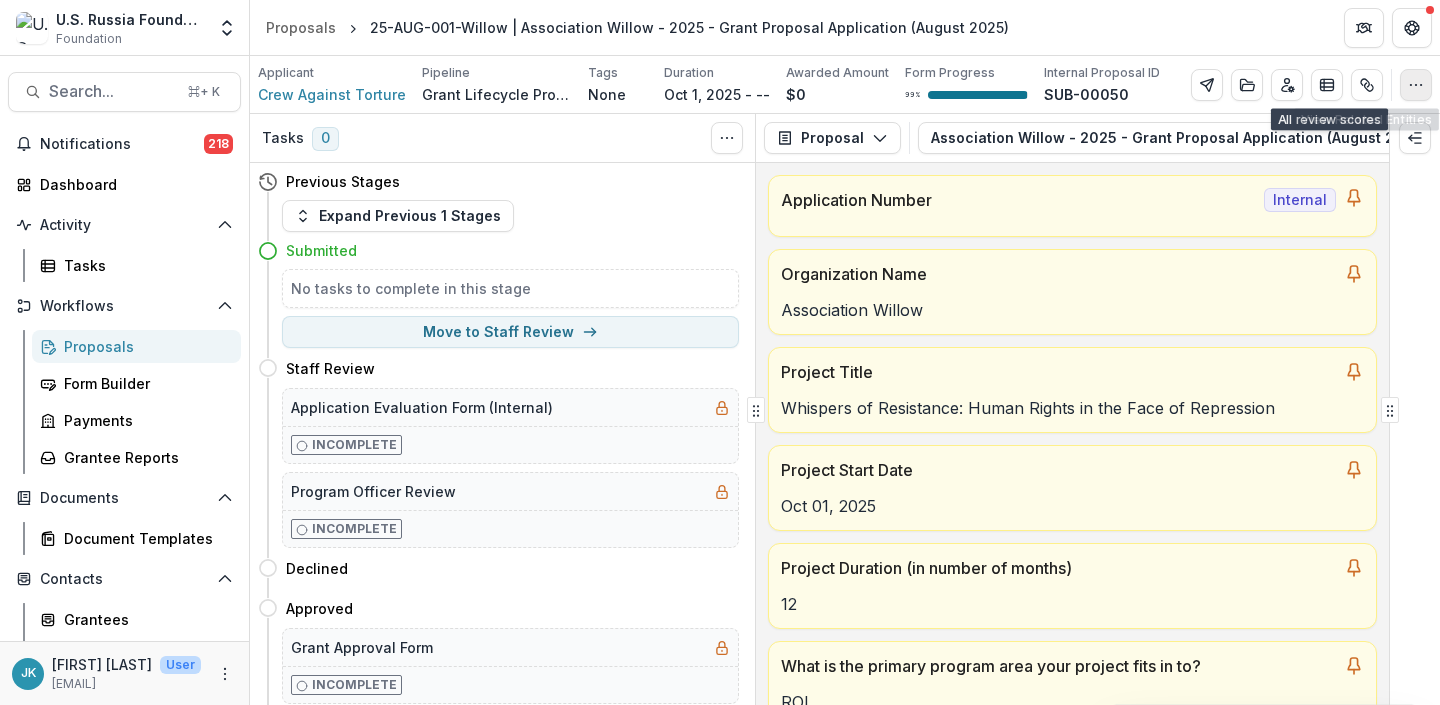 click 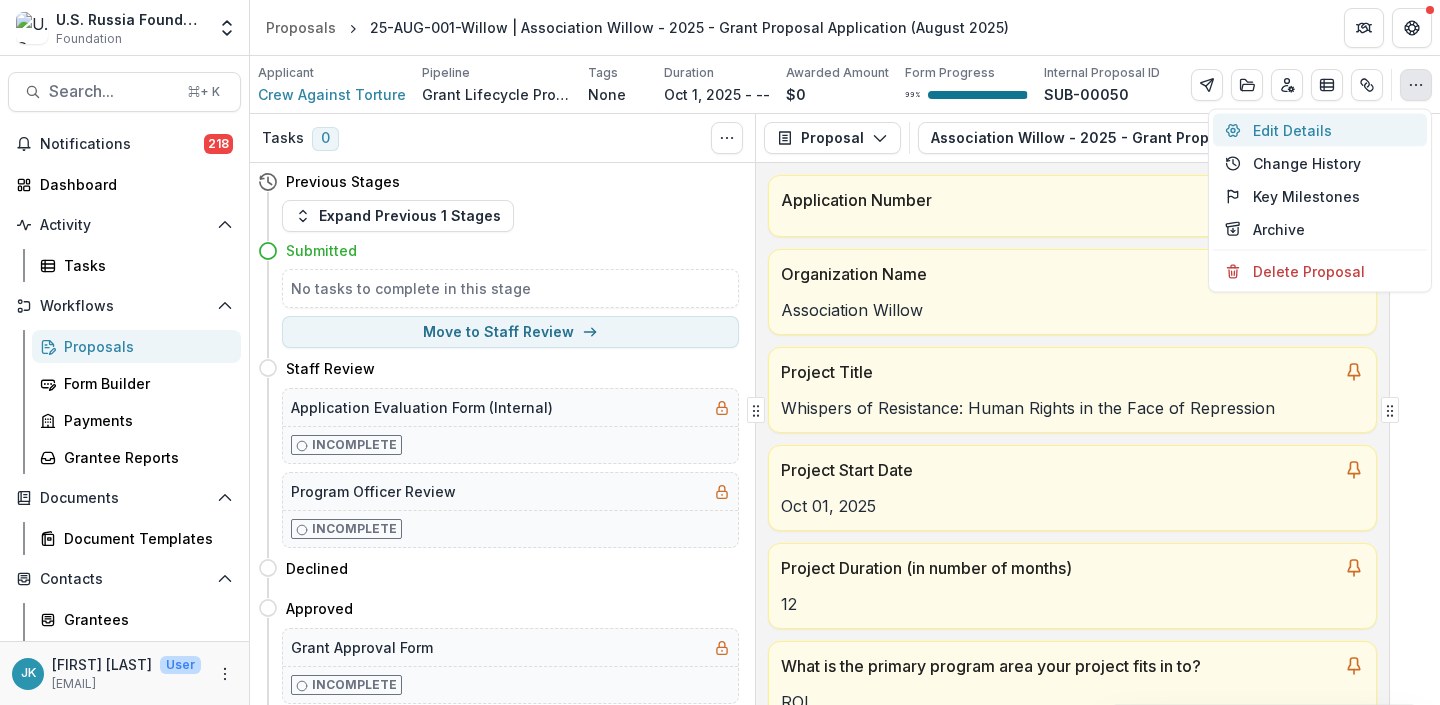 click on "Edit Details" at bounding box center (1320, 130) 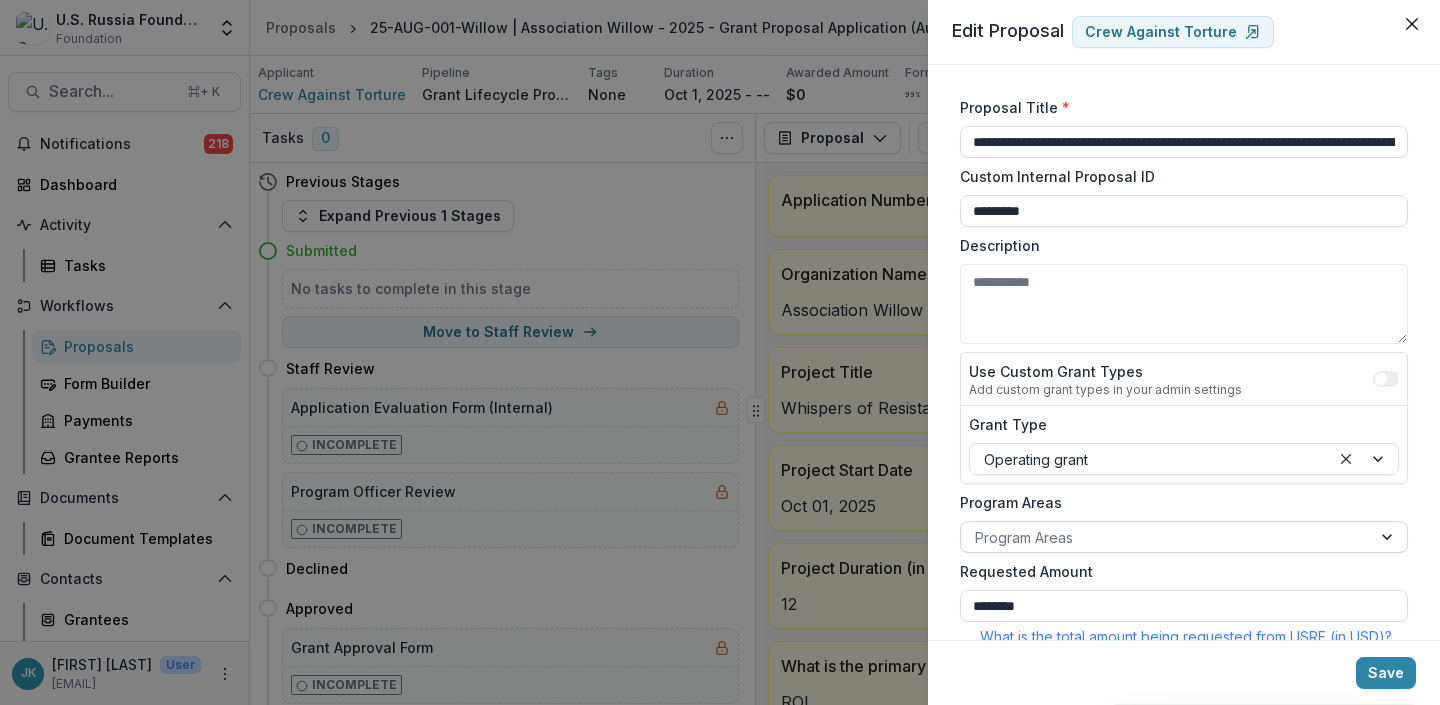 scroll, scrollTop: 1024, scrollLeft: 0, axis: vertical 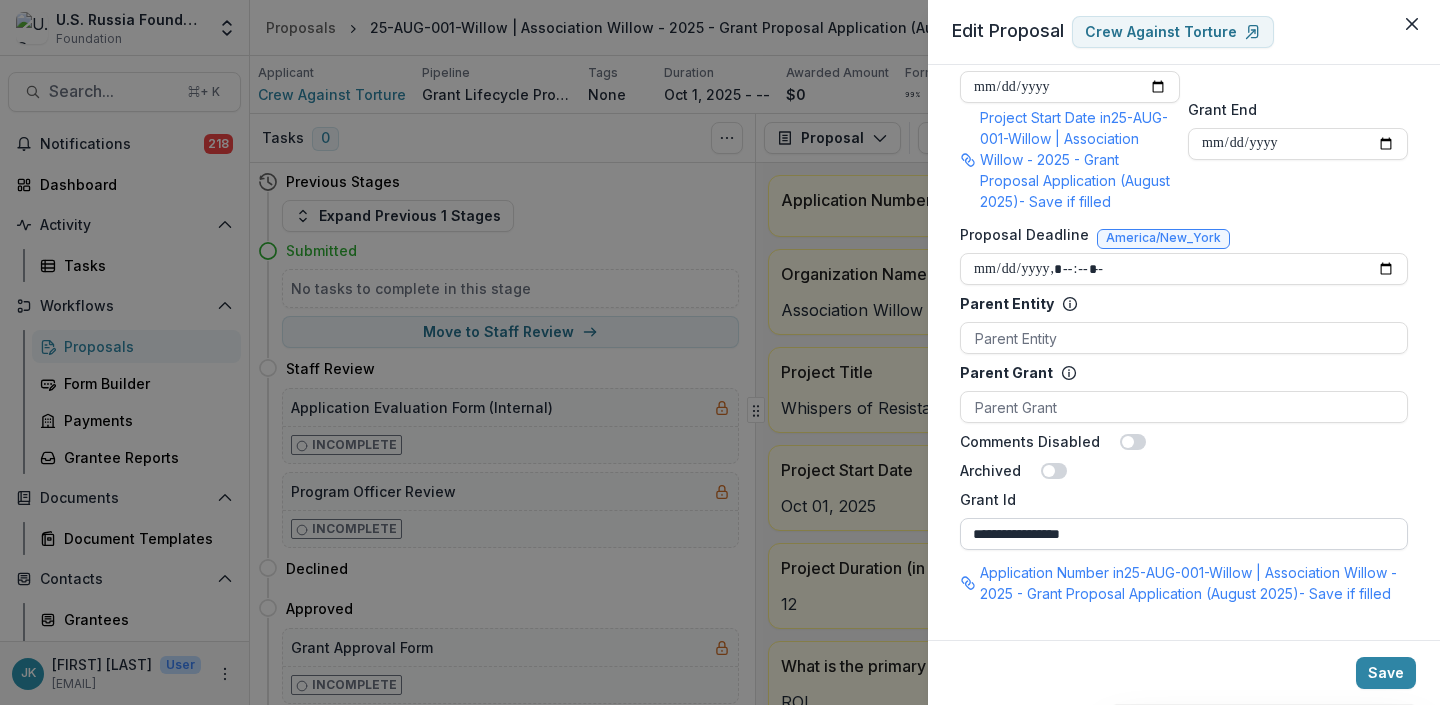 click on "**********" at bounding box center (1184, 534) 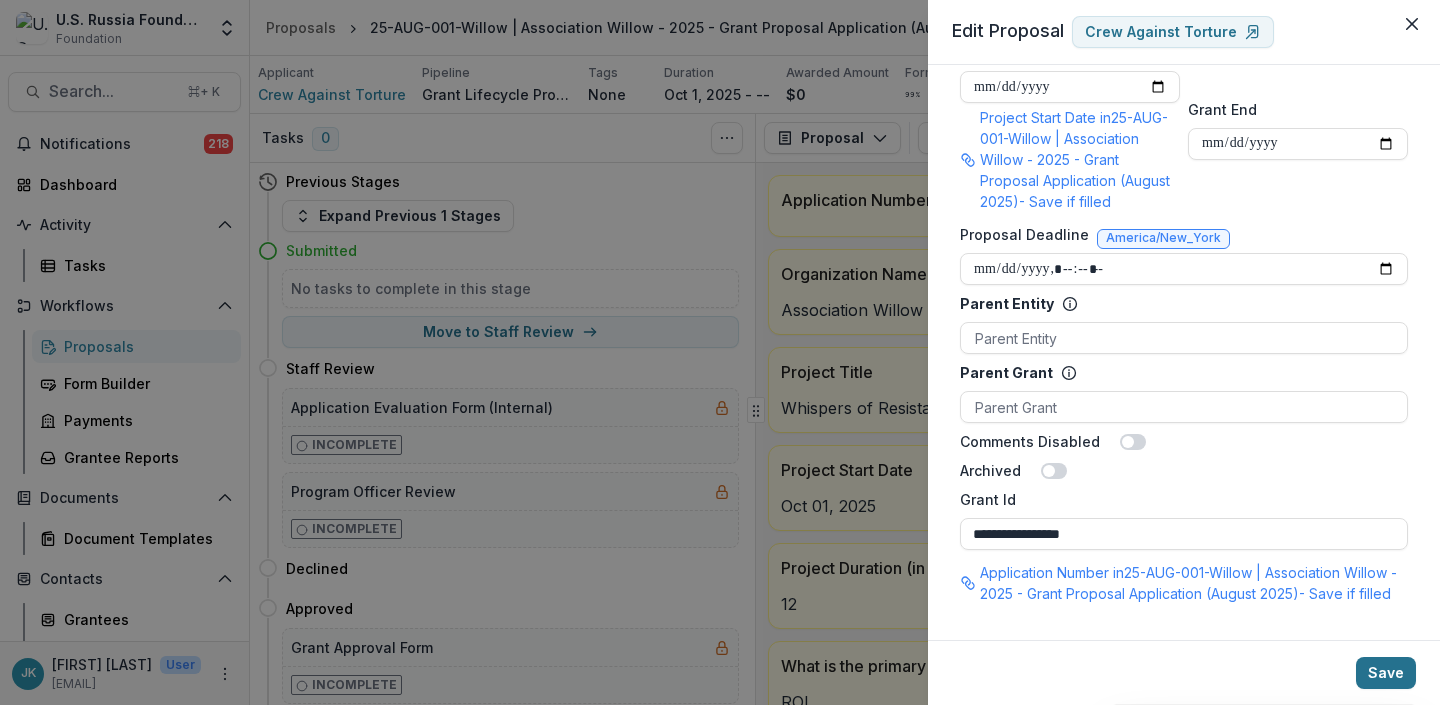 click on "Save" at bounding box center [1386, 673] 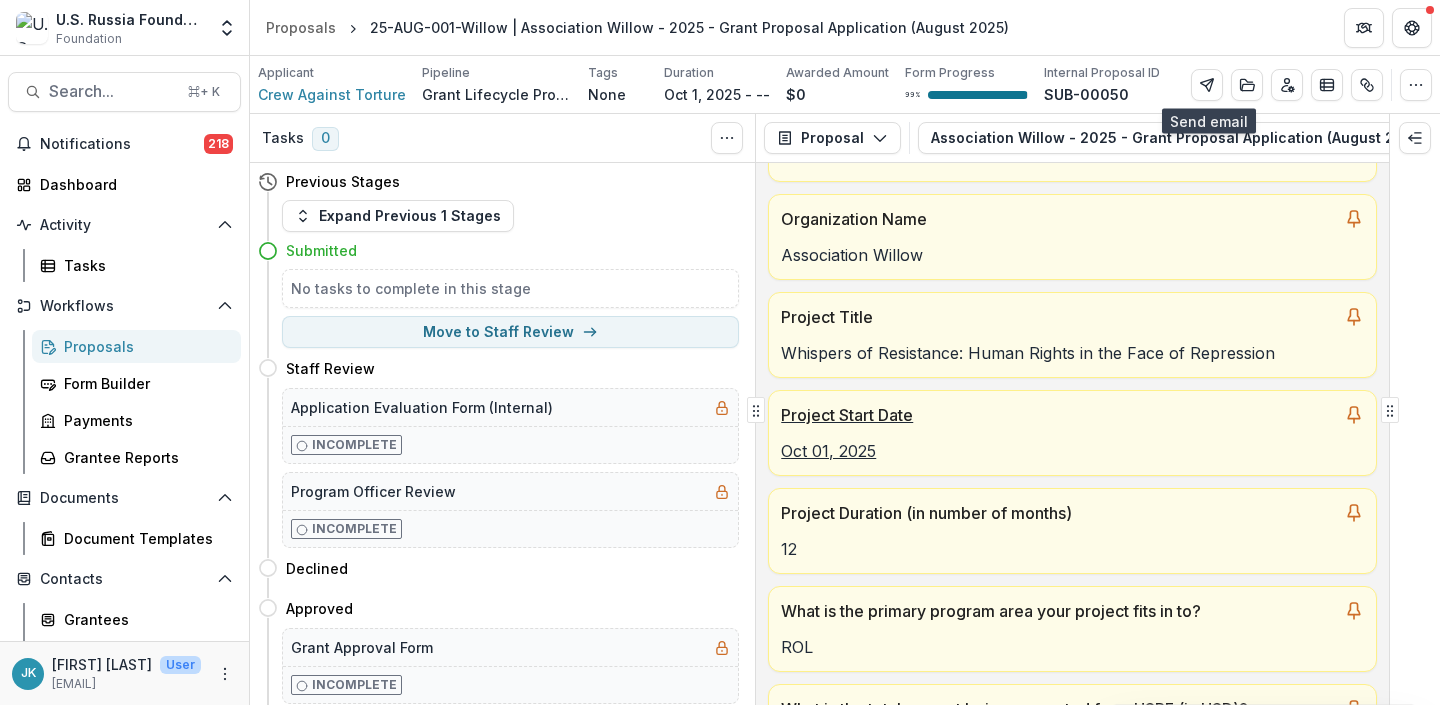 scroll, scrollTop: 50, scrollLeft: 0, axis: vertical 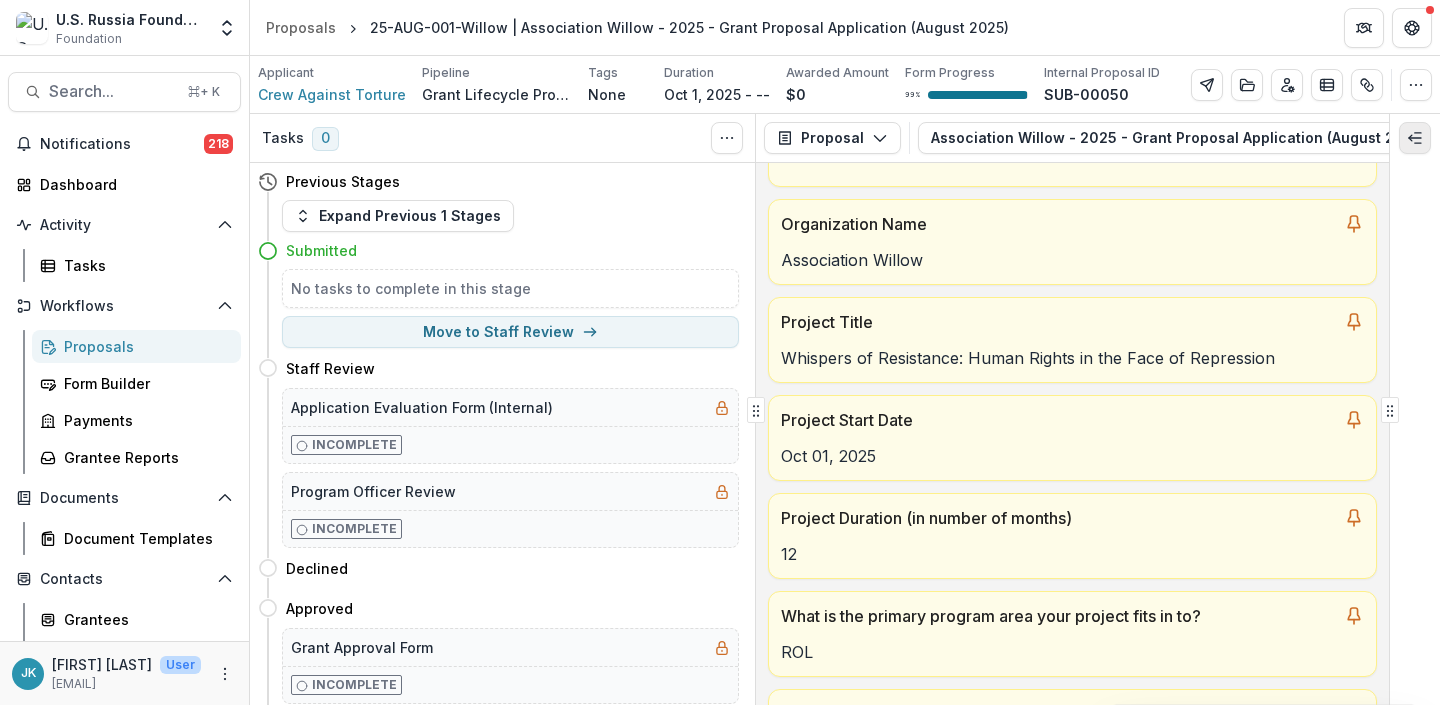 click 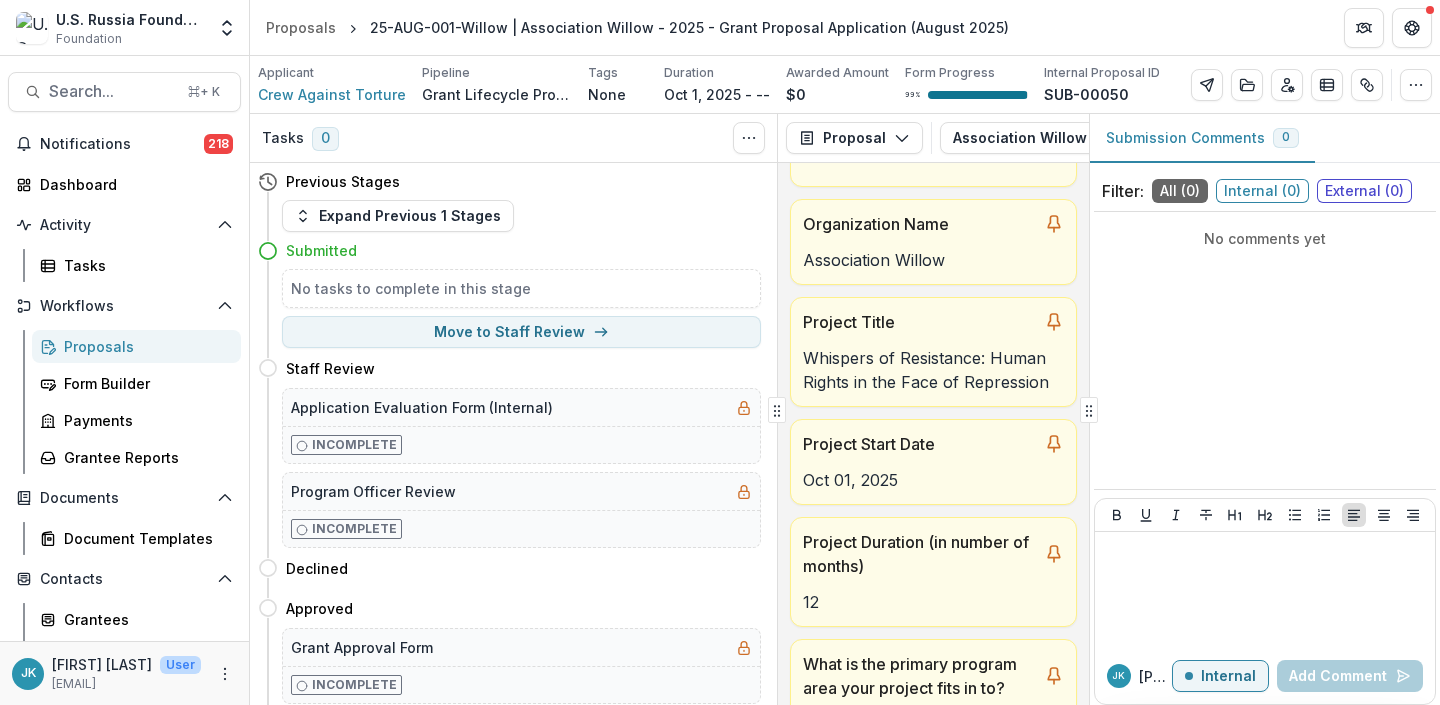 scroll, scrollTop: 74, scrollLeft: 0, axis: vertical 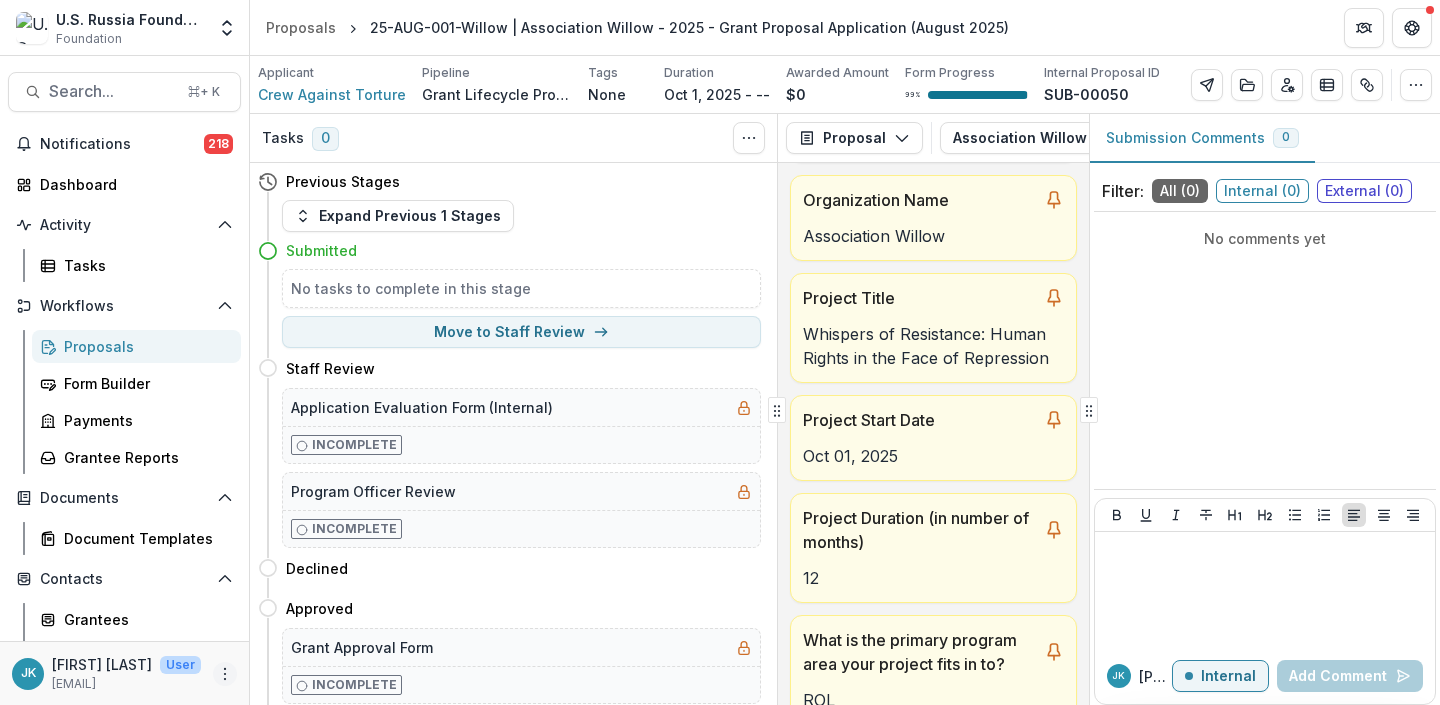 click 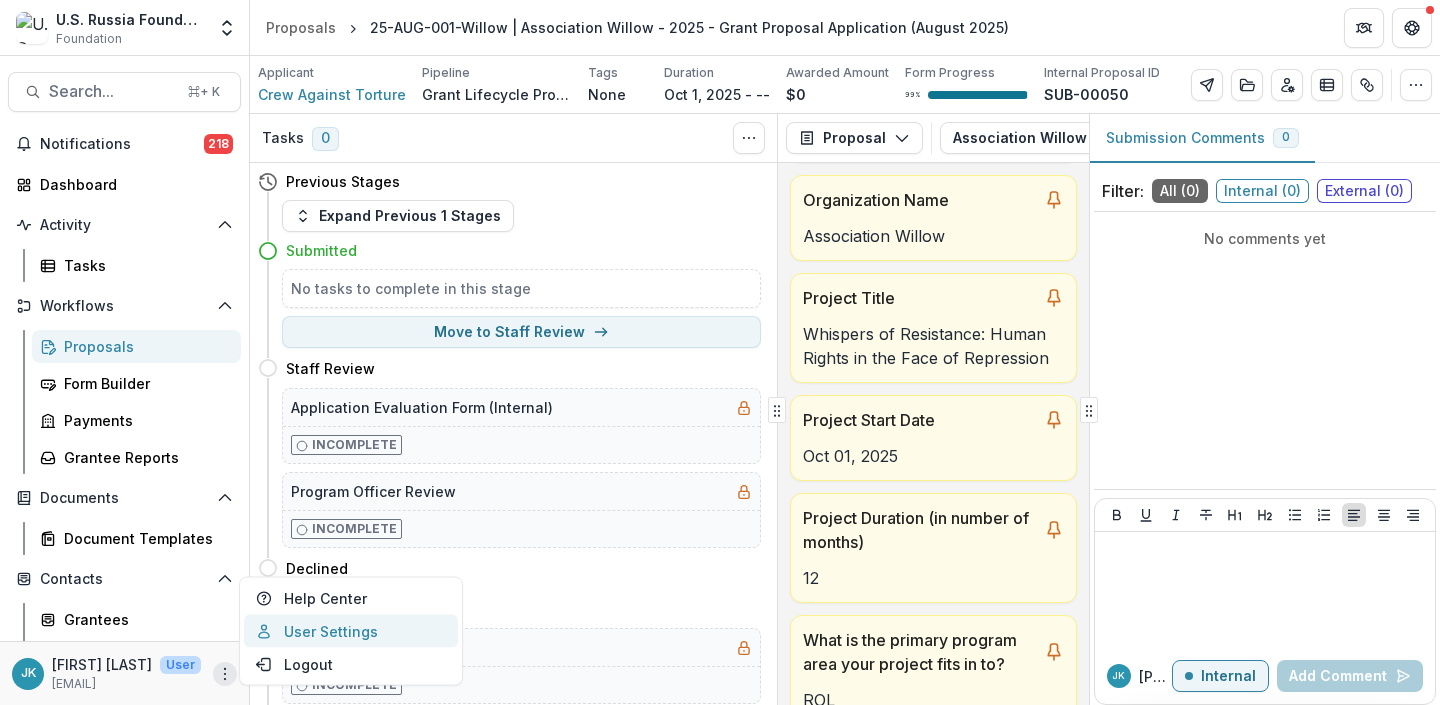 click on "User Settings" at bounding box center [351, 631] 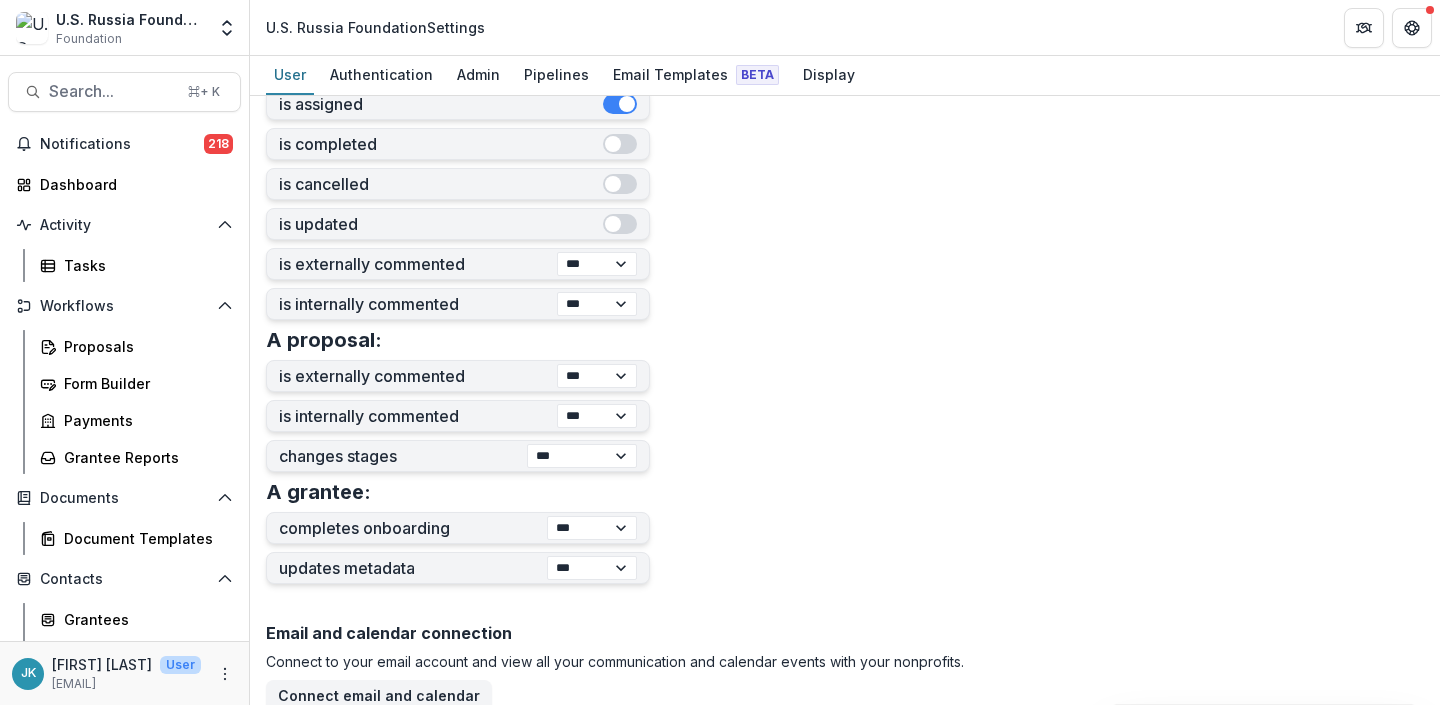 scroll, scrollTop: 561, scrollLeft: 0, axis: vertical 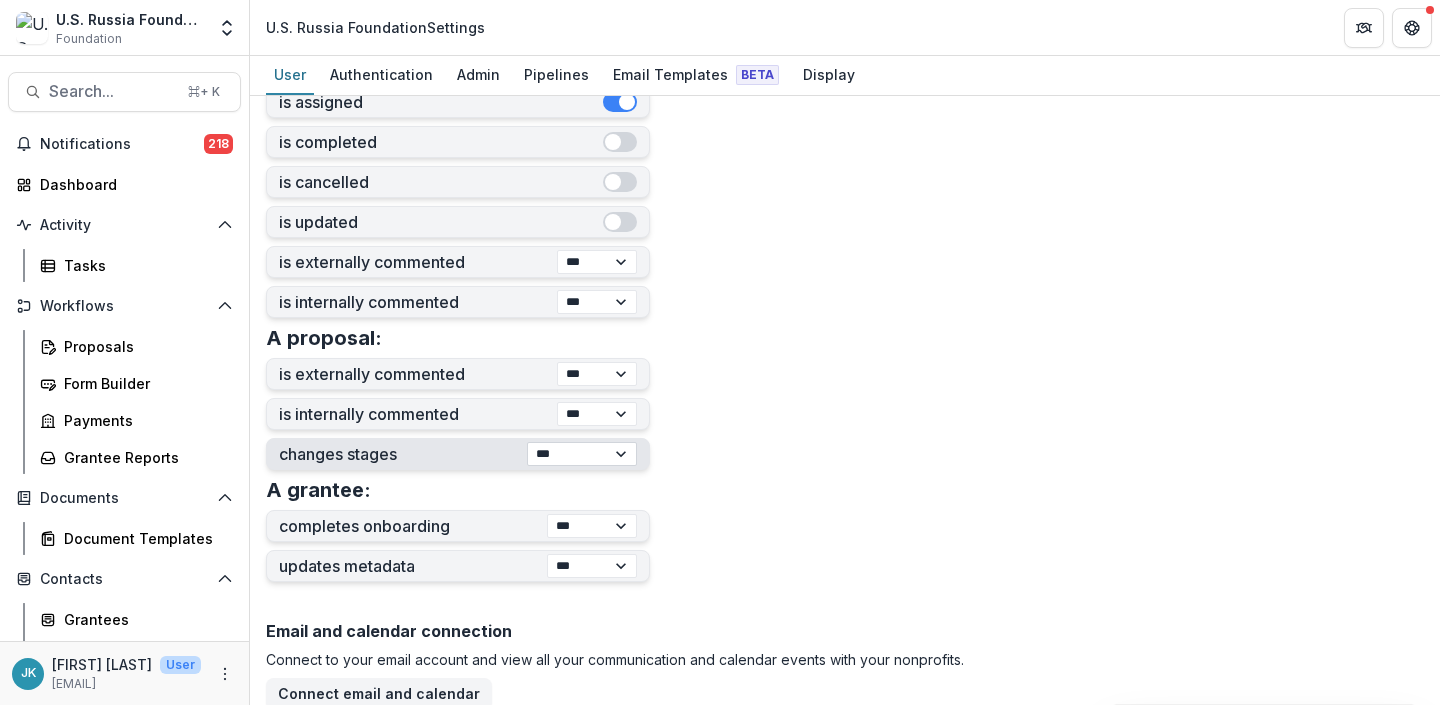 click on "**********" at bounding box center (582, 454) 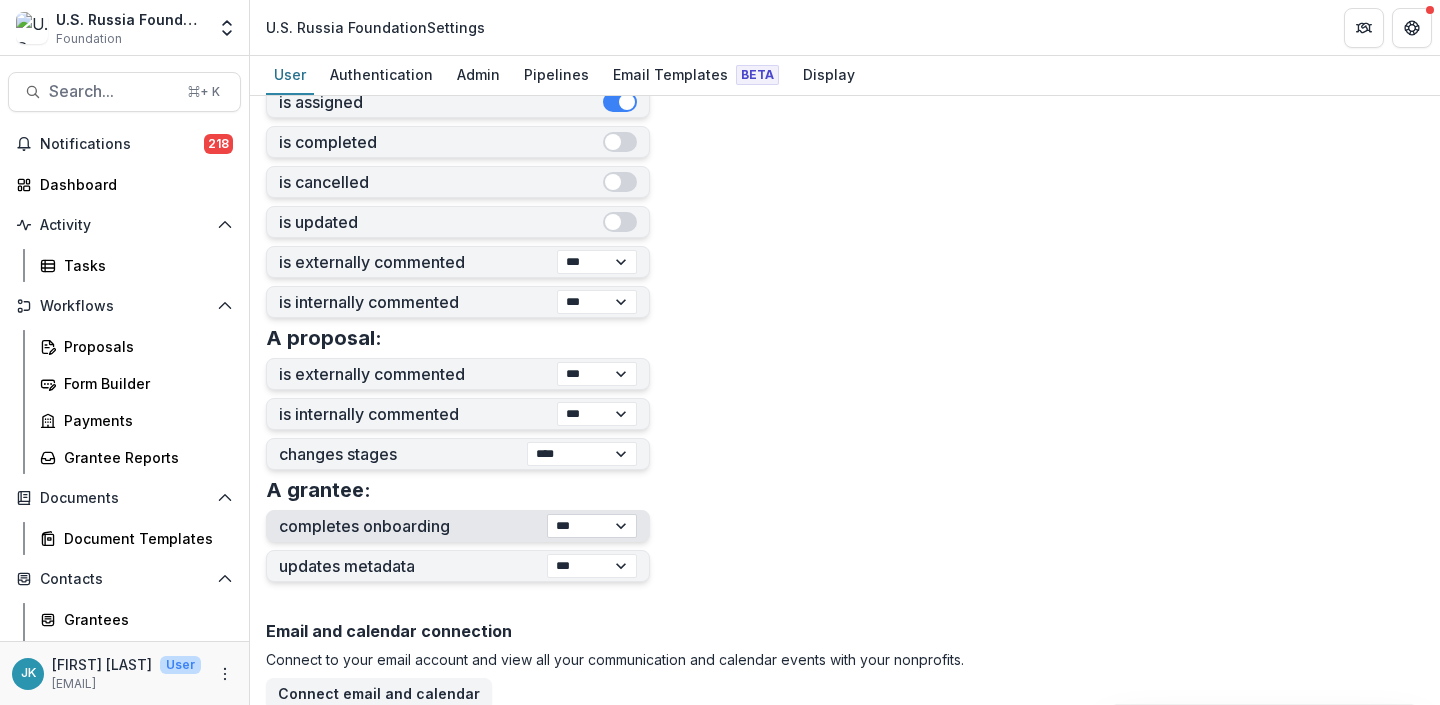 click on "**********" at bounding box center [592, 526] 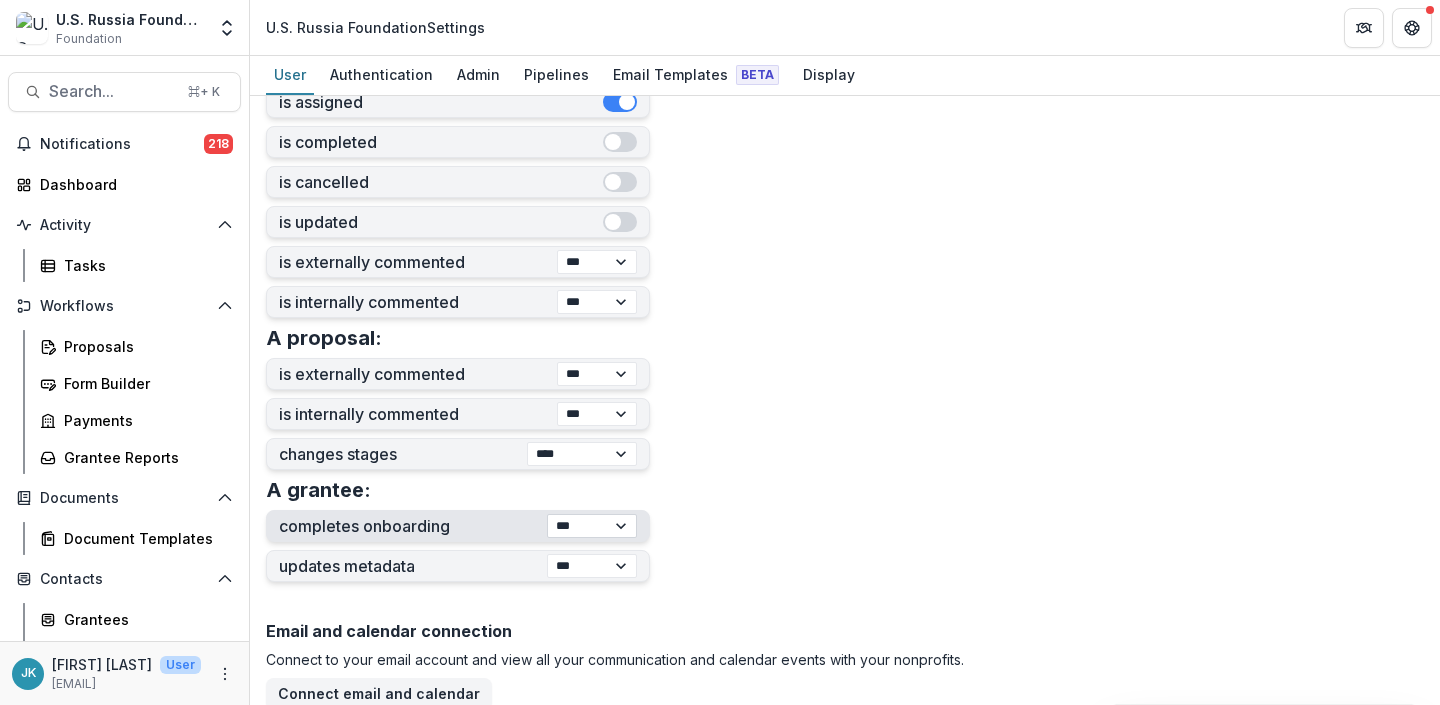 select on "****" 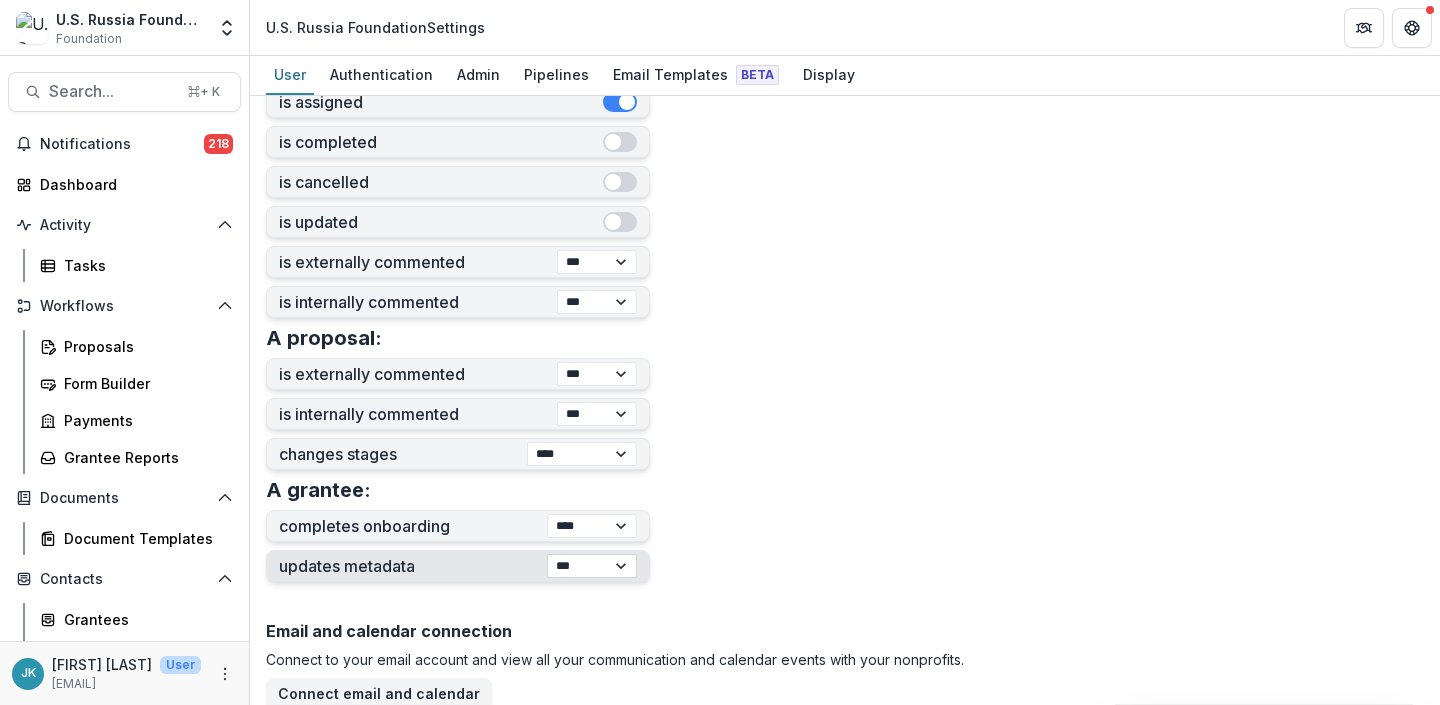 click on "**********" at bounding box center [592, 566] 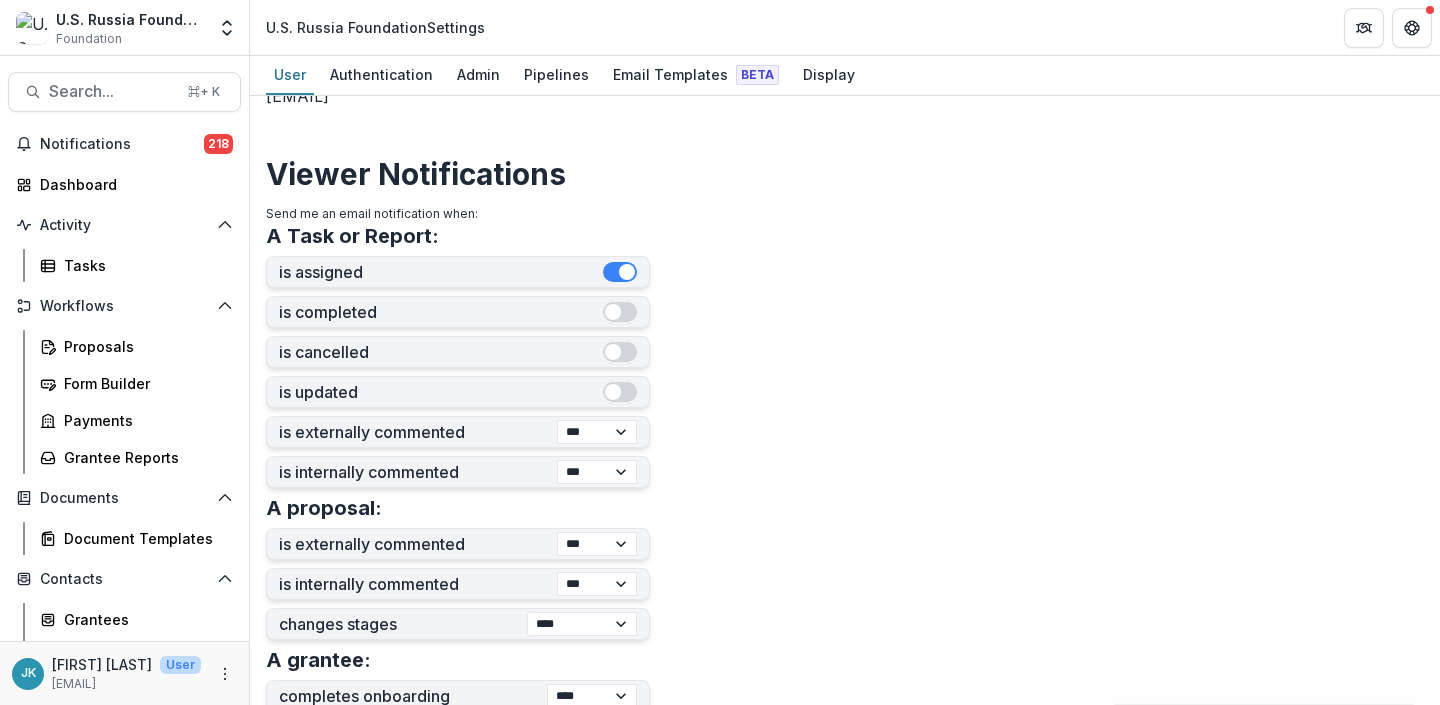 scroll, scrollTop: 339, scrollLeft: 0, axis: vertical 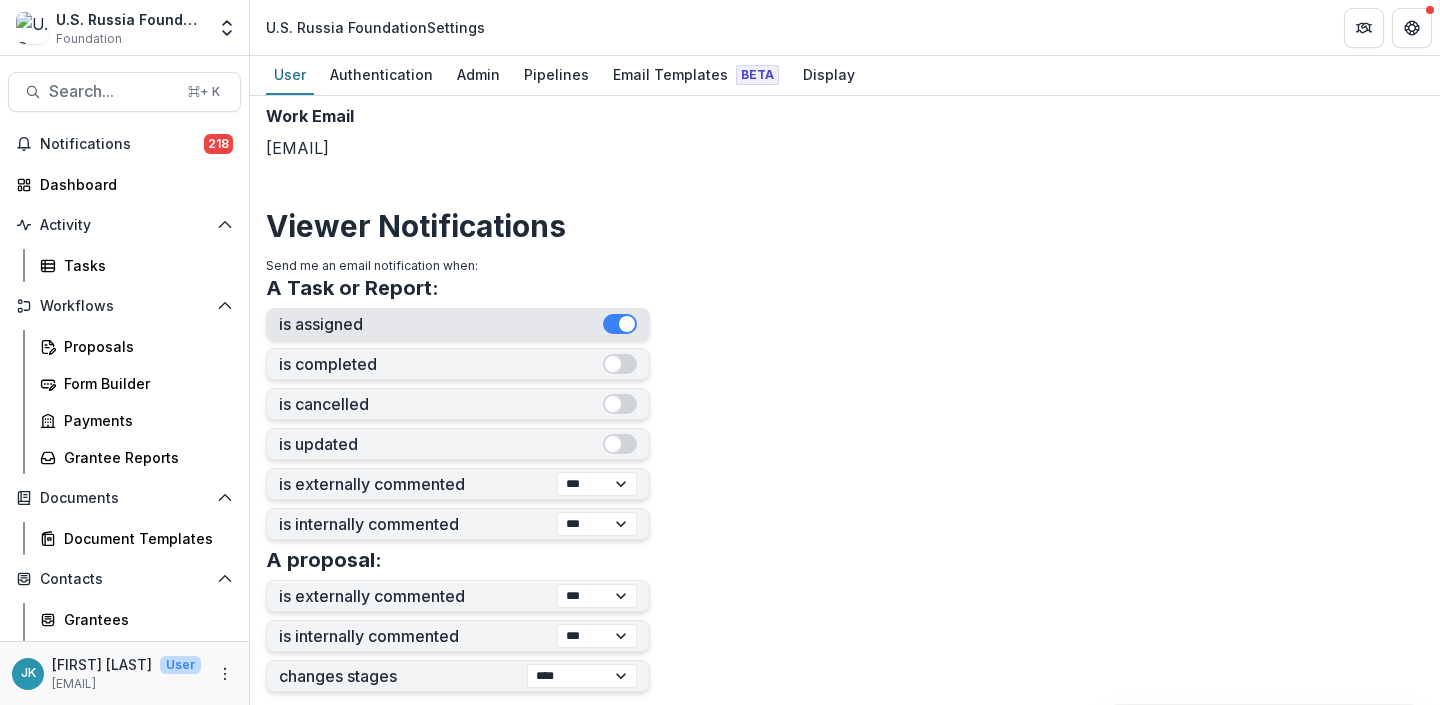 click at bounding box center [627, 324] 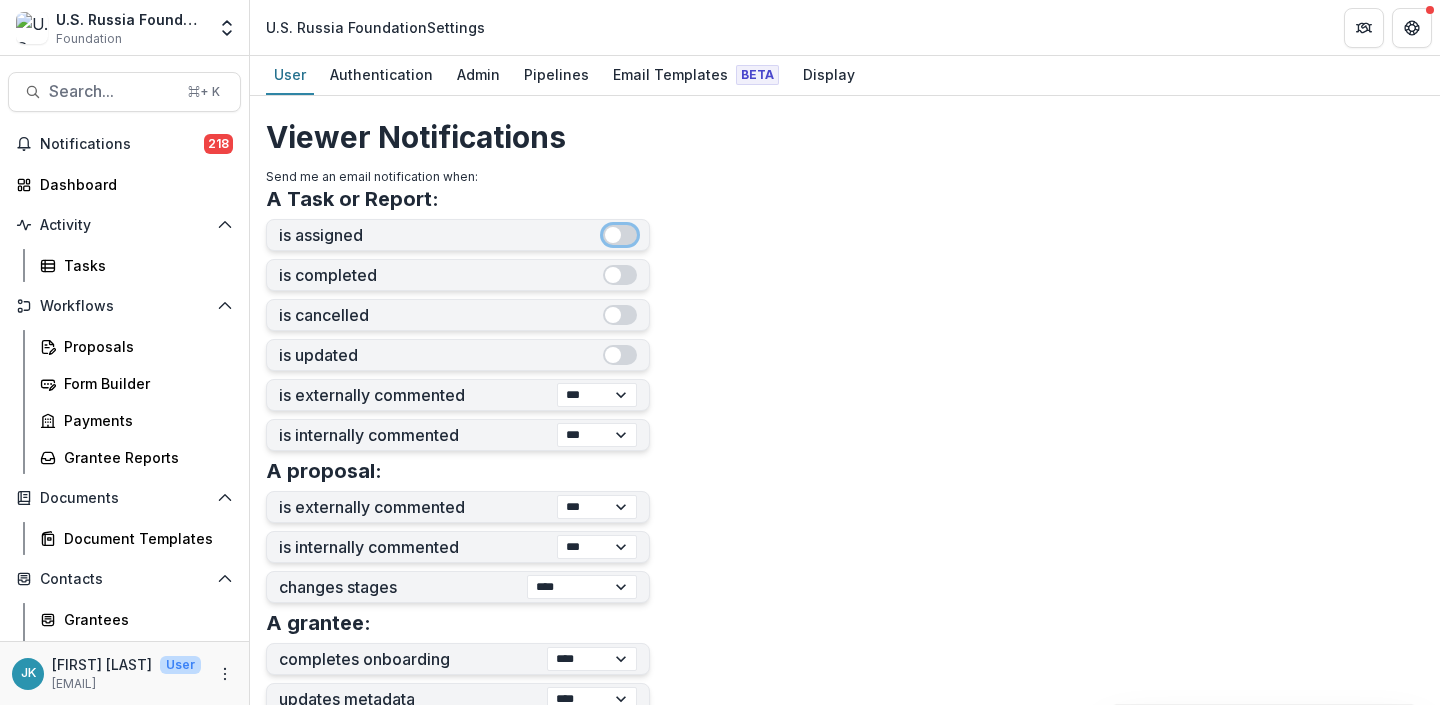 scroll, scrollTop: 0, scrollLeft: 0, axis: both 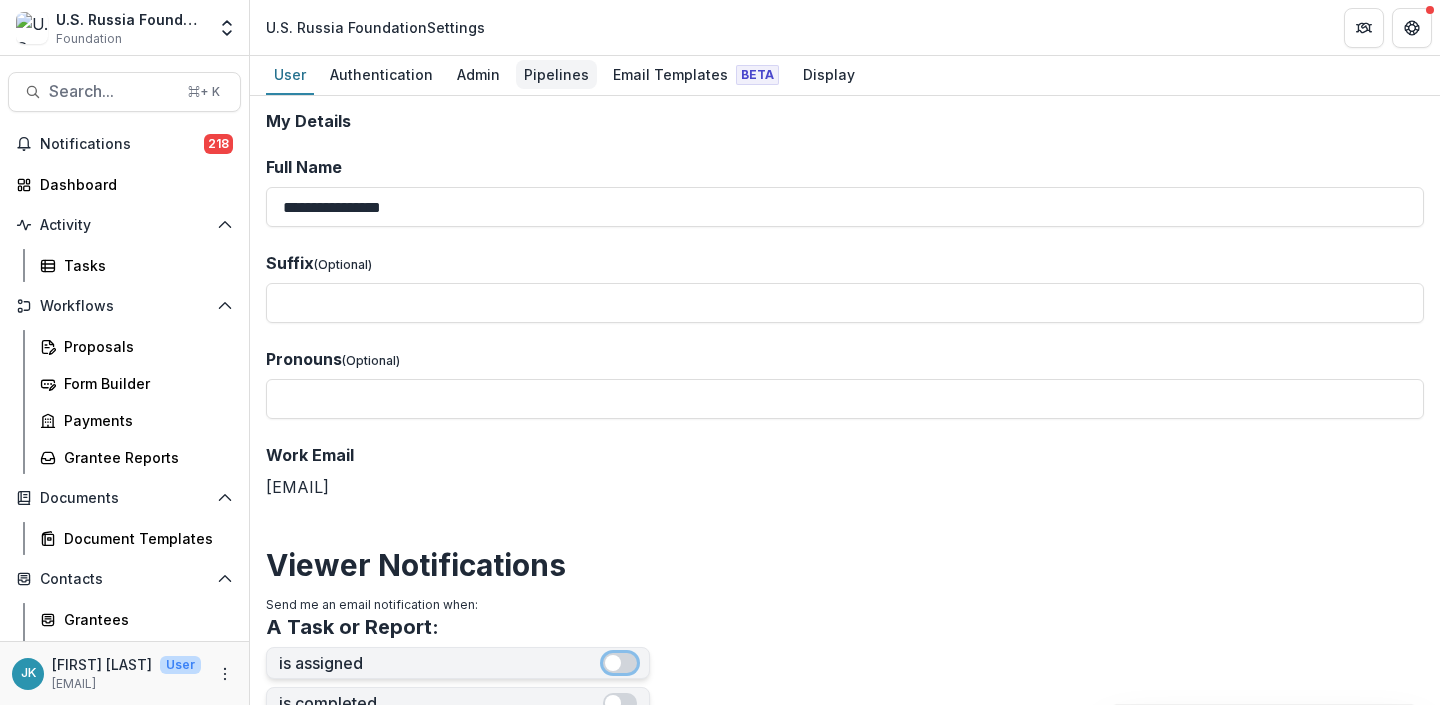 click on "Pipelines" at bounding box center [556, 74] 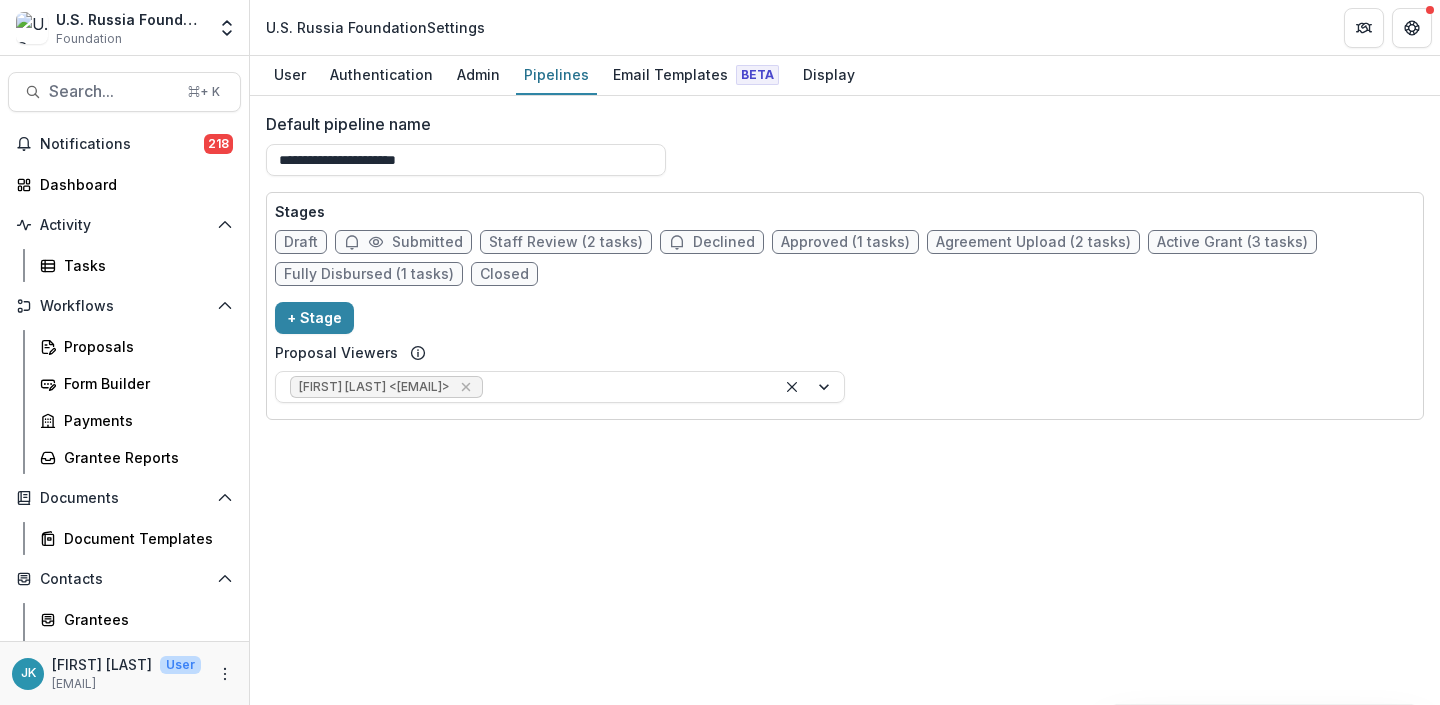 click on "Staff Review (2 tasks)" at bounding box center (566, 242) 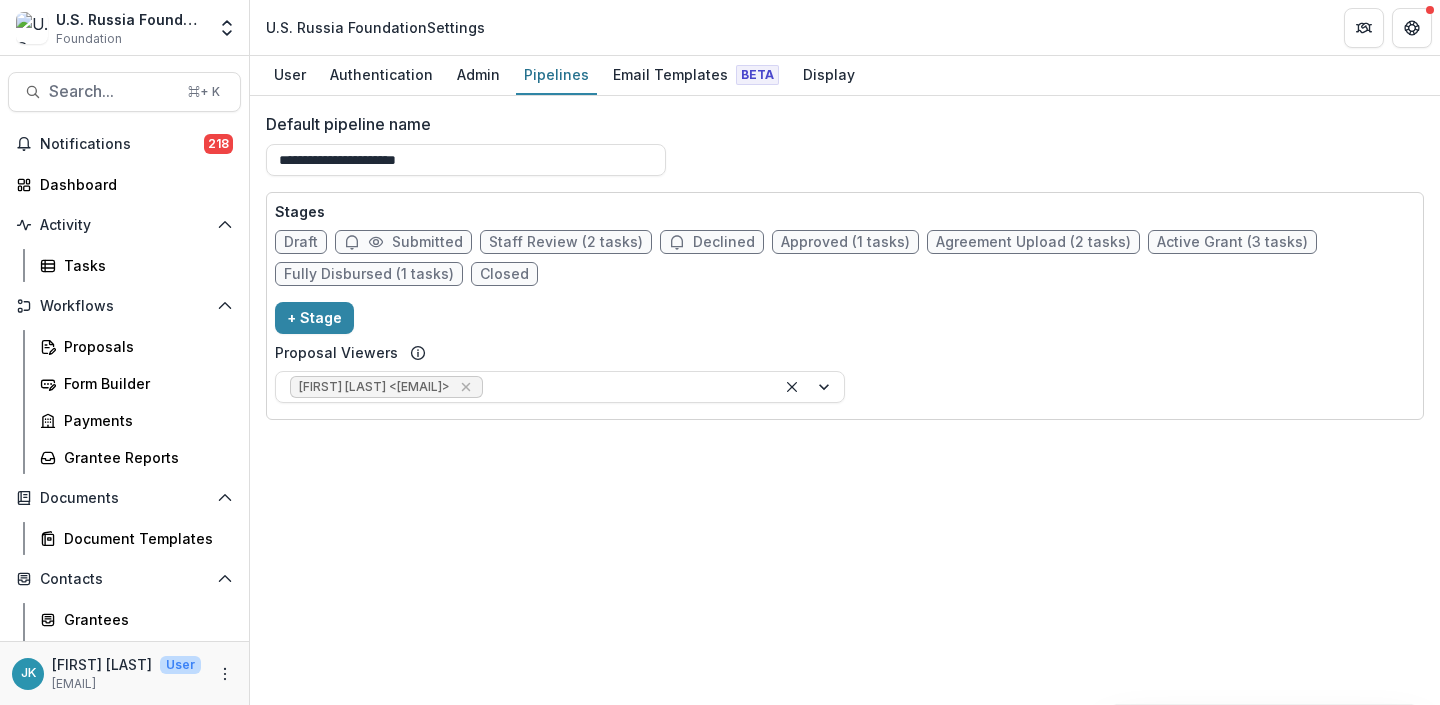 select on "******" 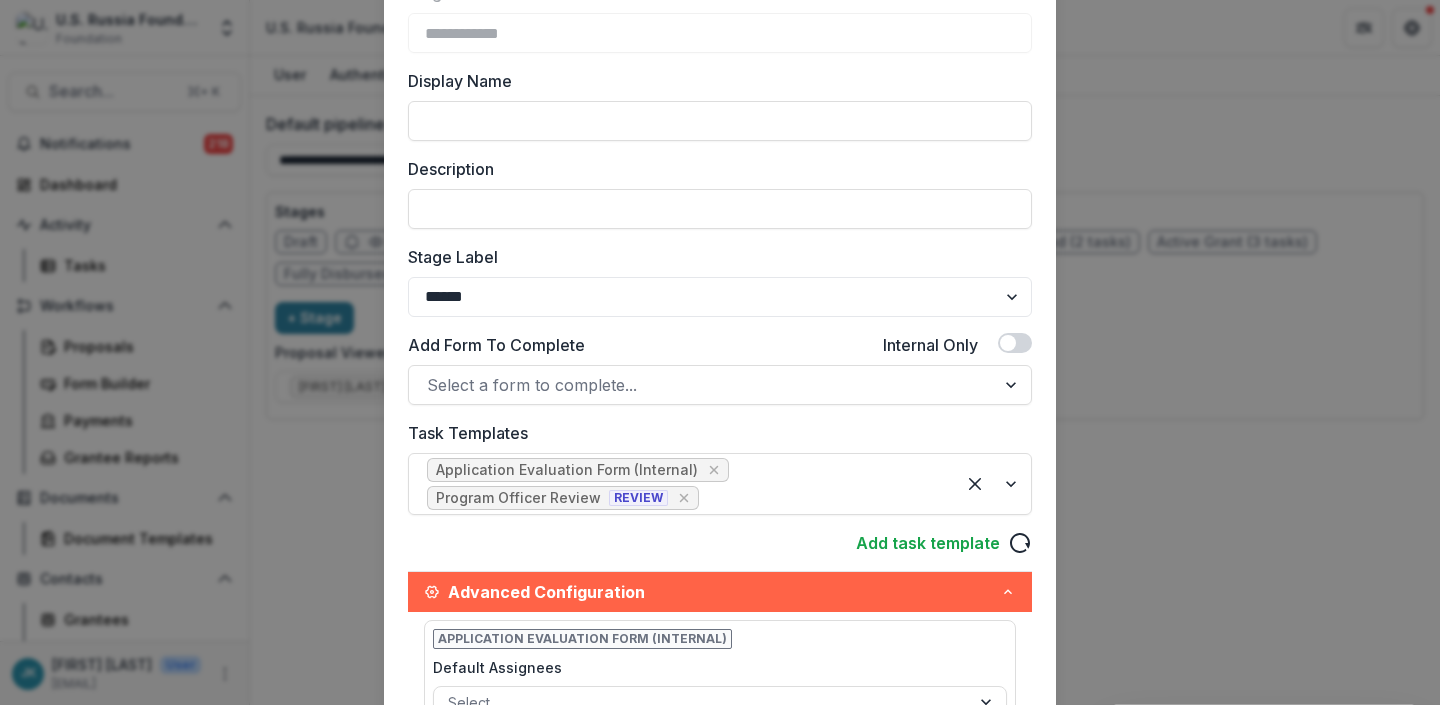 scroll, scrollTop: 186, scrollLeft: 0, axis: vertical 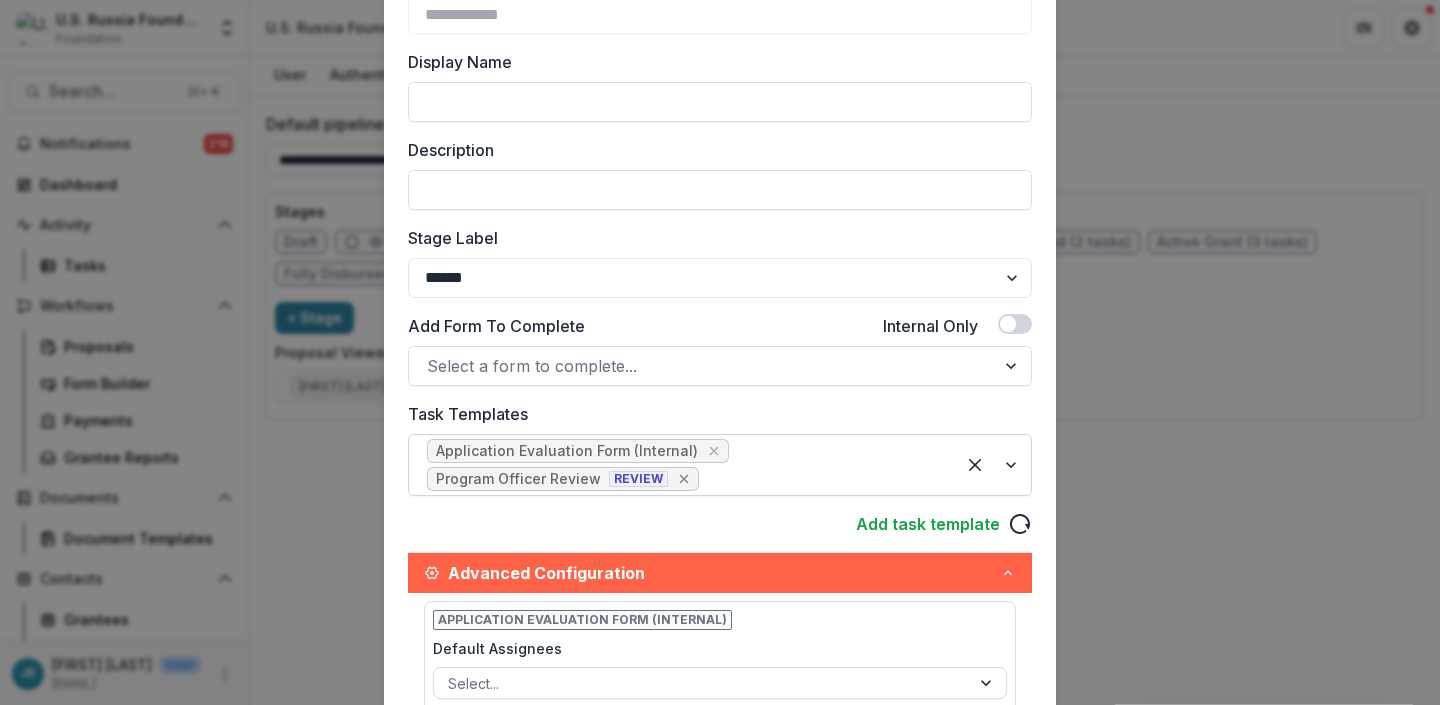 click 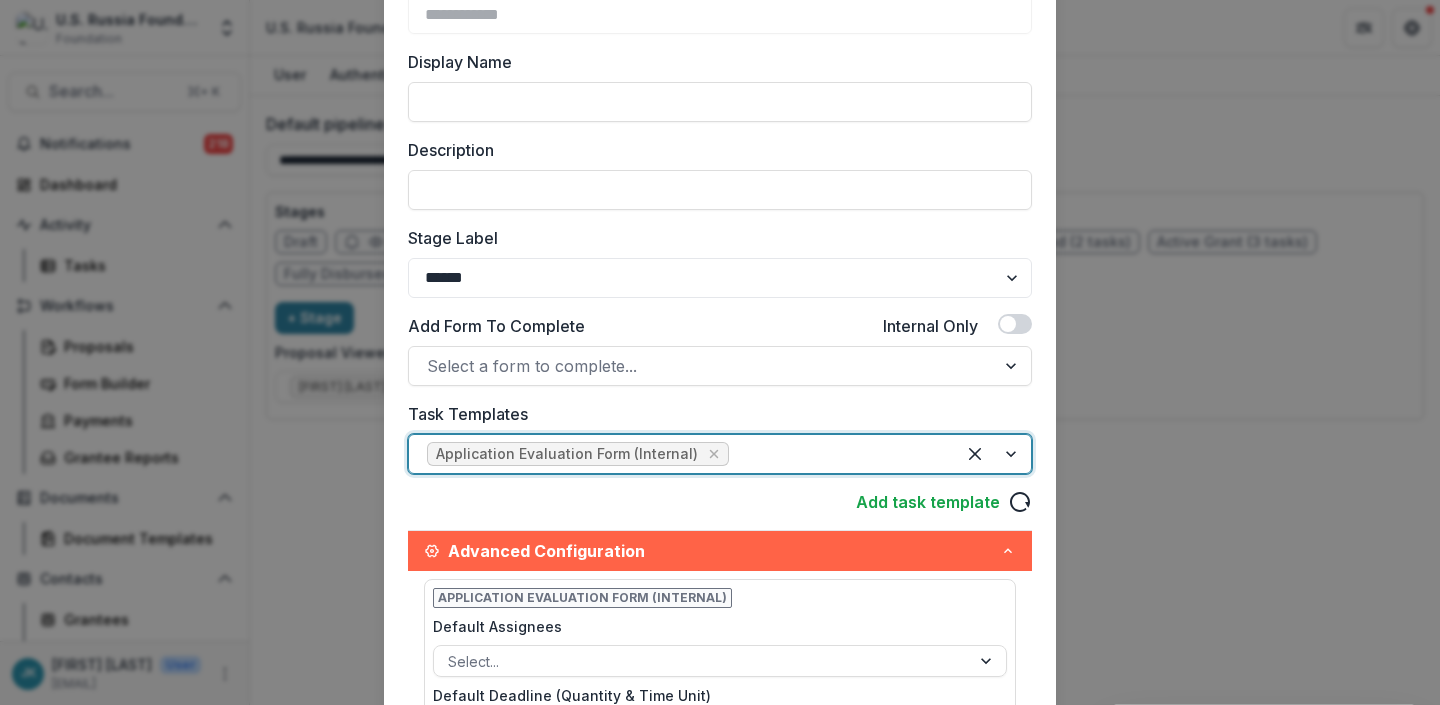 scroll, scrollTop: 567, scrollLeft: 0, axis: vertical 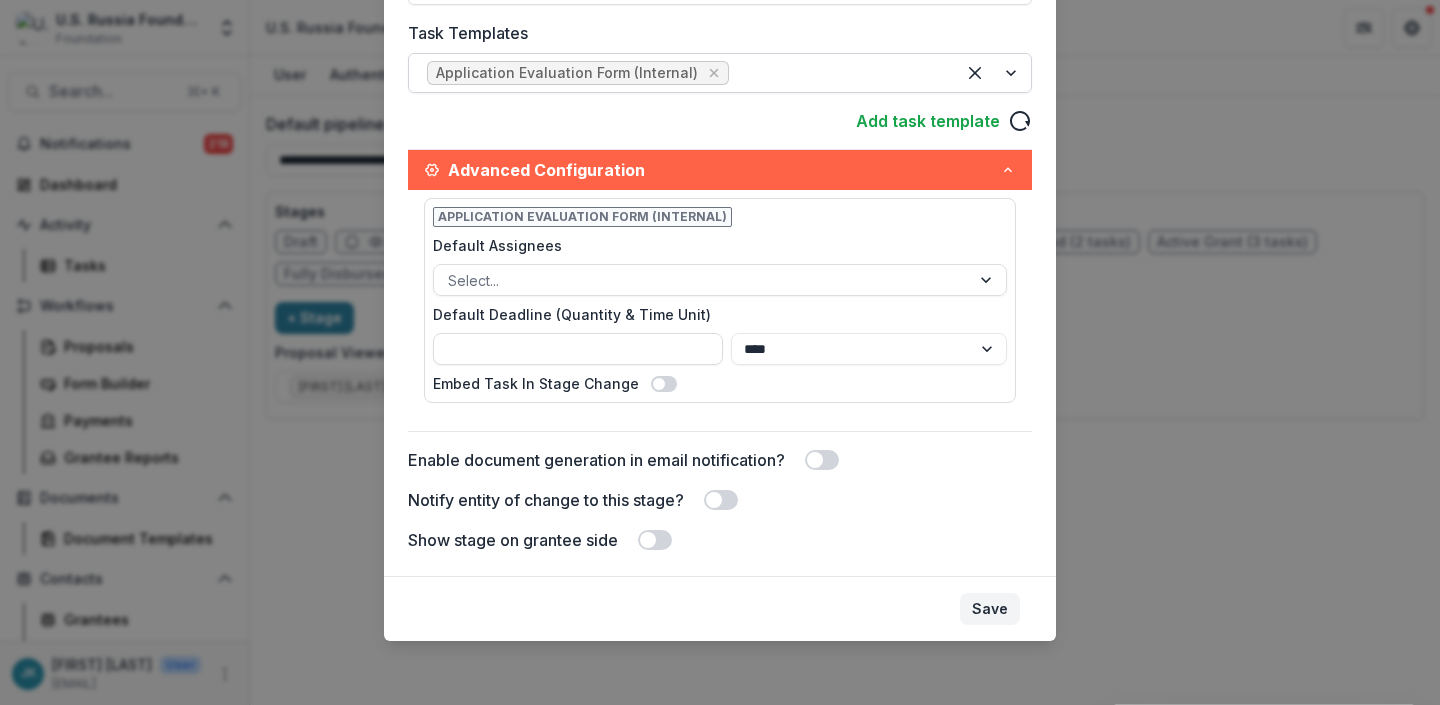 click on "Save" at bounding box center (990, 609) 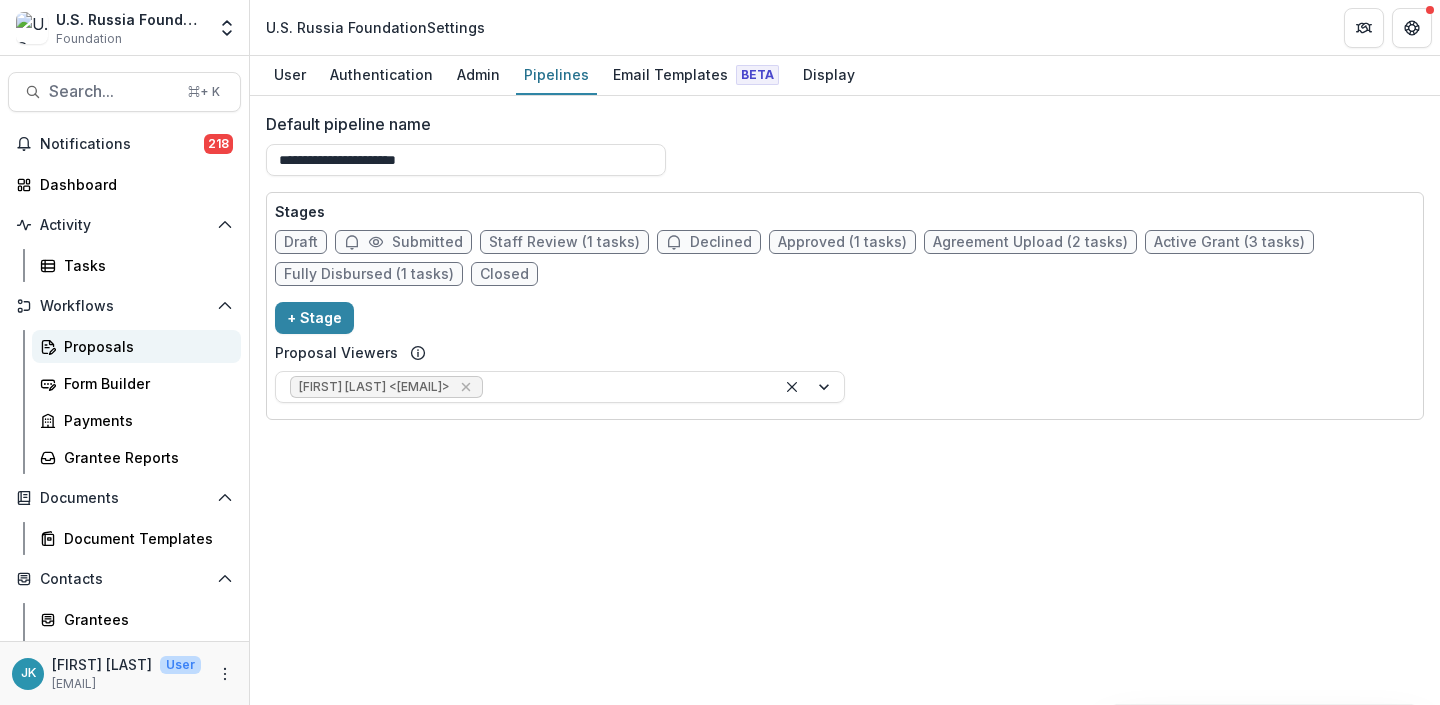 click on "Proposals" at bounding box center [136, 346] 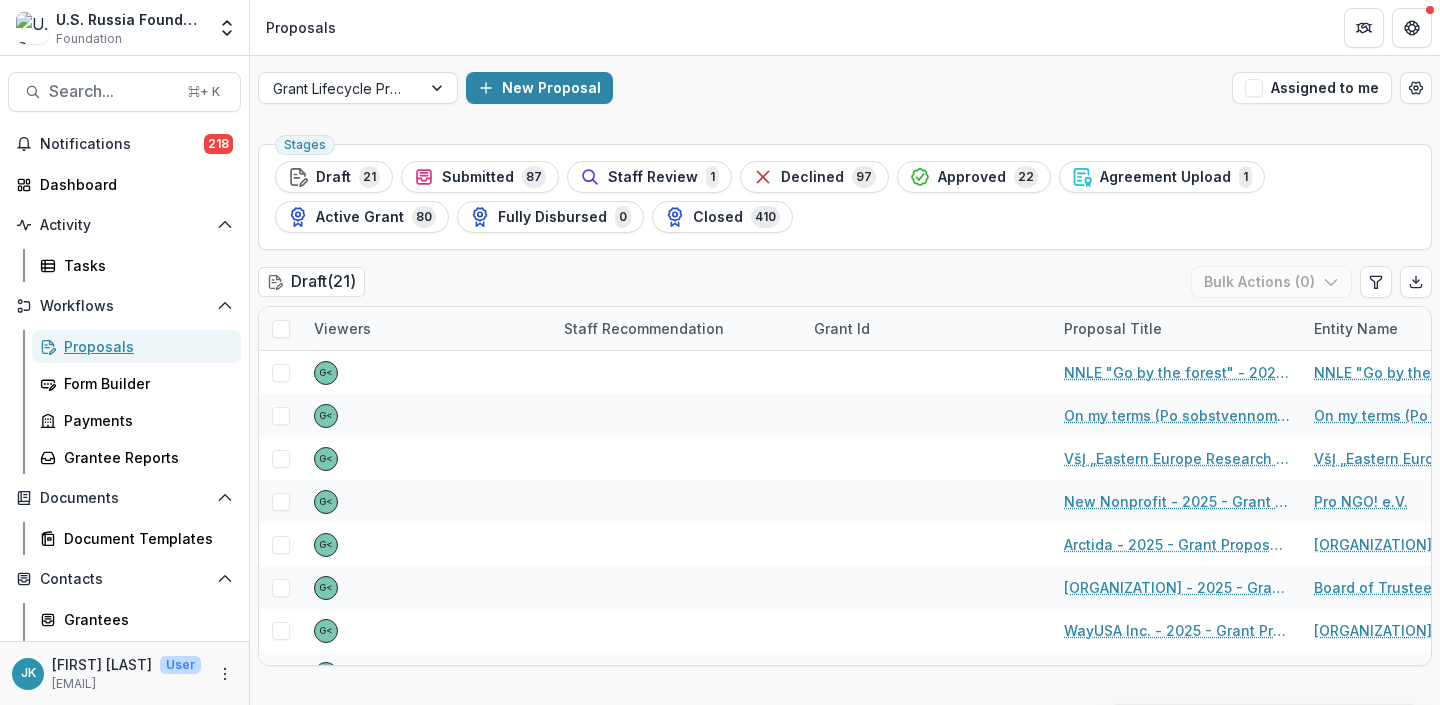 scroll, scrollTop: 301, scrollLeft: 0, axis: vertical 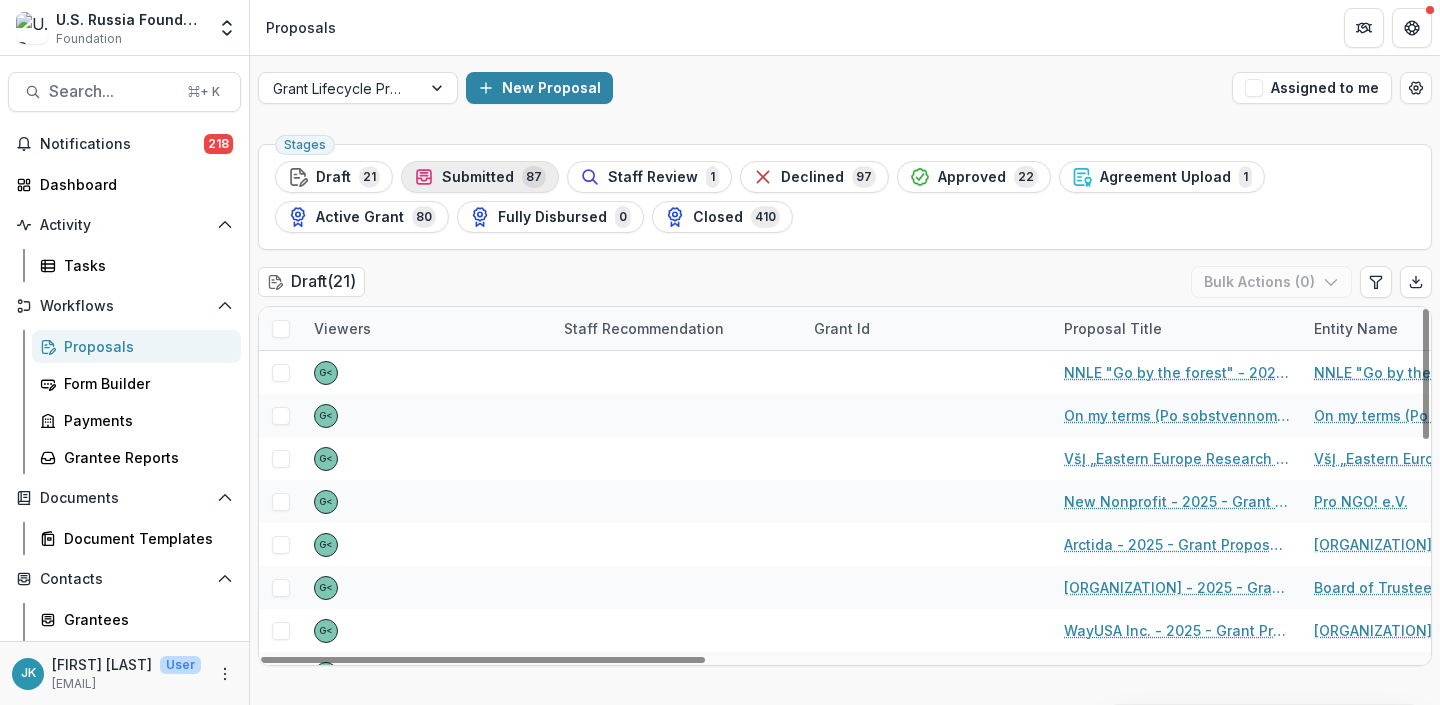 click on "Submitted" at bounding box center [478, 177] 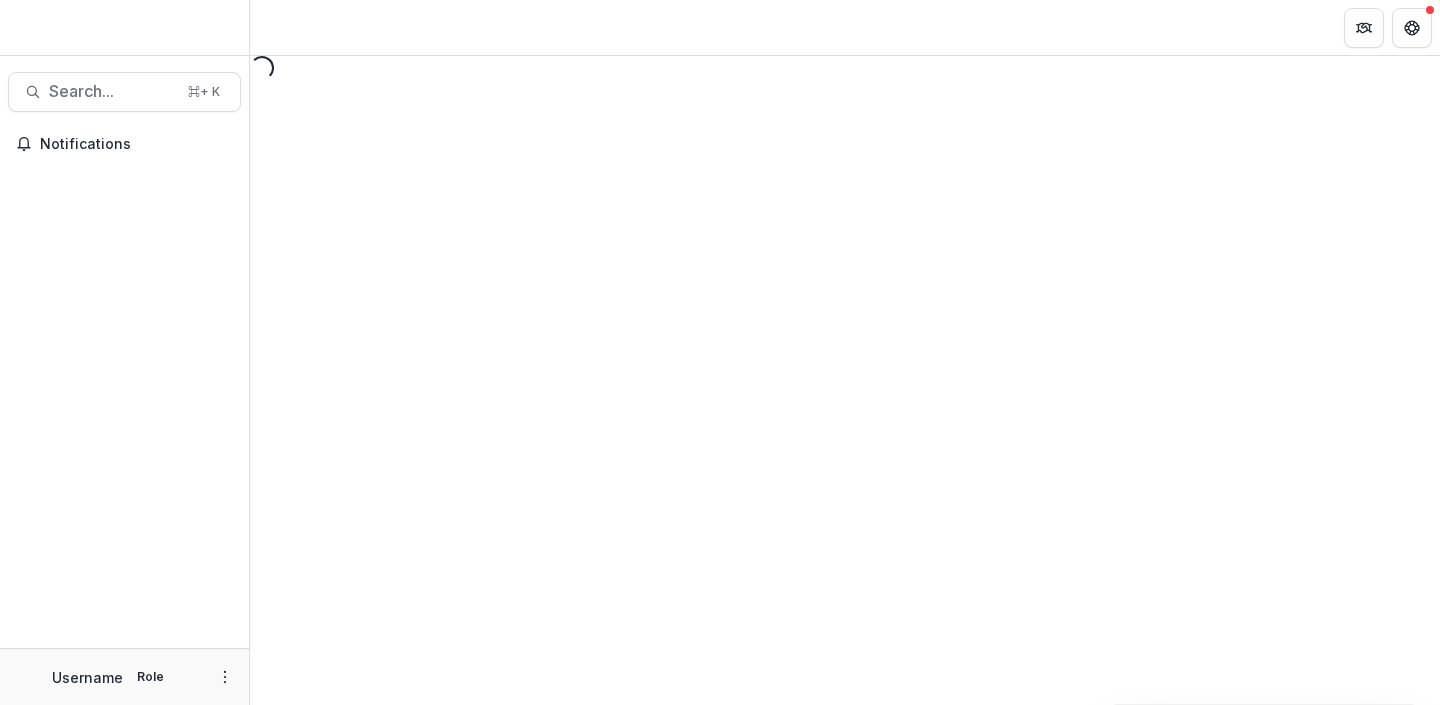 scroll, scrollTop: 0, scrollLeft: 0, axis: both 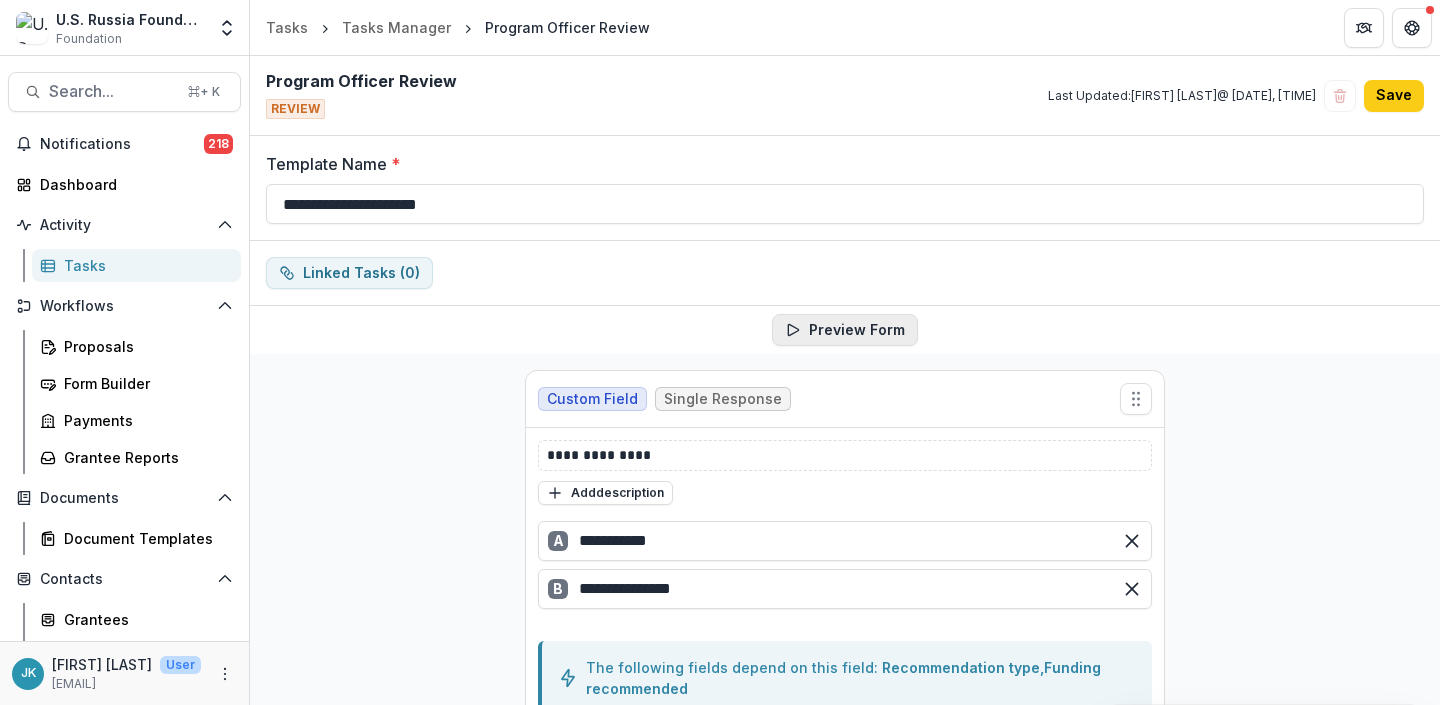 click on "Preview Form" at bounding box center [845, 330] 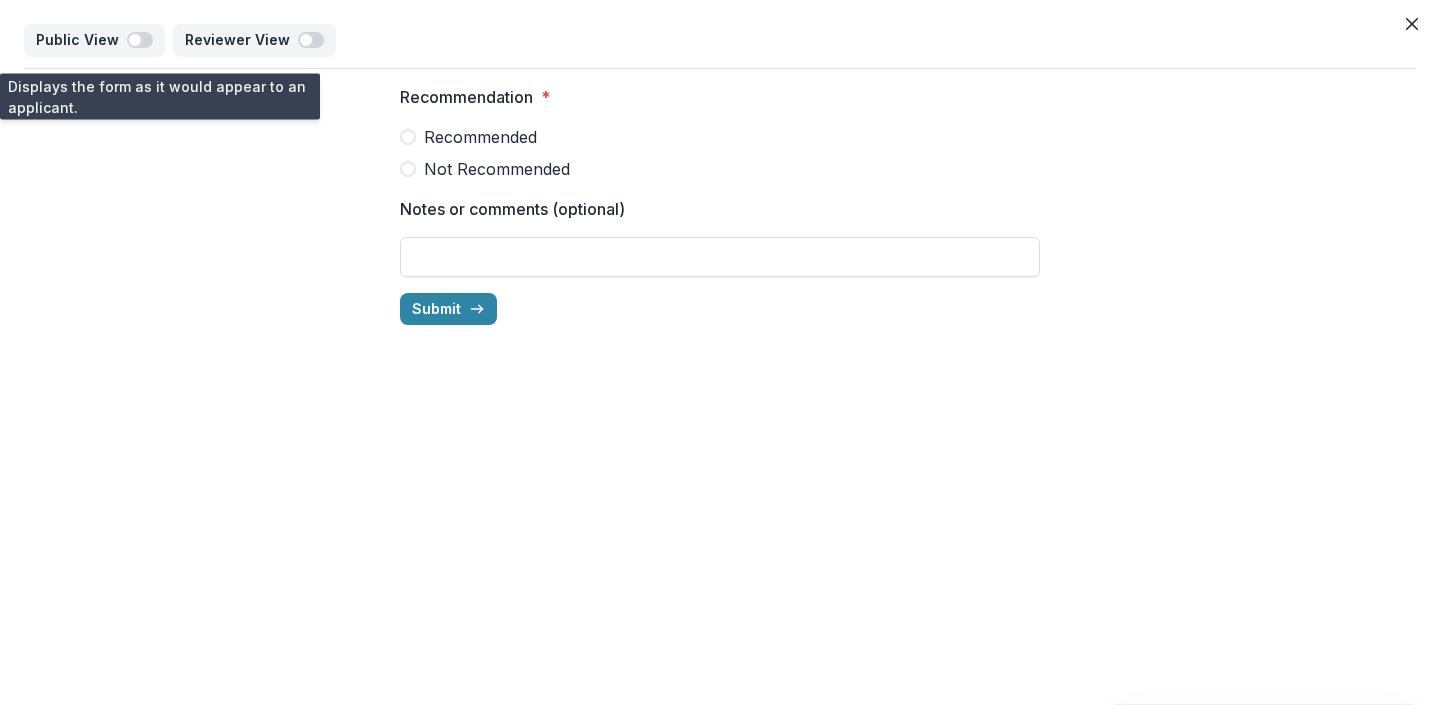 click on "Recommended" at bounding box center (480, 137) 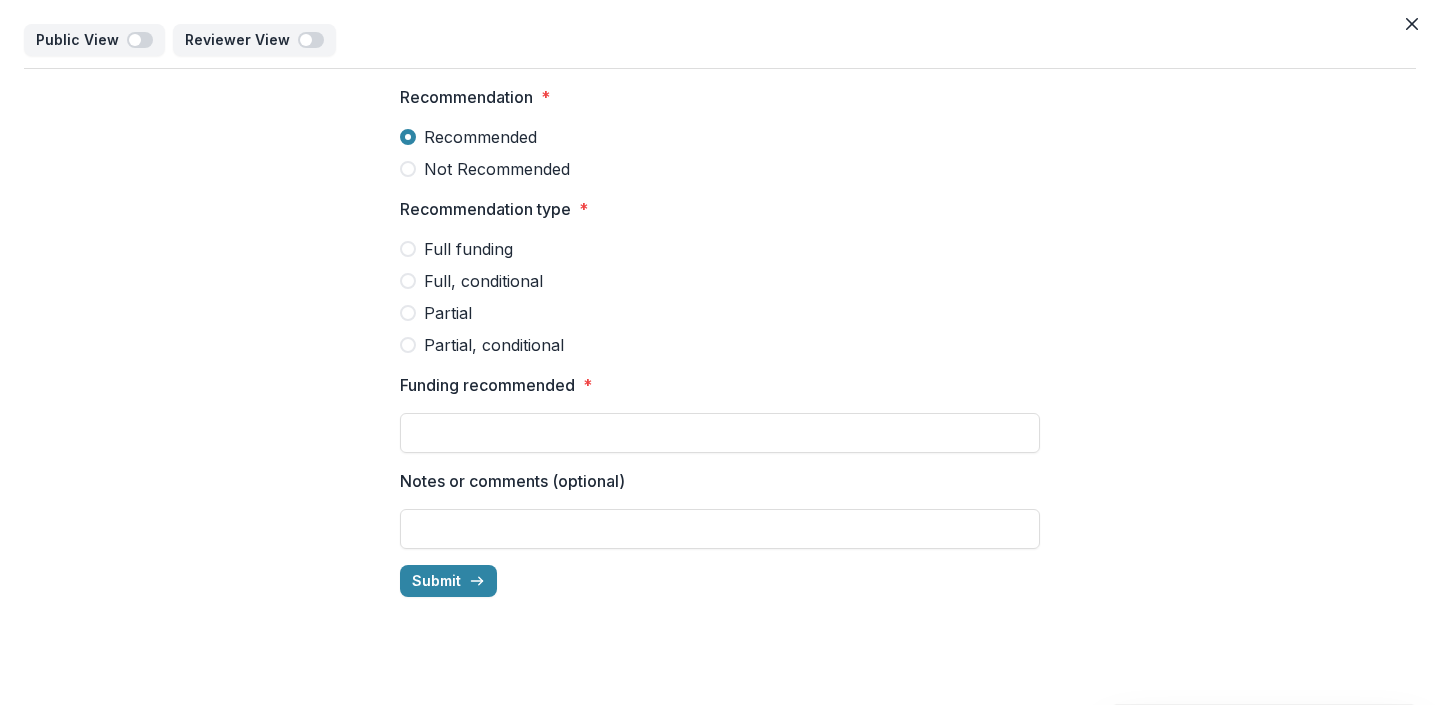 drag, startPoint x: 422, startPoint y: 248, endPoint x: 502, endPoint y: 247, distance: 80.00625 